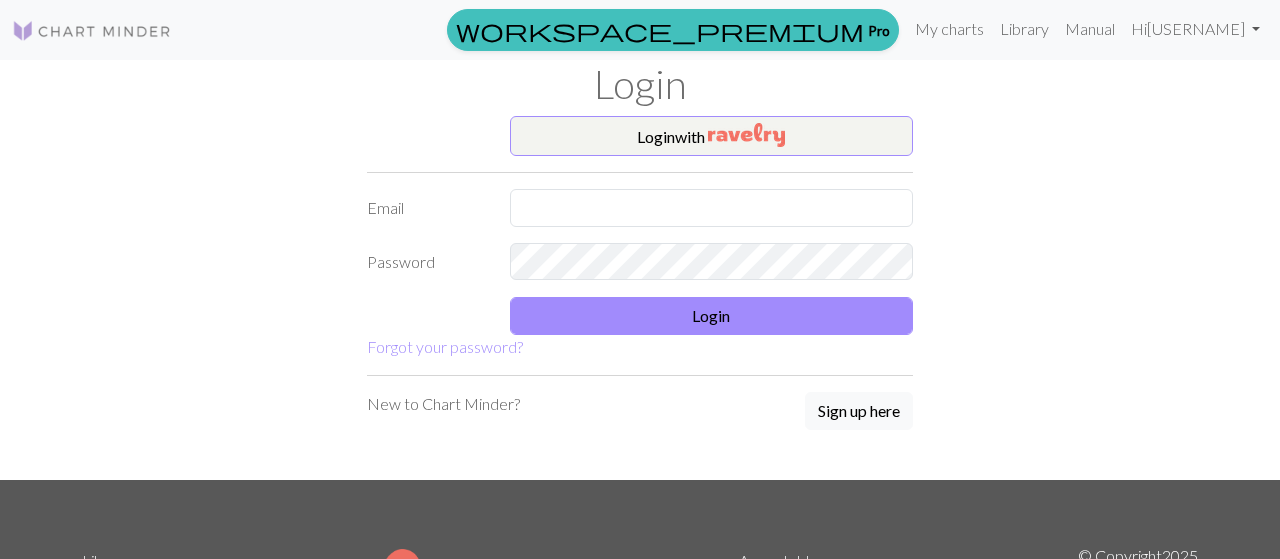 scroll, scrollTop: 0, scrollLeft: 0, axis: both 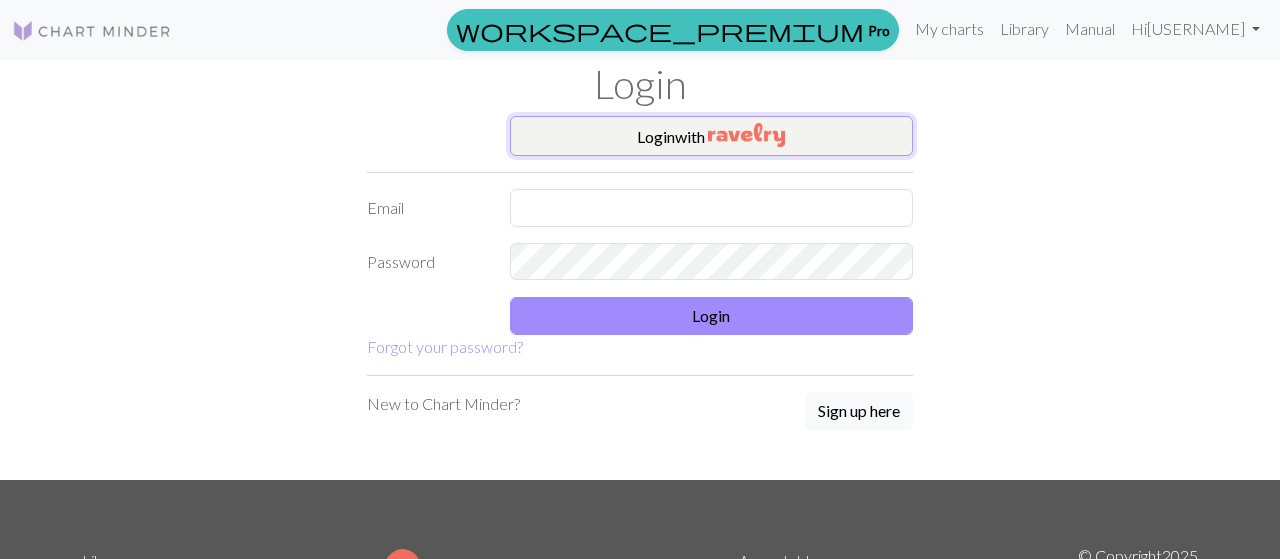 click on "Login  with" at bounding box center [712, 136] 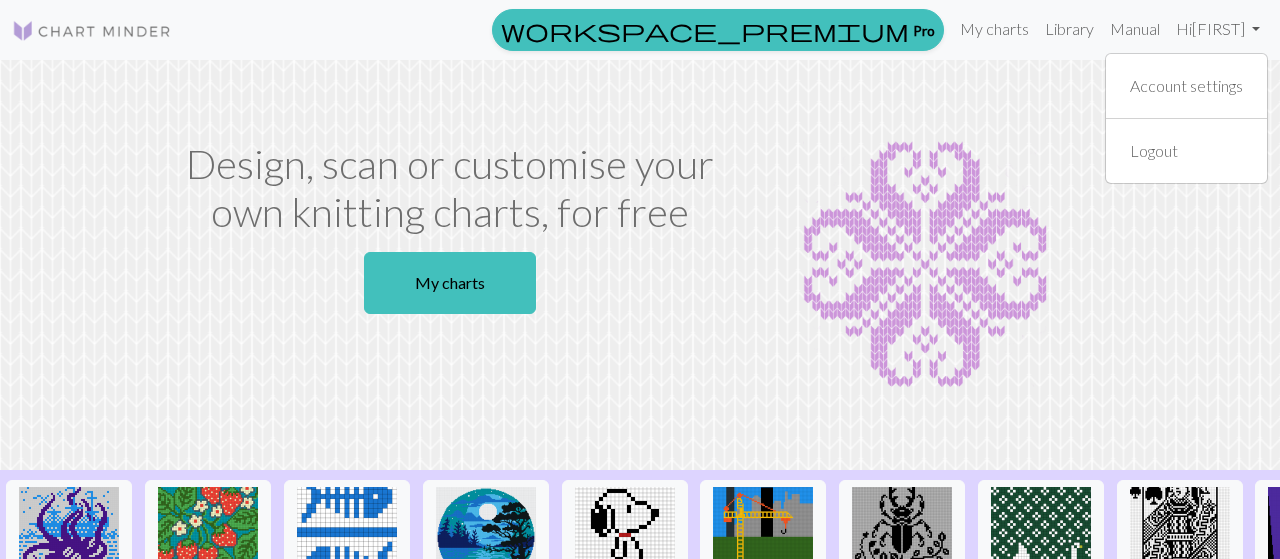 scroll, scrollTop: 0, scrollLeft: 0, axis: both 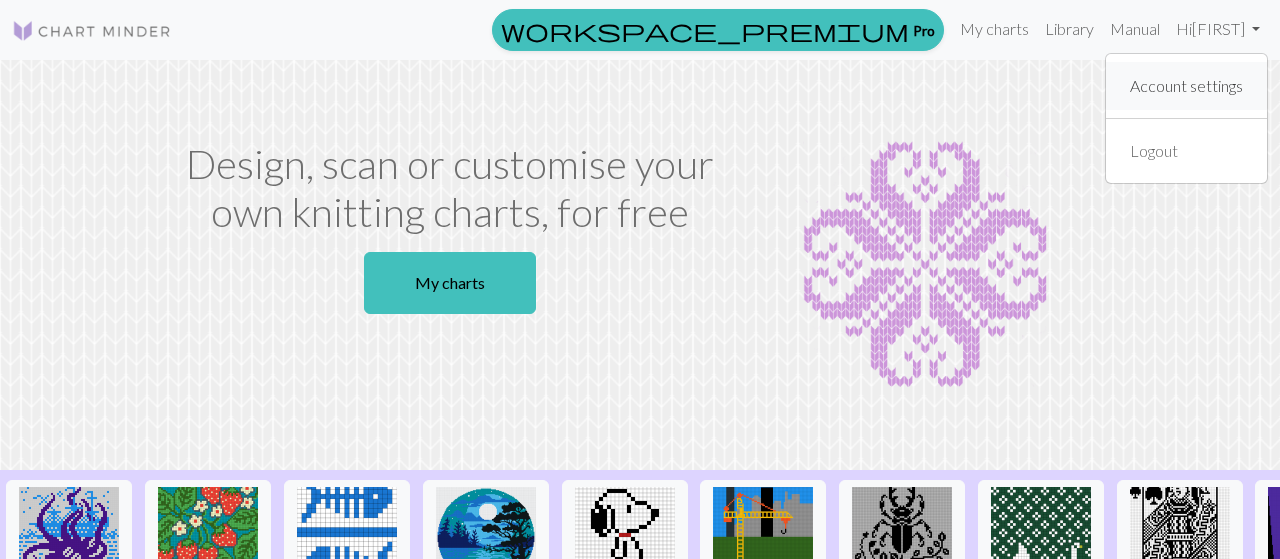 click on "Account settings" at bounding box center [1186, 86] 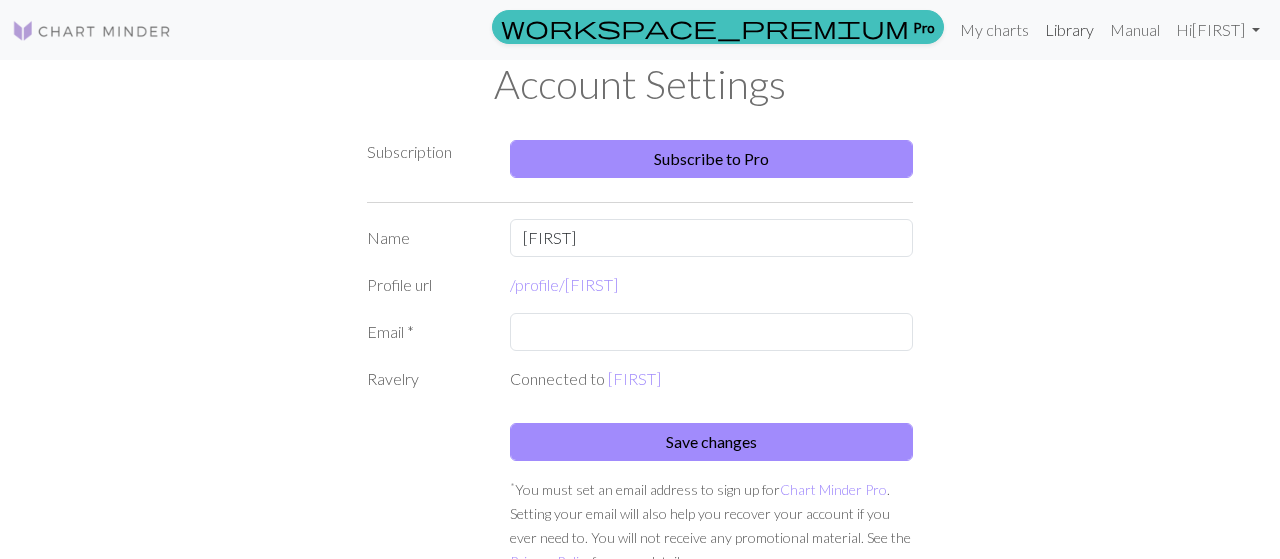 click on "Library" at bounding box center [1069, 30] 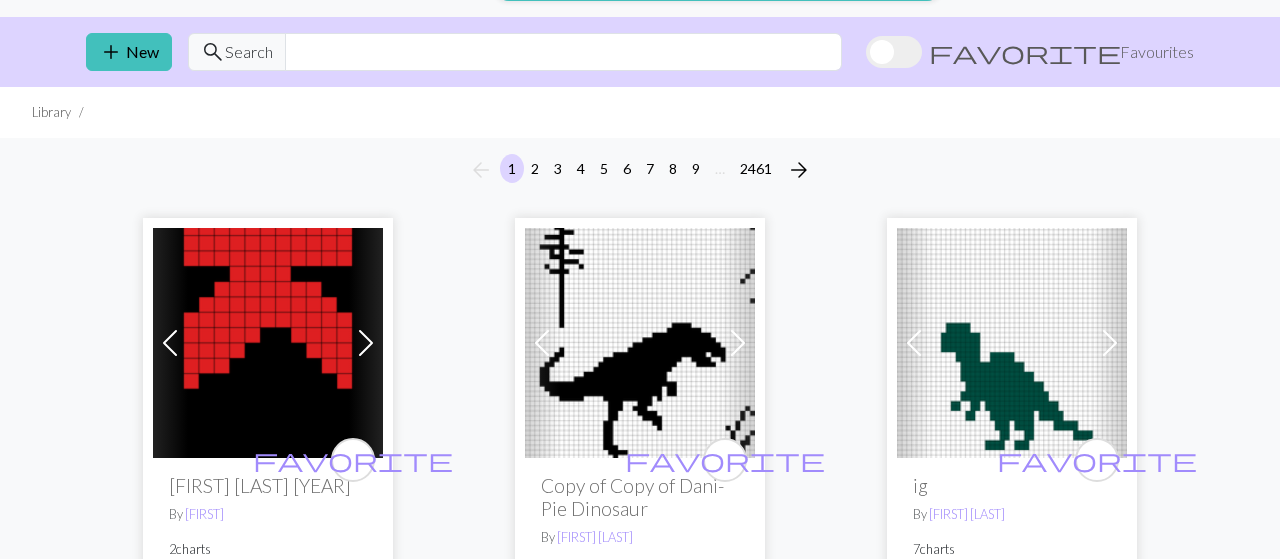 scroll, scrollTop: 0, scrollLeft: 0, axis: both 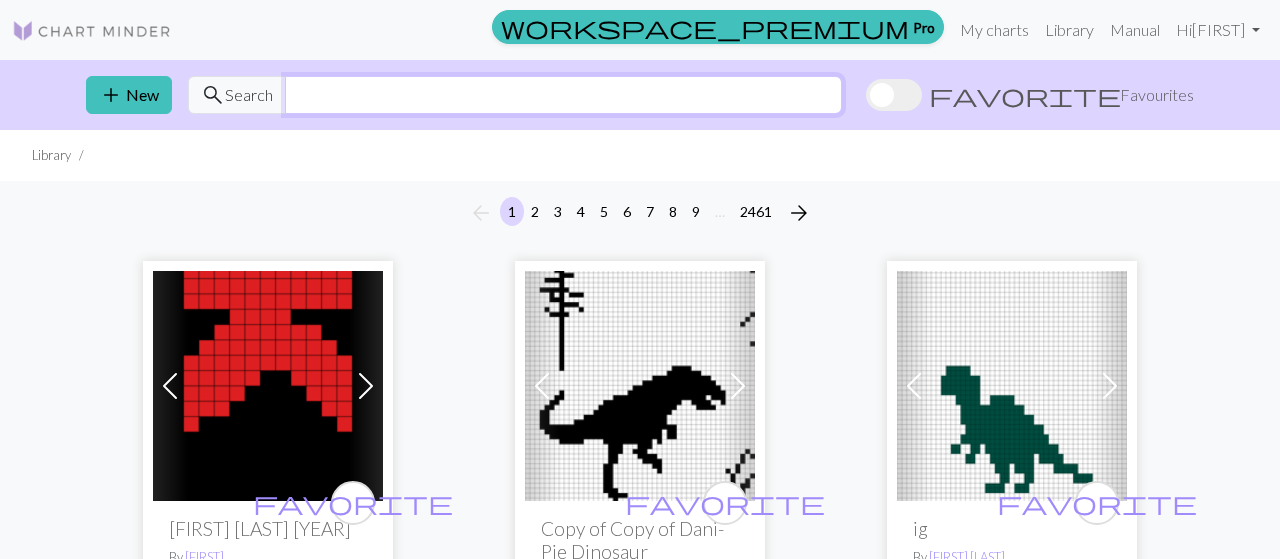 click at bounding box center (563, 95) 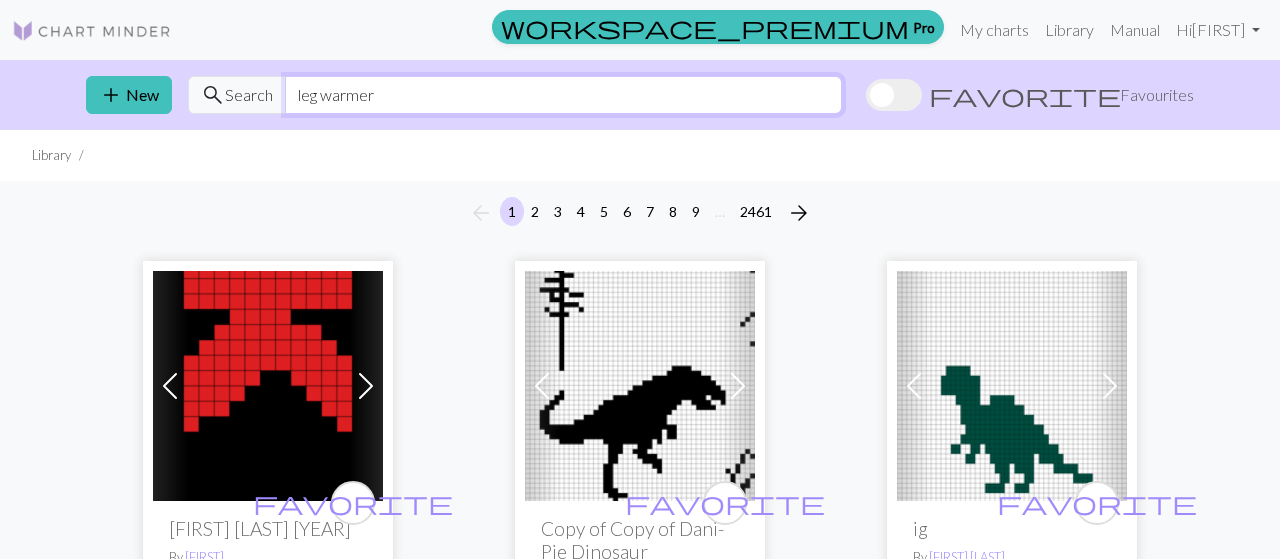 type on "leg warmer" 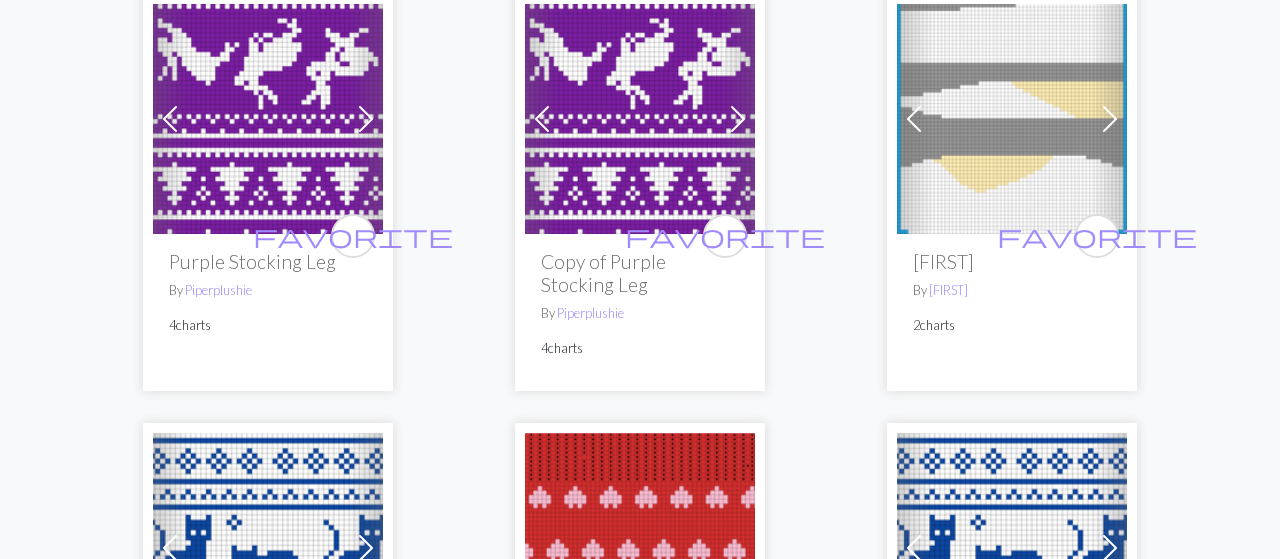 scroll, scrollTop: 0, scrollLeft: 0, axis: both 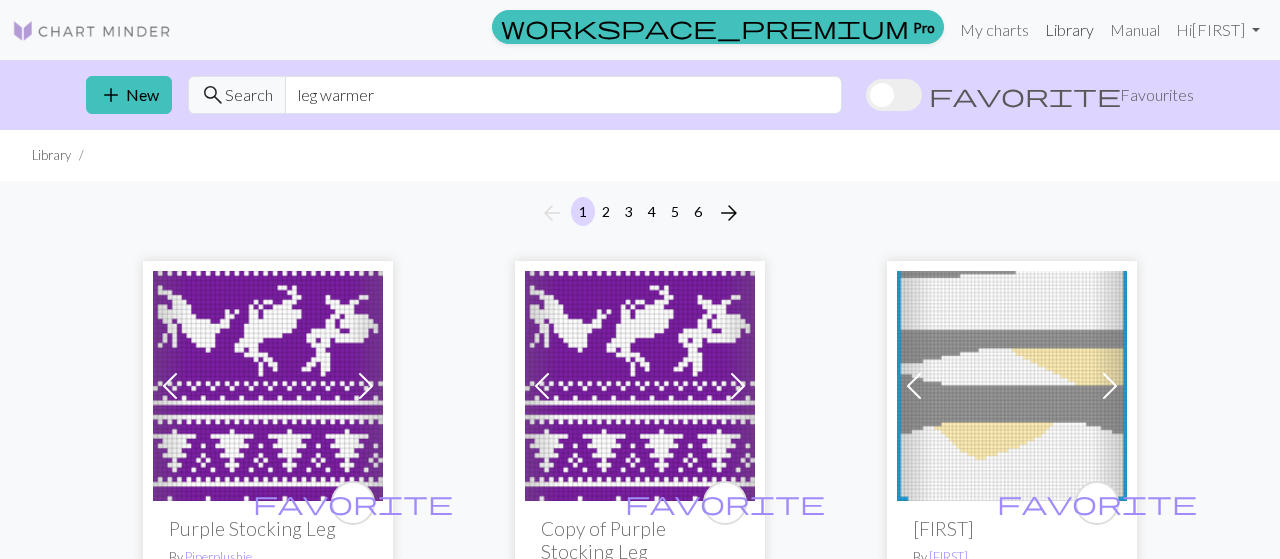 click on "Library" at bounding box center [1069, 30] 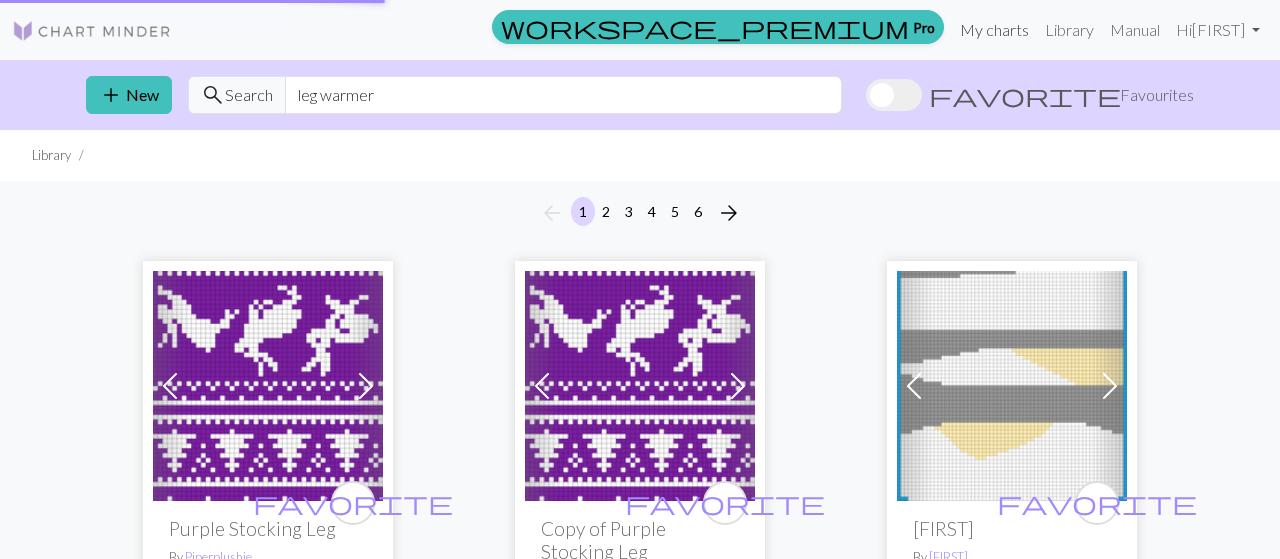 click on "My charts" at bounding box center (994, 30) 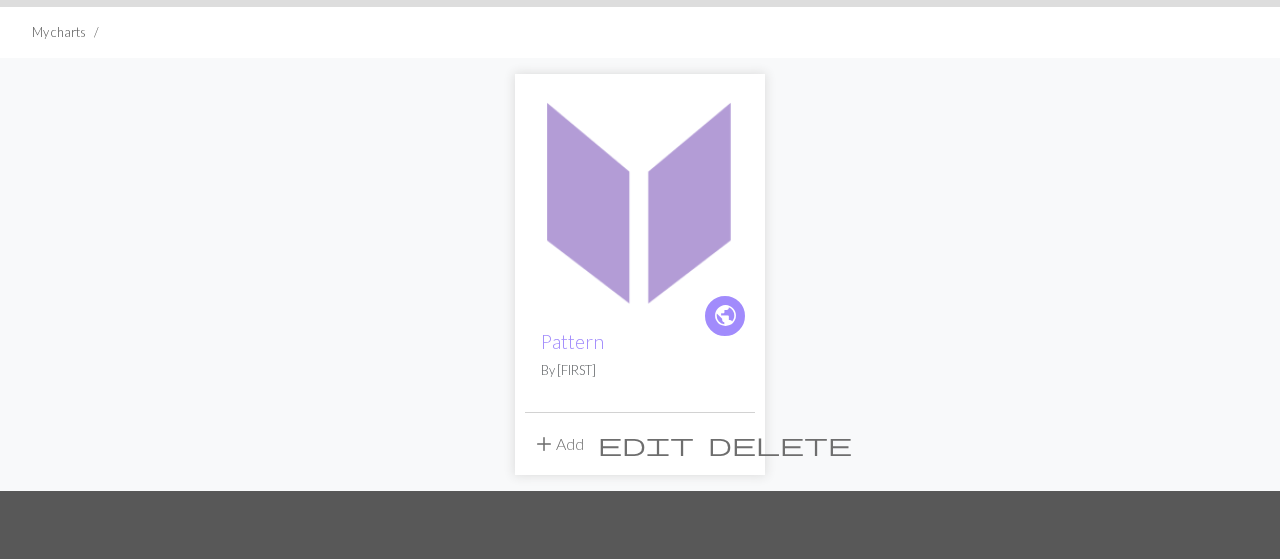 scroll, scrollTop: 0, scrollLeft: 0, axis: both 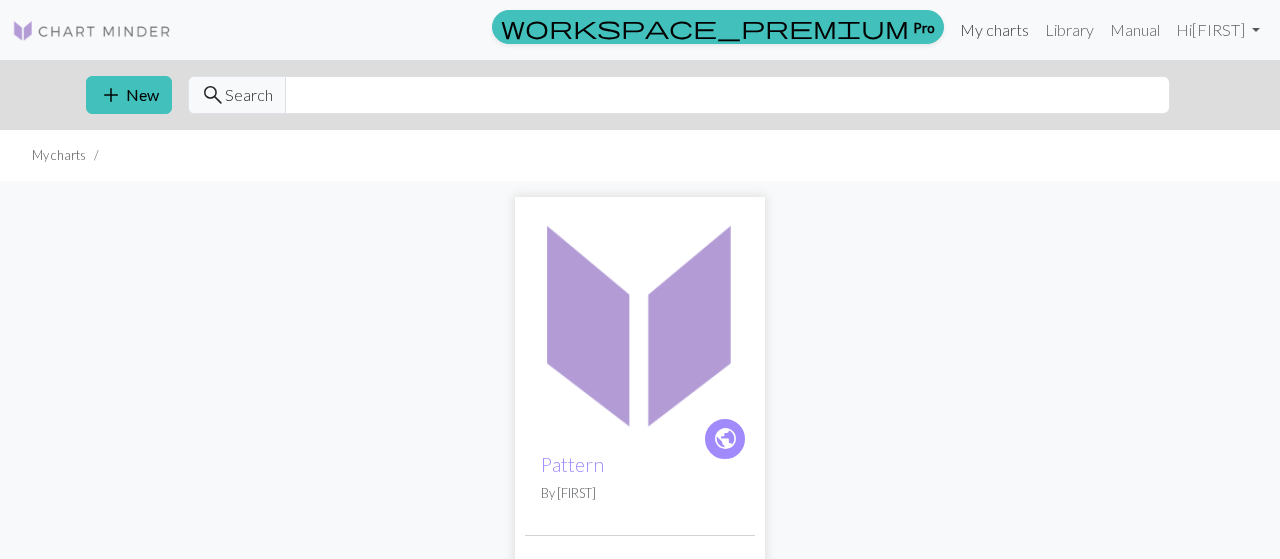 click on "My charts" at bounding box center (994, 30) 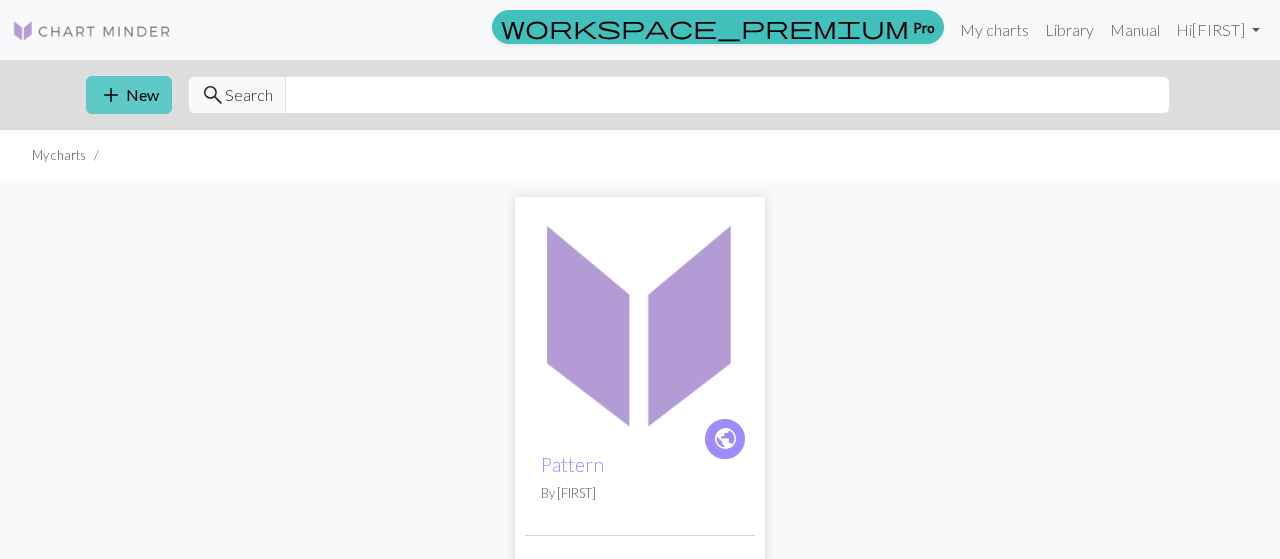 click on "add" at bounding box center (111, 95) 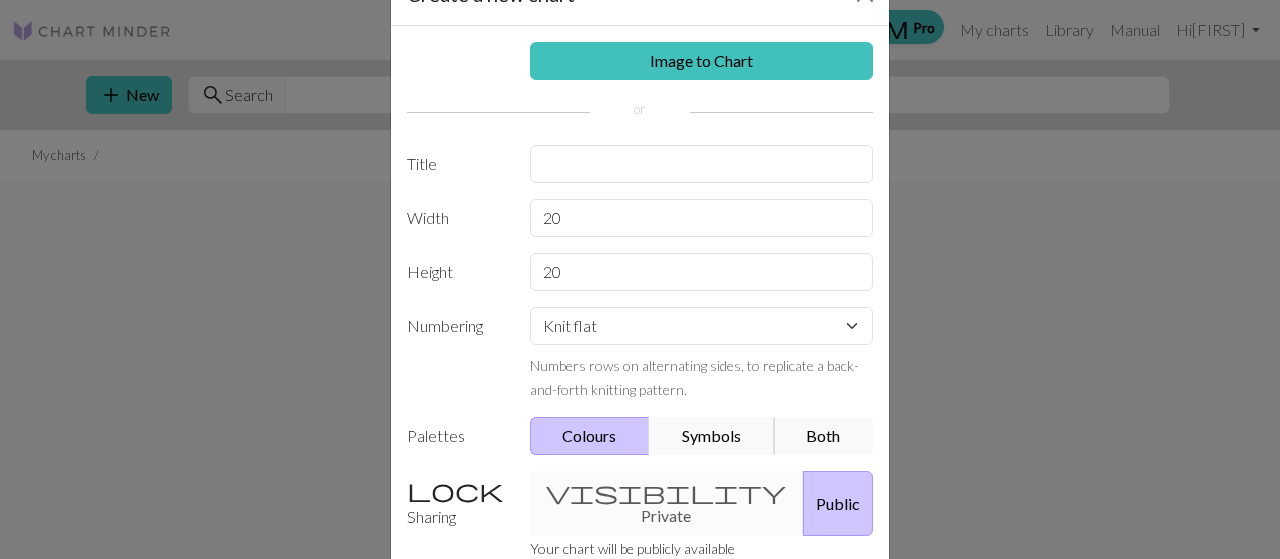 scroll, scrollTop: 66, scrollLeft: 0, axis: vertical 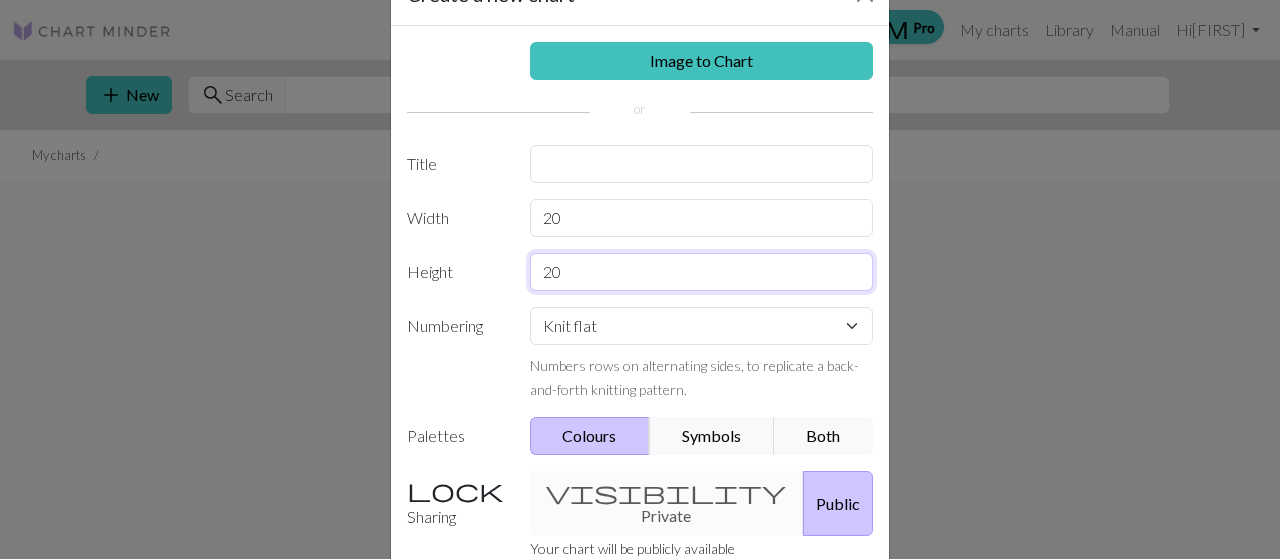 drag, startPoint x: 594, startPoint y: 269, endPoint x: 457, endPoint y: 267, distance: 137.0146 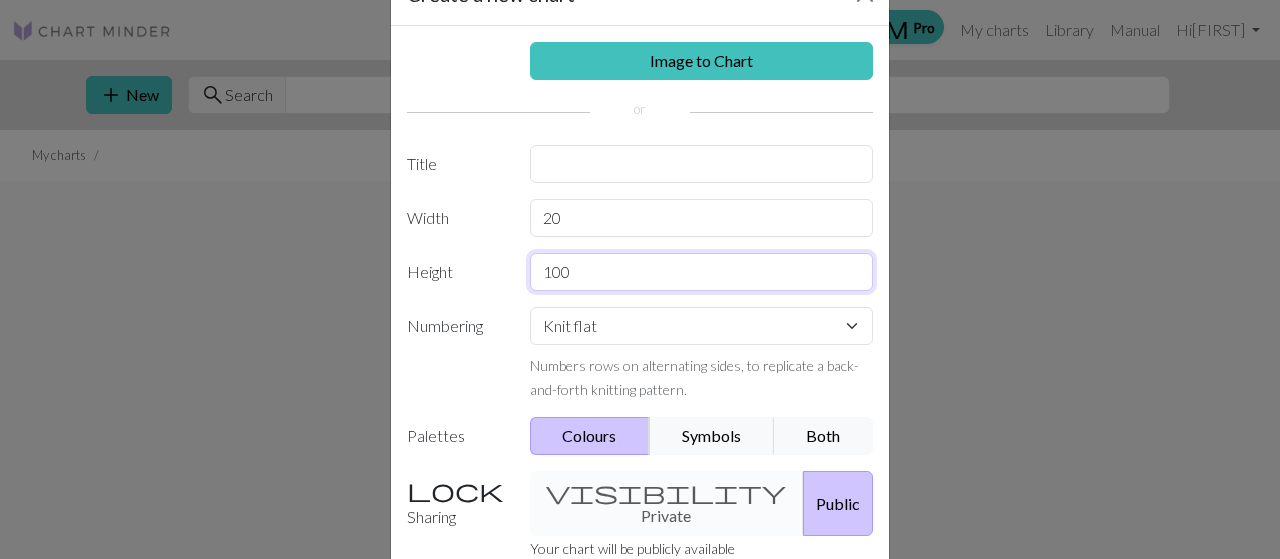 type on "100" 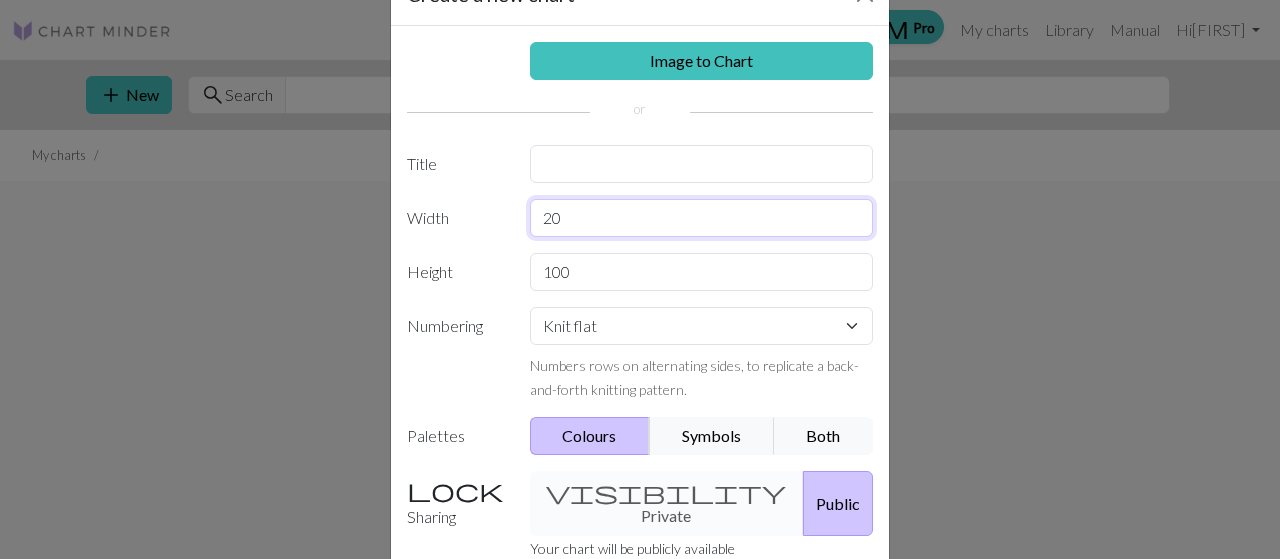 drag, startPoint x: 567, startPoint y: 224, endPoint x: 495, endPoint y: 238, distance: 73.34848 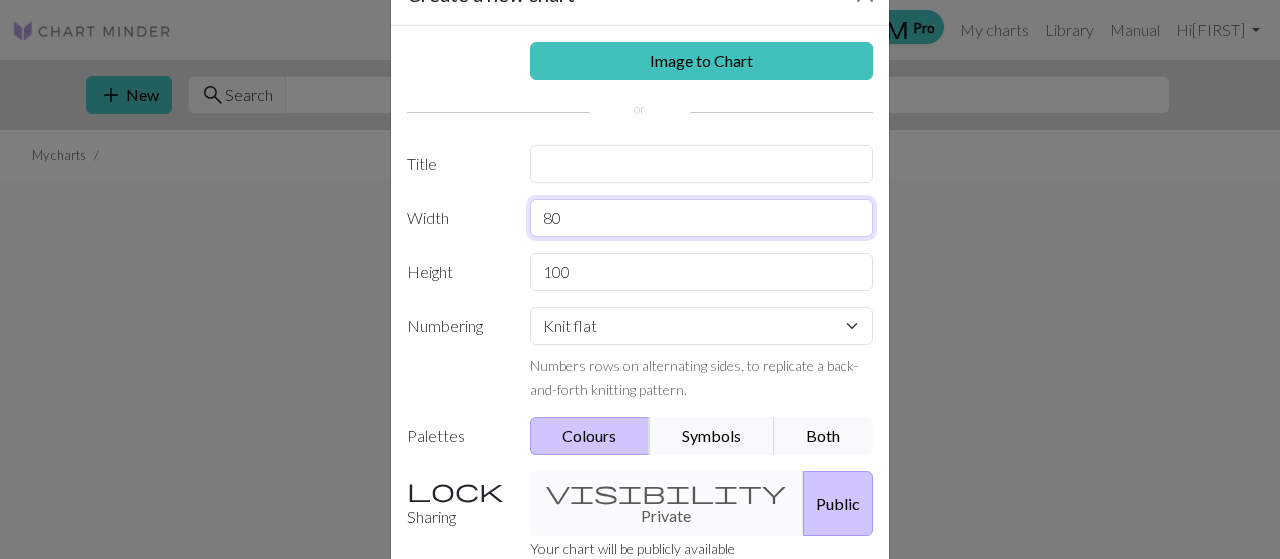 type on "8" 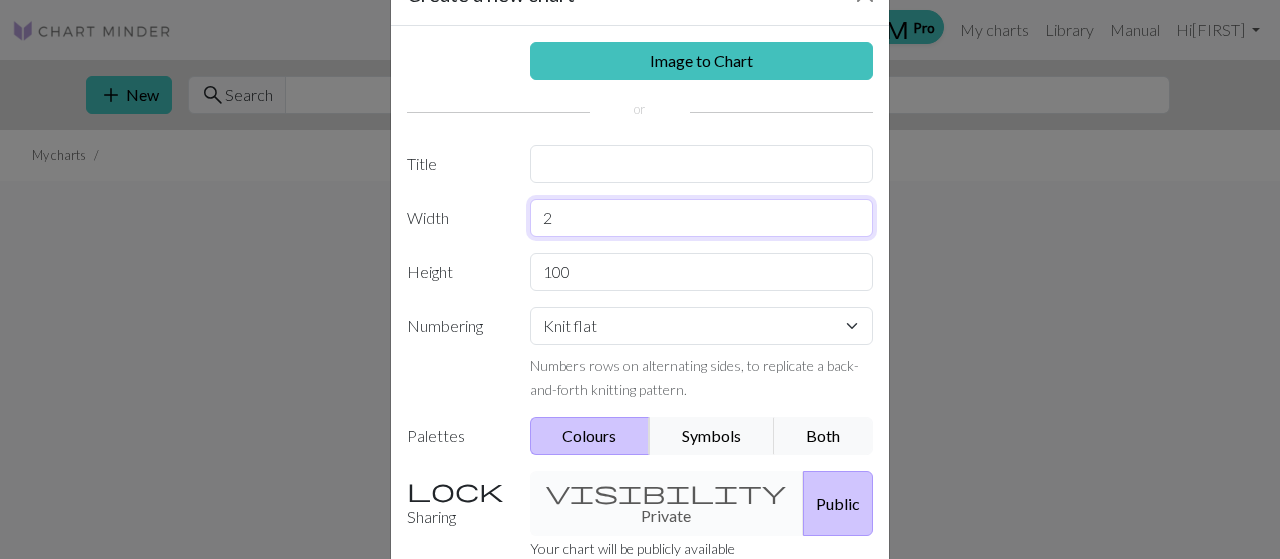 type on "20" 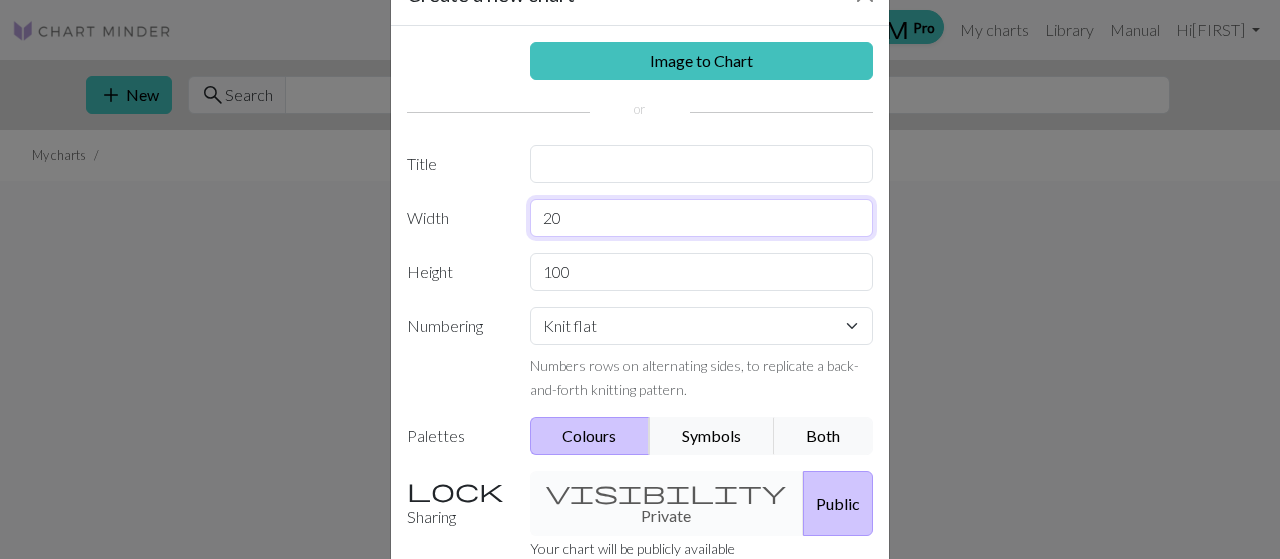 scroll, scrollTop: 226, scrollLeft: 0, axis: vertical 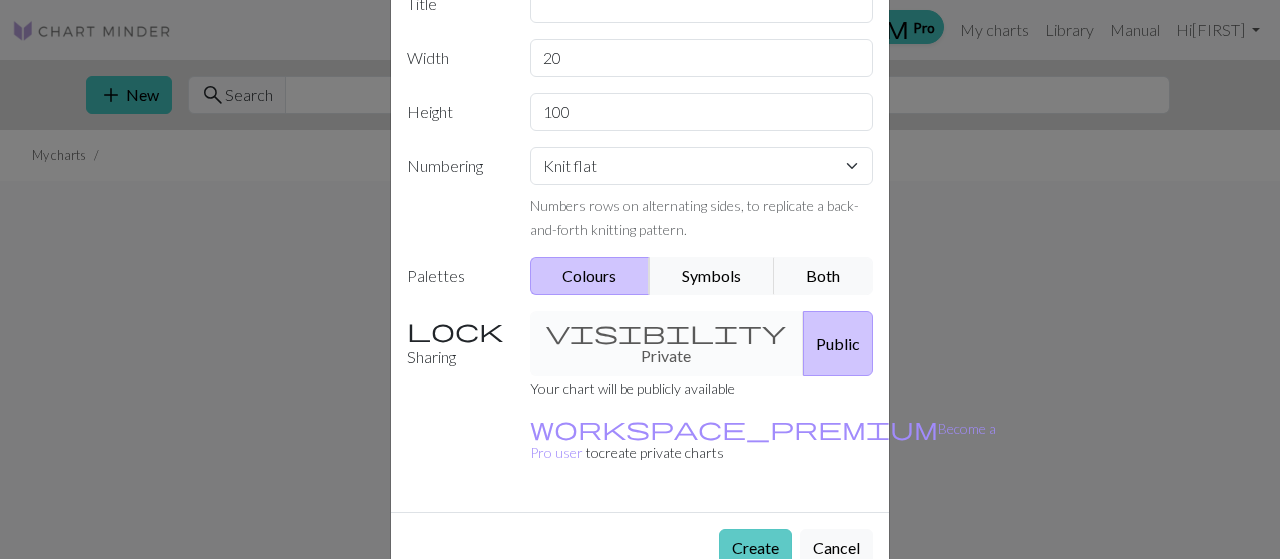 click on "Create" at bounding box center [755, 548] 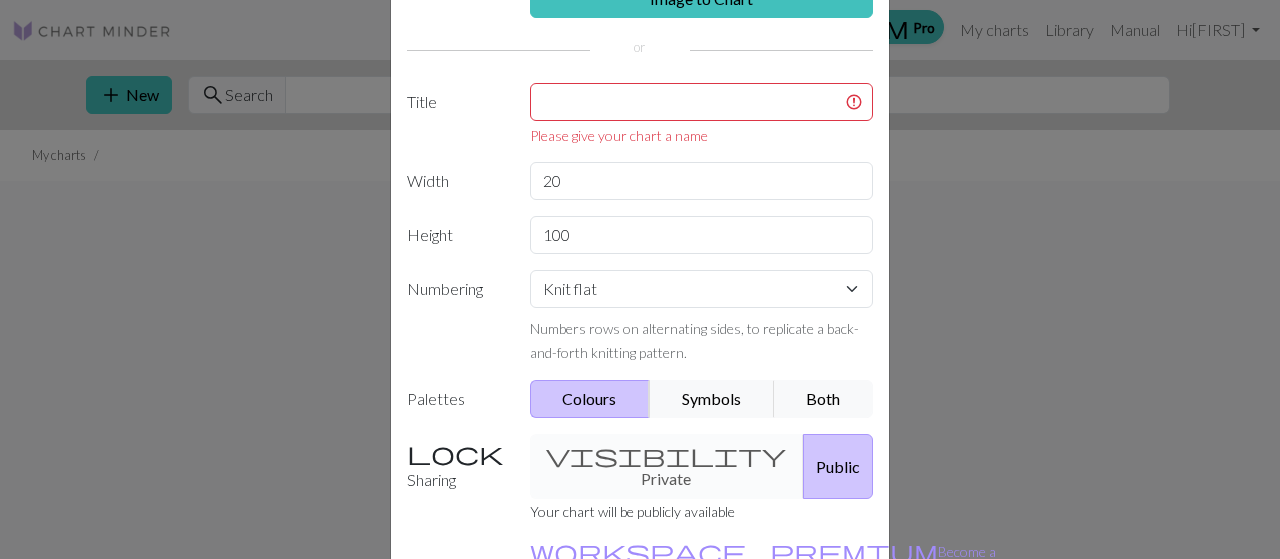 scroll, scrollTop: 128, scrollLeft: 0, axis: vertical 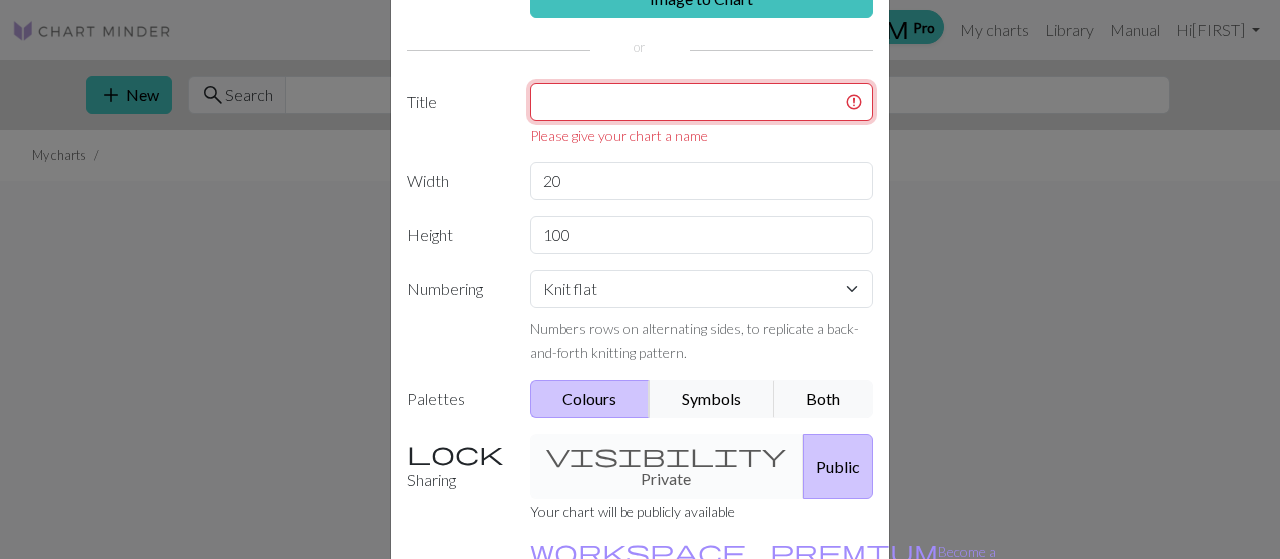 click at bounding box center [702, 102] 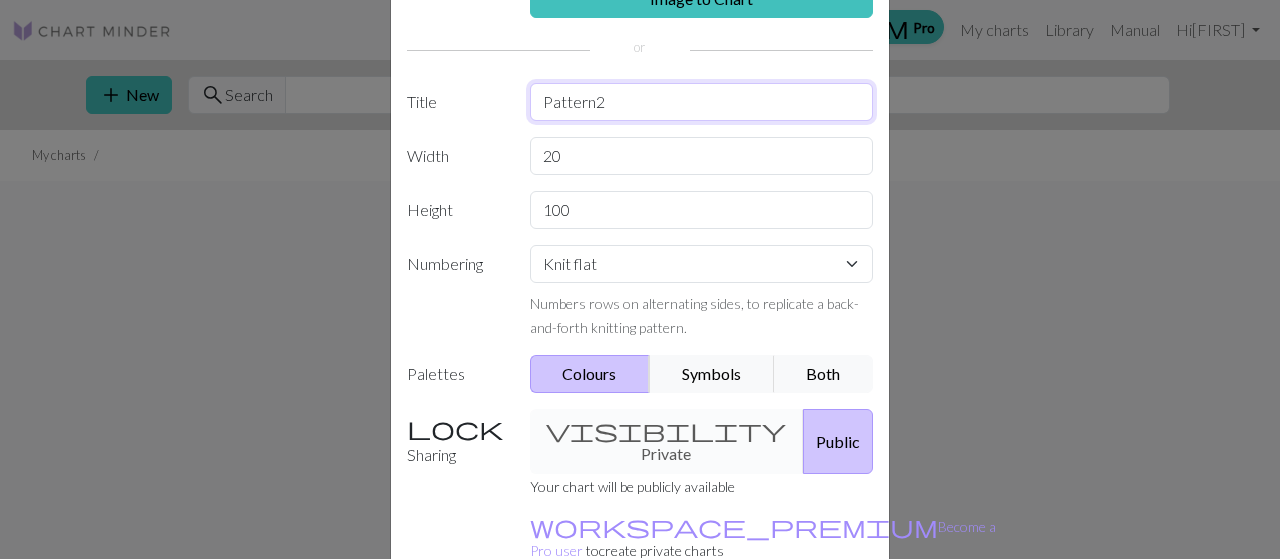 type on "Pattern2" 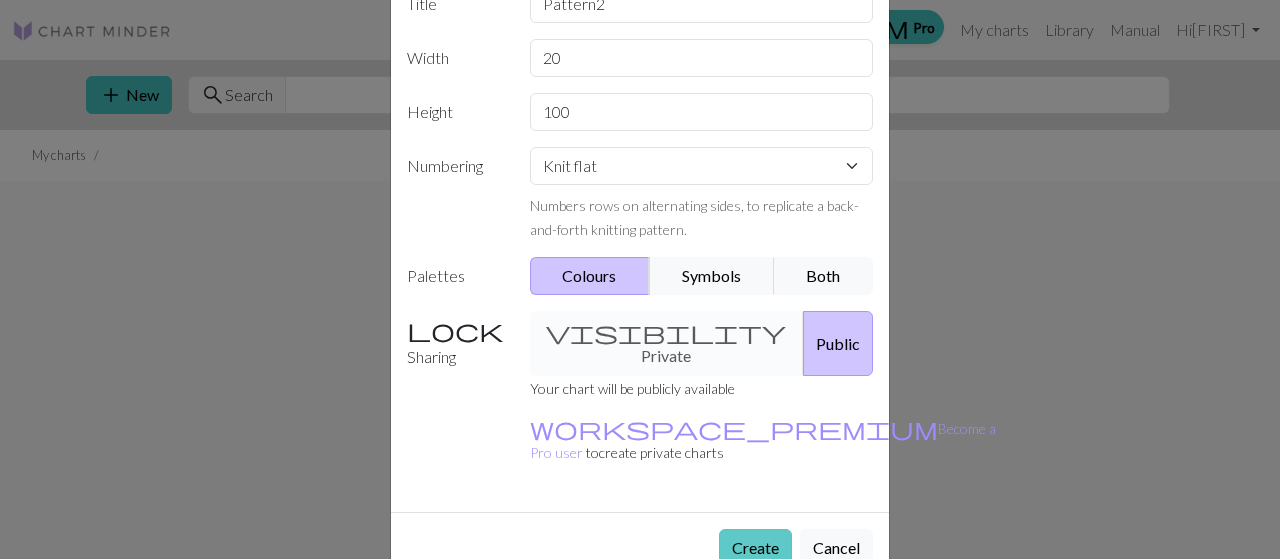 click on "Create" at bounding box center [755, 548] 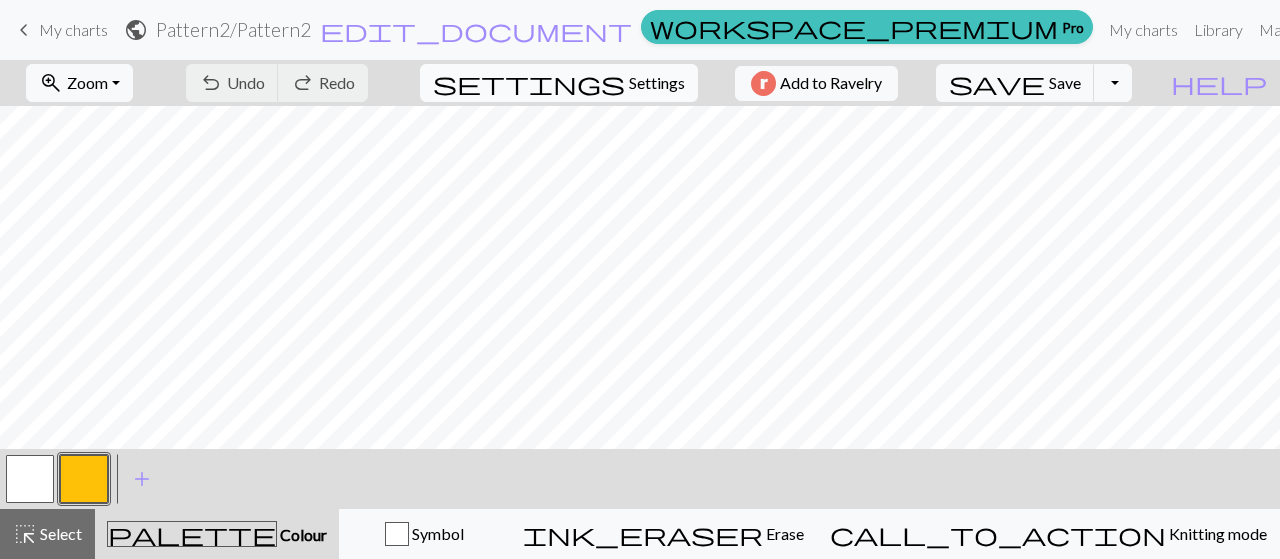 click on "Settings" at bounding box center (657, 83) 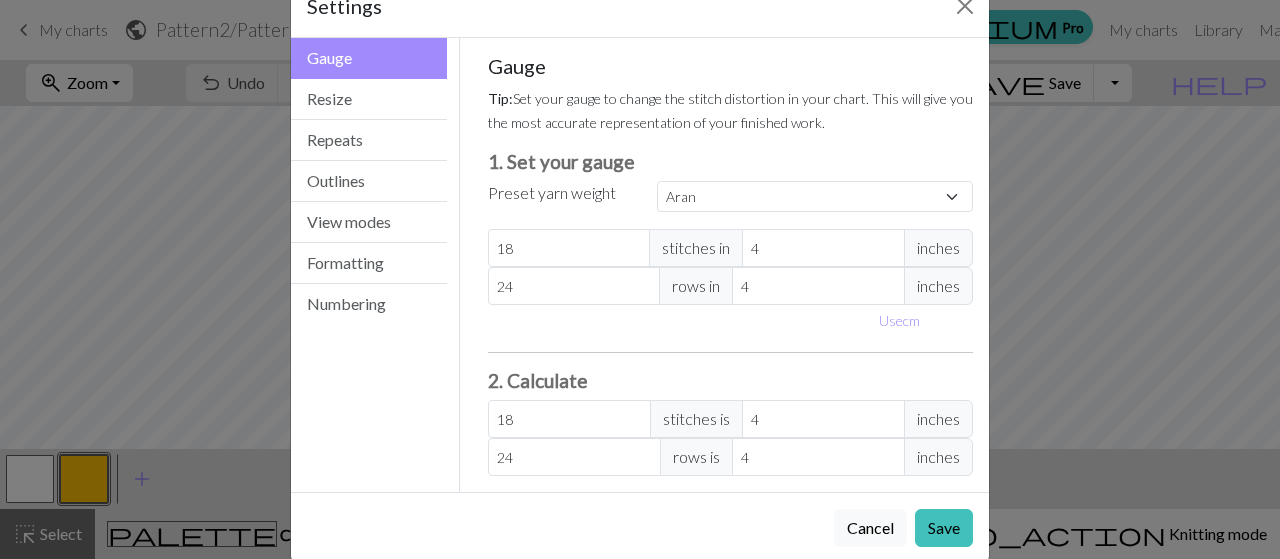 scroll, scrollTop: 81, scrollLeft: 0, axis: vertical 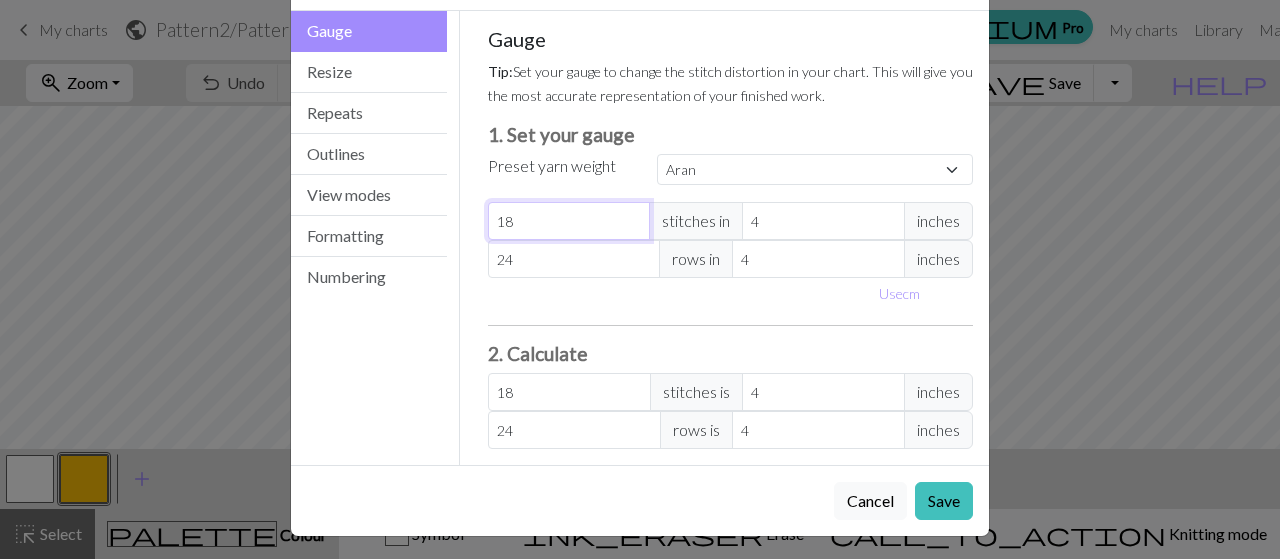 drag, startPoint x: 576, startPoint y: 227, endPoint x: 472, endPoint y: 229, distance: 104.019226 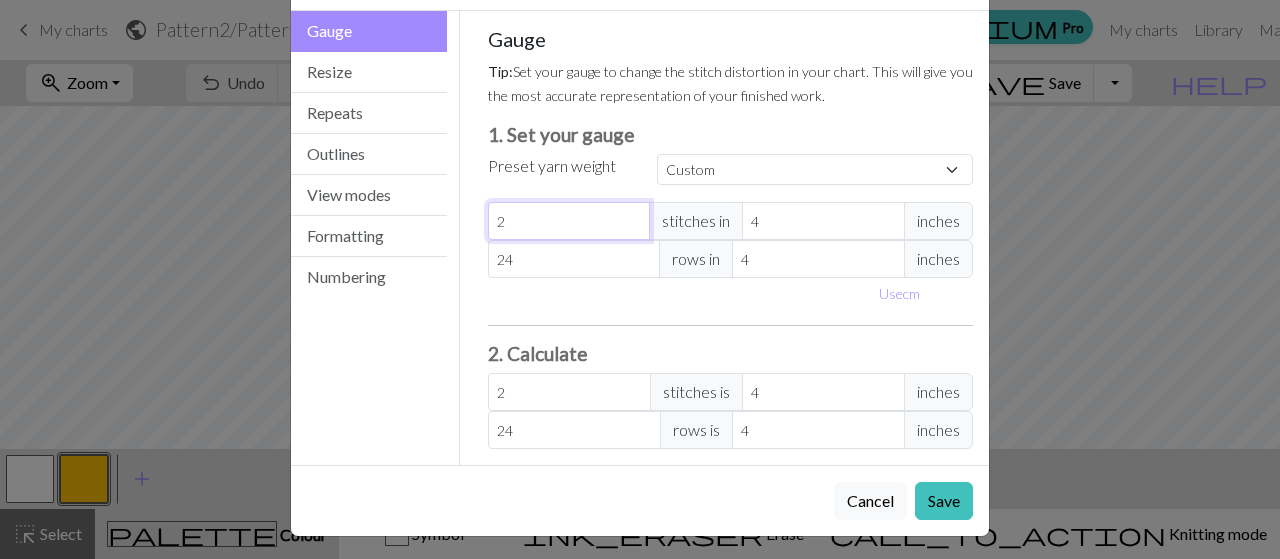 type on "23" 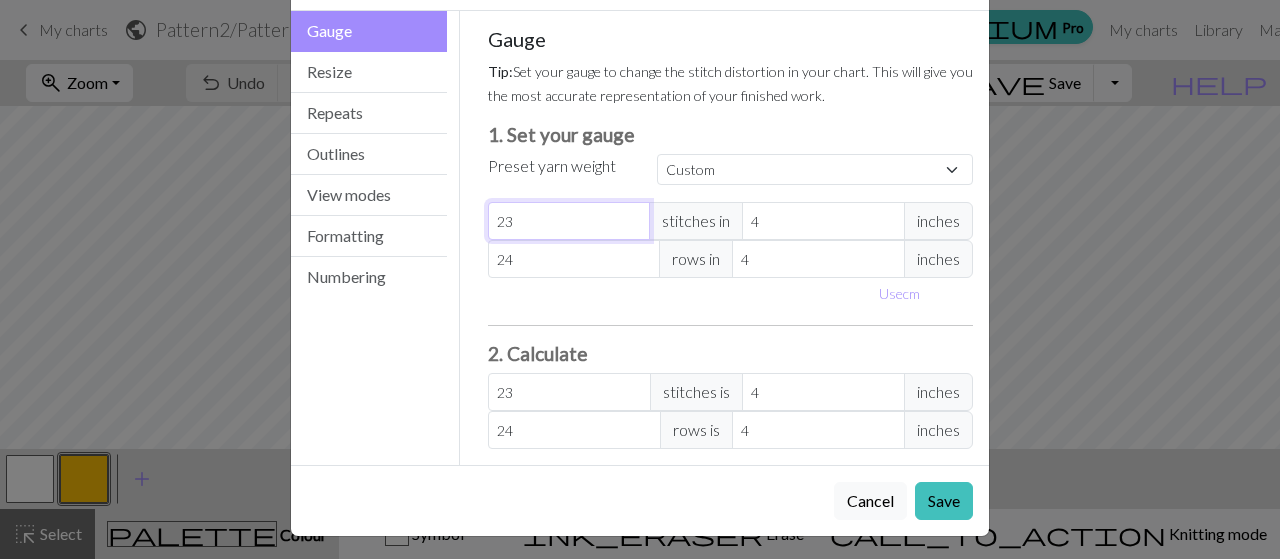type on "23" 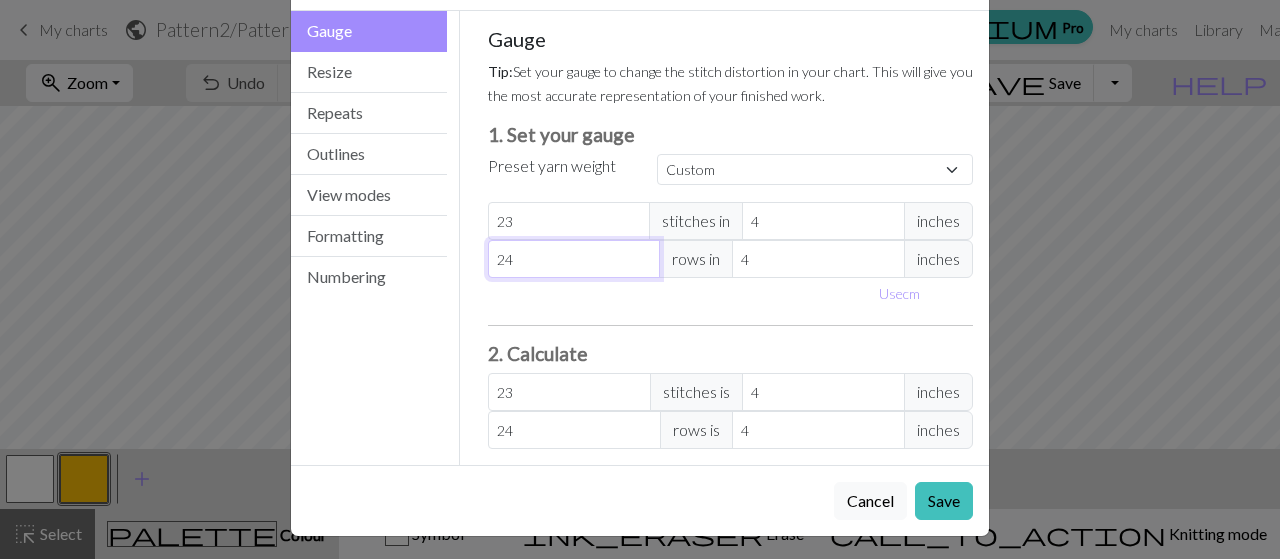 drag, startPoint x: 525, startPoint y: 254, endPoint x: 466, endPoint y: 260, distance: 59.3043 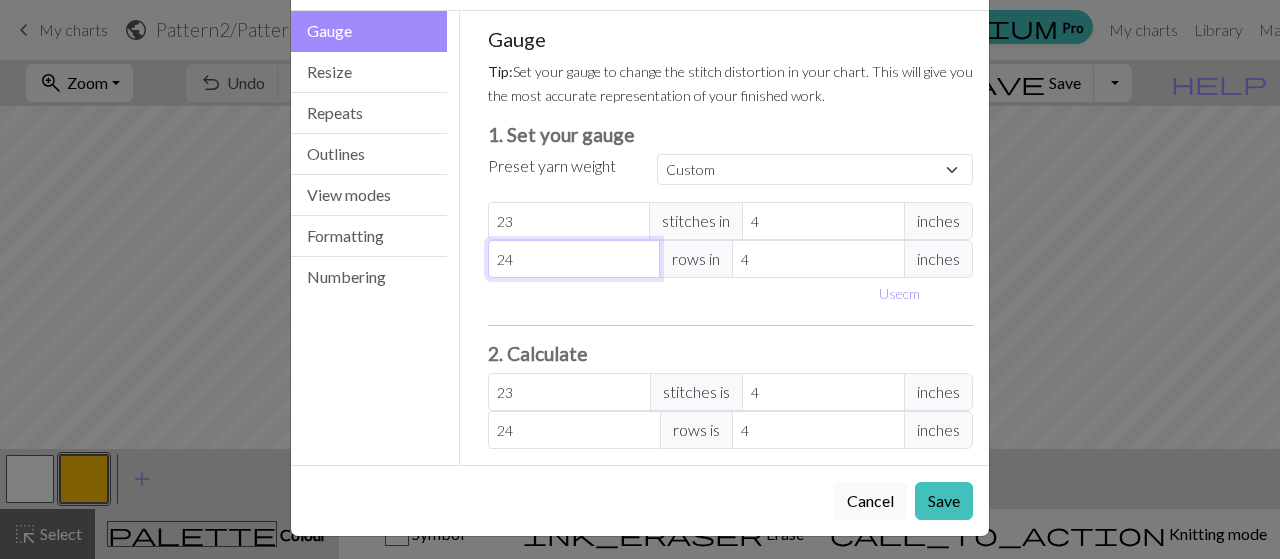 type on "3" 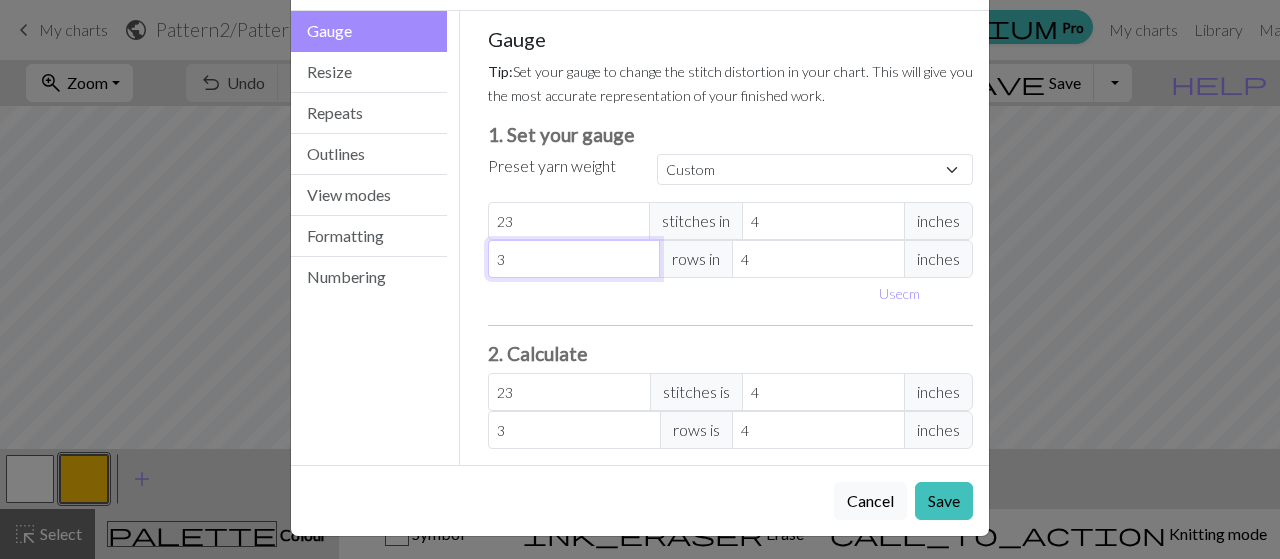 type on "30" 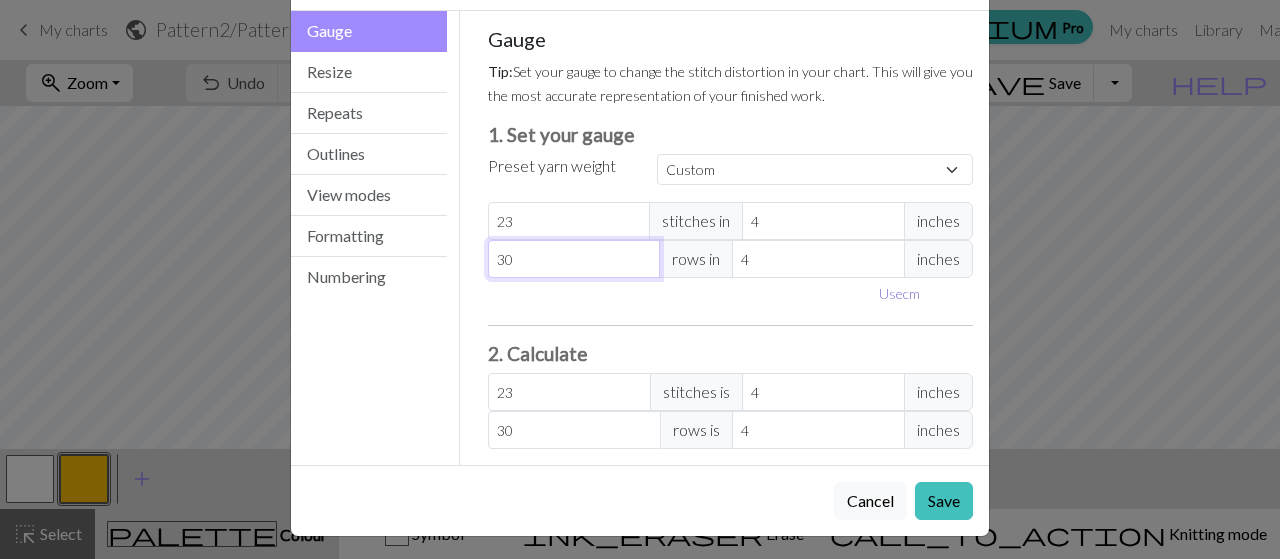 type on "30" 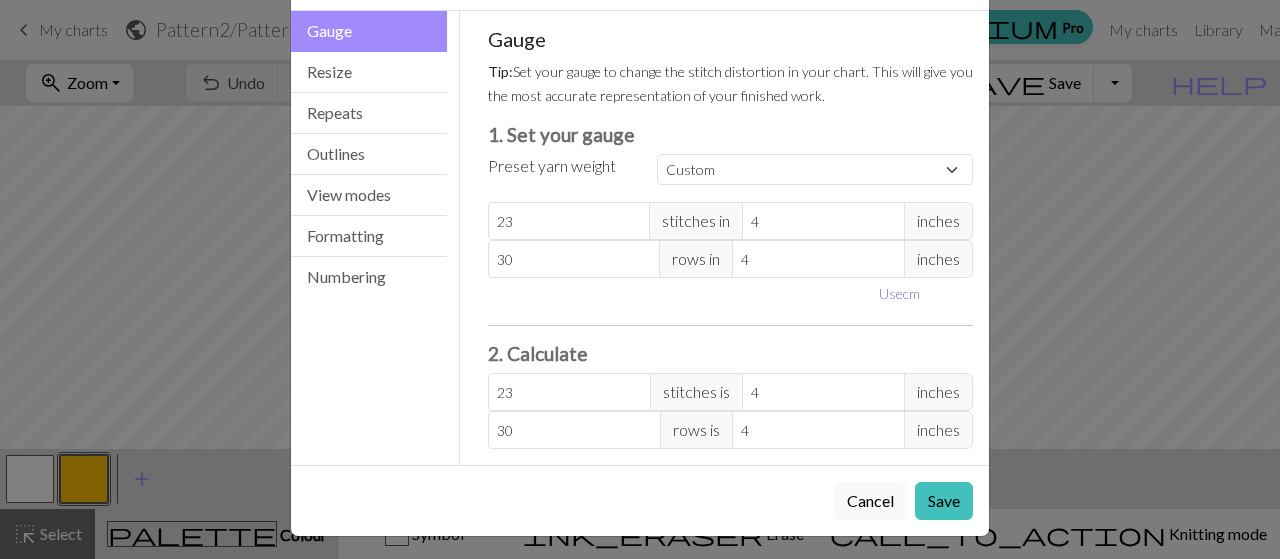 click on "Use  cm" at bounding box center (899, 293) 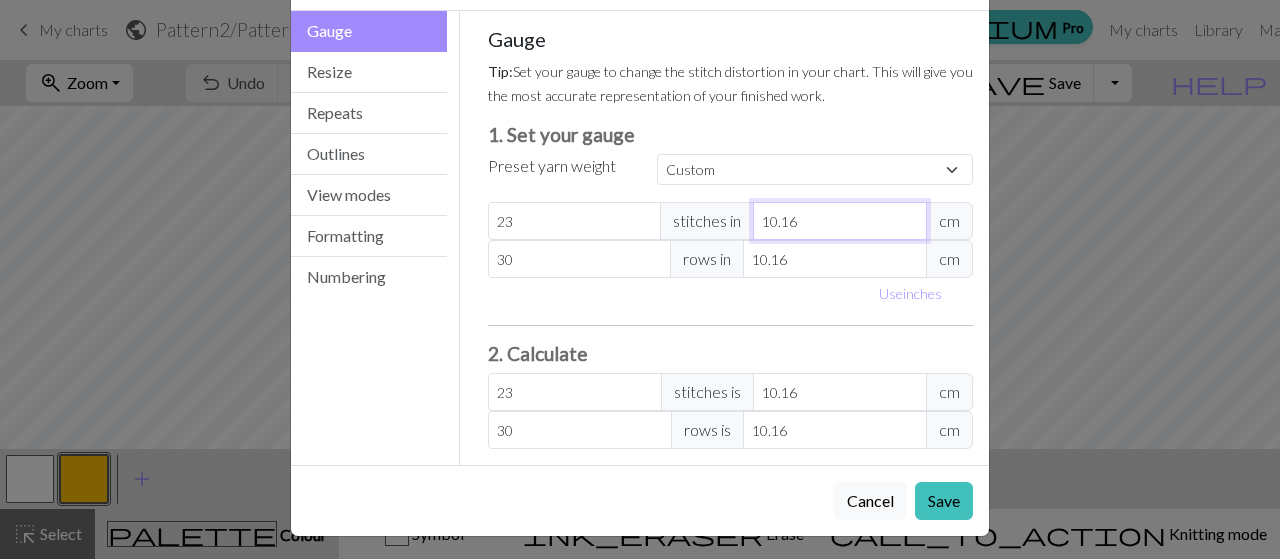 drag, startPoint x: 813, startPoint y: 214, endPoint x: 779, endPoint y: 221, distance: 34.713108 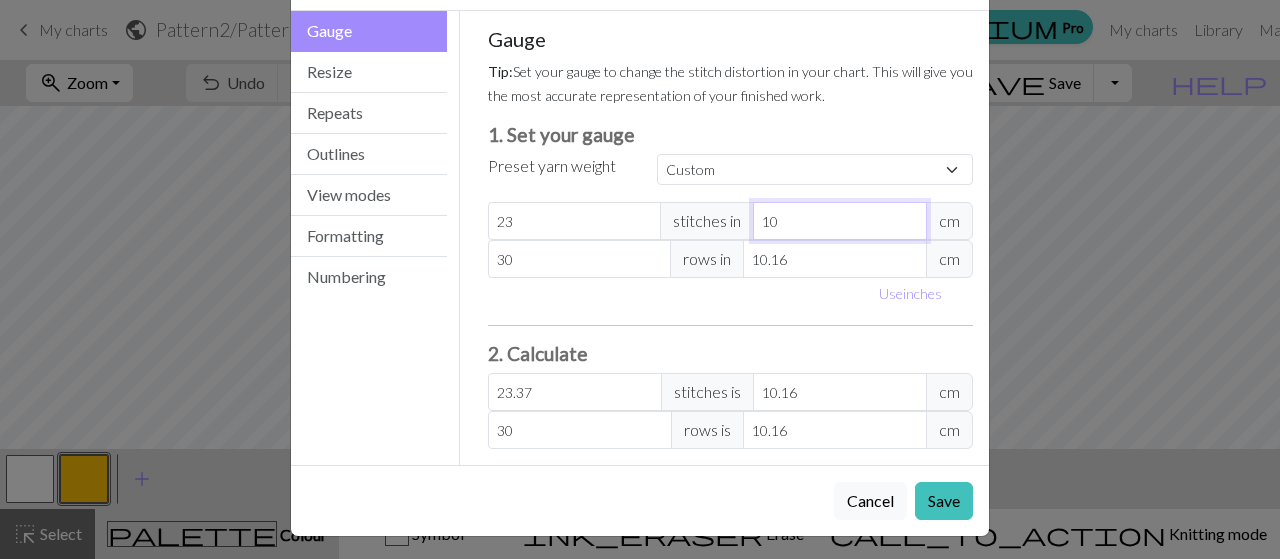 type on "10" 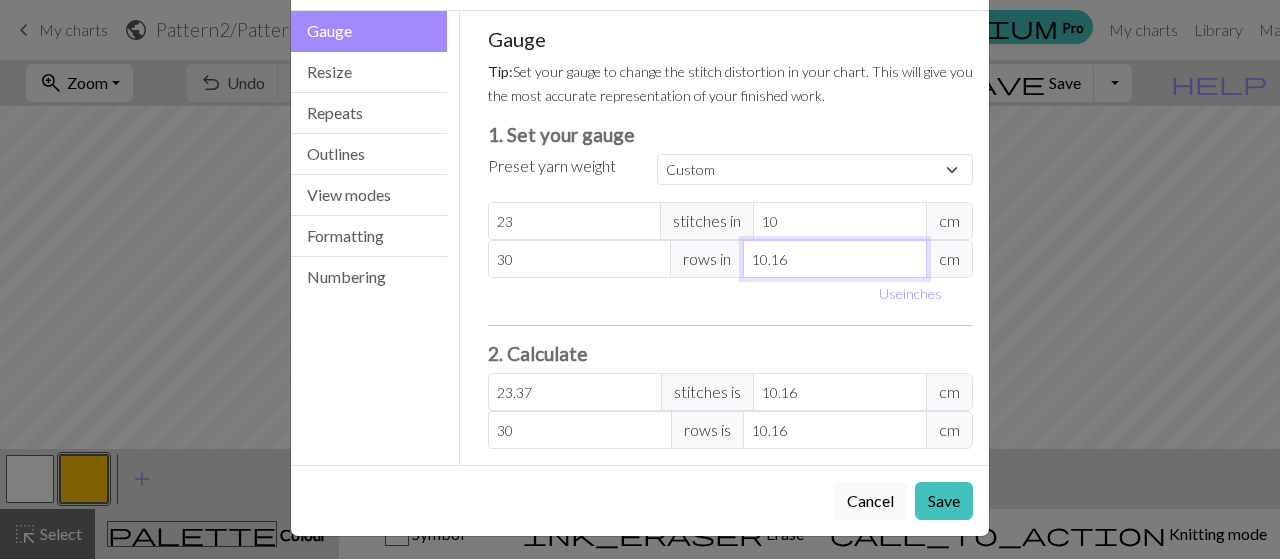 type on "10.1" 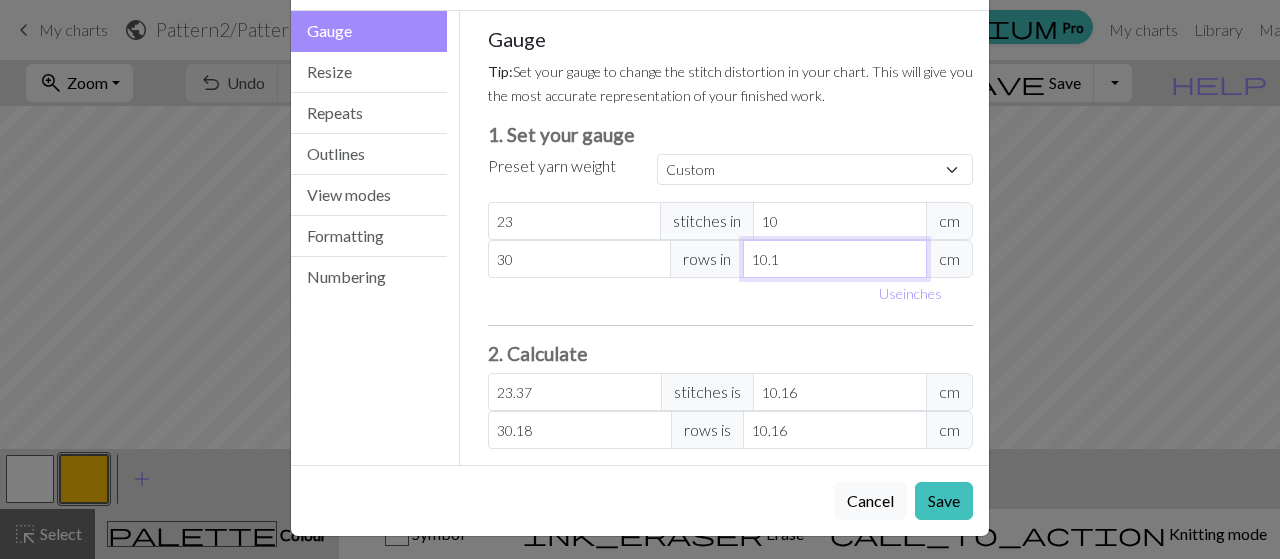 click on "10.1" at bounding box center [835, 259] 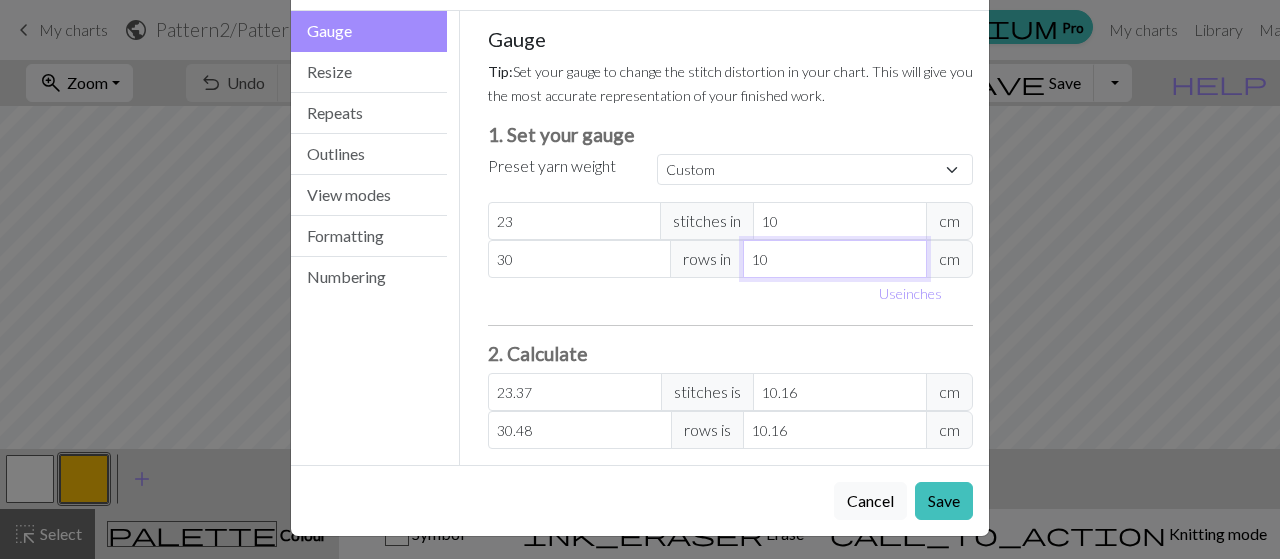 type on "10" 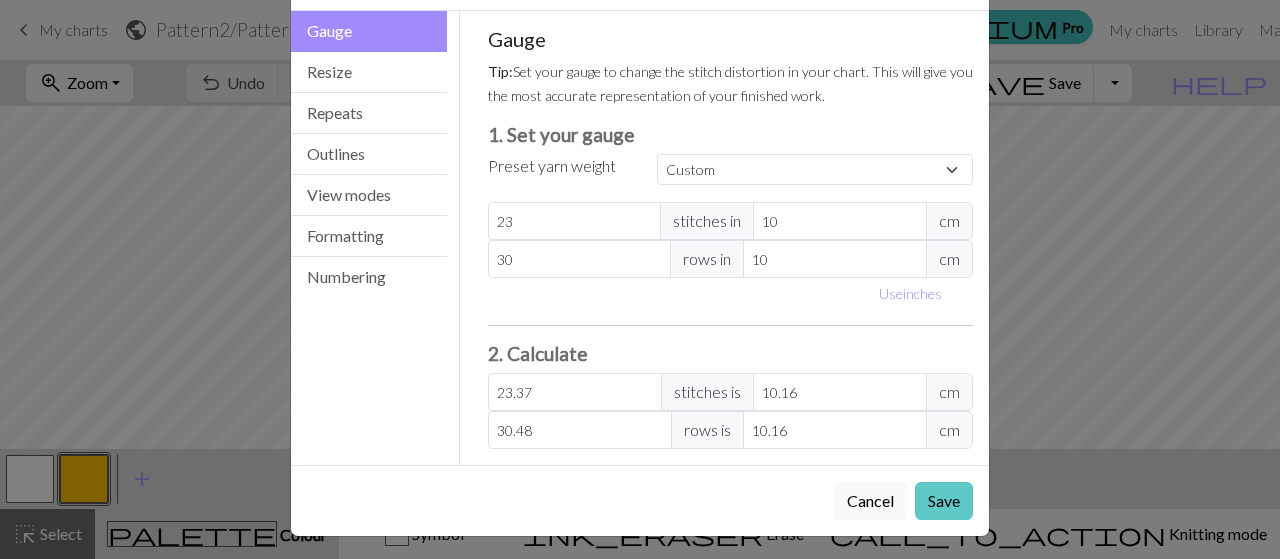 click on "Save" at bounding box center (944, 501) 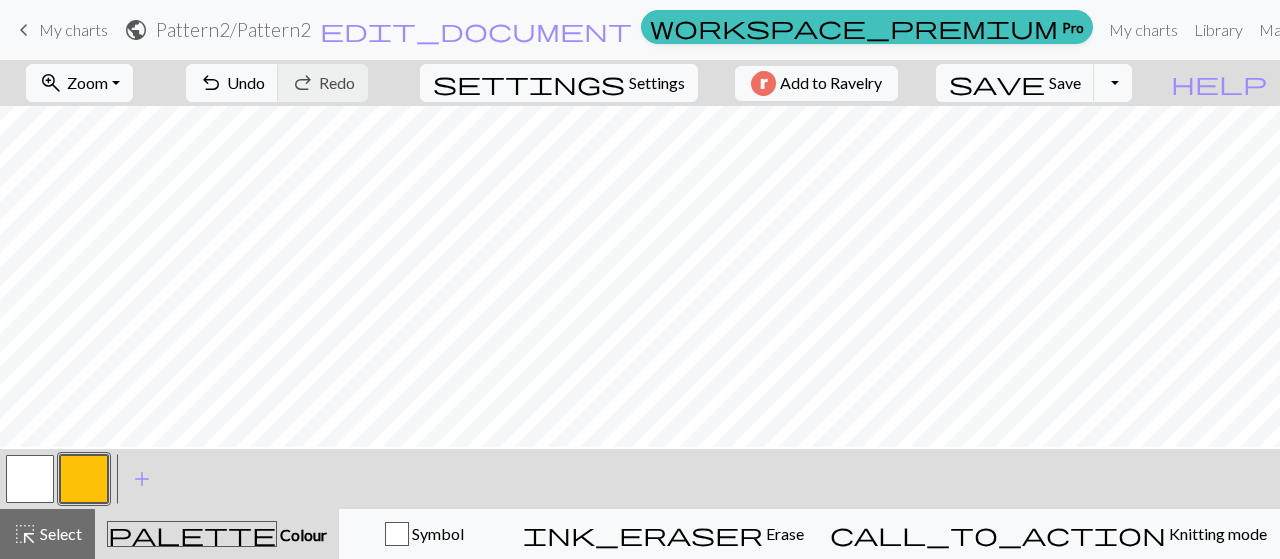 scroll, scrollTop: 0, scrollLeft: 0, axis: both 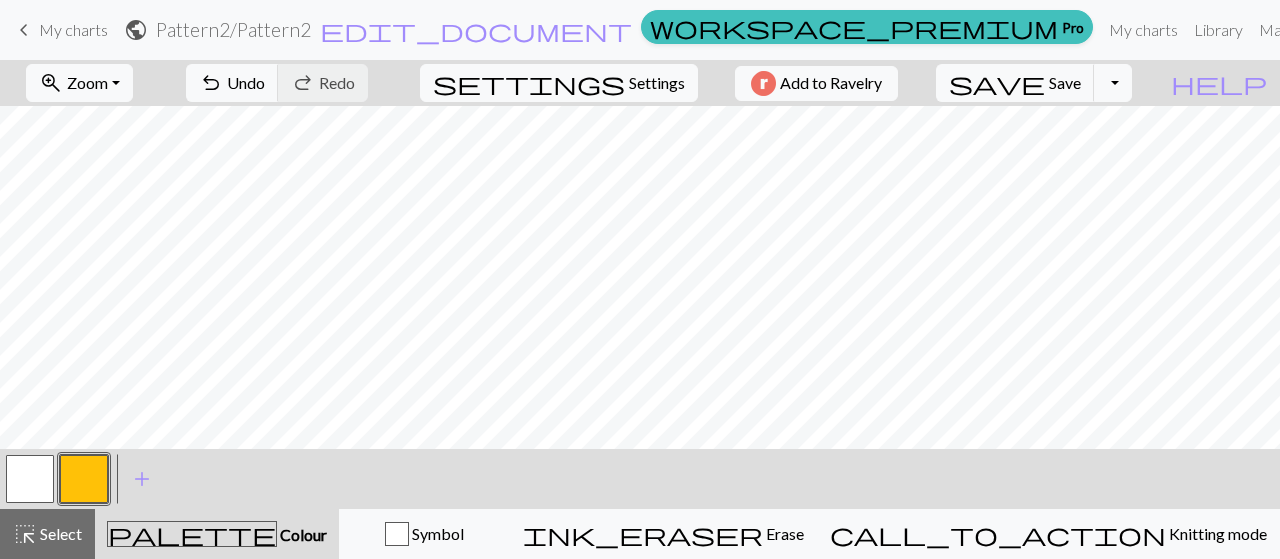 click at bounding box center [30, 479] 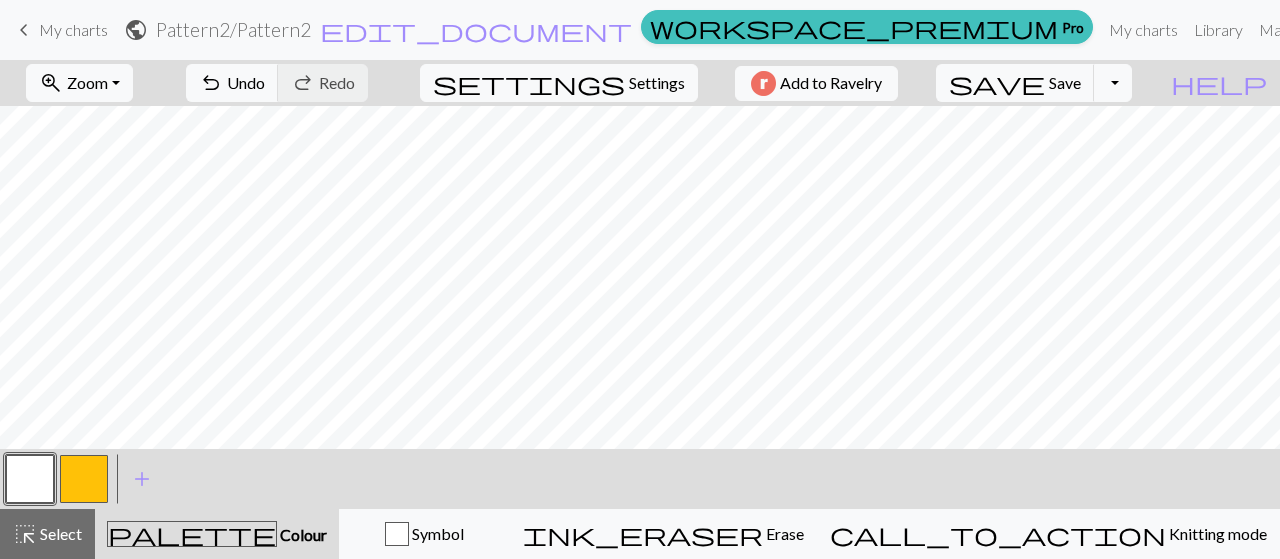 click at bounding box center (30, 479) 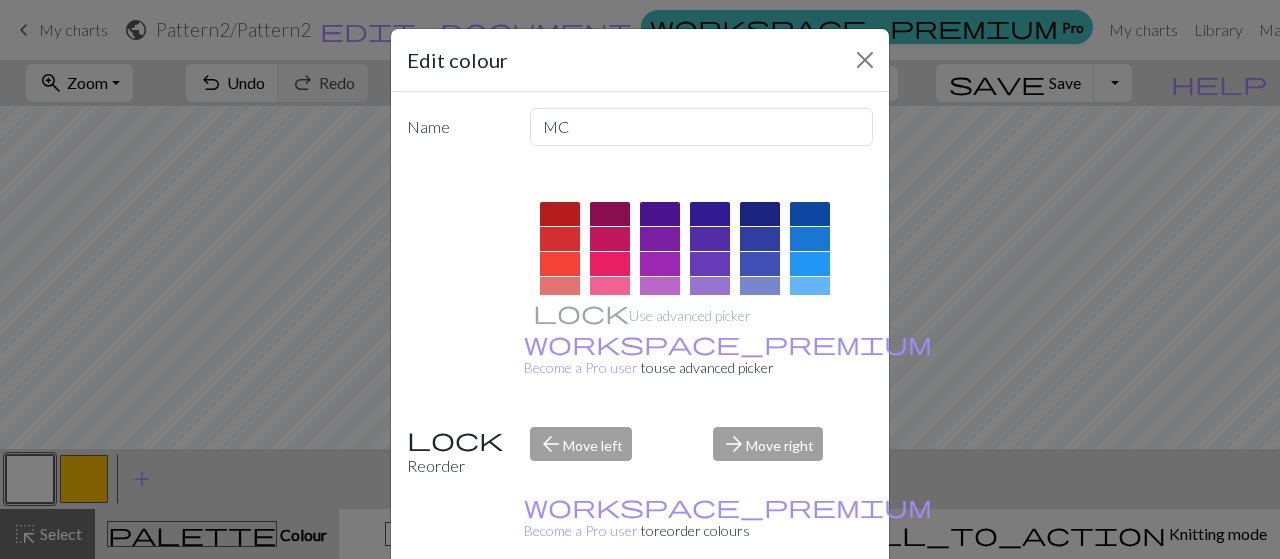 click at bounding box center [760, 214] 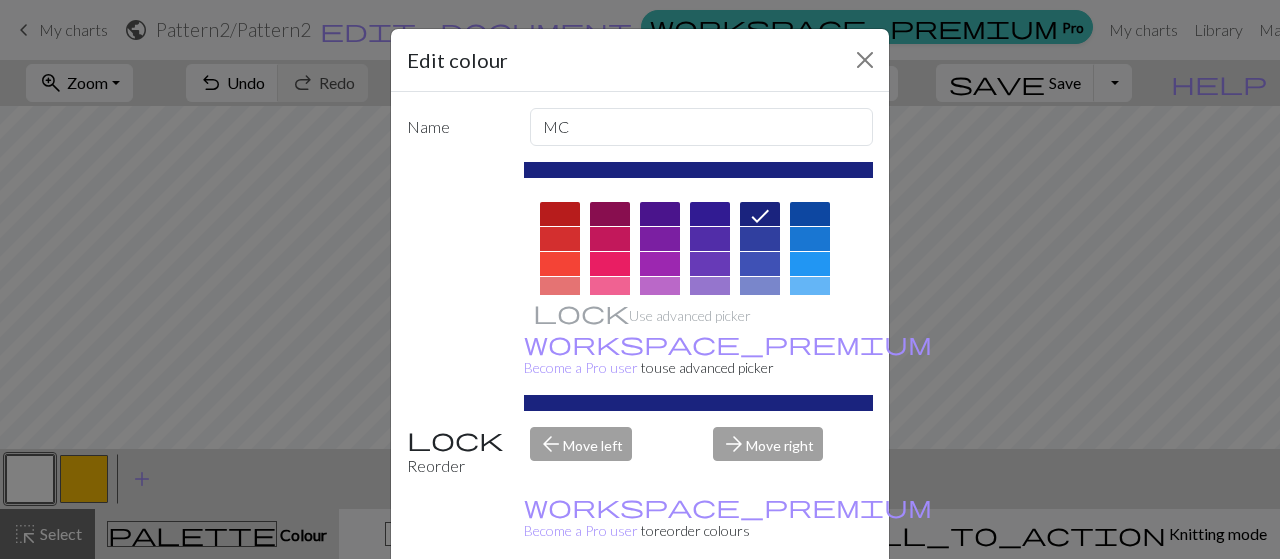 click on "Done" at bounding box center [760, 610] 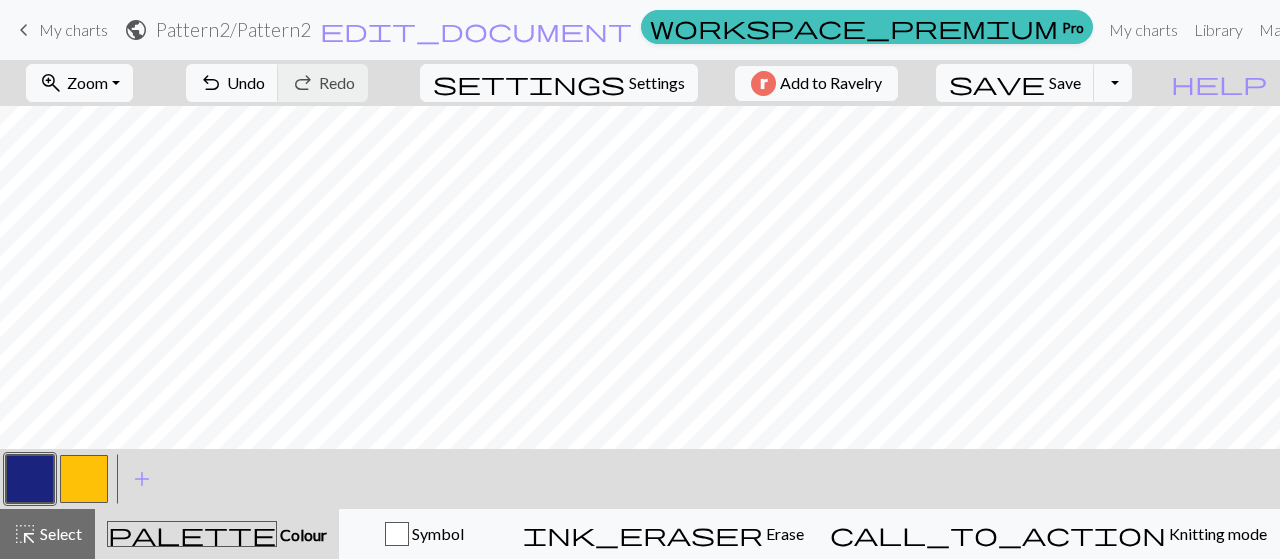 click at bounding box center (84, 479) 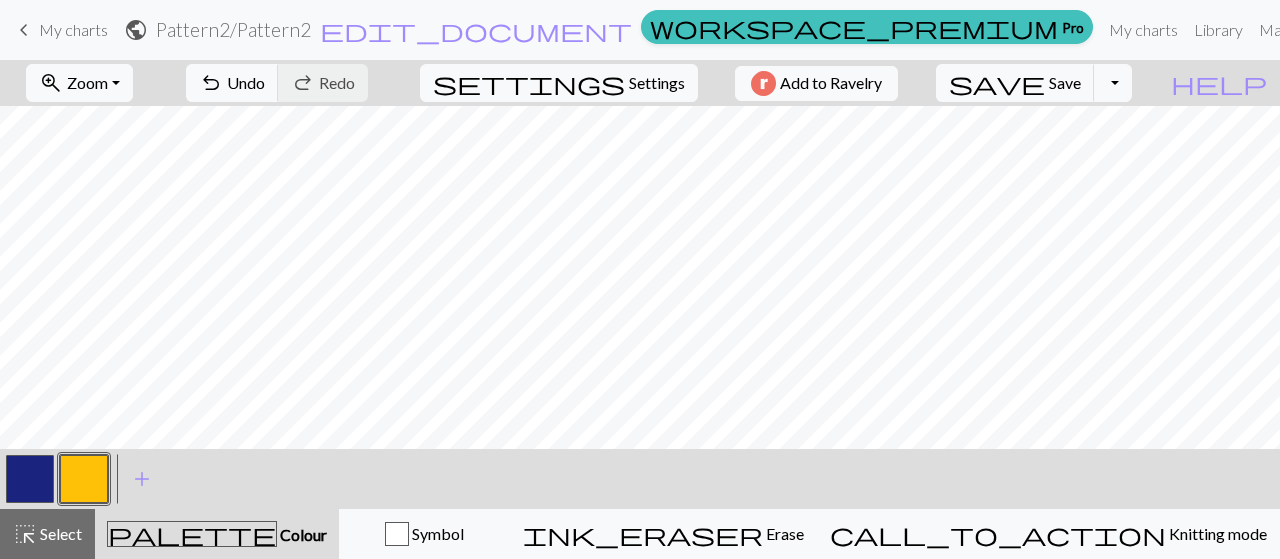 click at bounding box center (84, 479) 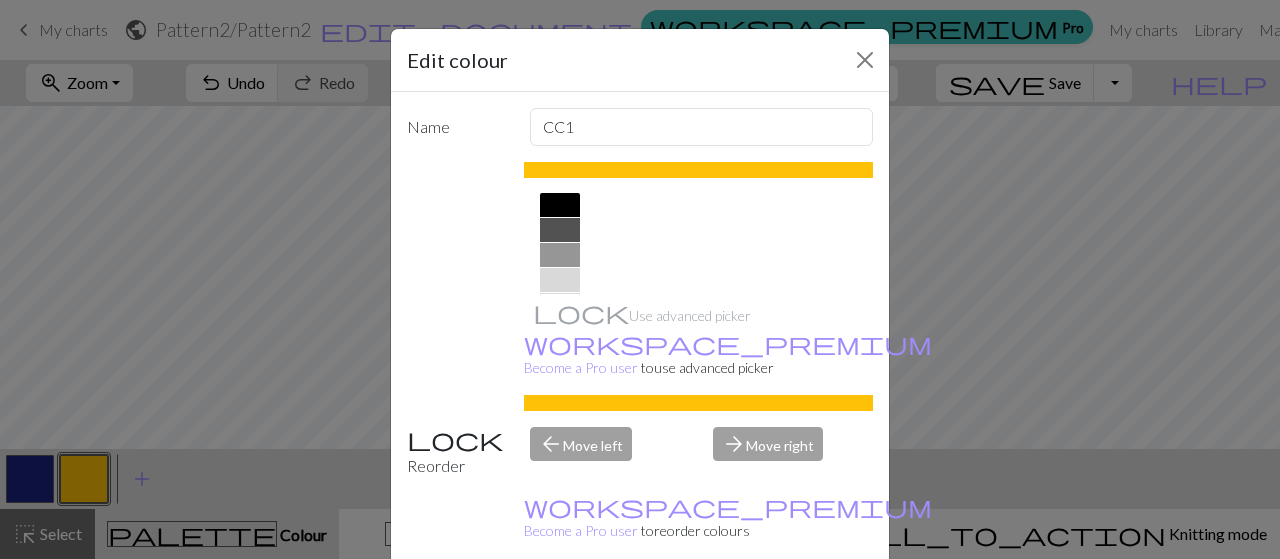 scroll, scrollTop: 458, scrollLeft: 0, axis: vertical 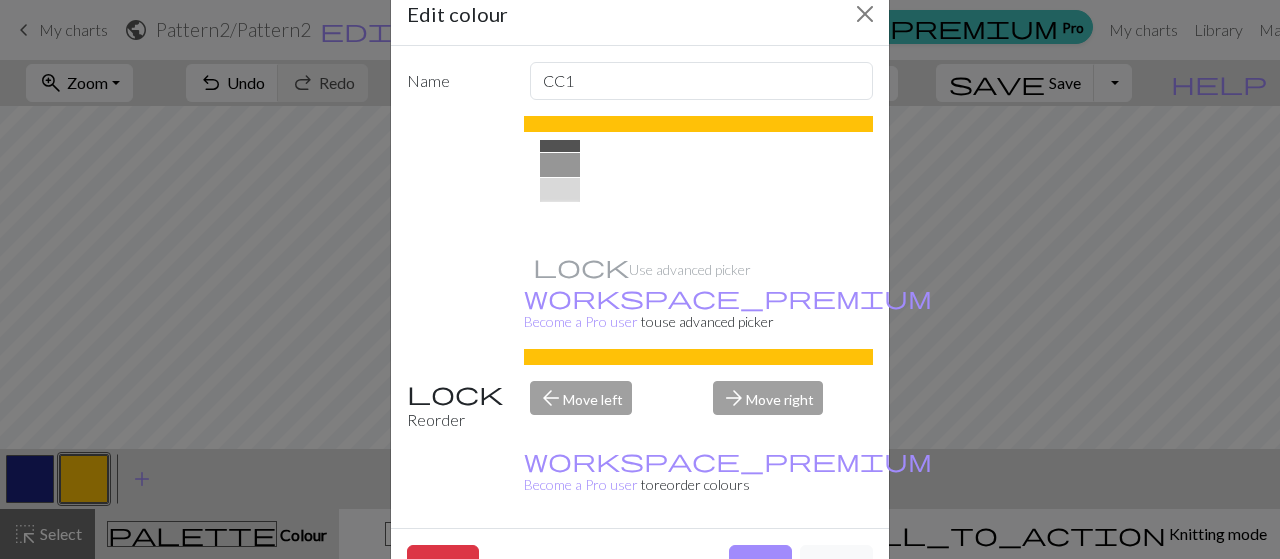 click at bounding box center (560, 215) 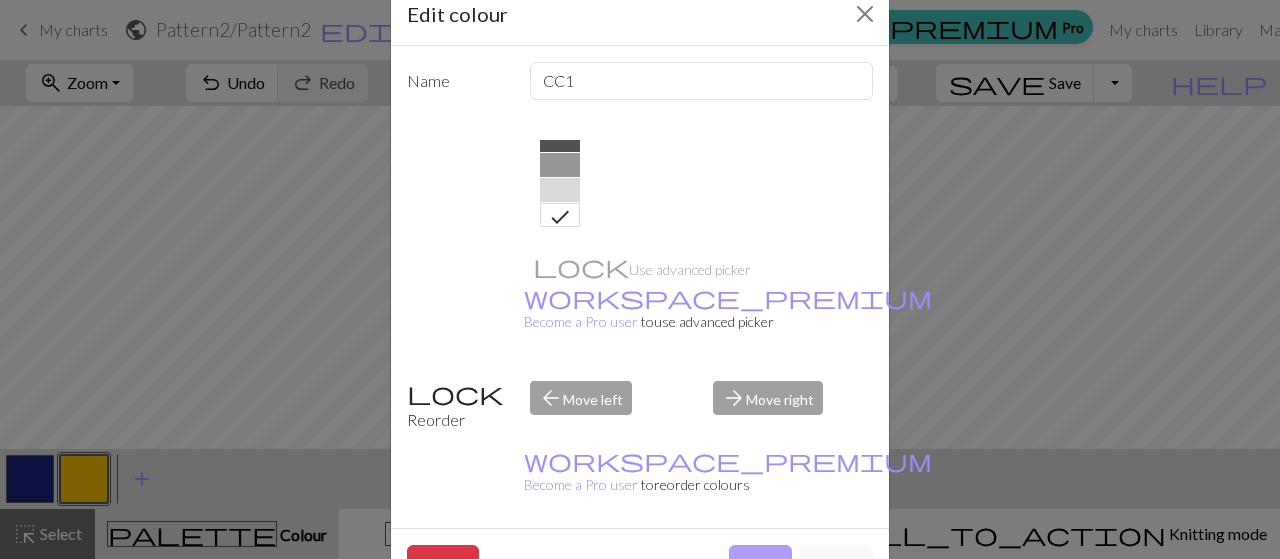 click on "Done" at bounding box center [760, 564] 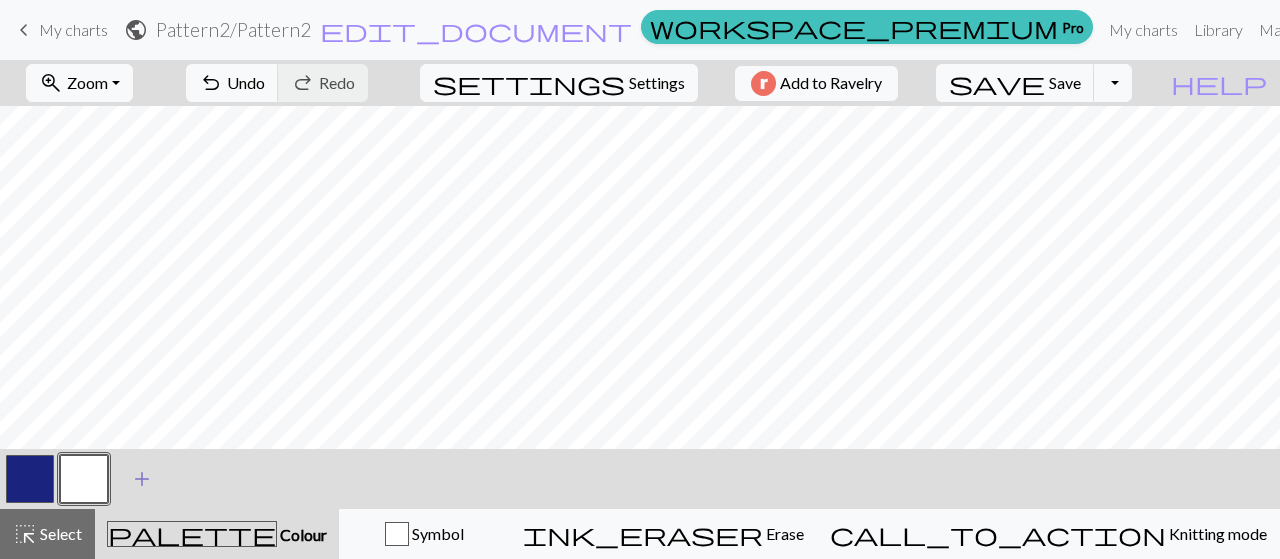 click on "add" at bounding box center [142, 479] 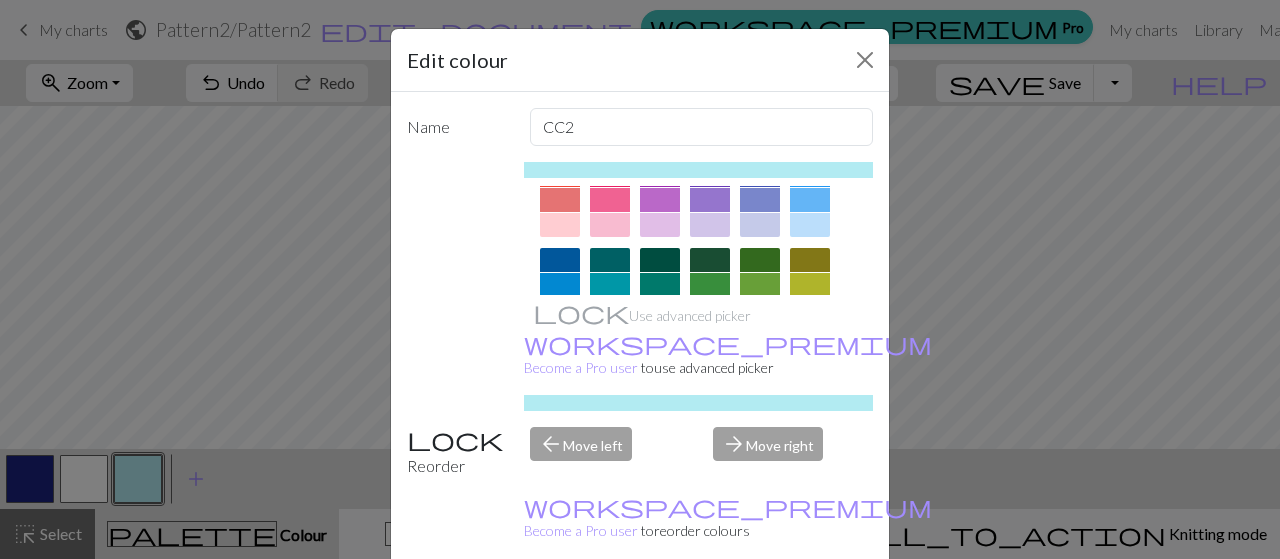 scroll, scrollTop: 88, scrollLeft: 0, axis: vertical 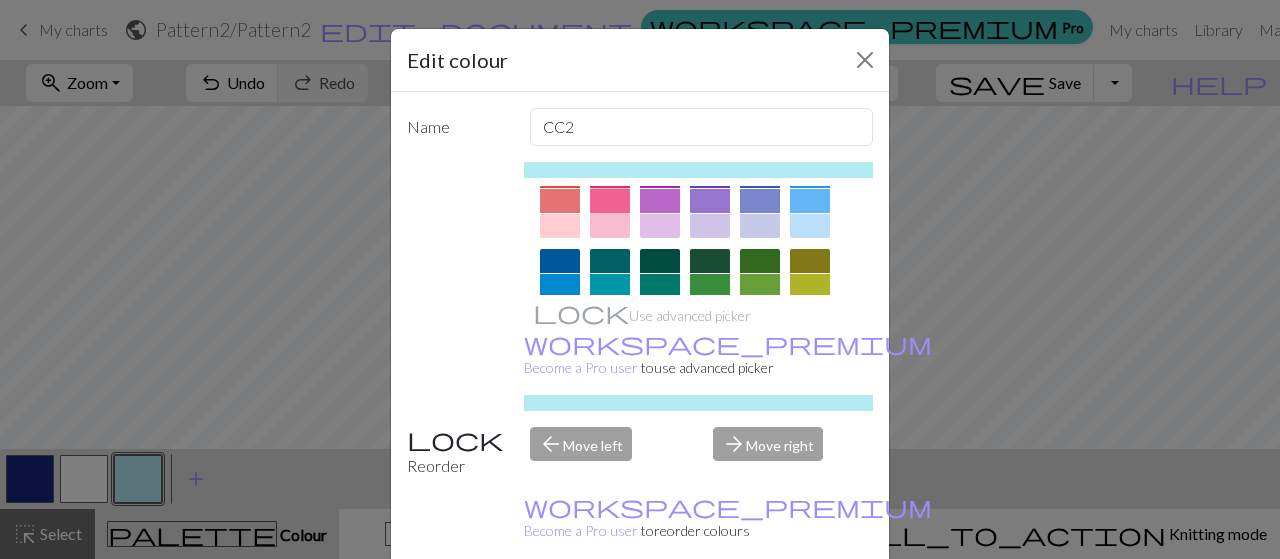 click at bounding box center (610, 201) 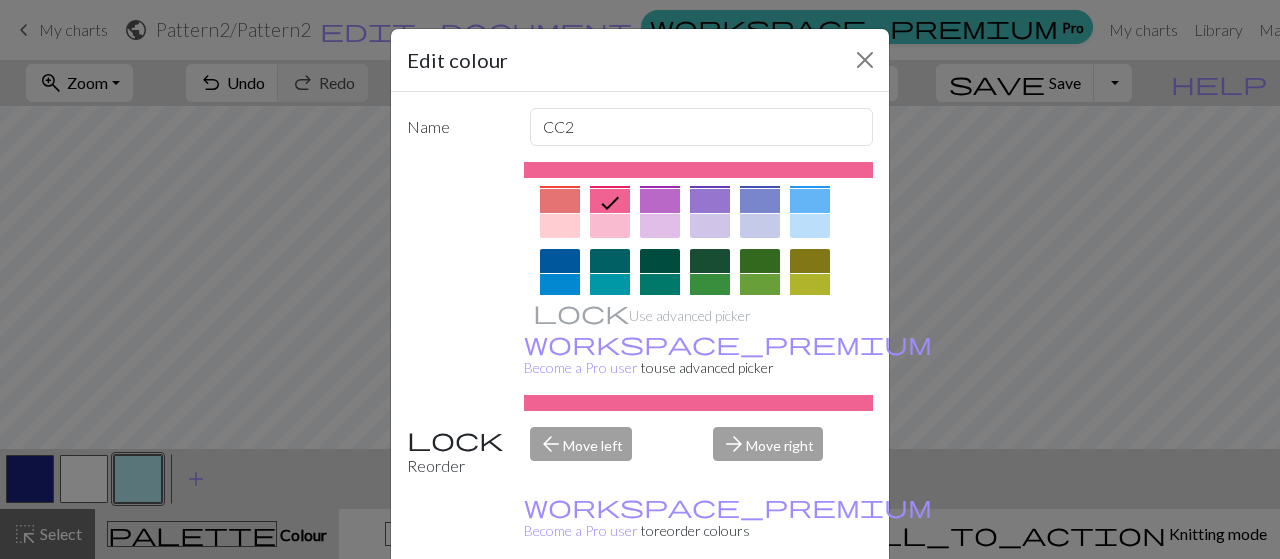 click on "Done" at bounding box center [760, 610] 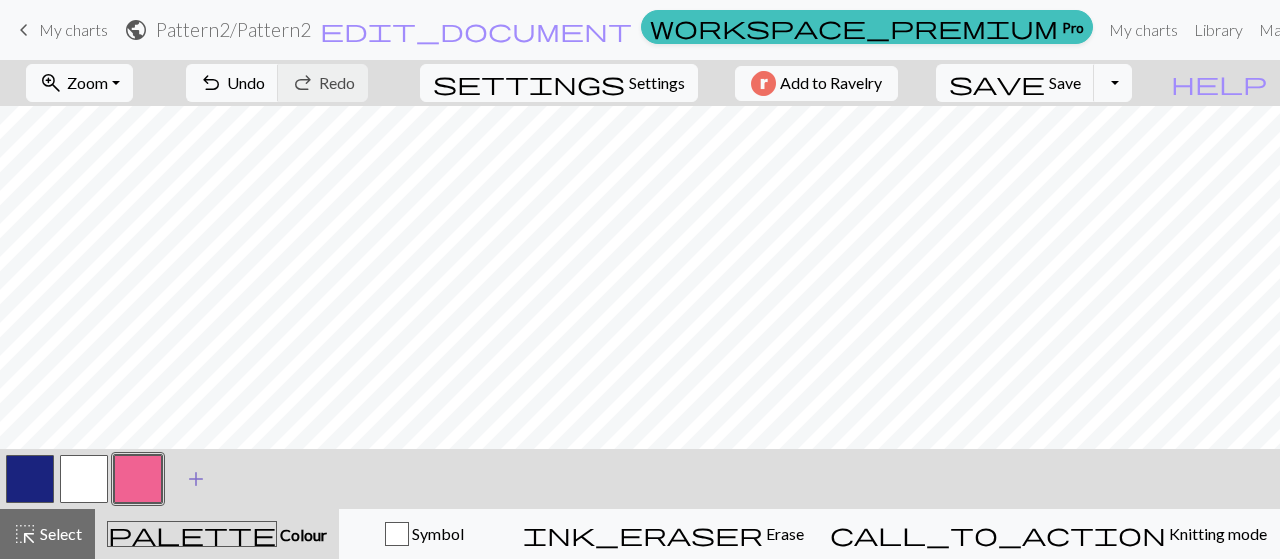 click on "add" at bounding box center [196, 479] 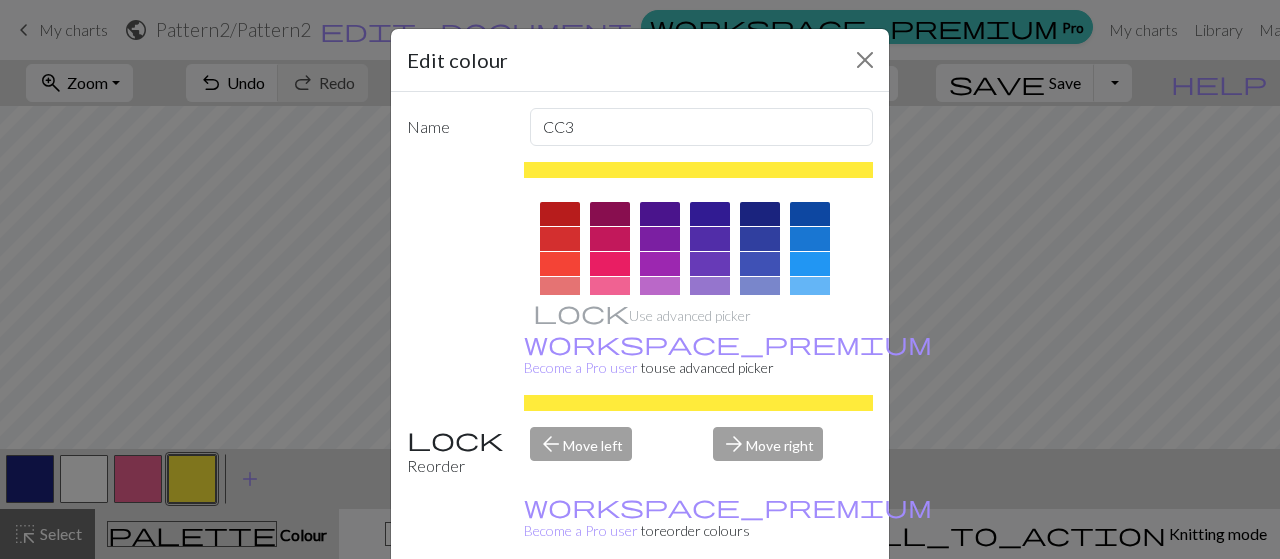 scroll, scrollTop: 46, scrollLeft: 0, axis: vertical 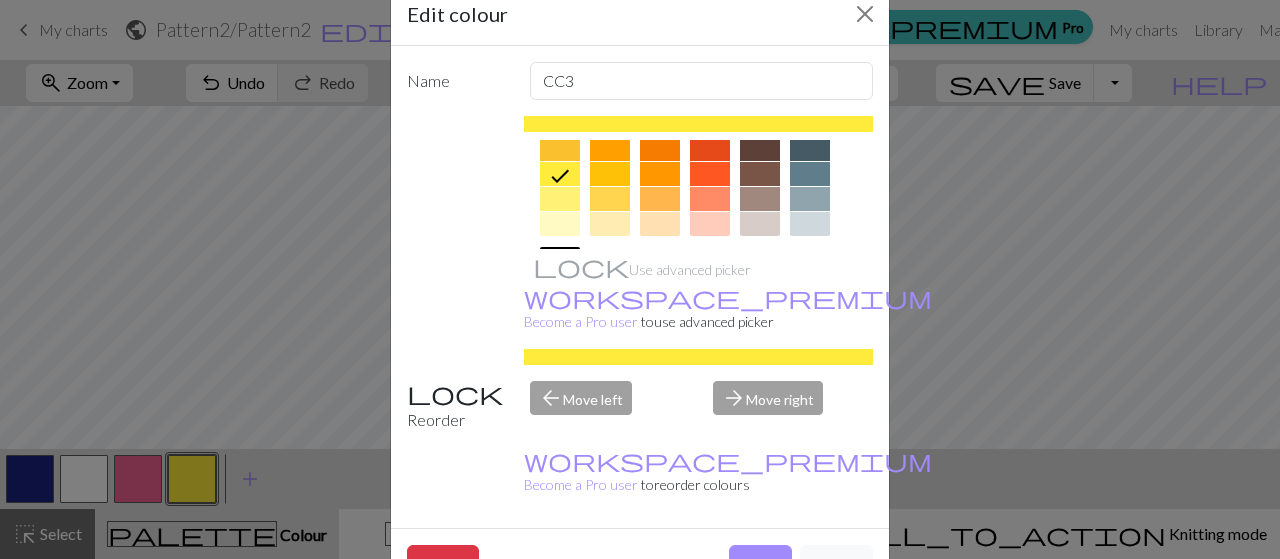 click at bounding box center (710, 199) 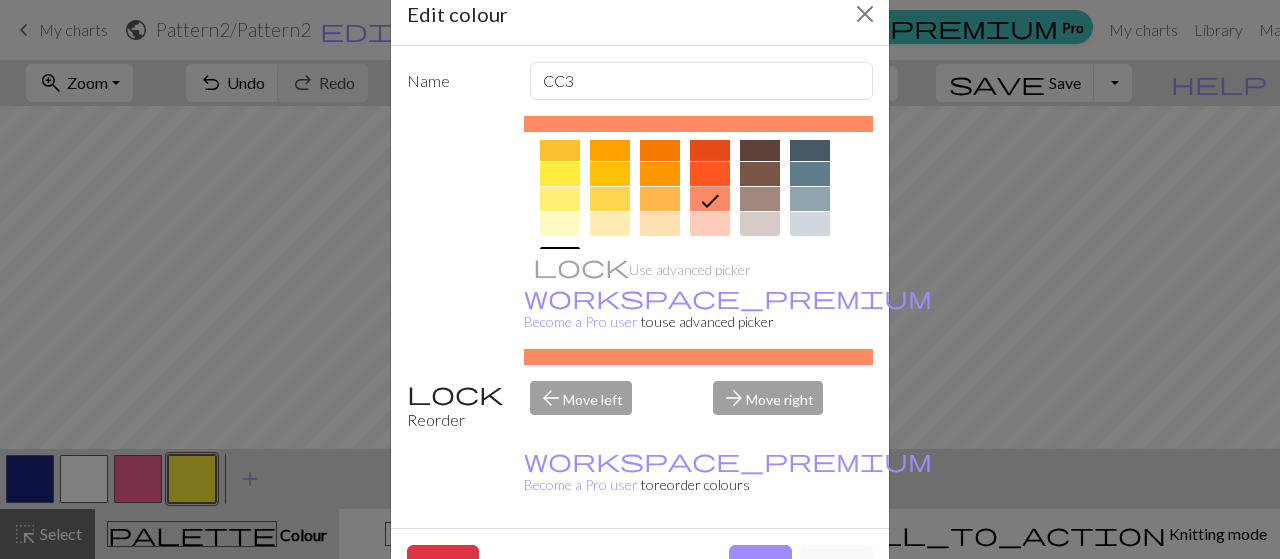 click at bounding box center [710, 174] 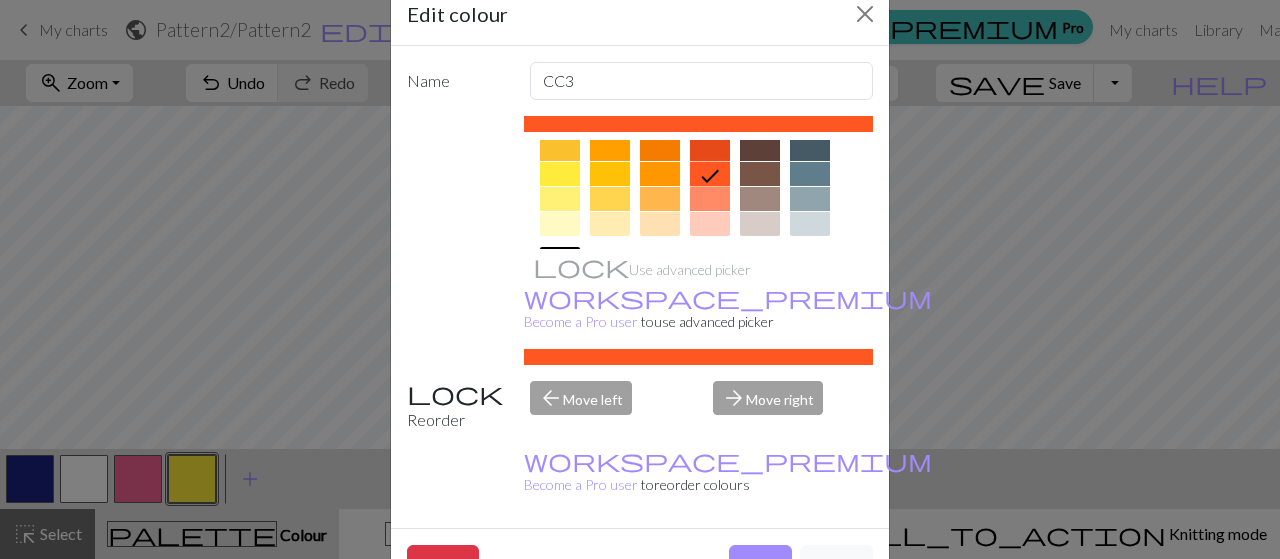 click at bounding box center (660, 174) 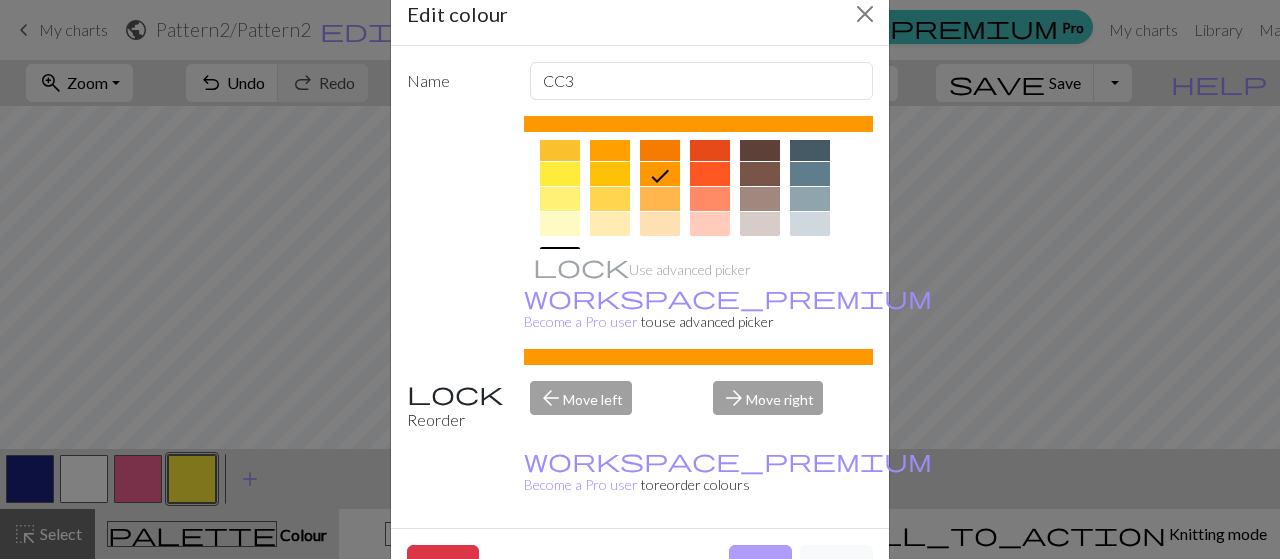 click on "Done" at bounding box center (760, 564) 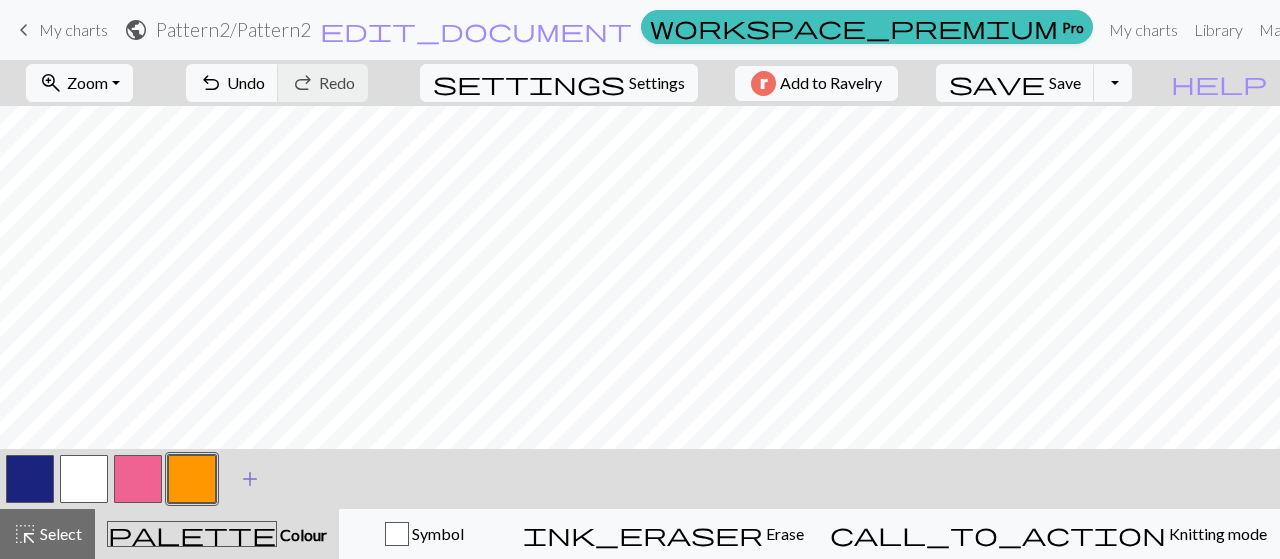 click on "add" at bounding box center (250, 479) 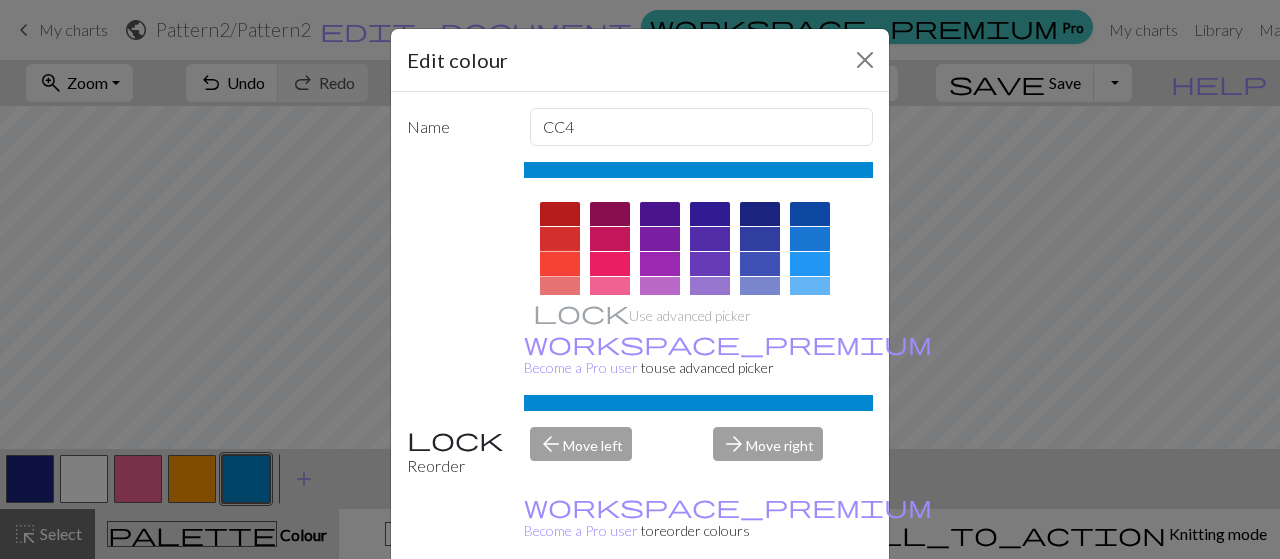 click at bounding box center [560, 264] 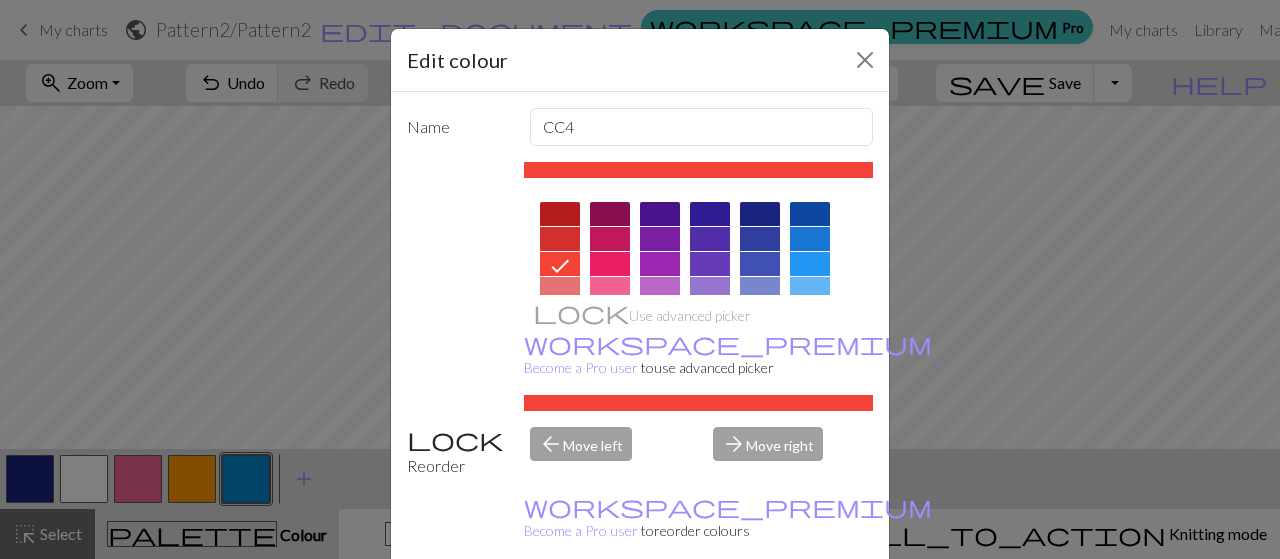 click on "Done" at bounding box center (760, 610) 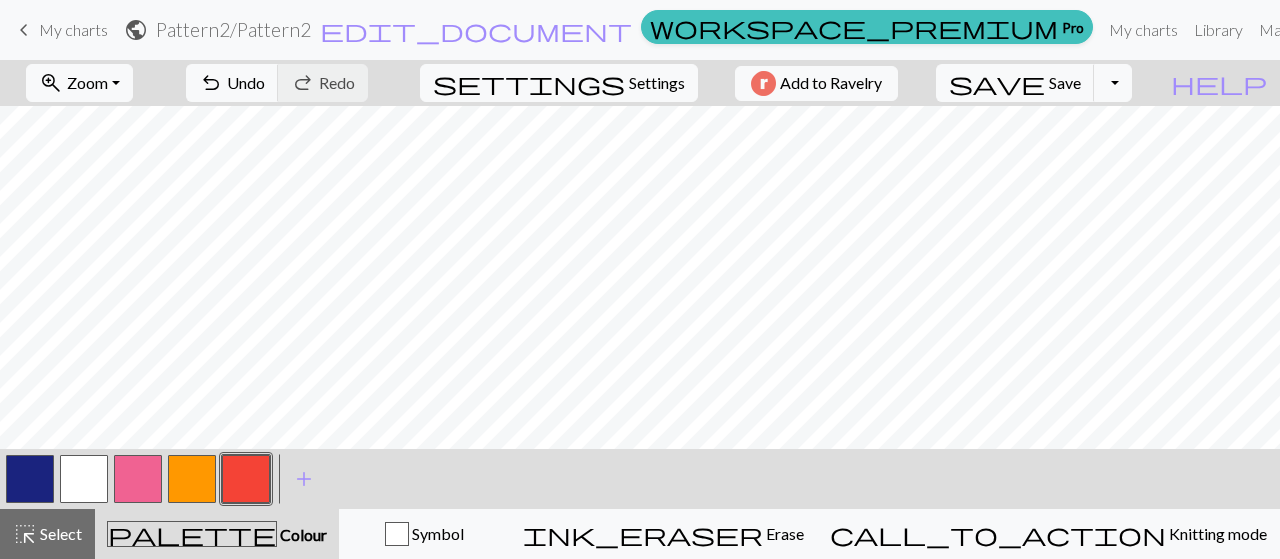 click at bounding box center [138, 479] 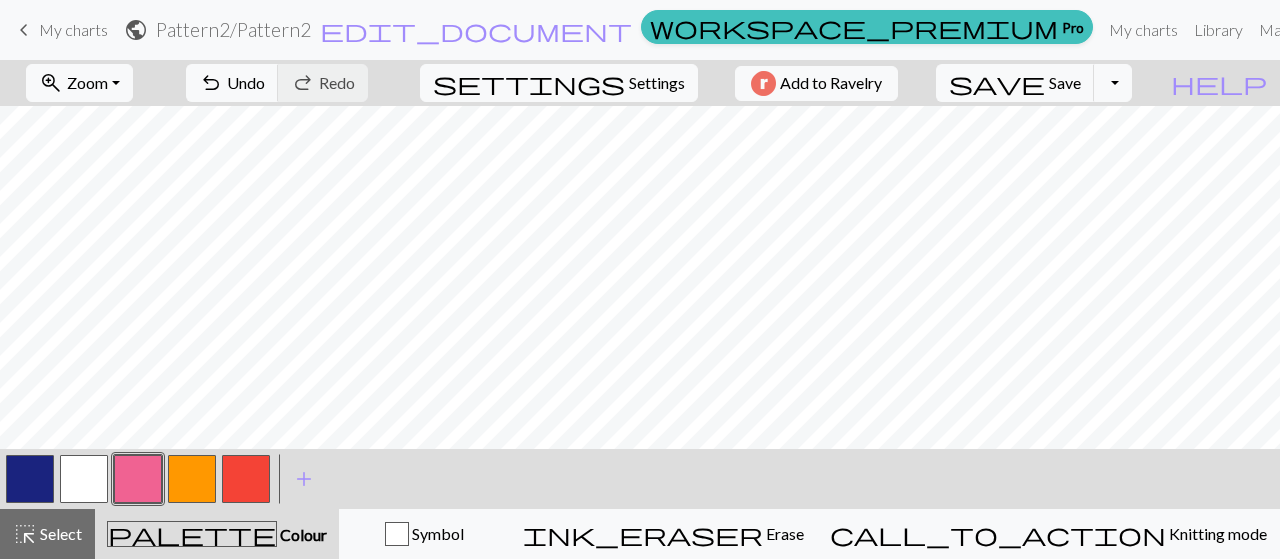click at bounding box center (84, 479) 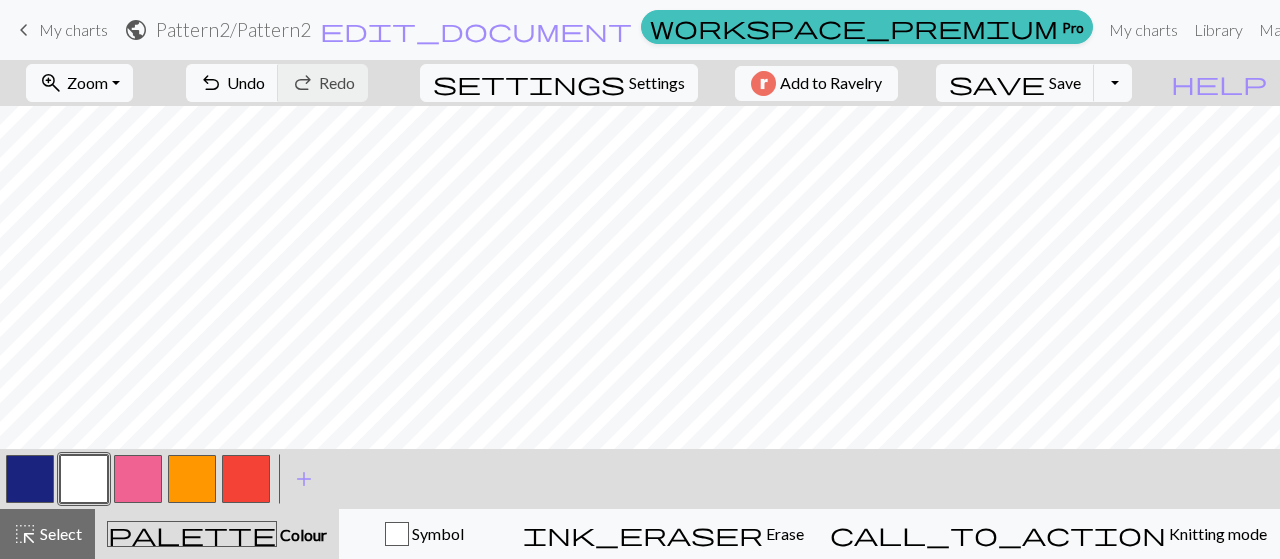 click at bounding box center (192, 479) 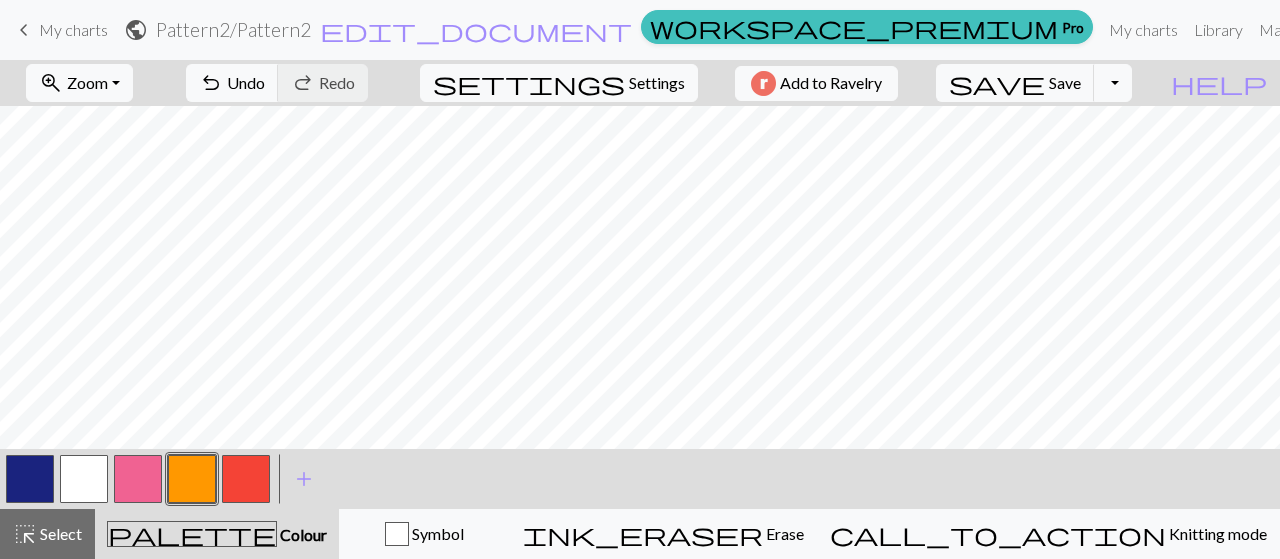 click at bounding box center [138, 479] 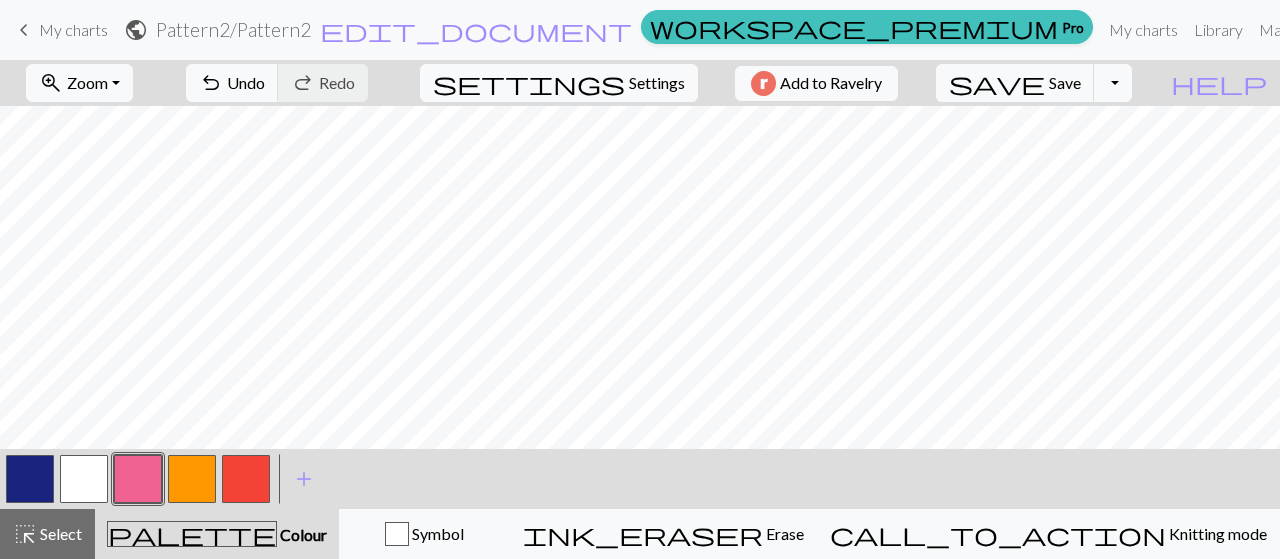 click at bounding box center (192, 479) 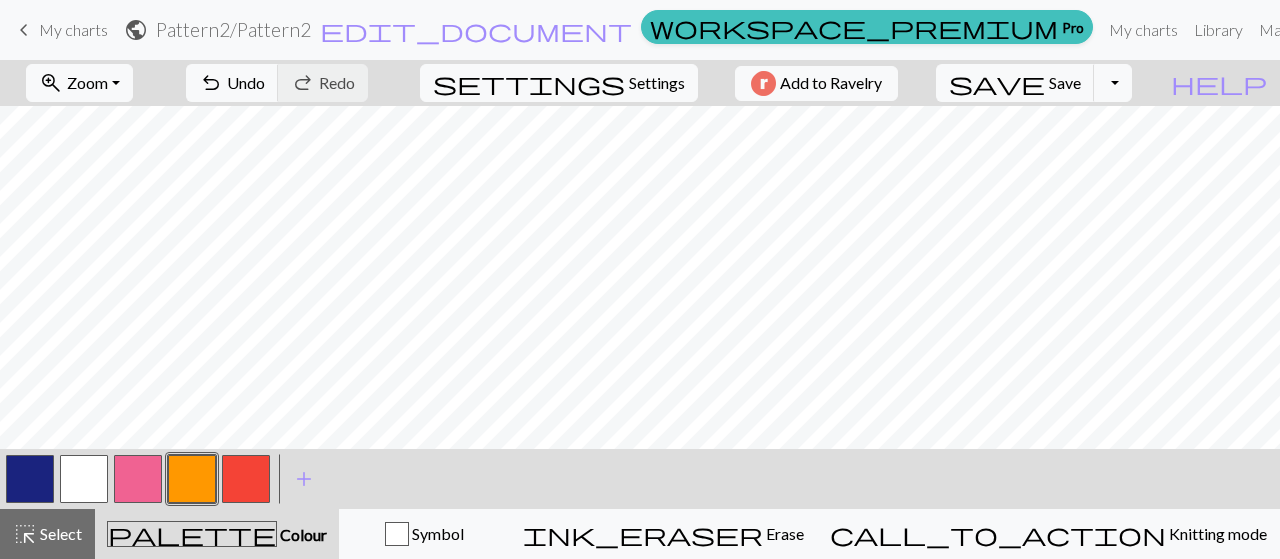 click at bounding box center (246, 479) 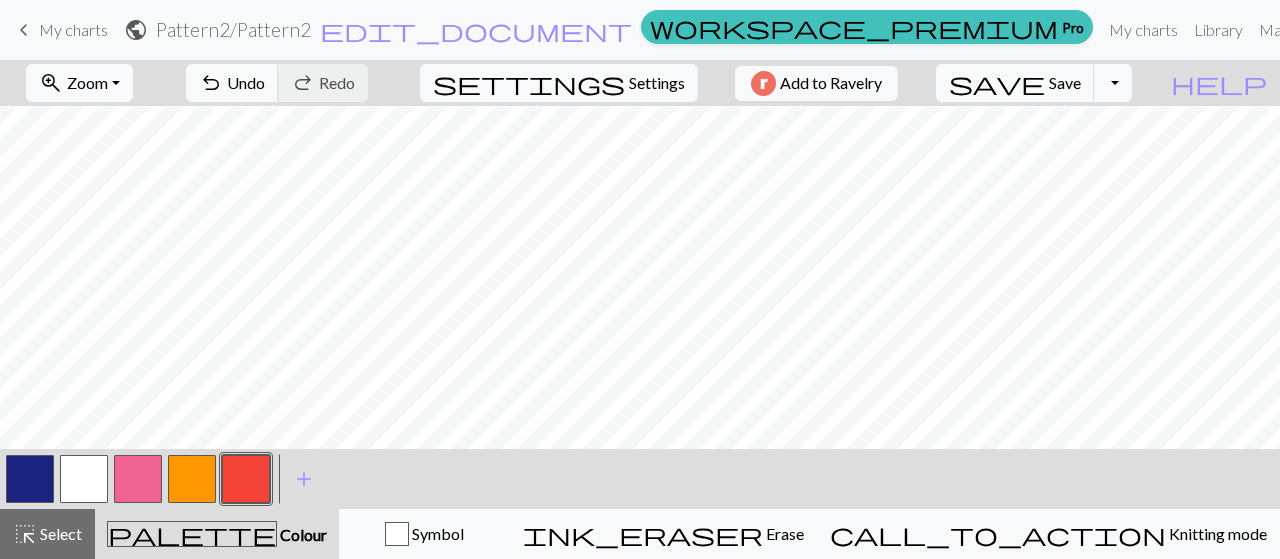 scroll, scrollTop: 0, scrollLeft: 0, axis: both 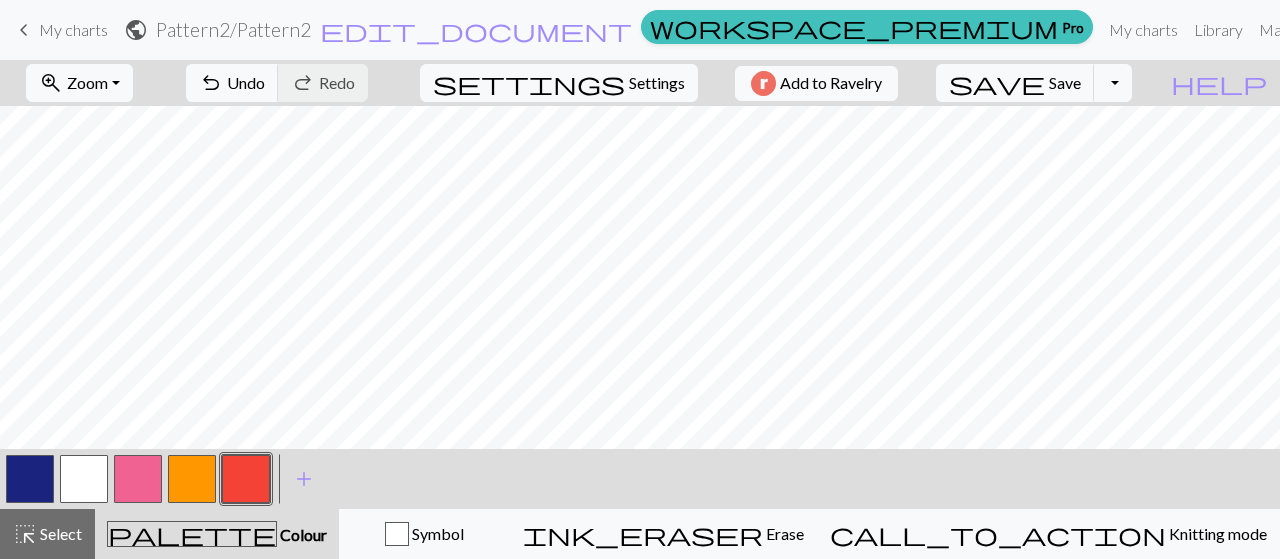 click at bounding box center (84, 479) 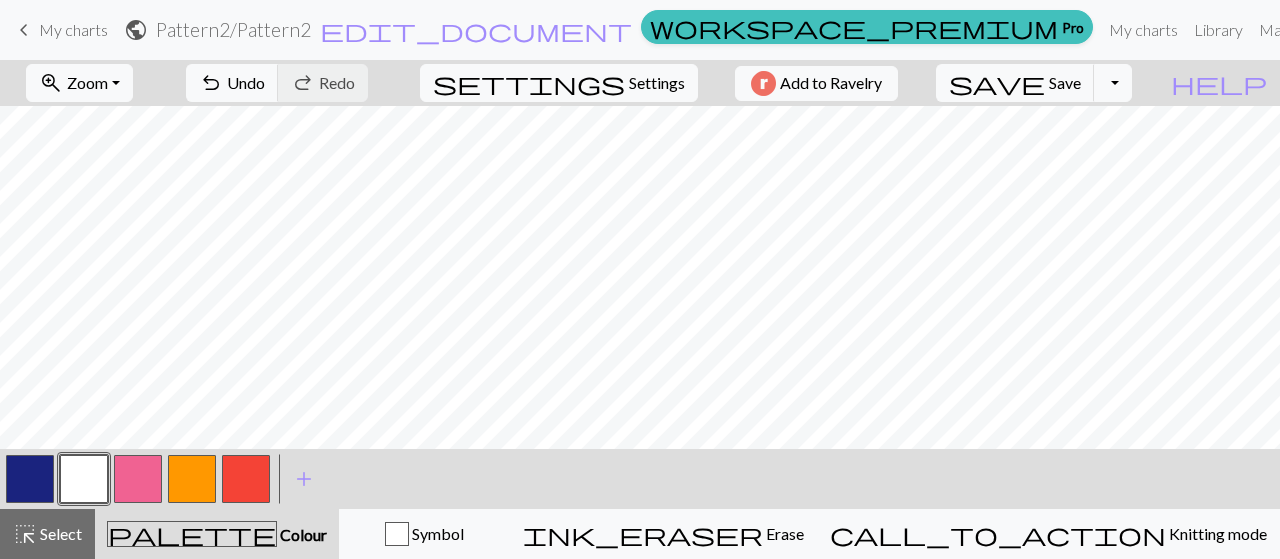 click at bounding box center (30, 479) 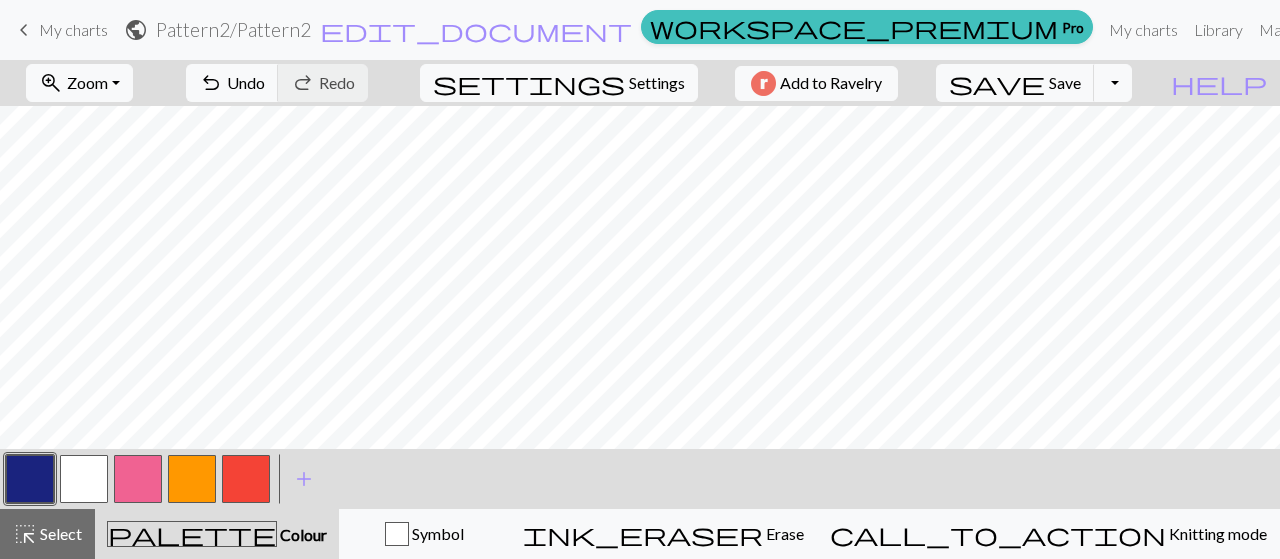 click at bounding box center (84, 479) 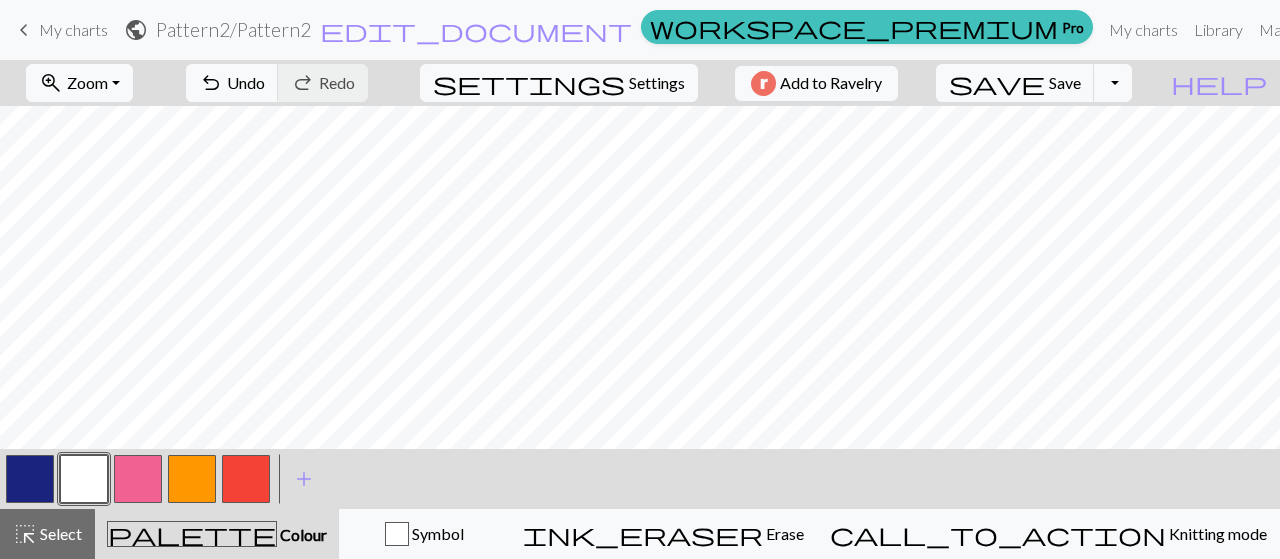 scroll, scrollTop: 6, scrollLeft: 0, axis: vertical 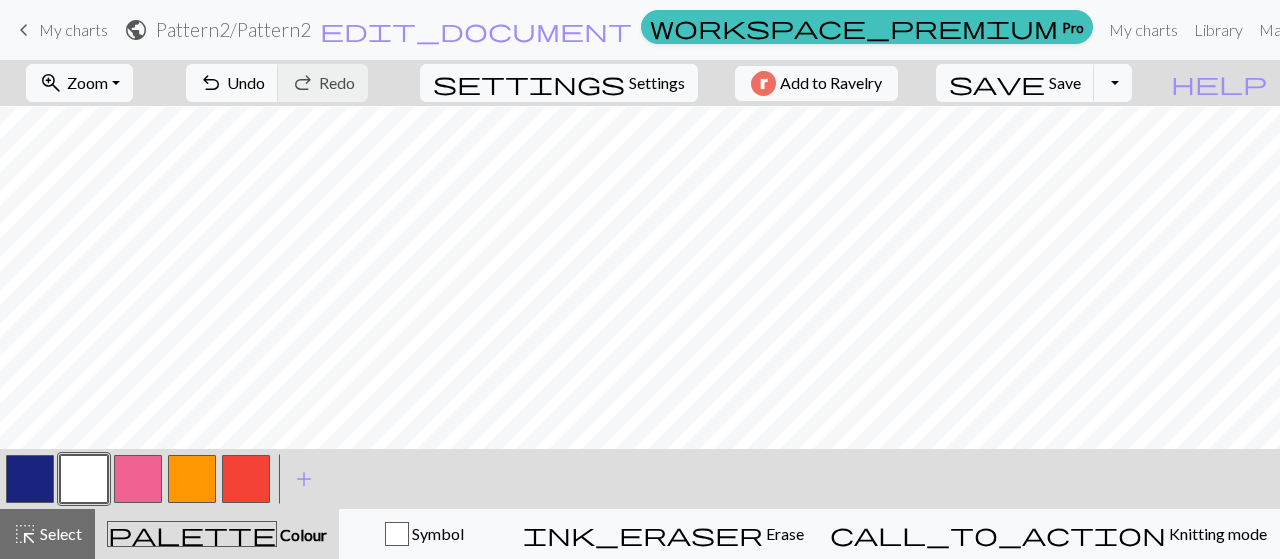click at bounding box center [192, 479] 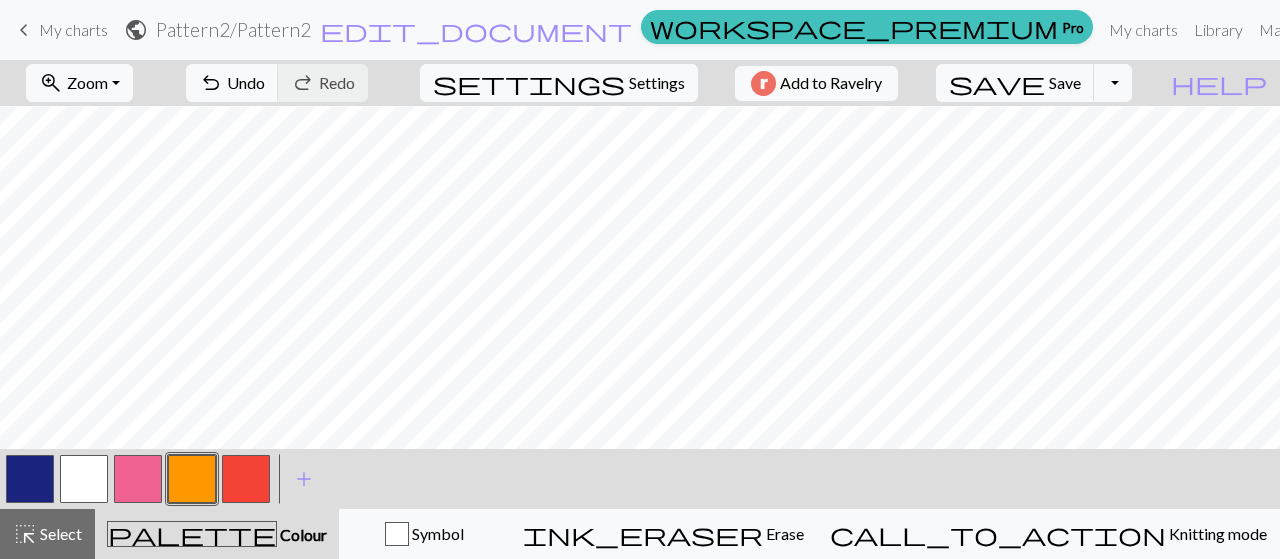 click at bounding box center [246, 479] 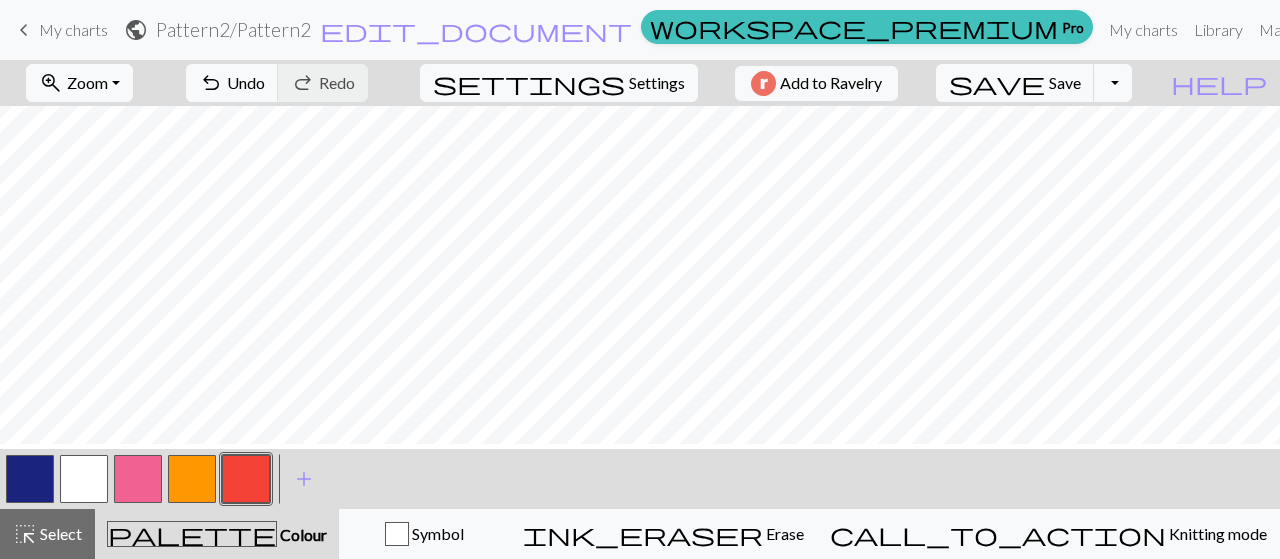 scroll, scrollTop: 0, scrollLeft: 0, axis: both 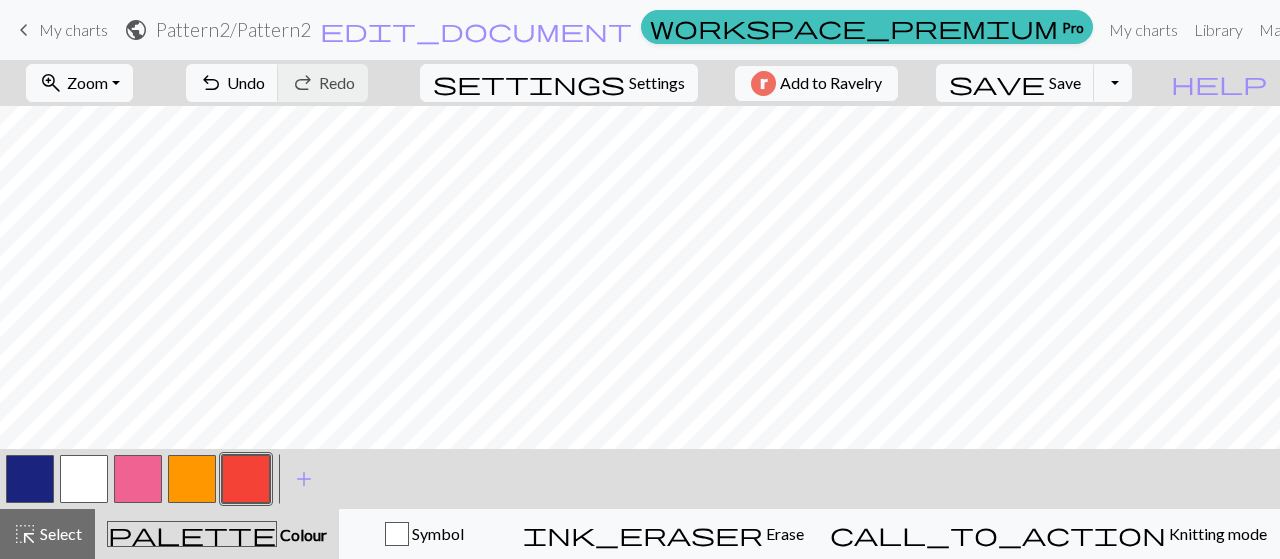 click at bounding box center (84, 479) 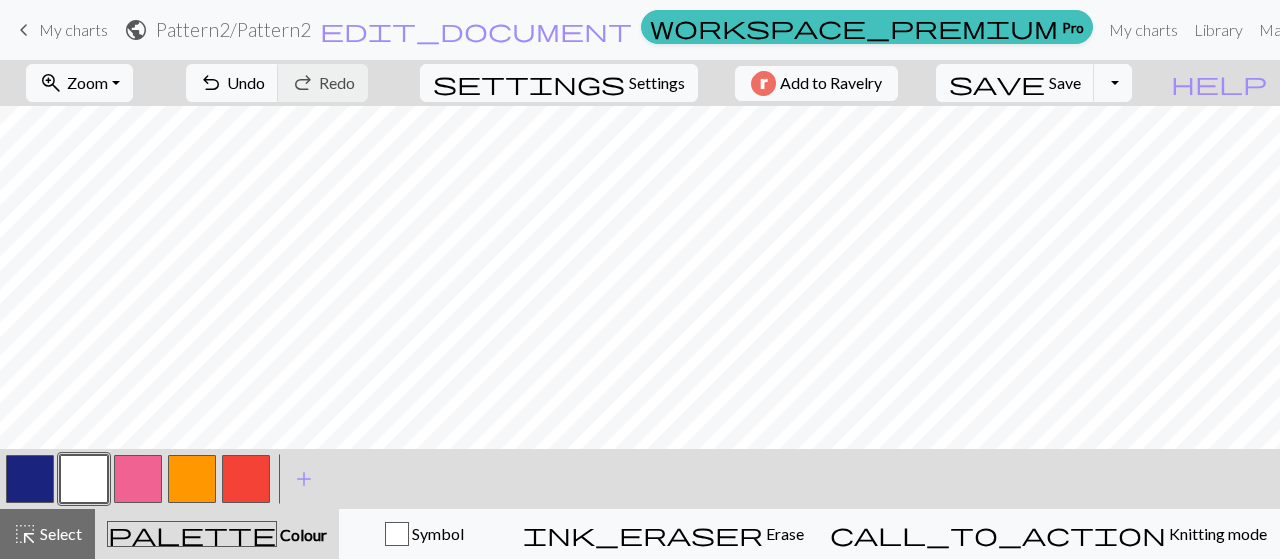 click at bounding box center [246, 479] 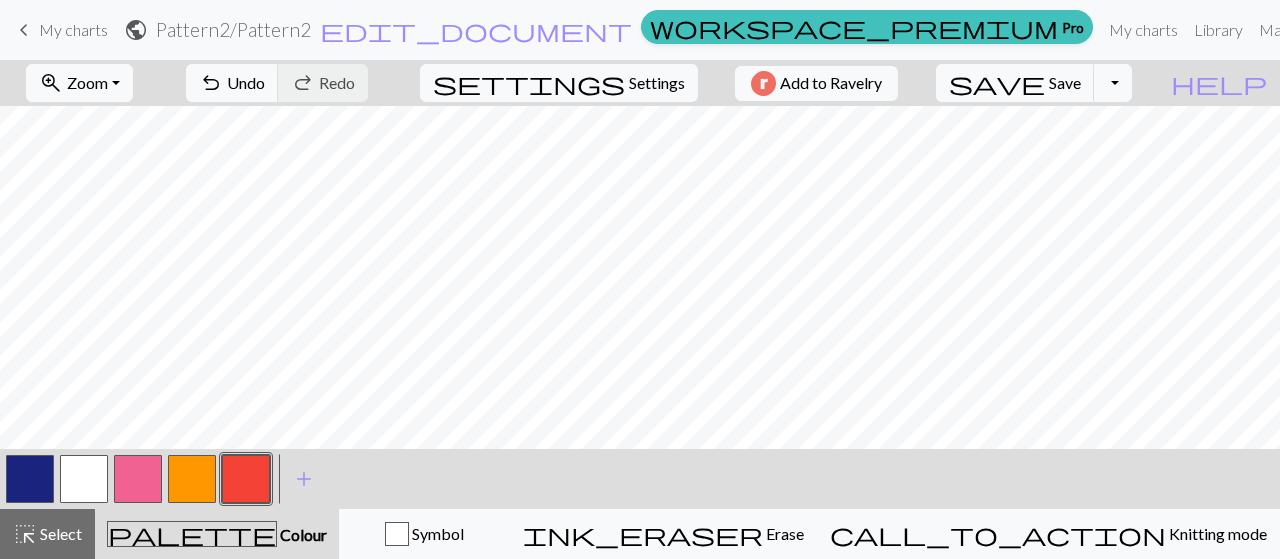 click at bounding box center (84, 479) 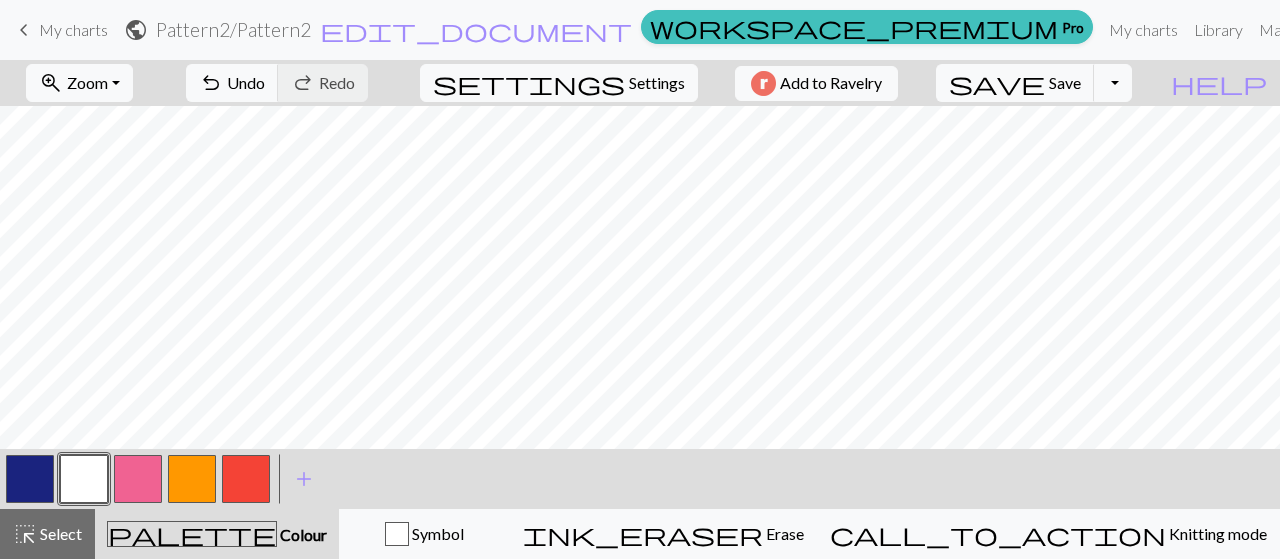 click at bounding box center (192, 479) 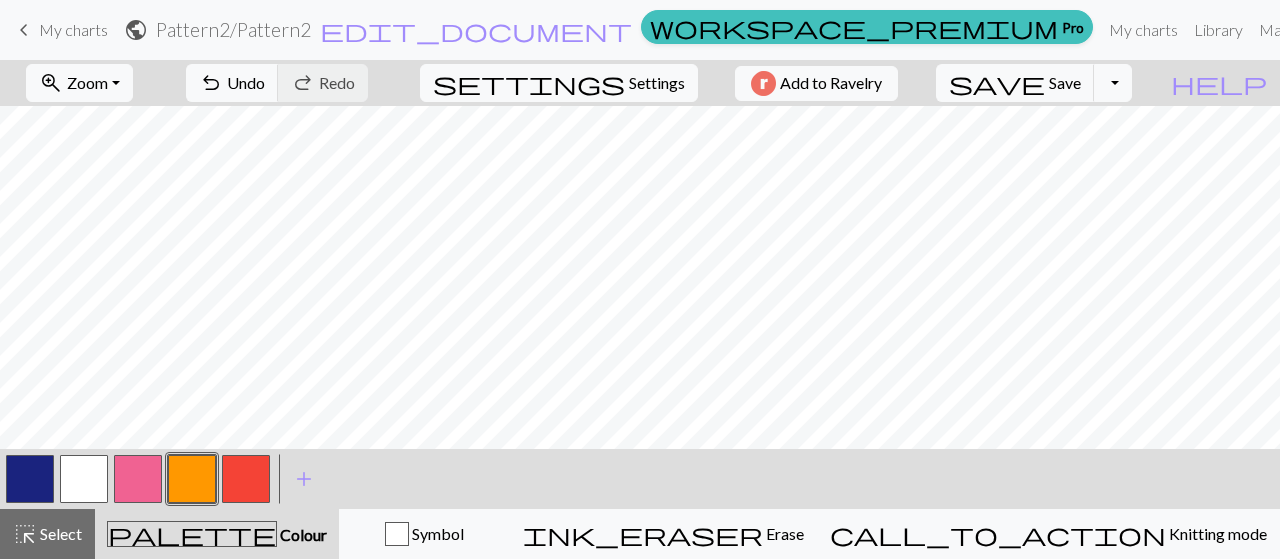 click at bounding box center (30, 479) 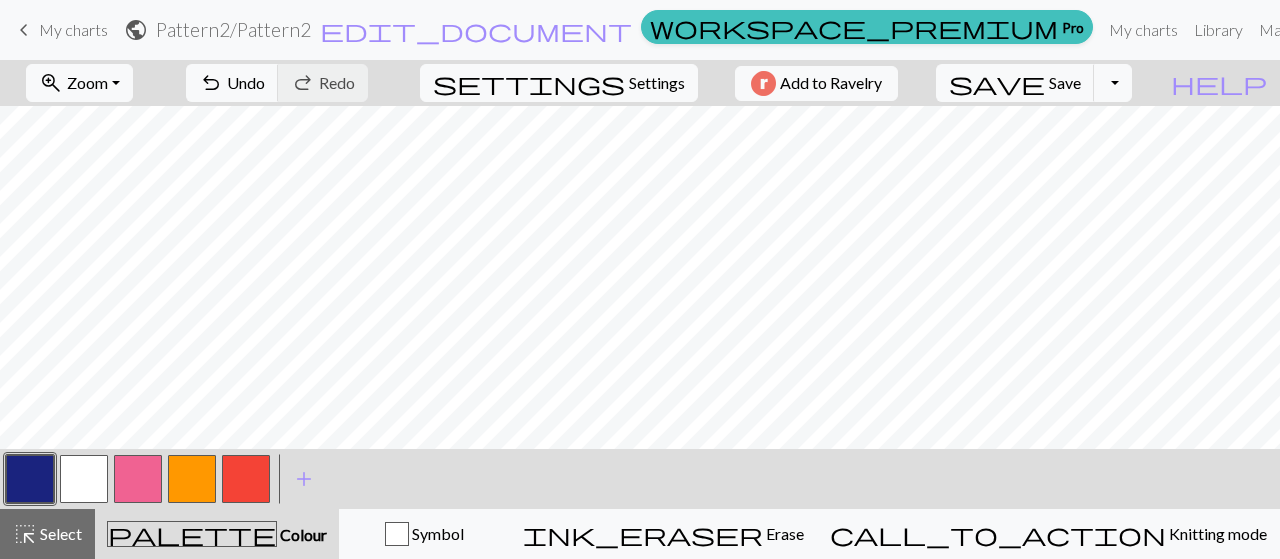 click at bounding box center [84, 479] 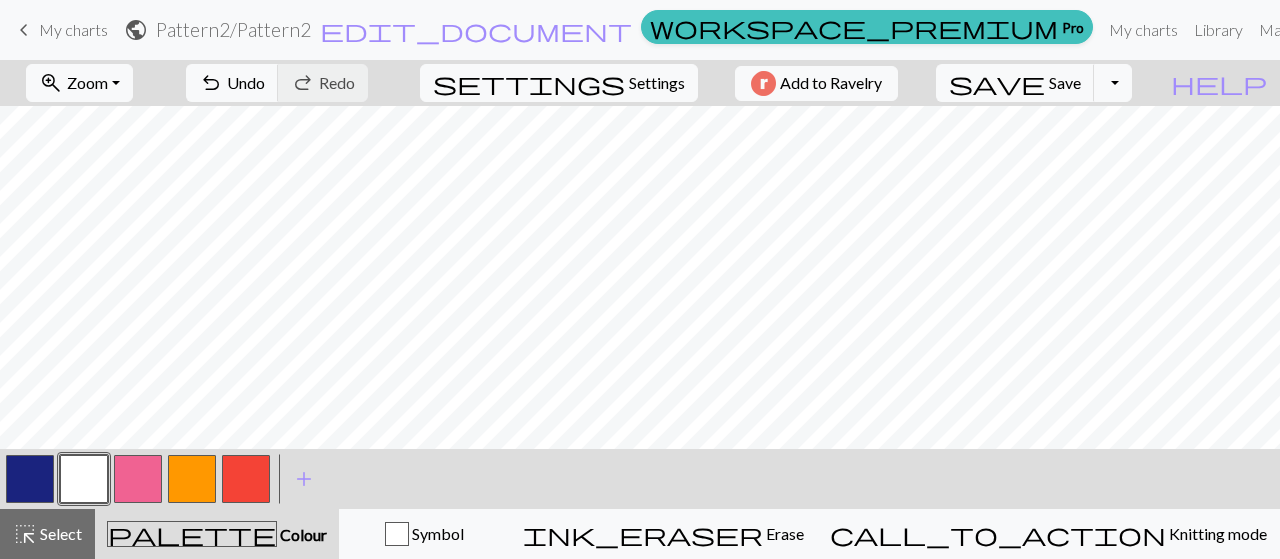 click at bounding box center [246, 479] 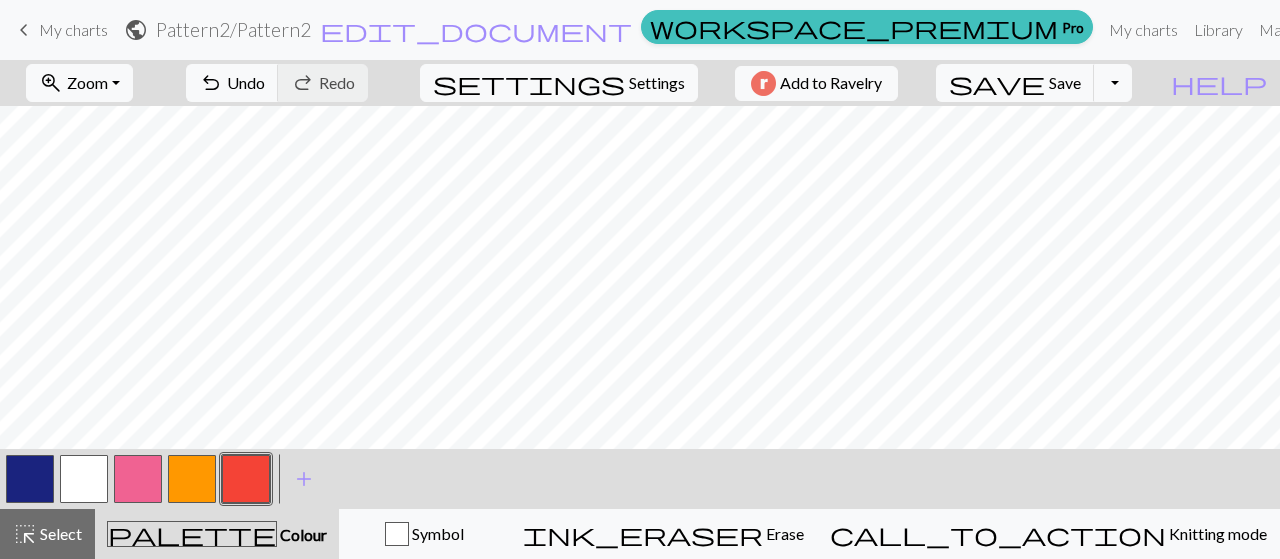 scroll, scrollTop: 69, scrollLeft: 0, axis: vertical 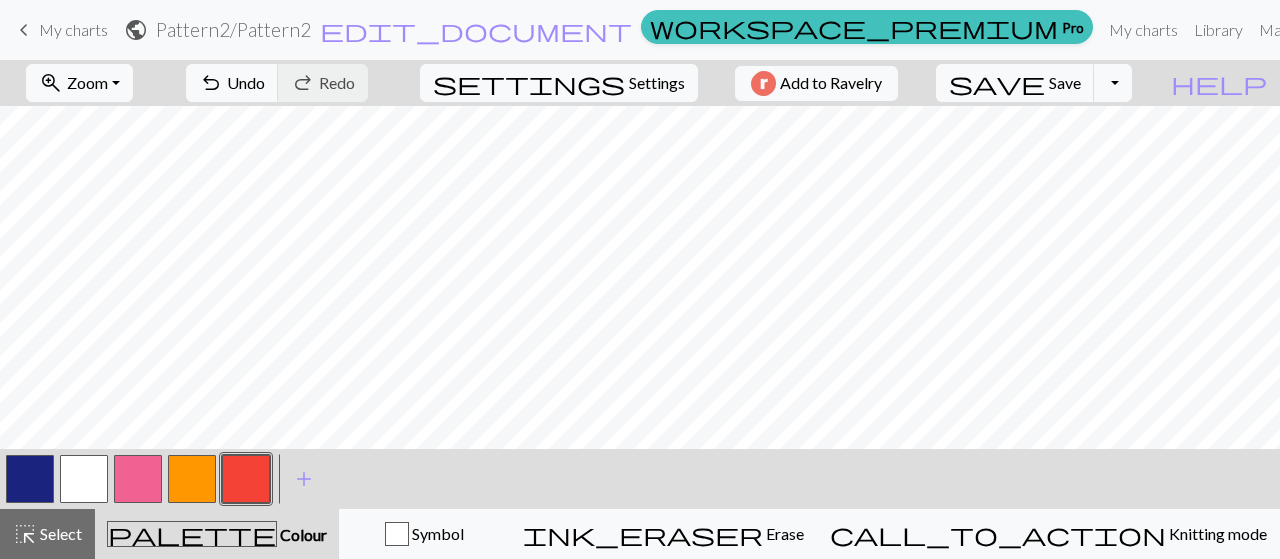 click at bounding box center [138, 479] 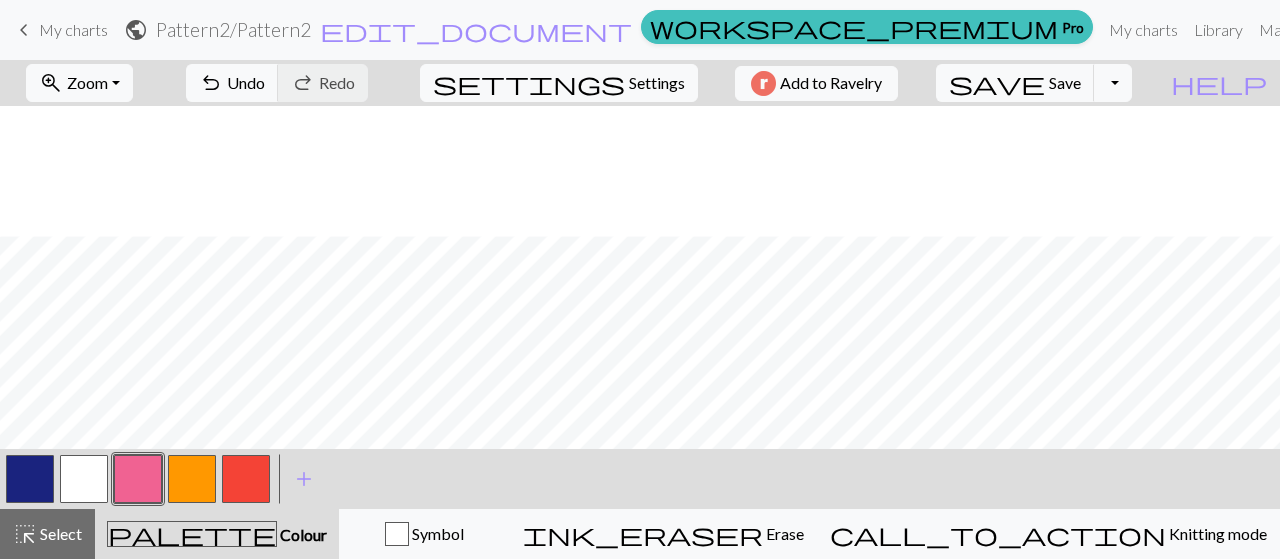scroll, scrollTop: 170, scrollLeft: 0, axis: vertical 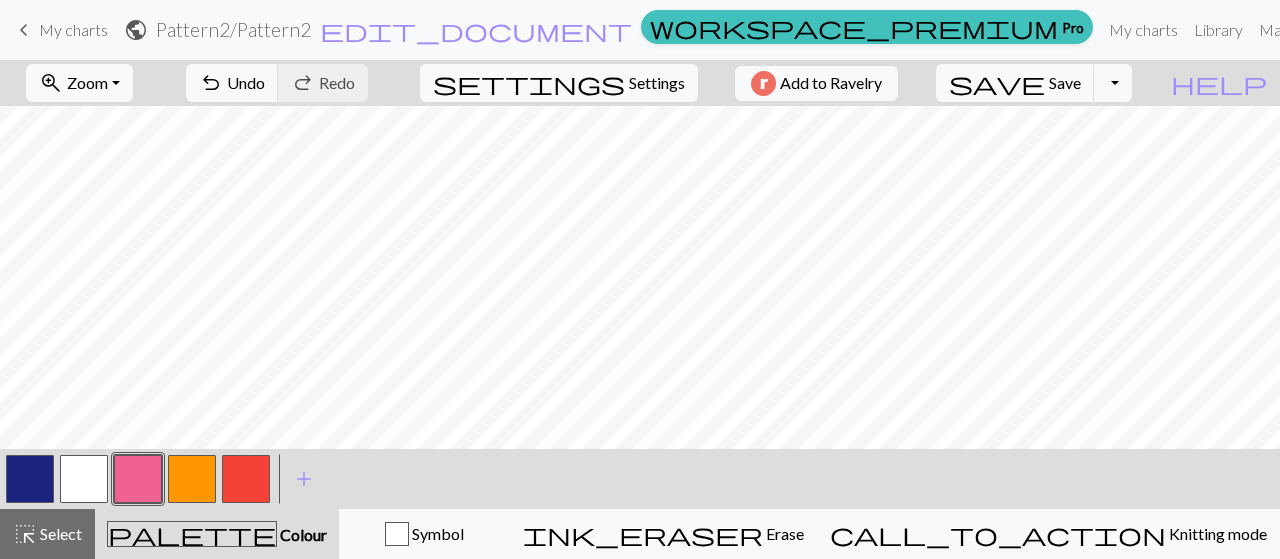 click at bounding box center [84, 479] 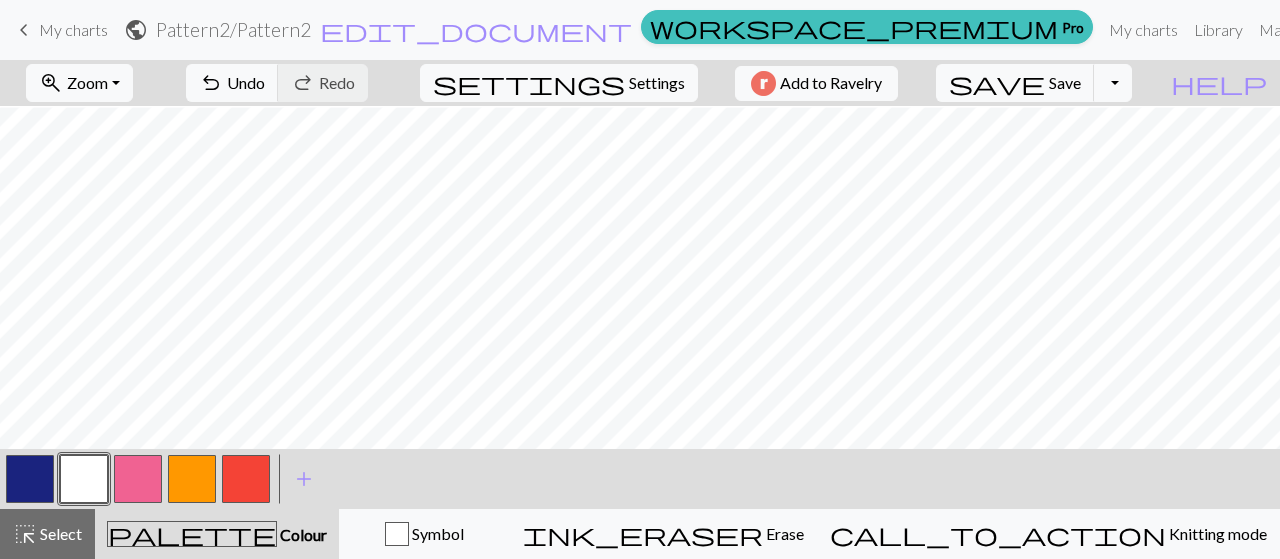 scroll, scrollTop: 70, scrollLeft: 0, axis: vertical 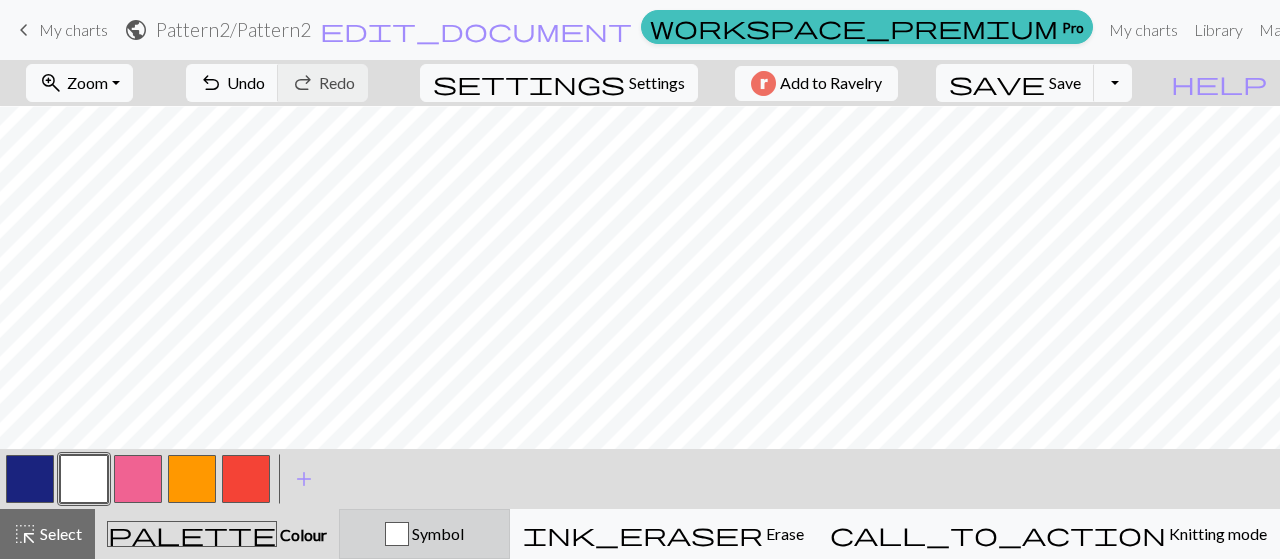 click on "Symbol" at bounding box center (424, 534) 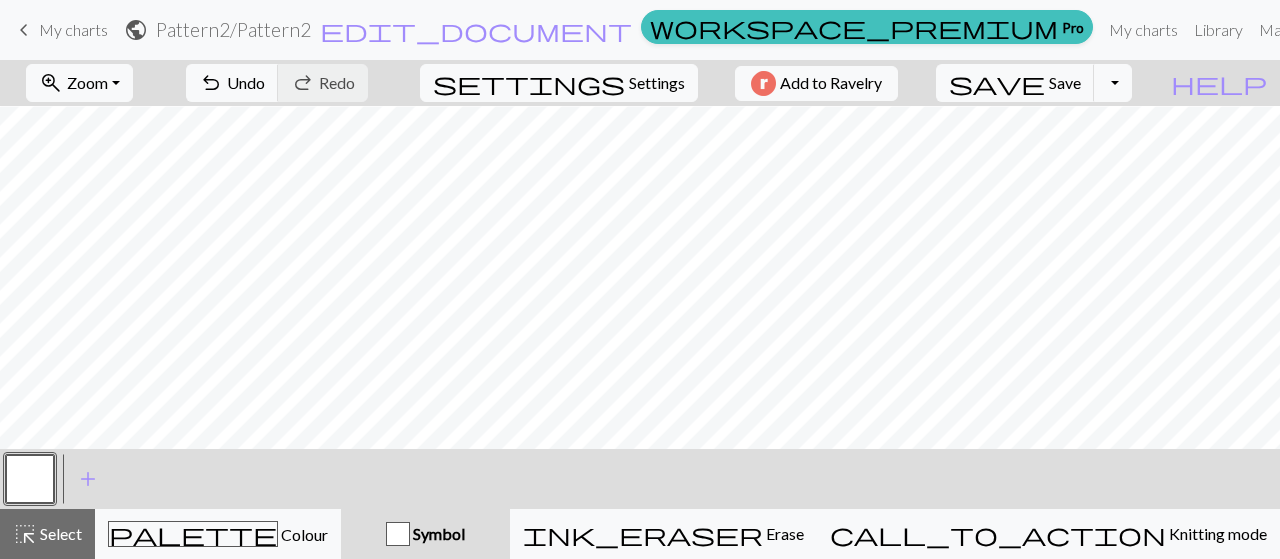 click at bounding box center (30, 479) 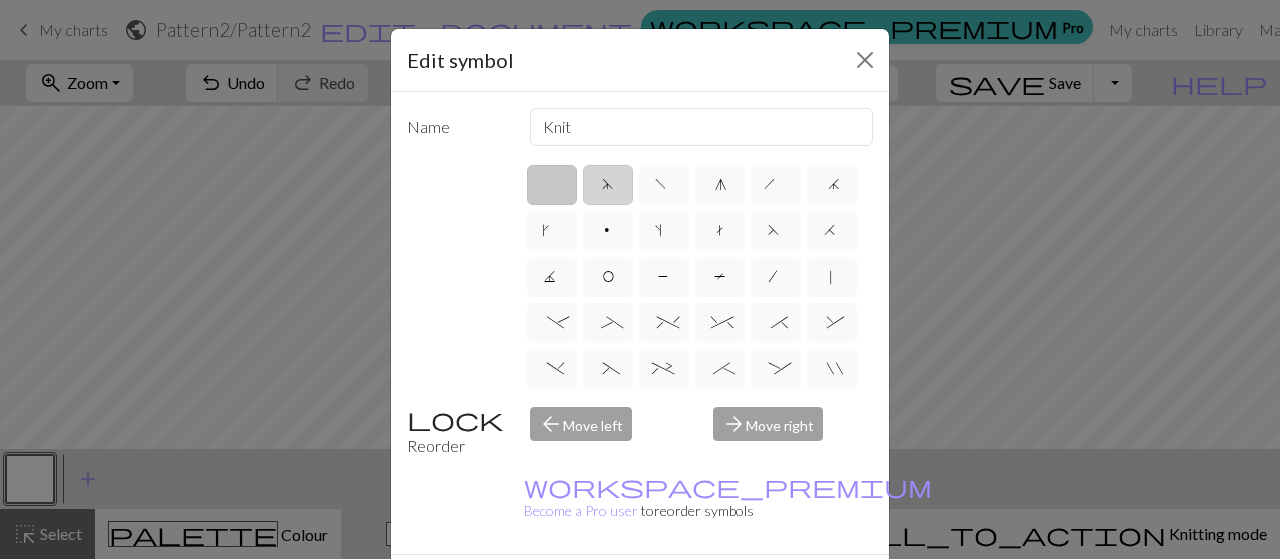 click on "d" at bounding box center [607, 187] 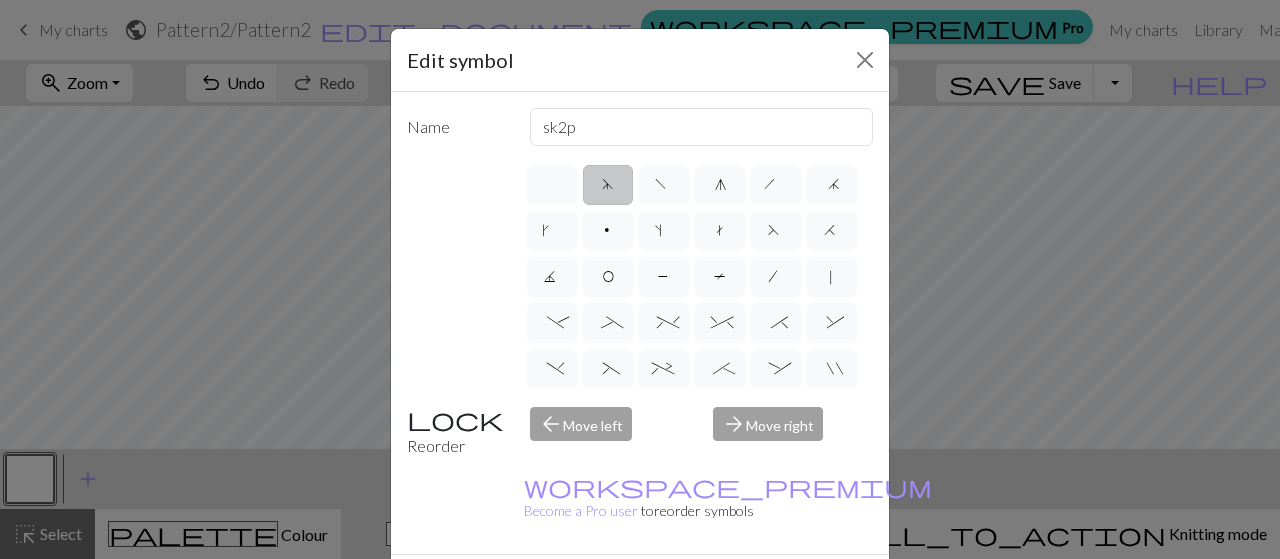 type on "sk2p" 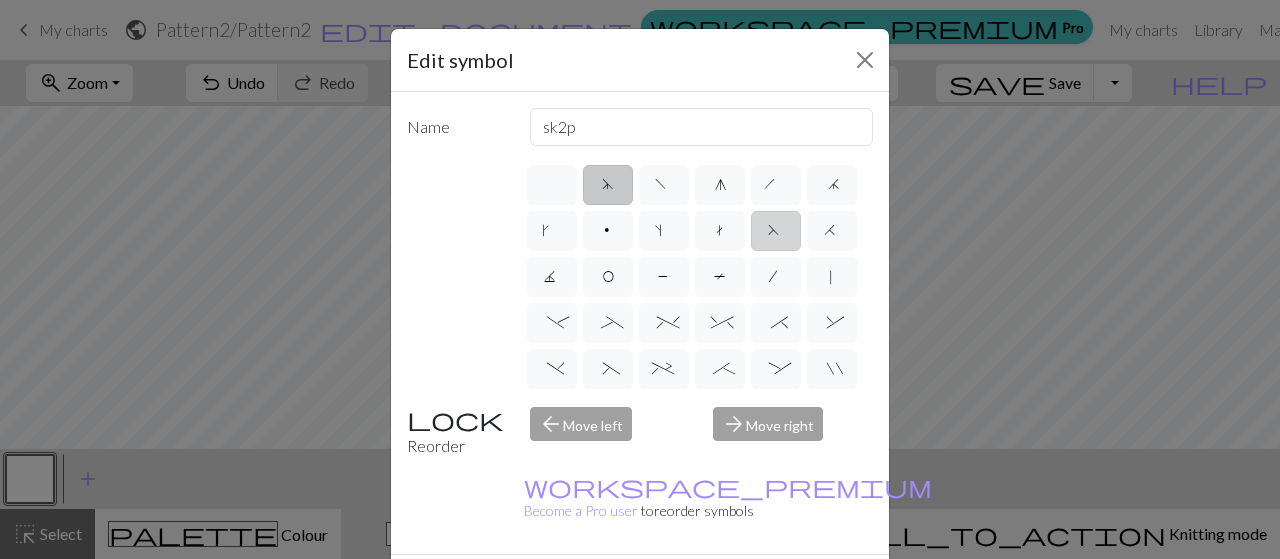 click on "F" at bounding box center (776, 231) 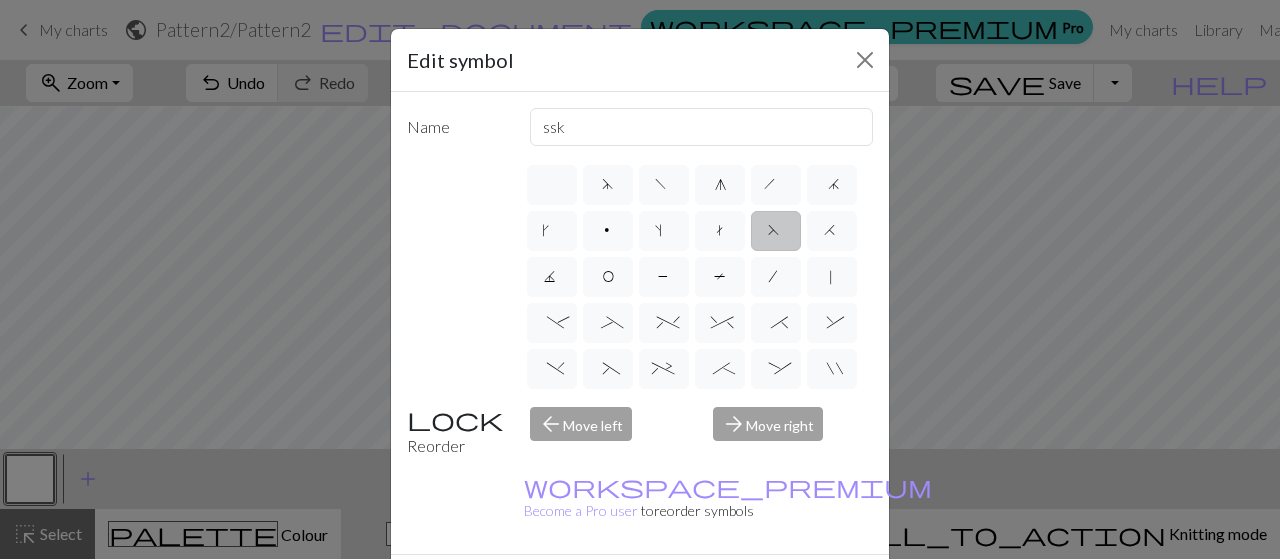scroll, scrollTop: 18, scrollLeft: 0, axis: vertical 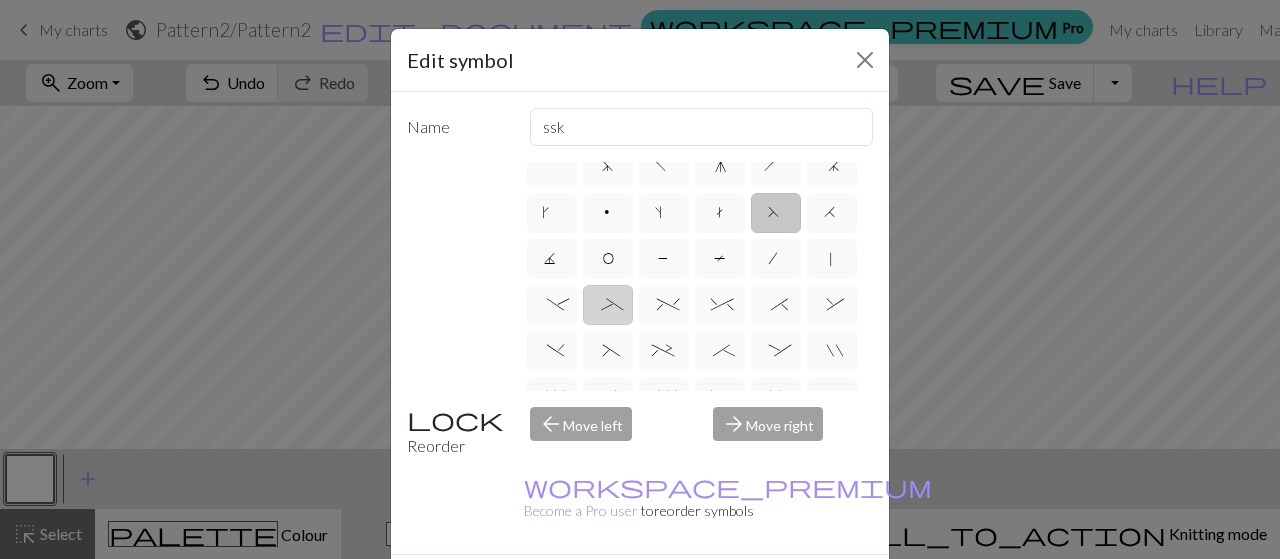 click on "_" at bounding box center (608, 305) 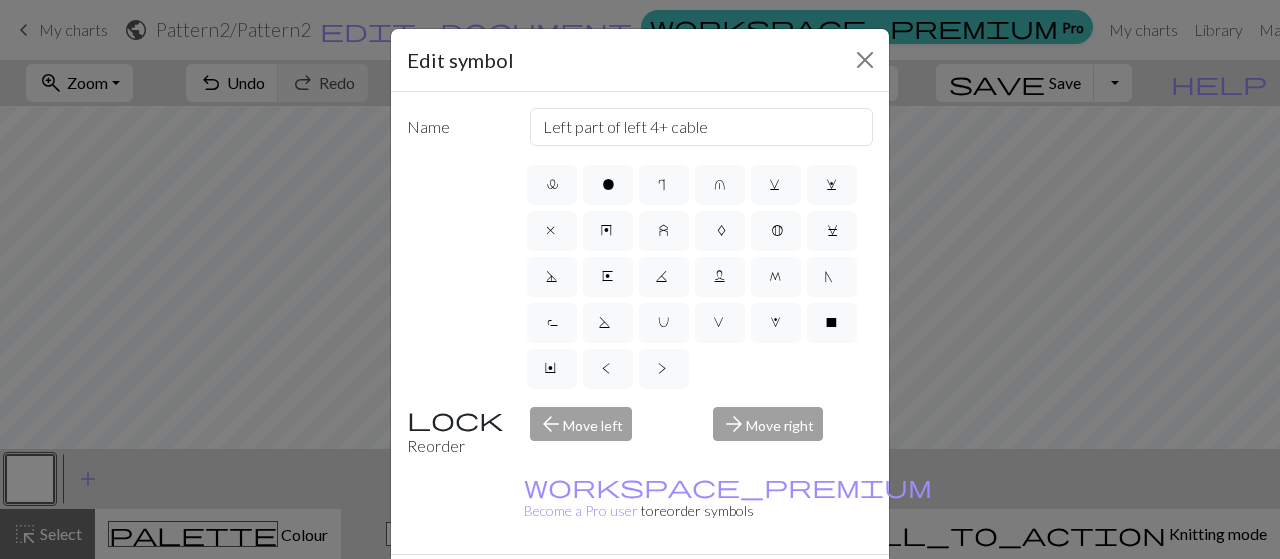 scroll, scrollTop: 0, scrollLeft: 0, axis: both 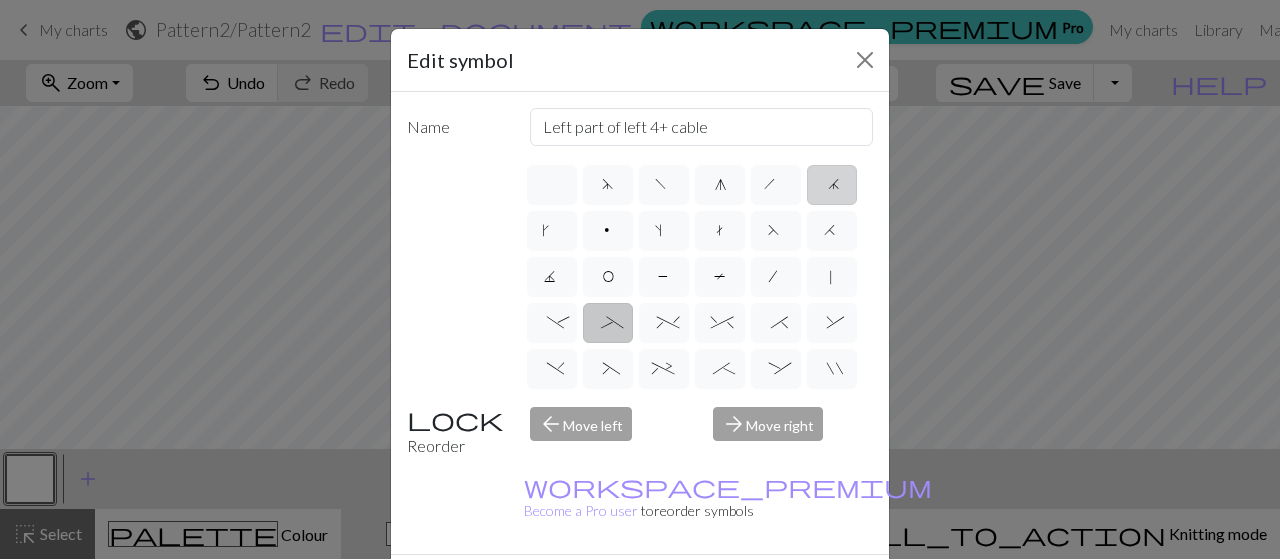 click on "j" at bounding box center [832, 187] 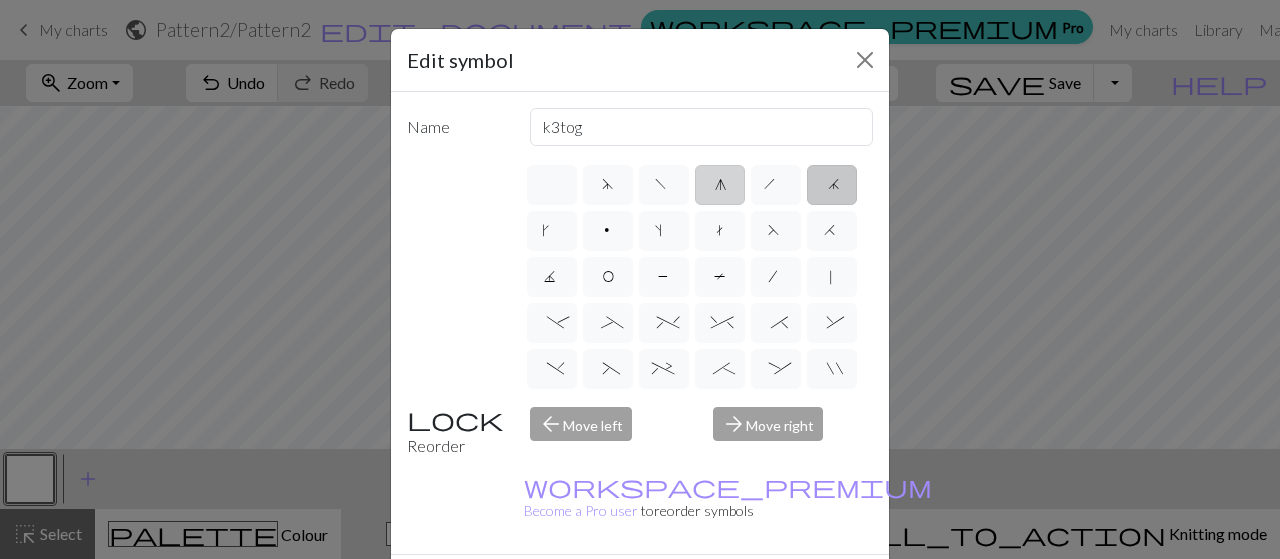 click on "g" at bounding box center [720, 185] 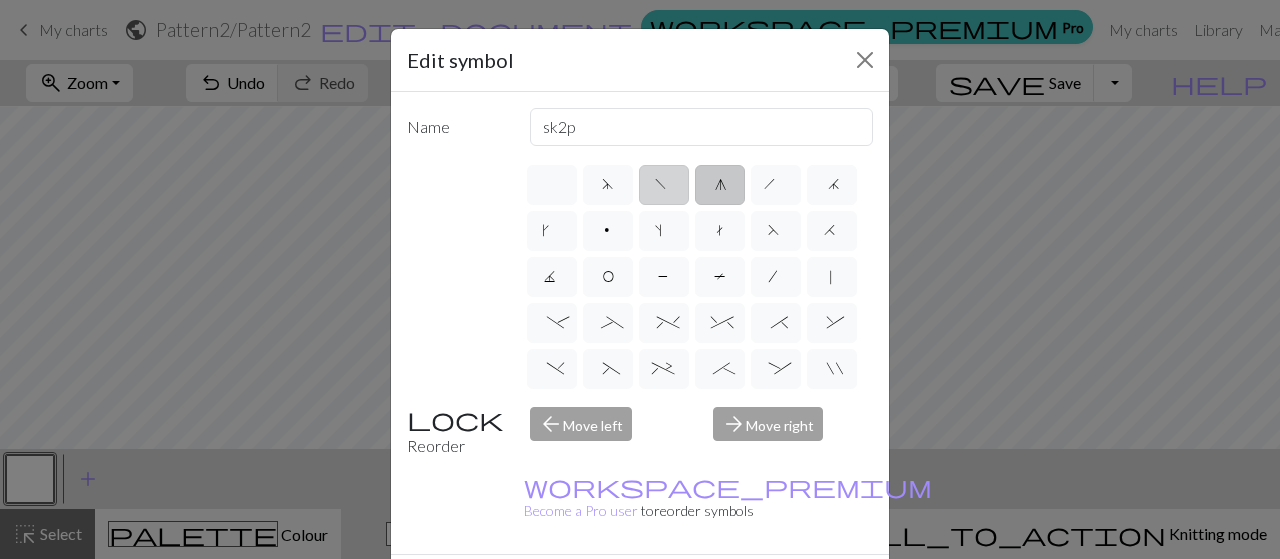 click on "f" at bounding box center (663, 187) 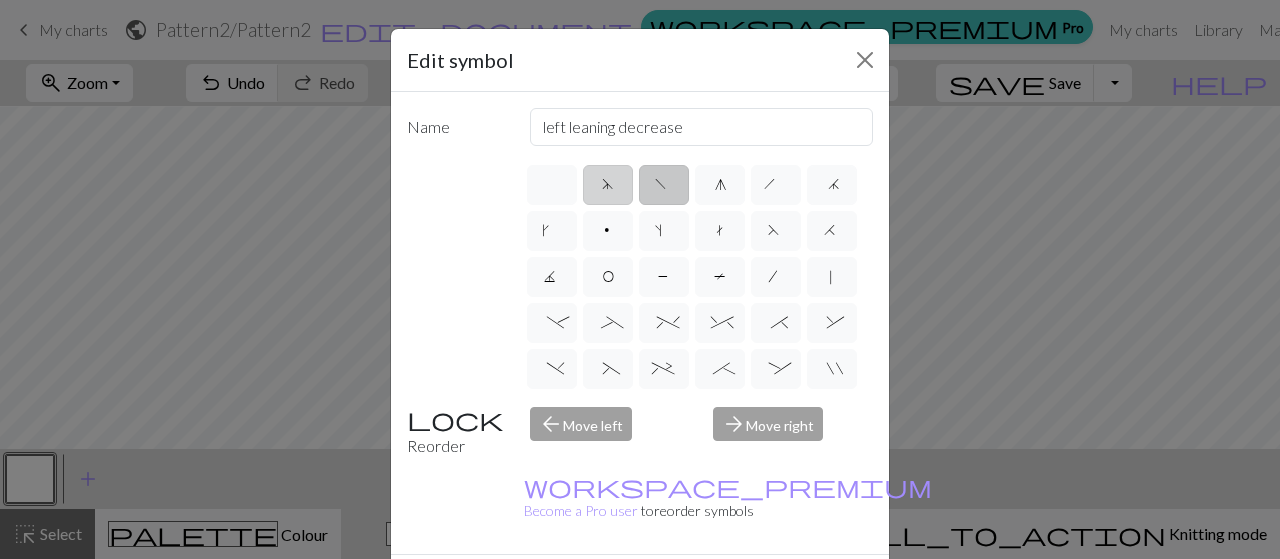 click on "d" at bounding box center [608, 185] 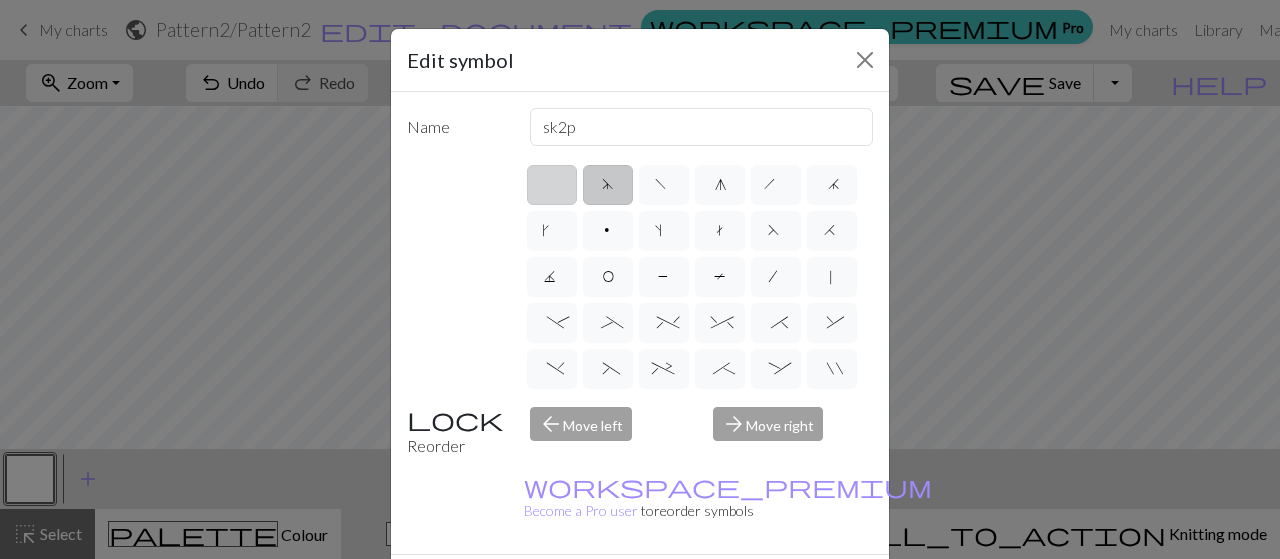 click at bounding box center (552, 185) 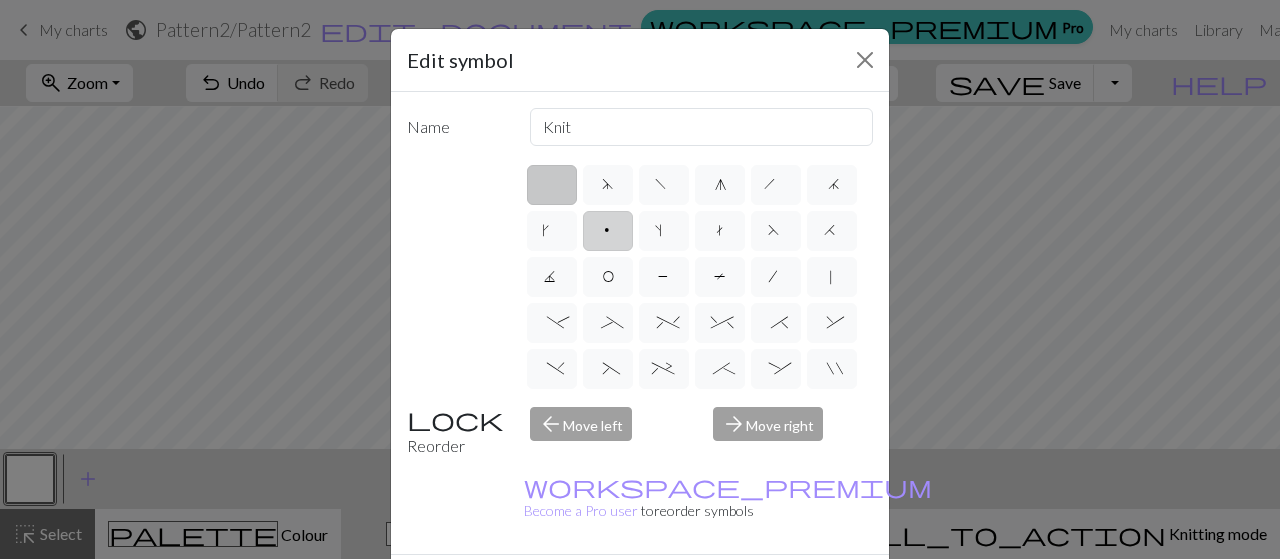 click on "p" at bounding box center (608, 231) 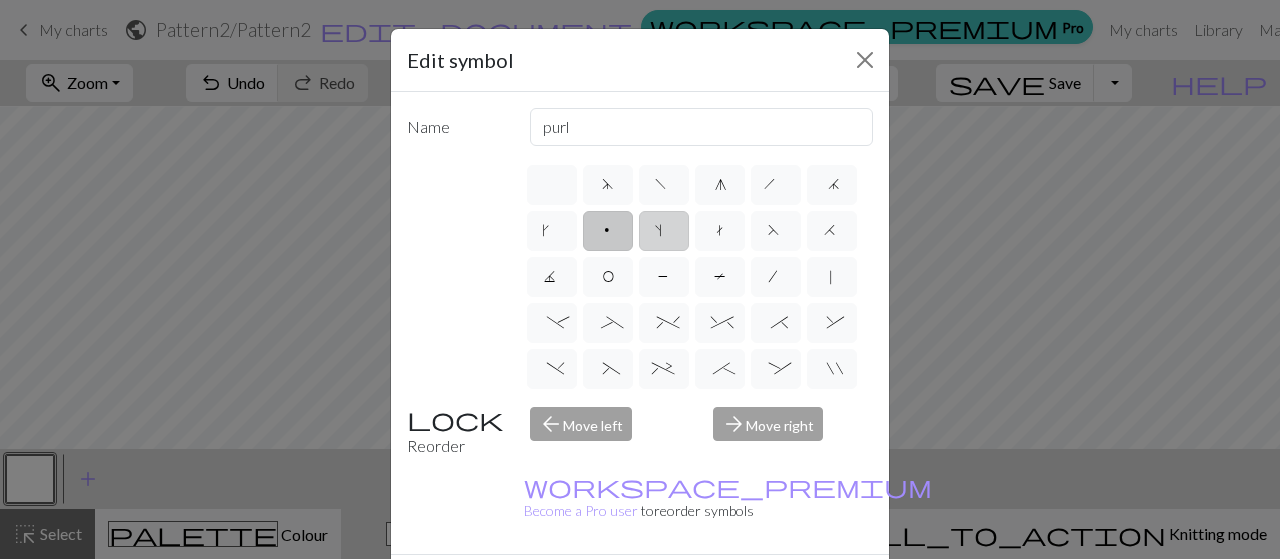 click on "s" at bounding box center [664, 231] 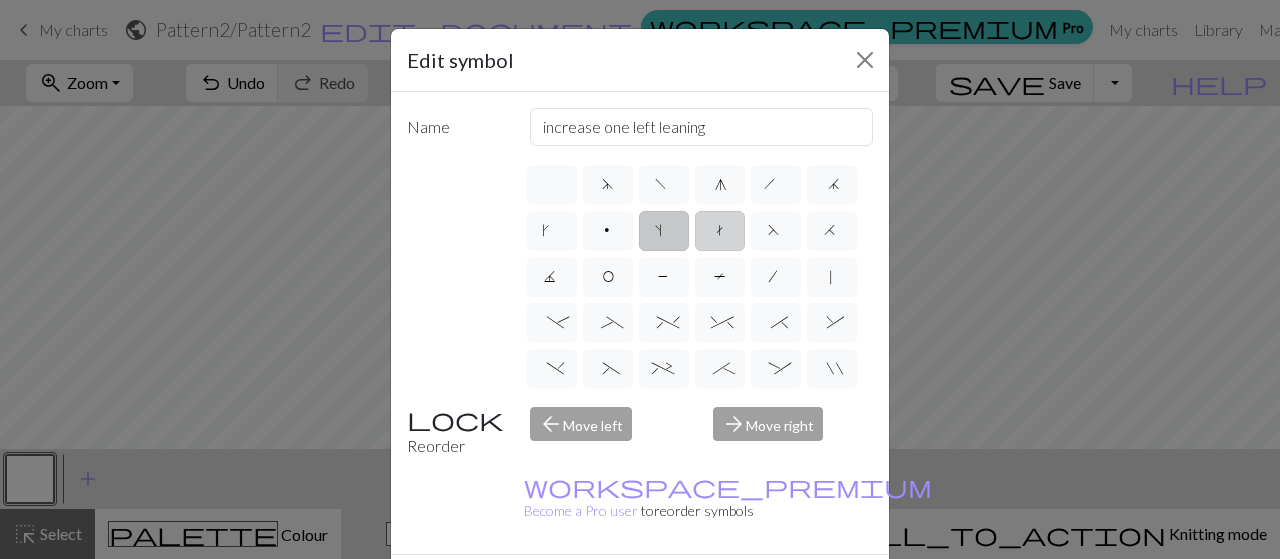 click on "t" at bounding box center [720, 233] 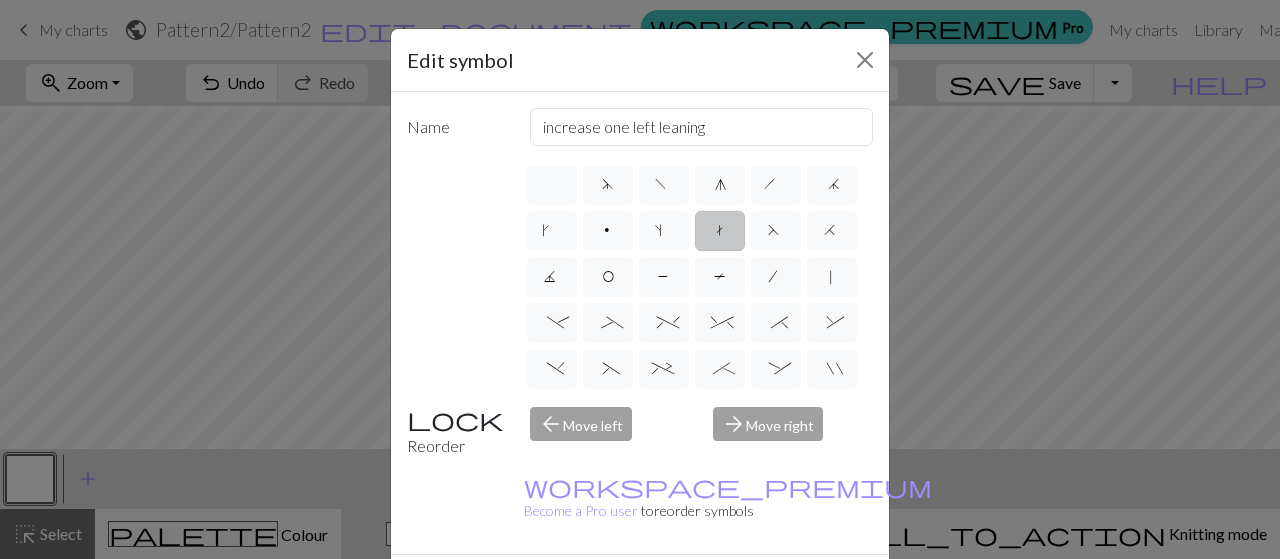 type on "ktbl" 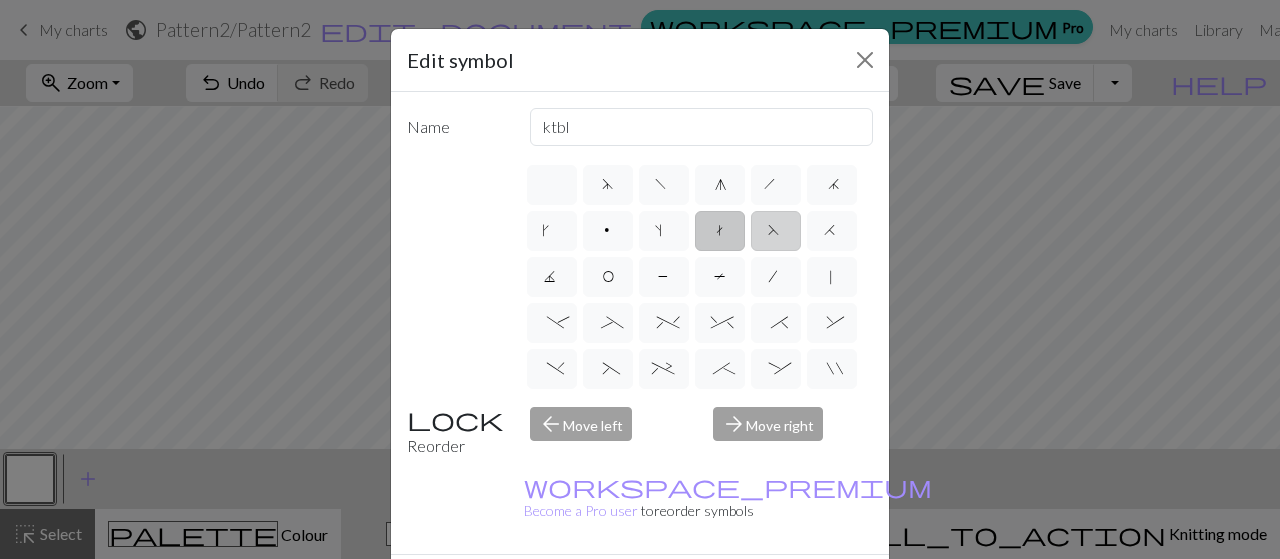 click on "F" at bounding box center (776, 233) 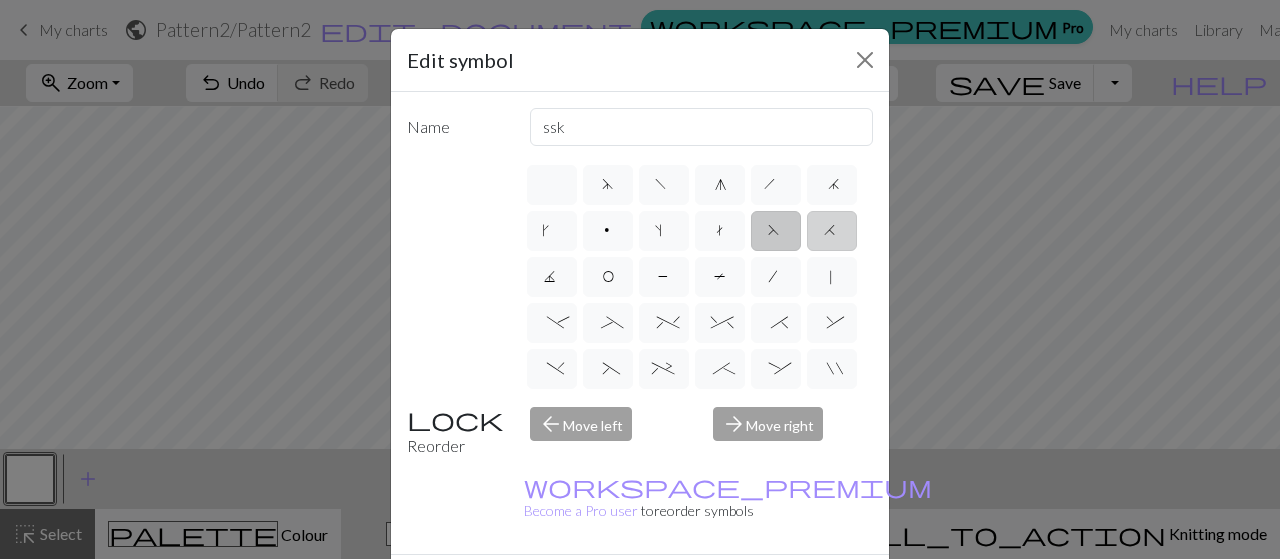 click on "H" at bounding box center (832, 231) 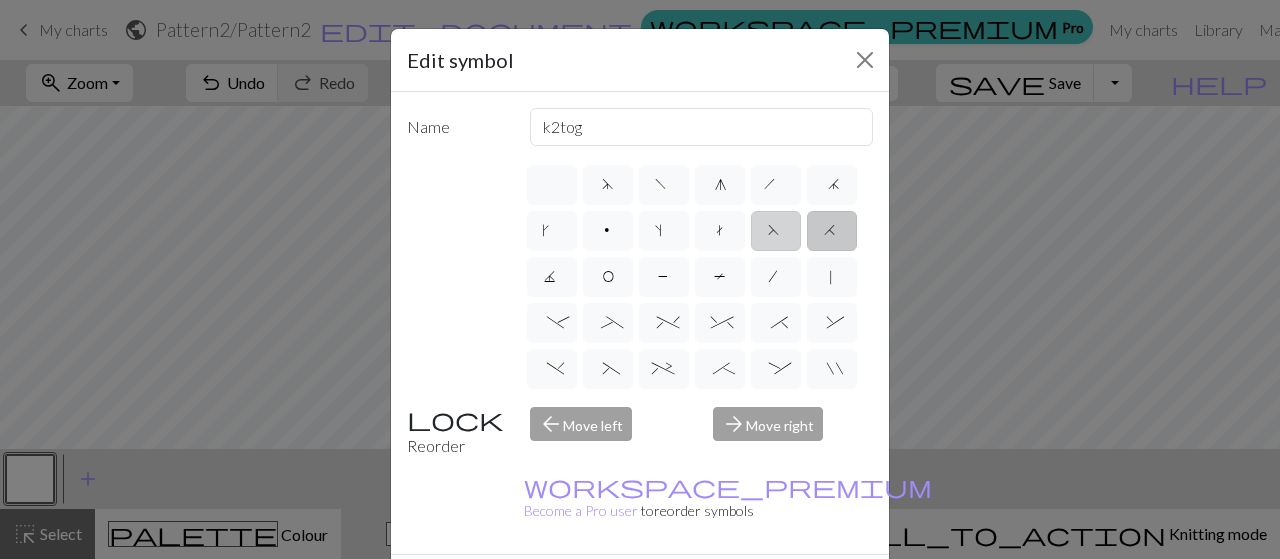 click on "F" at bounding box center (776, 233) 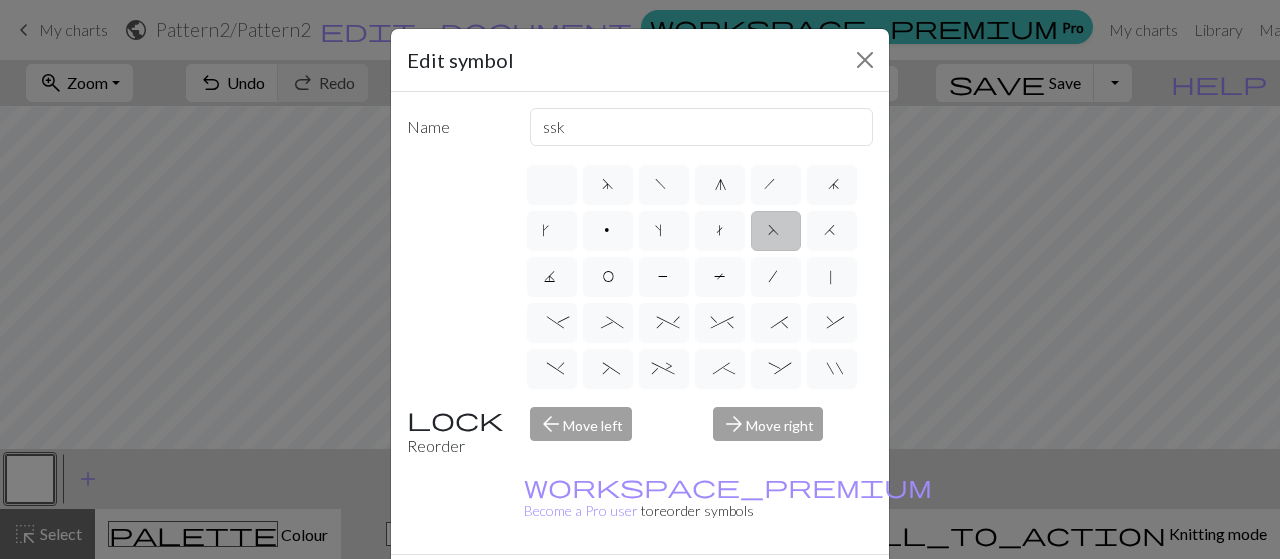 click on "Done" at bounding box center (760, 590) 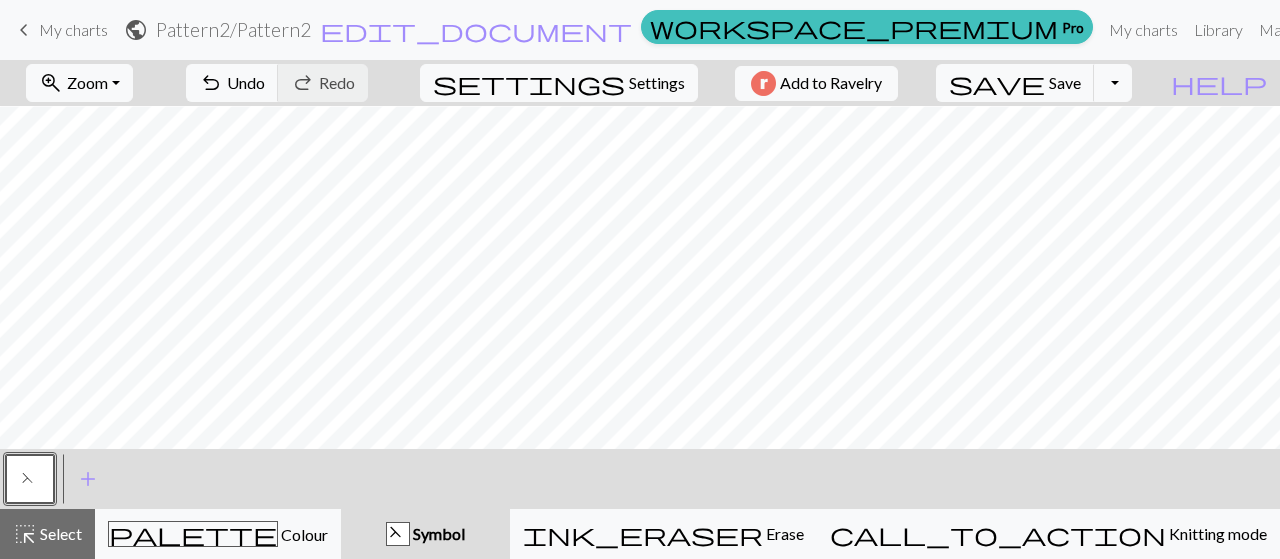 click on "F" at bounding box center (30, 481) 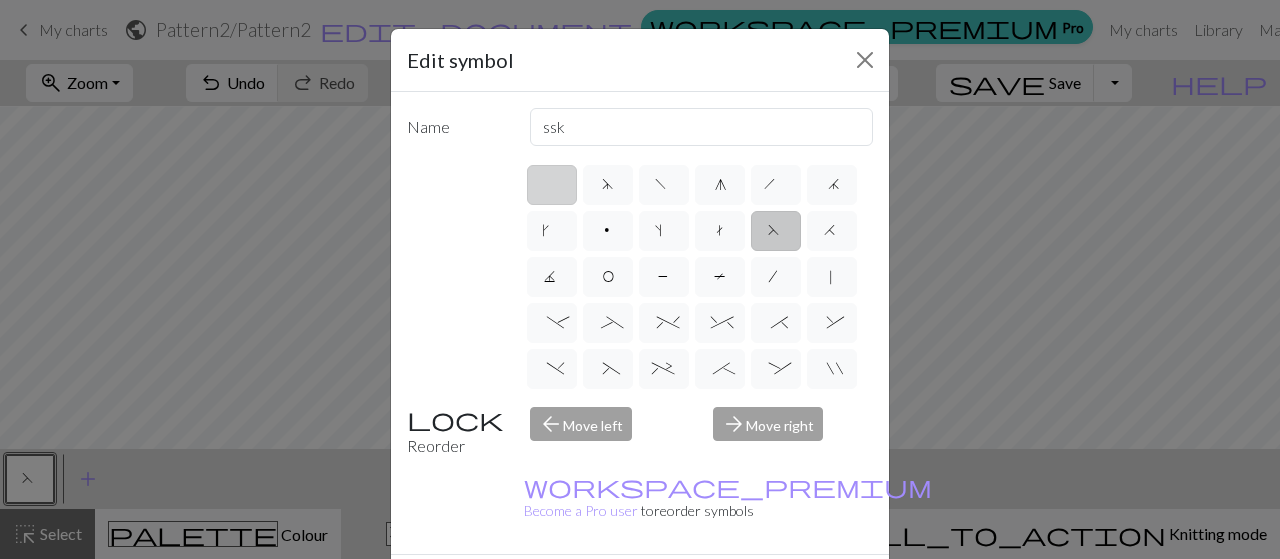 click at bounding box center (552, 185) 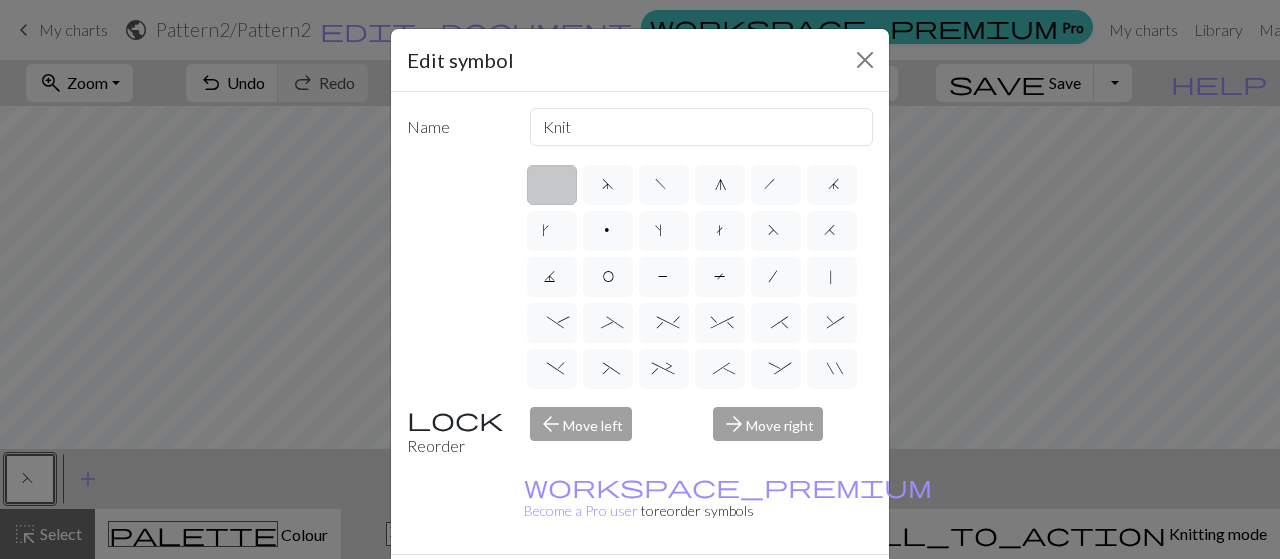 type on "Knit" 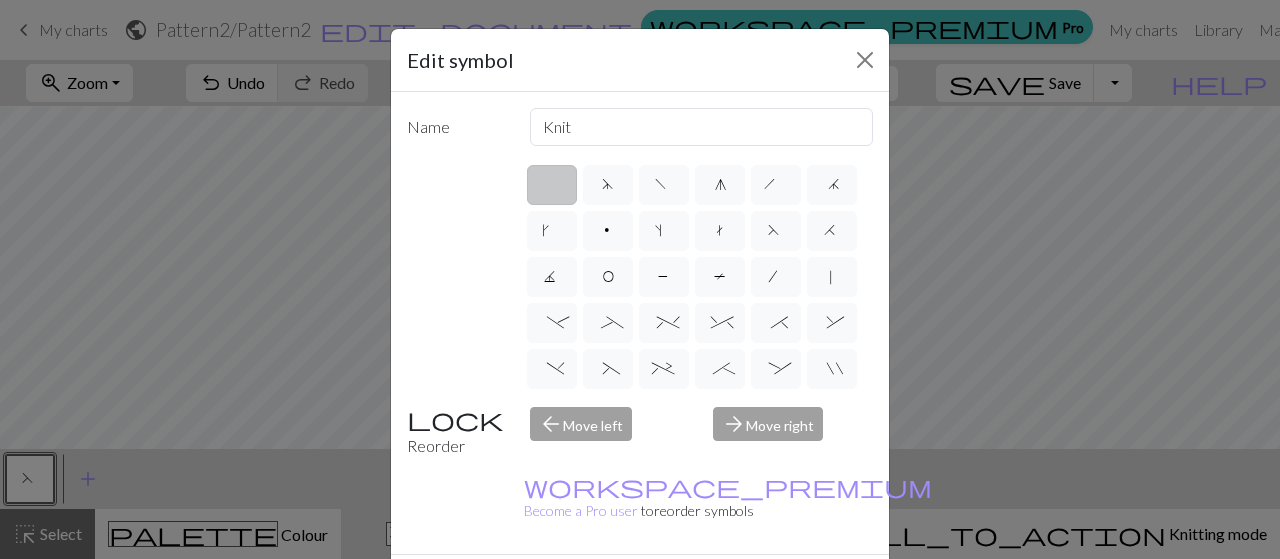 click on "Done" at bounding box center [760, 590] 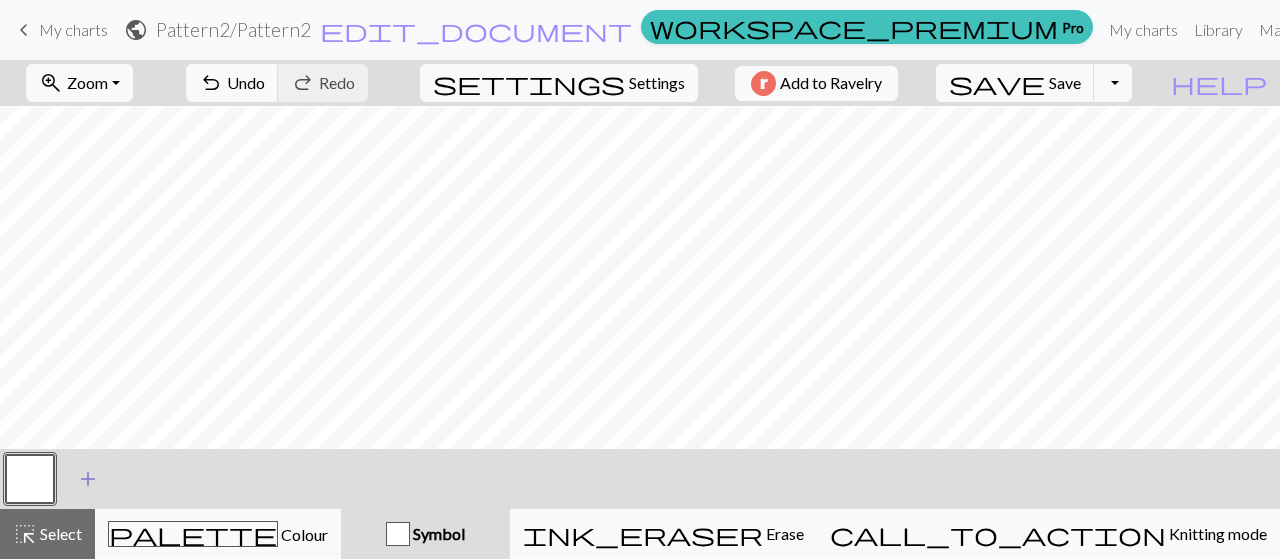 click on "add" at bounding box center (88, 479) 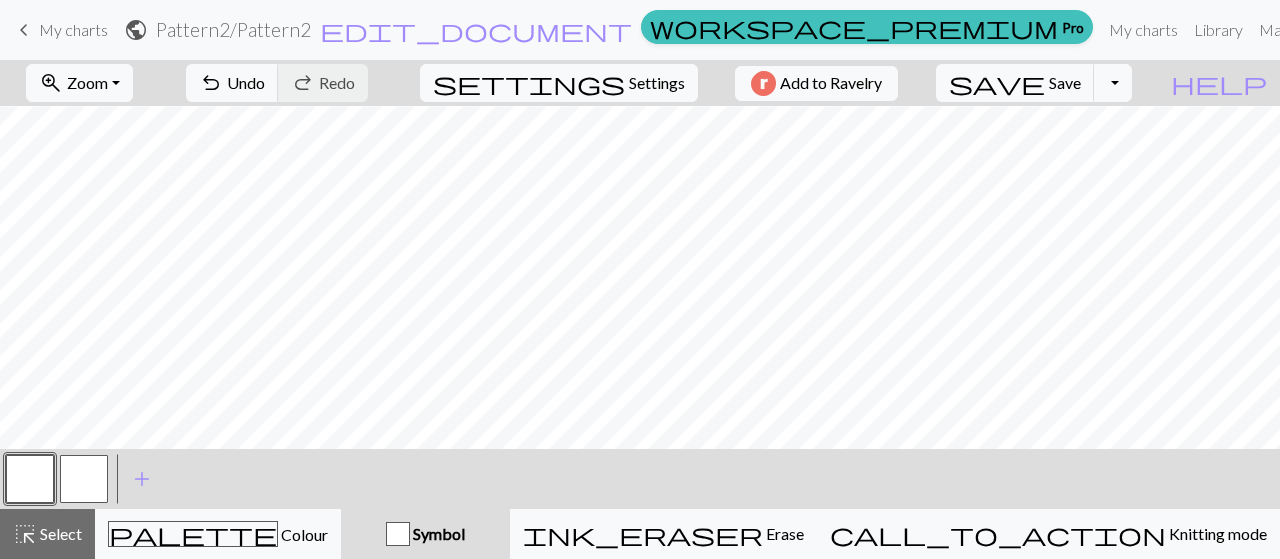 click at bounding box center [84, 479] 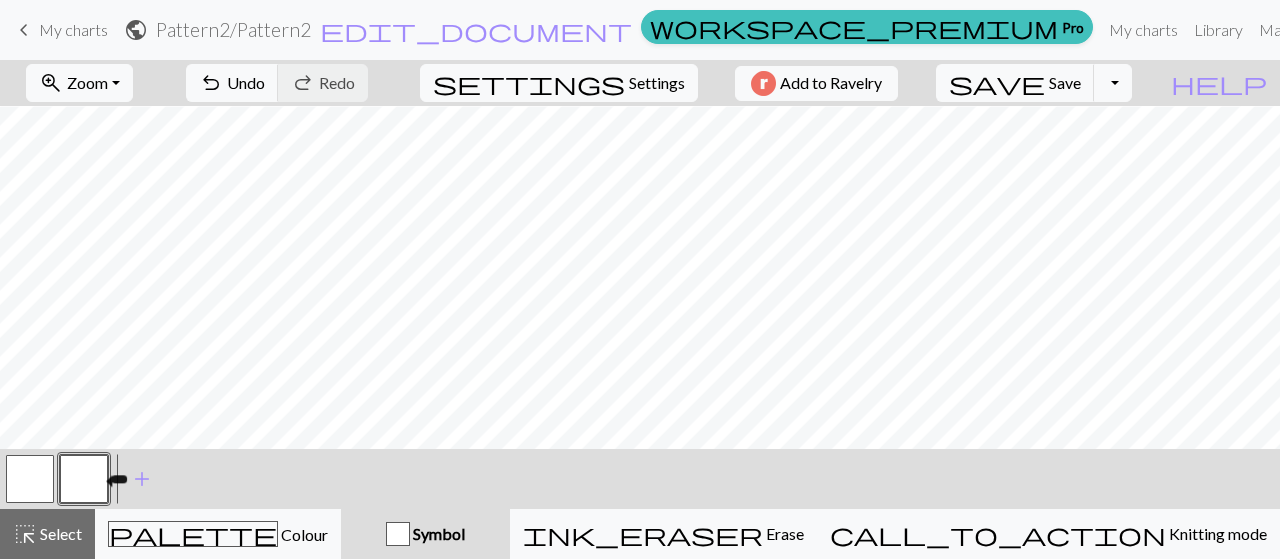 click at bounding box center [84, 479] 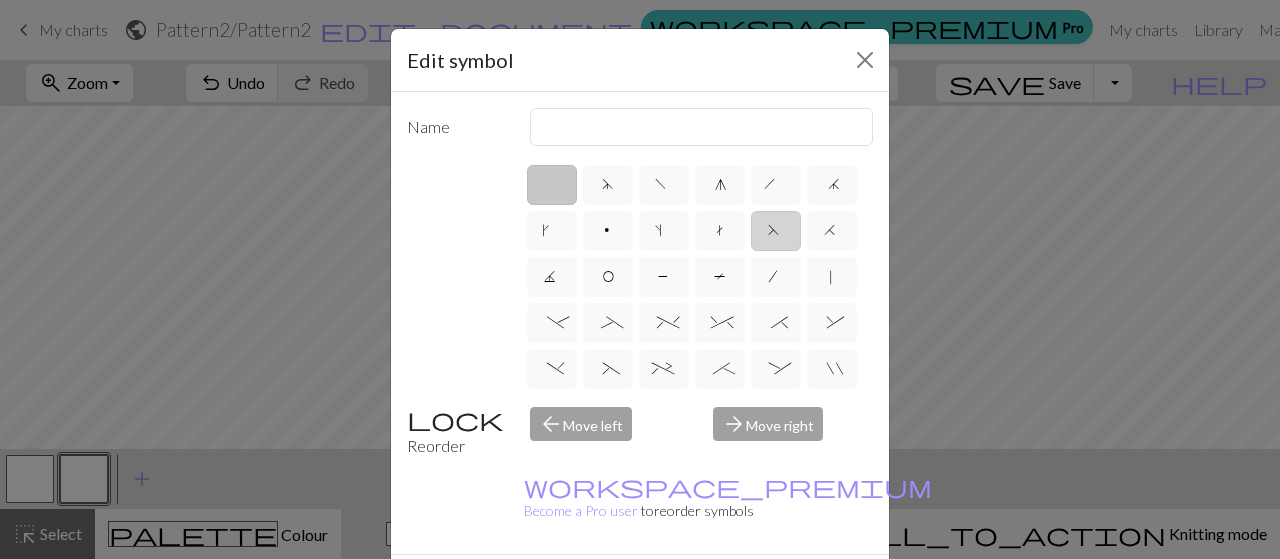 click on "F" at bounding box center (776, 231) 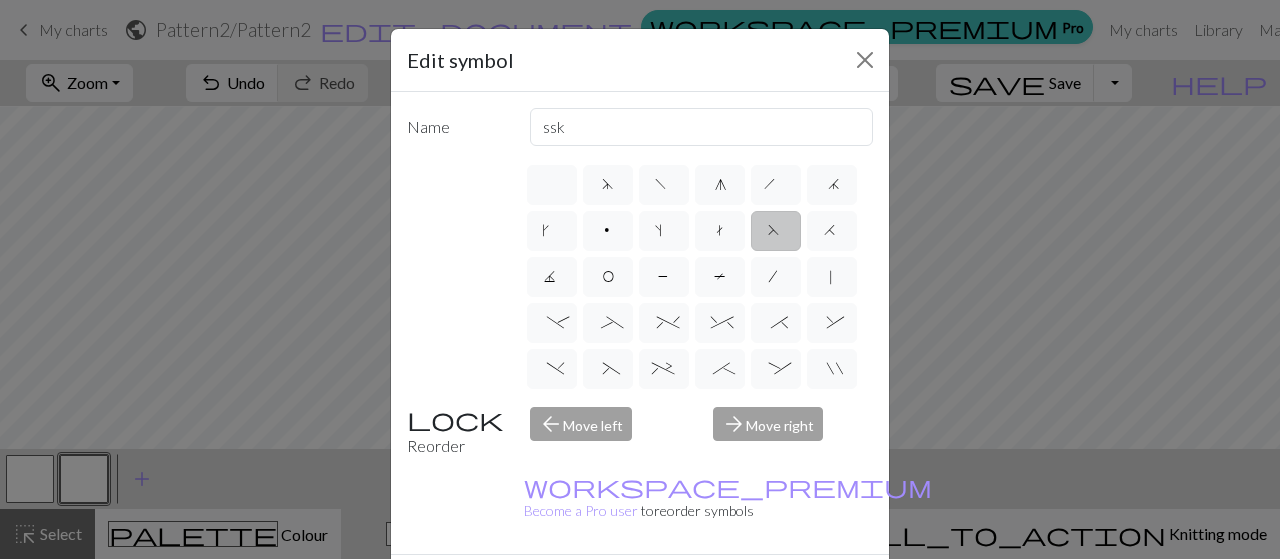 click on "Done" at bounding box center [760, 590] 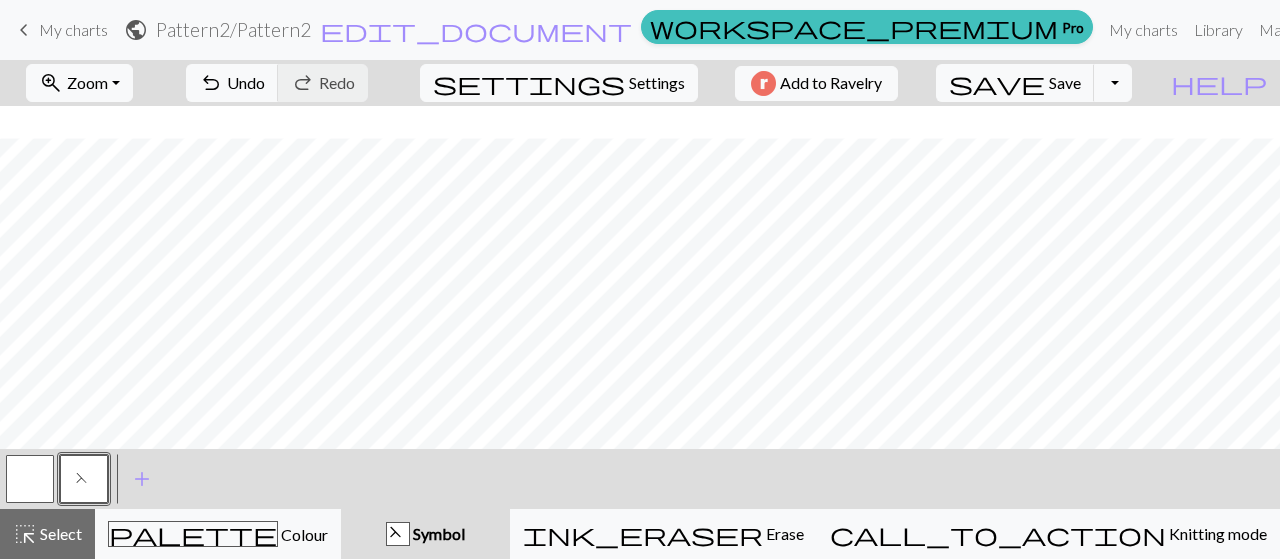 scroll, scrollTop: 133, scrollLeft: 0, axis: vertical 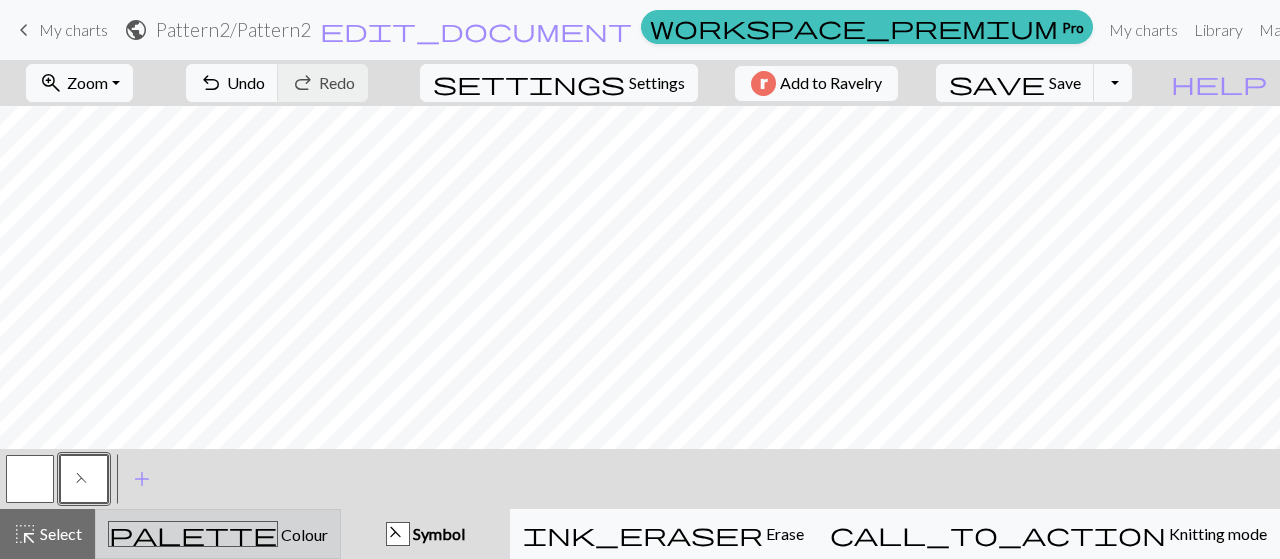 click on "Colour" at bounding box center [303, 534] 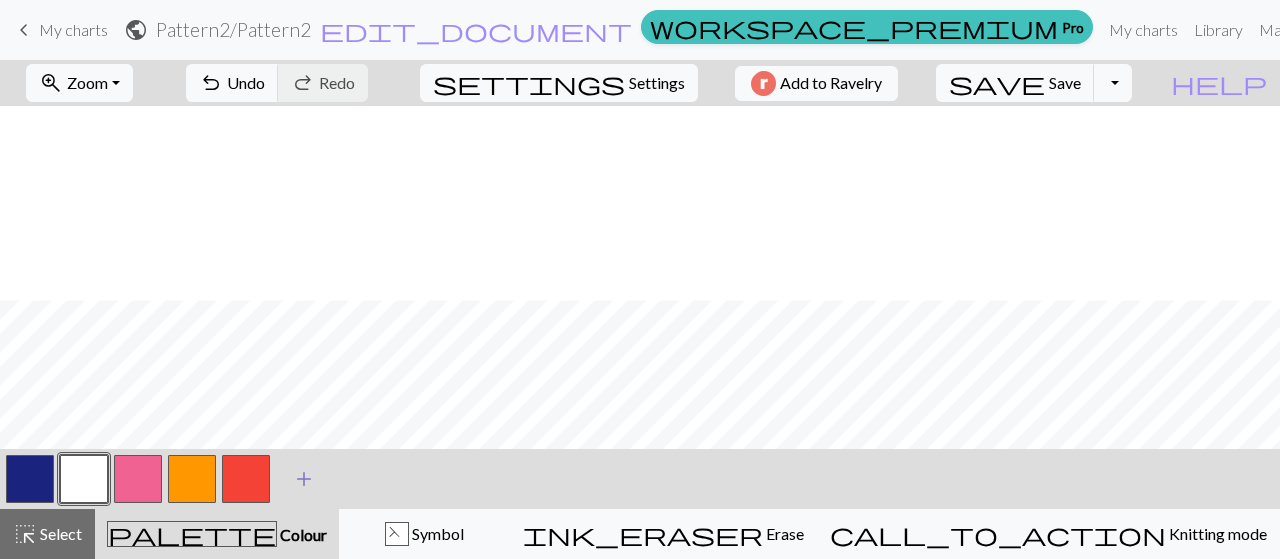 scroll, scrollTop: 194, scrollLeft: 0, axis: vertical 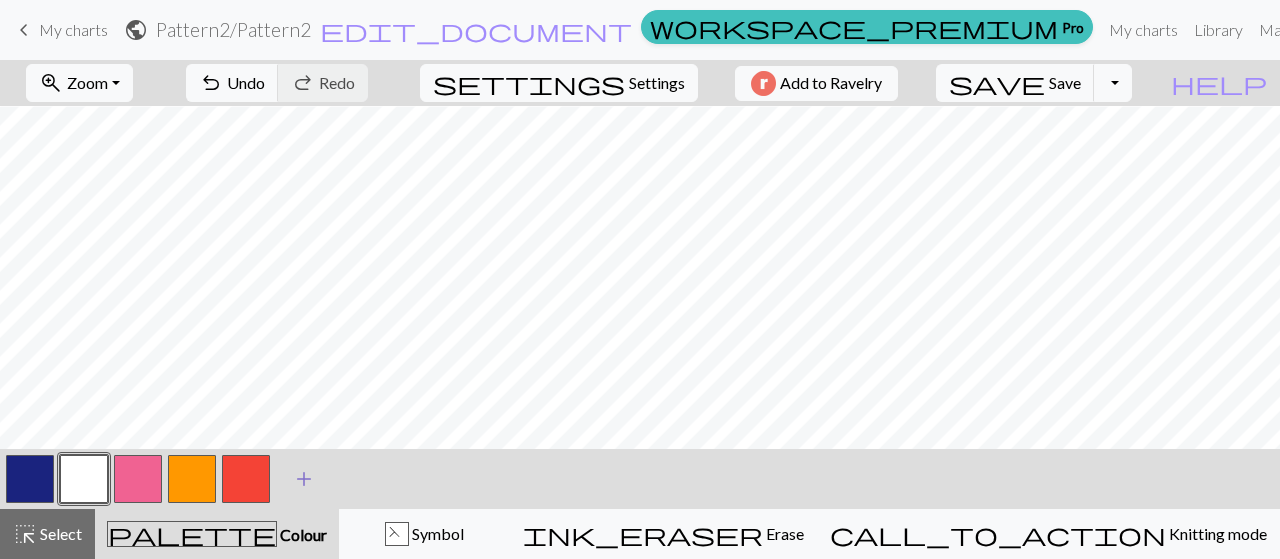 click on "add Add a  colour" at bounding box center [304, 479] 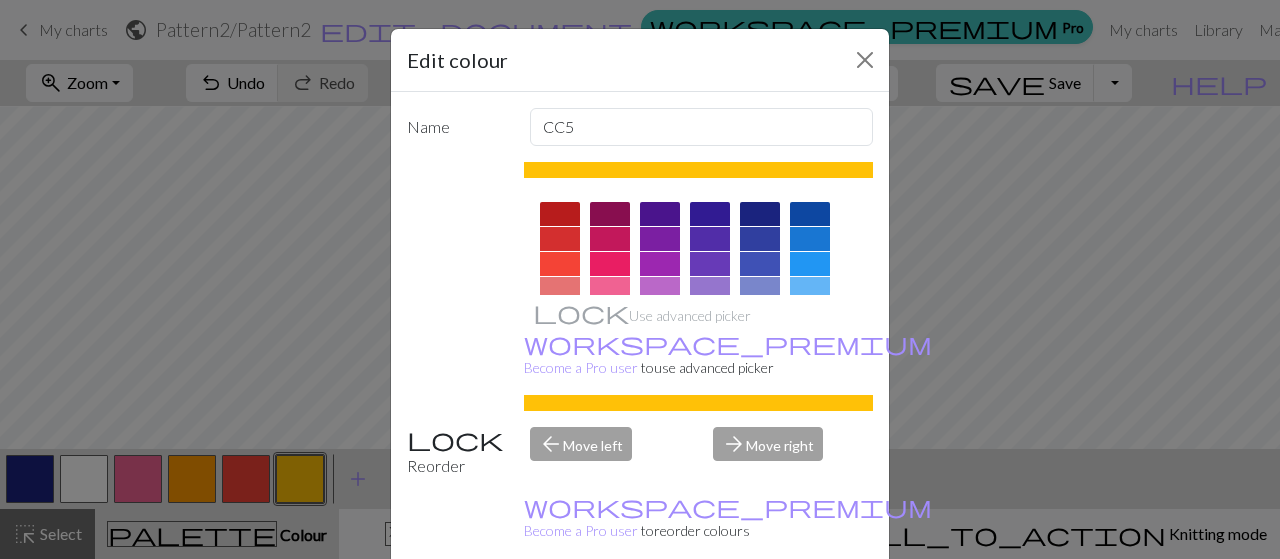 scroll, scrollTop: 458, scrollLeft: 0, axis: vertical 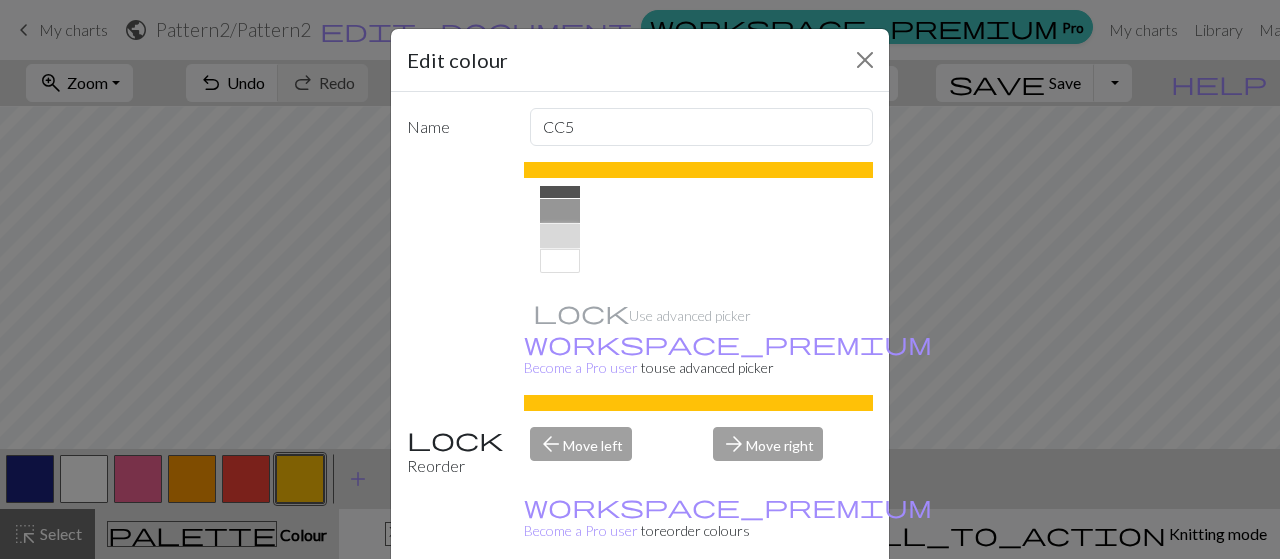 click at bounding box center [560, 236] 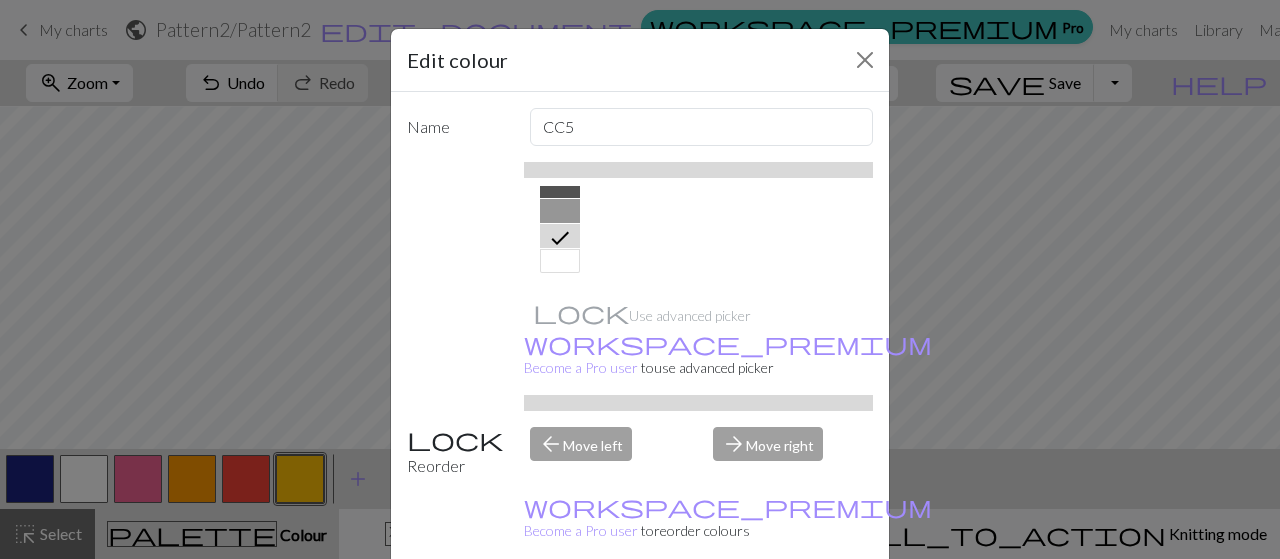 click on "Done" at bounding box center [760, 610] 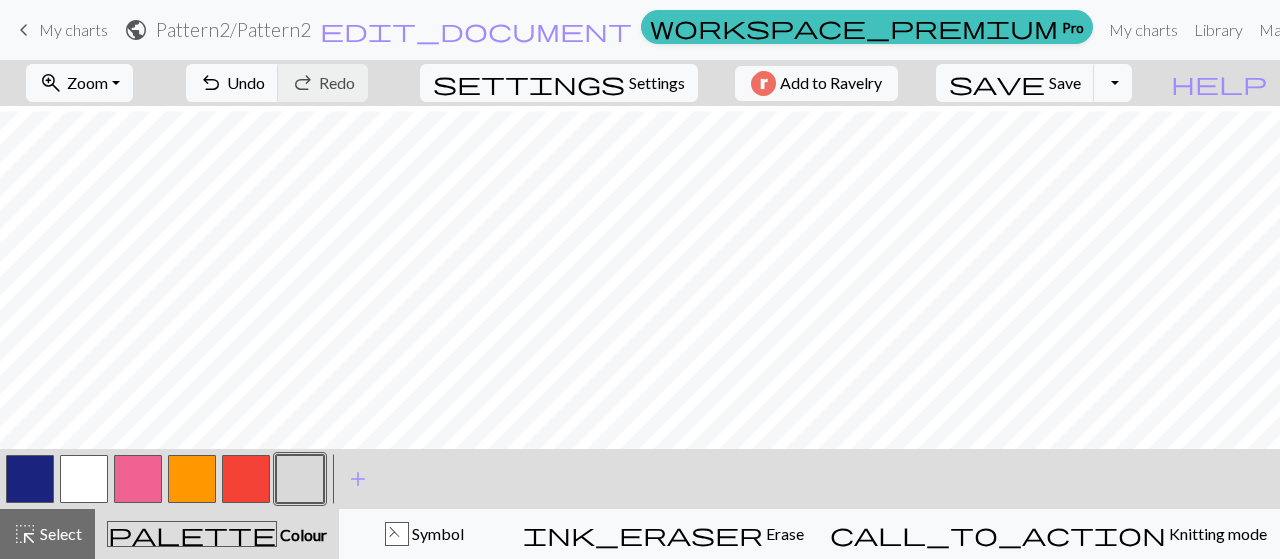 scroll, scrollTop: 94, scrollLeft: 0, axis: vertical 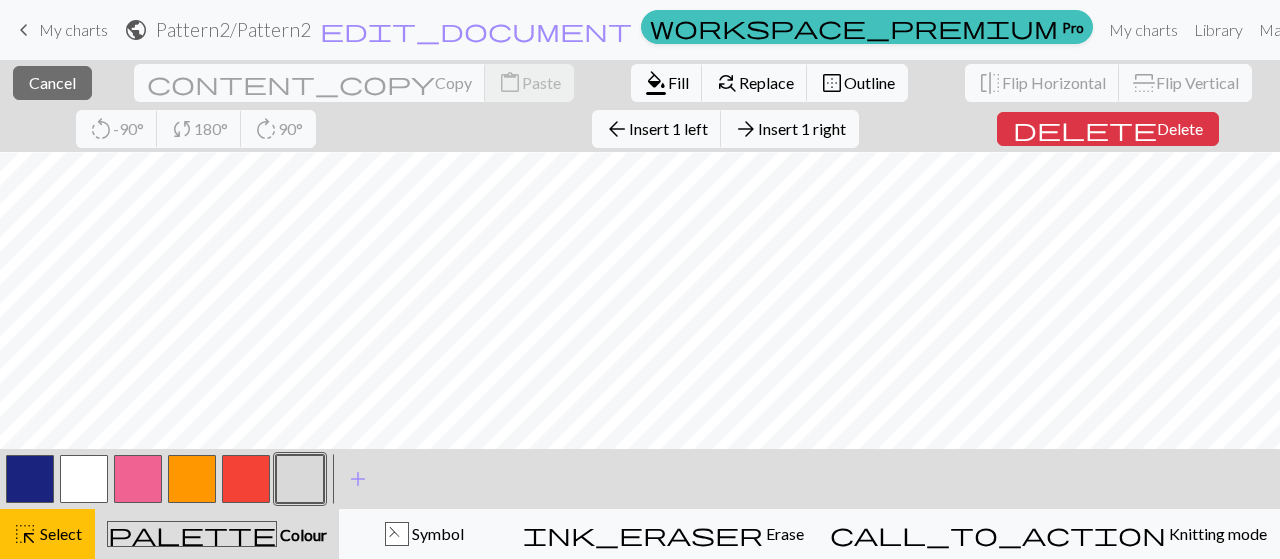 click at bounding box center [192, 479] 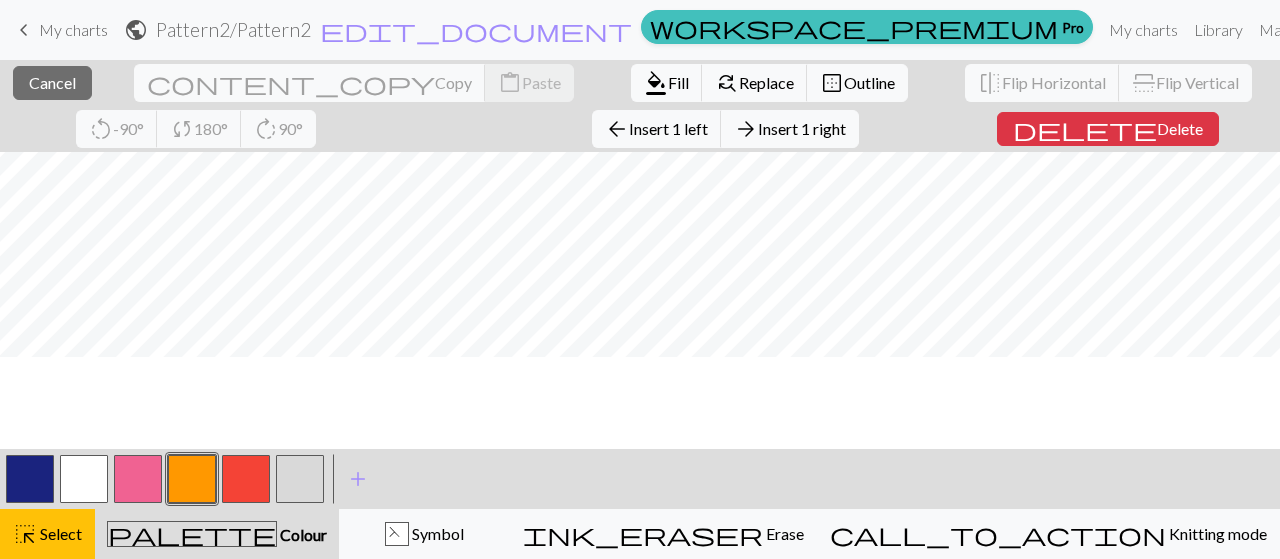 scroll, scrollTop: 0, scrollLeft: 0, axis: both 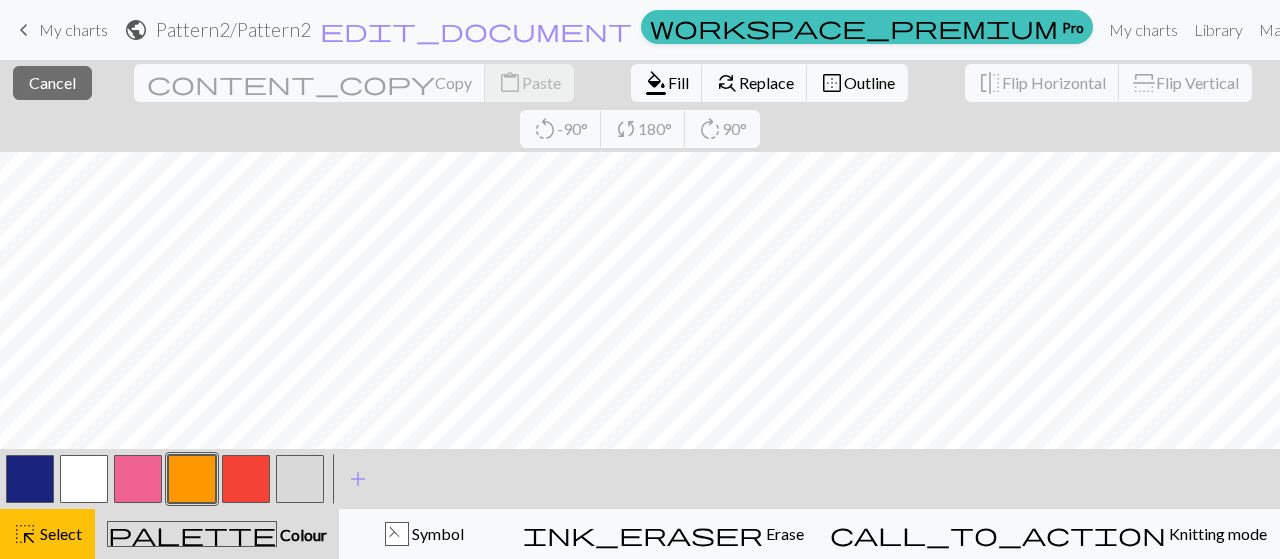 click at bounding box center [138, 479] 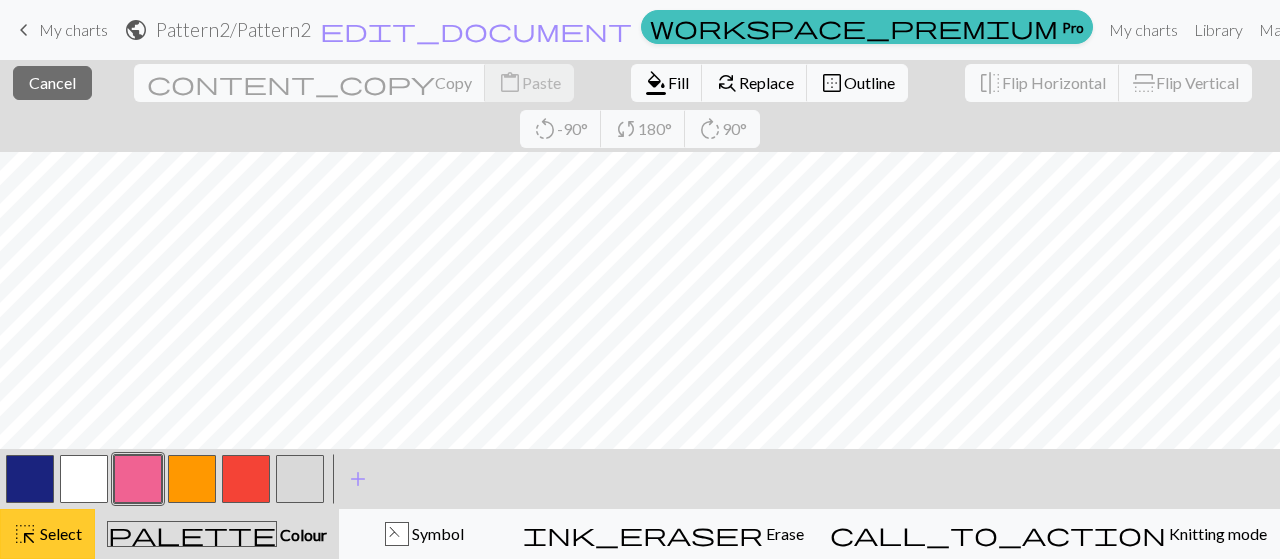 click on "Select" at bounding box center [59, 533] 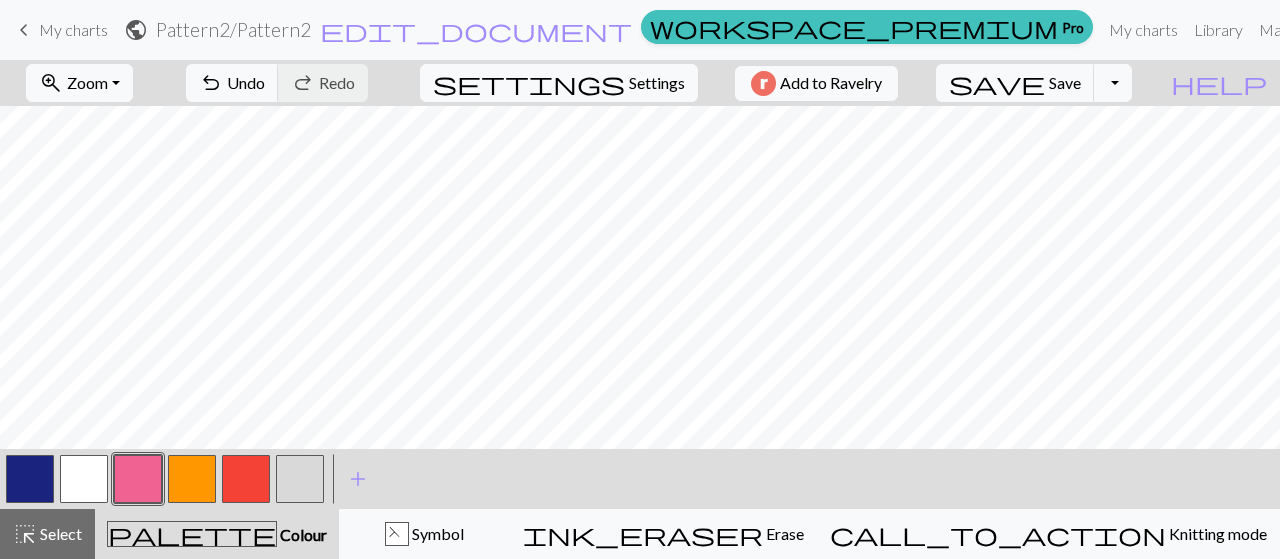 scroll, scrollTop: 68, scrollLeft: 0, axis: vertical 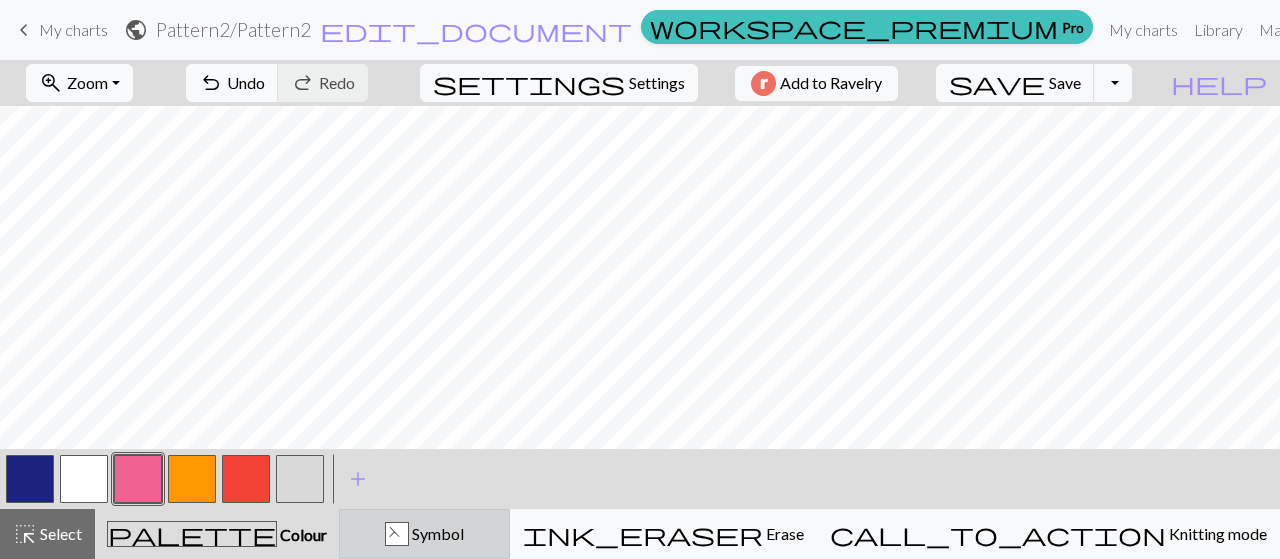 click on "F Symbol" at bounding box center [424, 534] 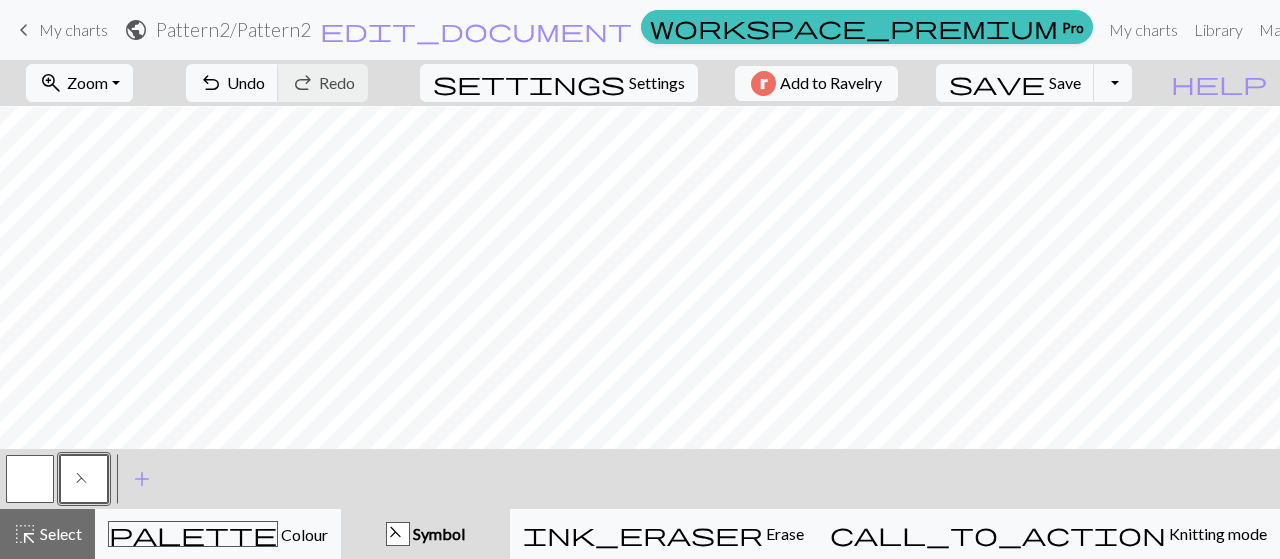 click at bounding box center [30, 479] 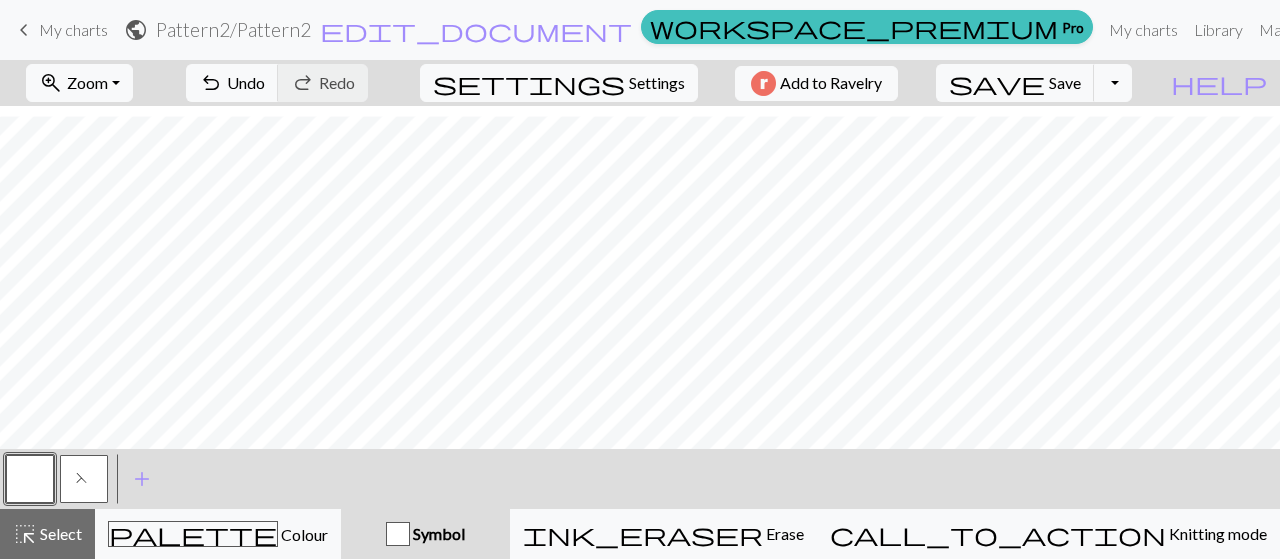 scroll, scrollTop: 160, scrollLeft: 0, axis: vertical 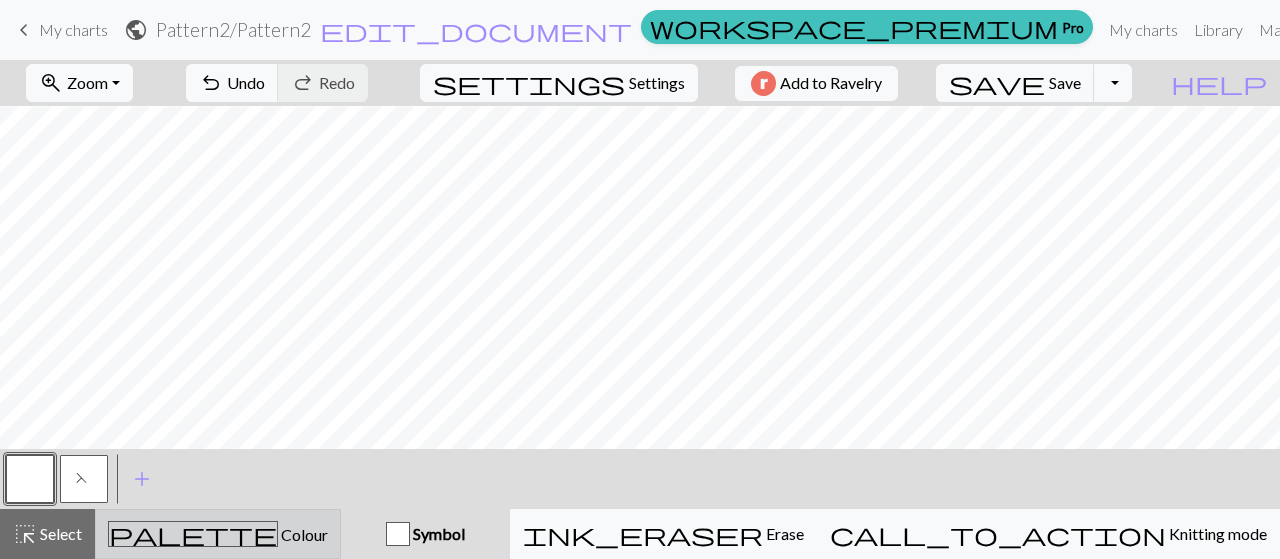 click on "palette" at bounding box center (193, 534) 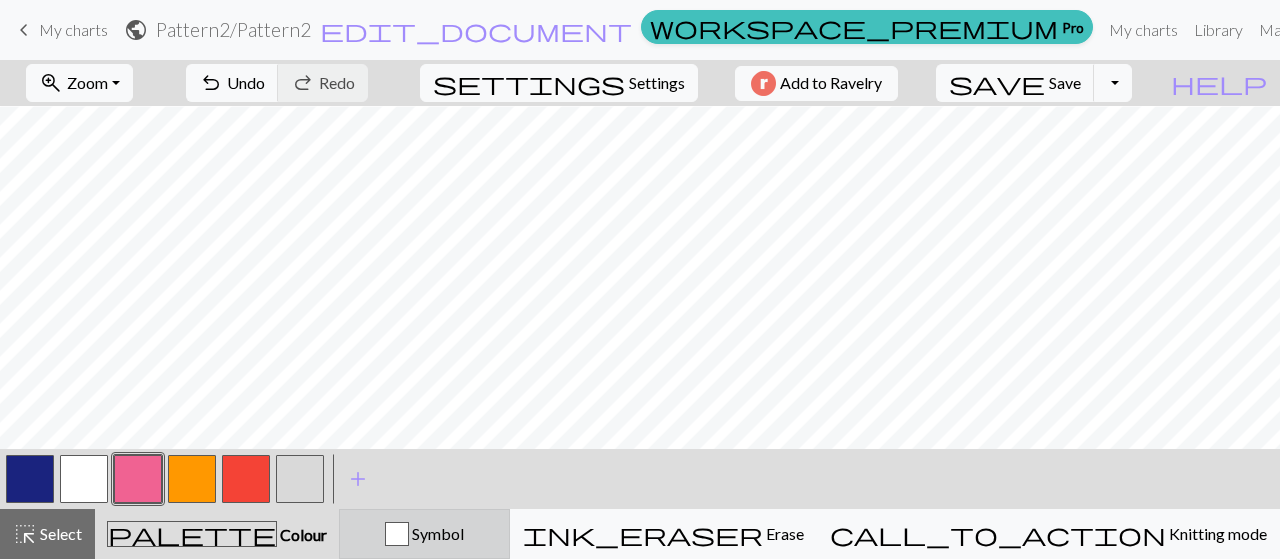 click on "Symbol" at bounding box center [424, 534] 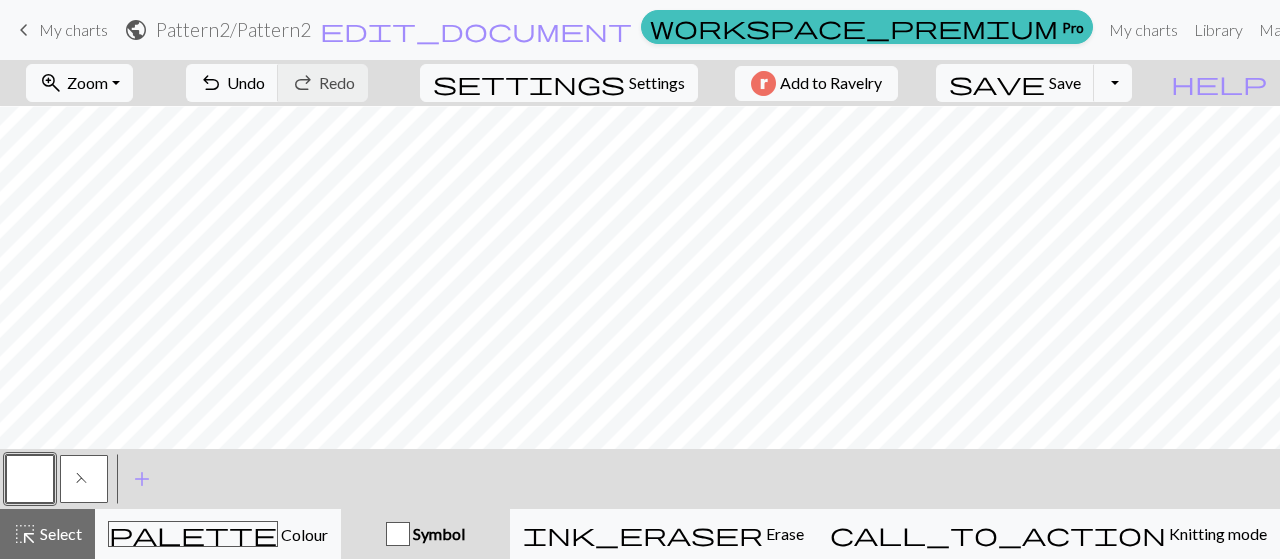 click on "F" at bounding box center (84, 481) 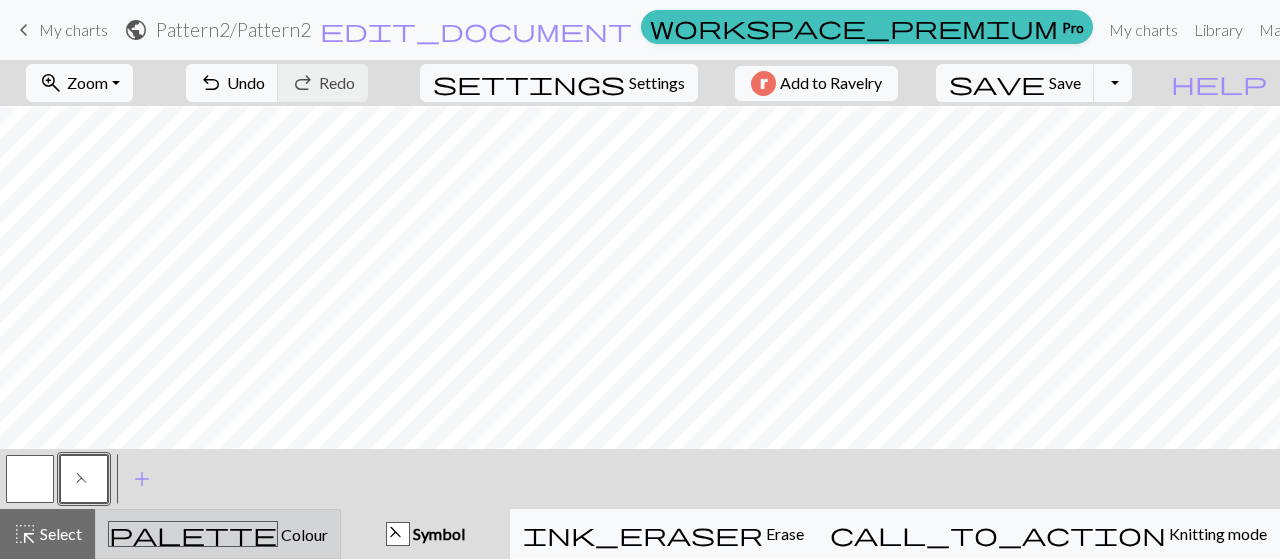 click on "Colour" at bounding box center (303, 534) 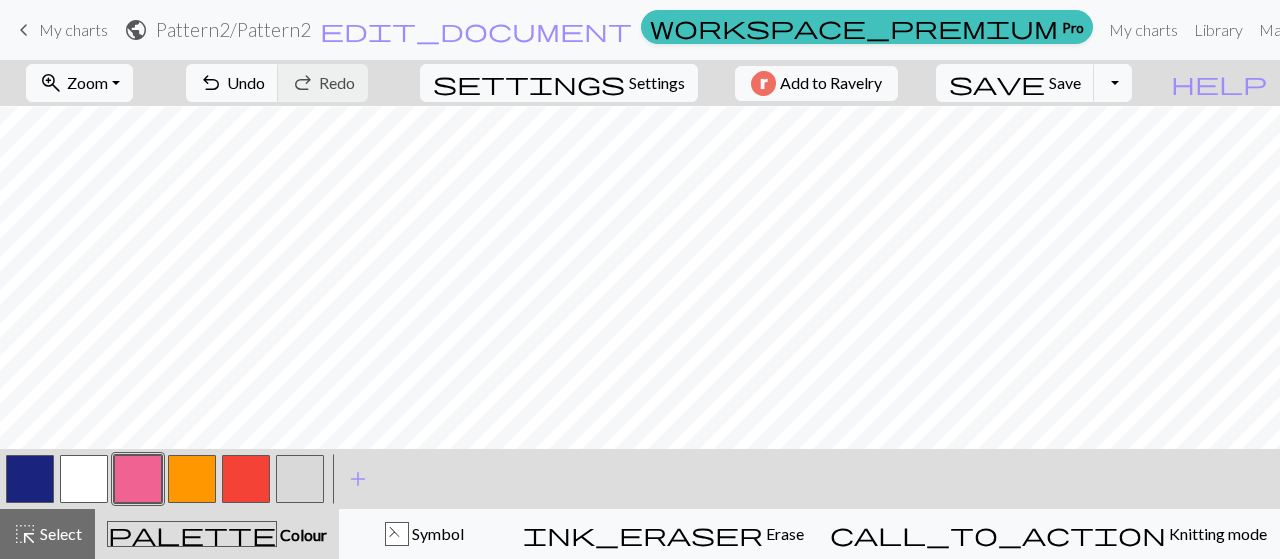 click at bounding box center [246, 479] 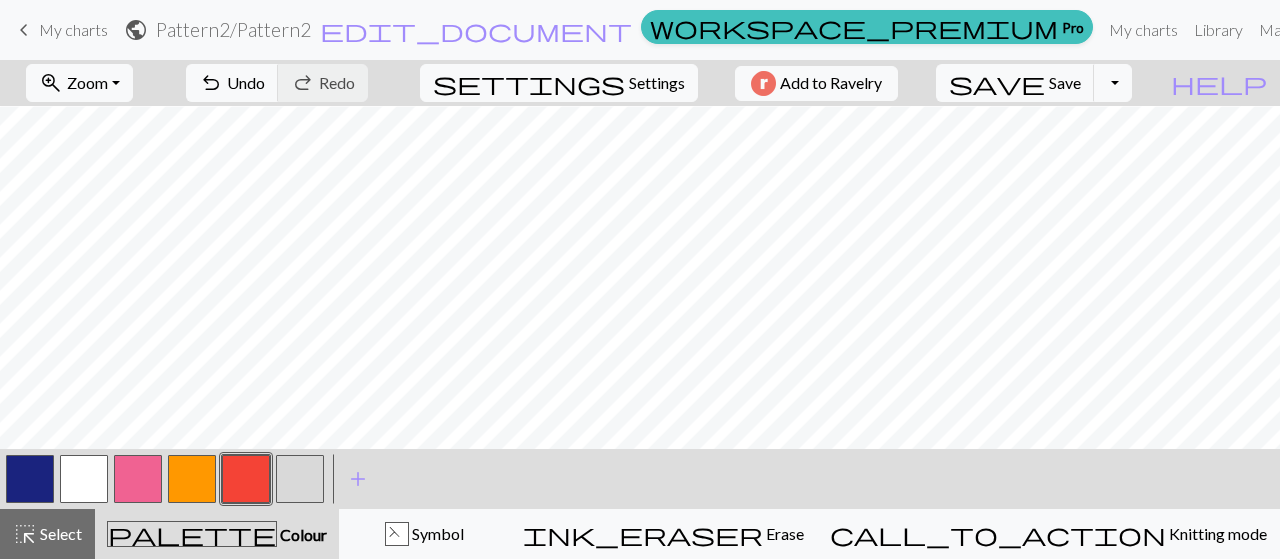 click on "Colour" at bounding box center (302, 534) 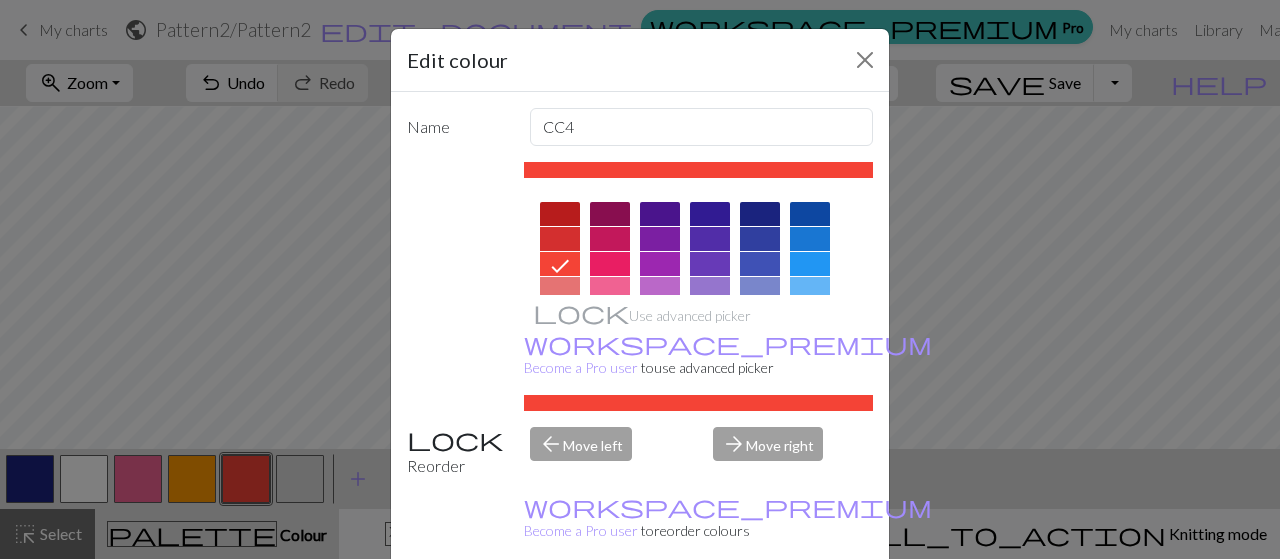 click on "Done" at bounding box center (760, 610) 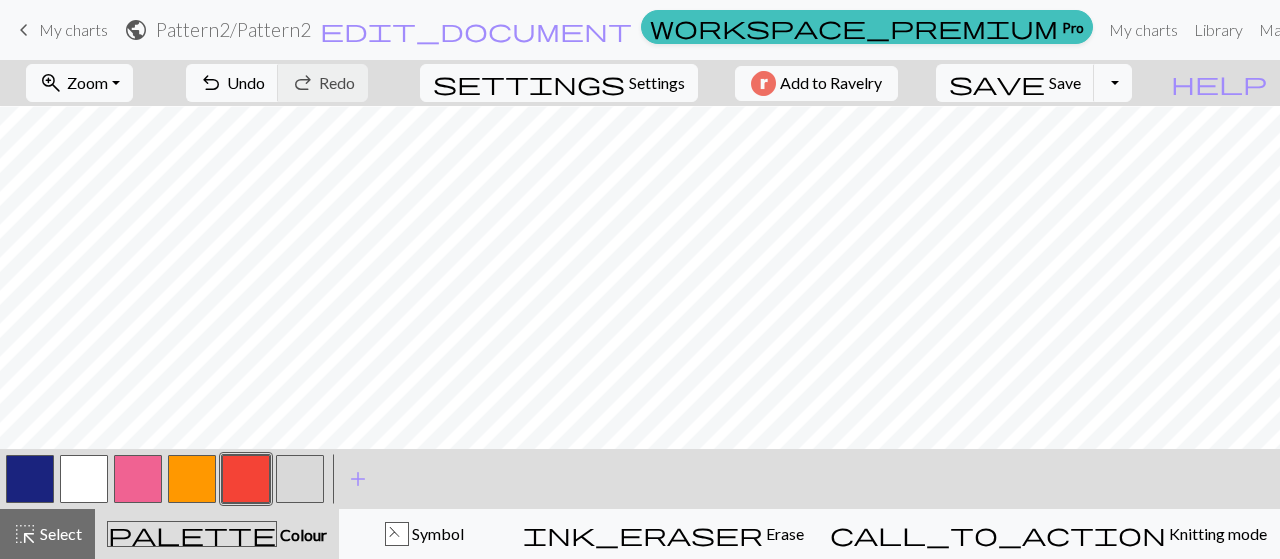 click at bounding box center [30, 479] 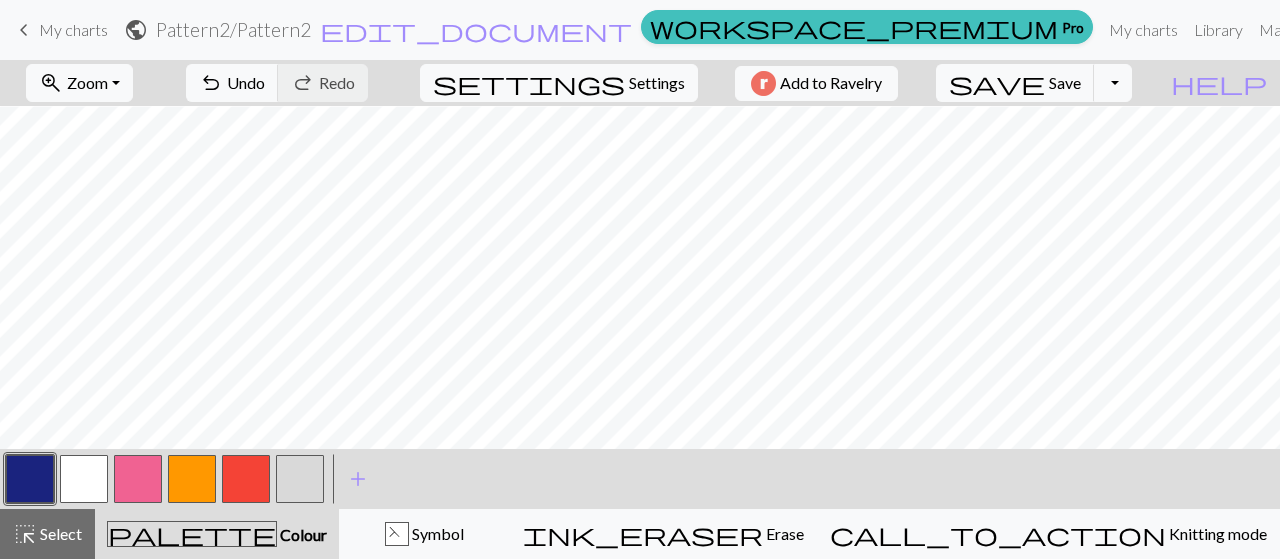 click at bounding box center (246, 479) 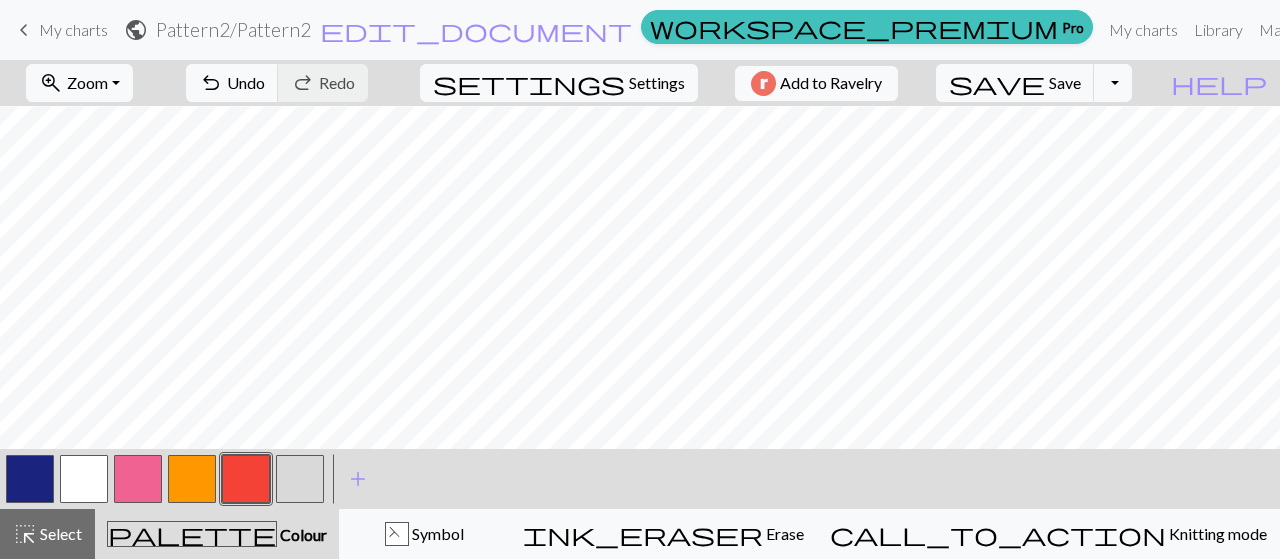 click at bounding box center (30, 479) 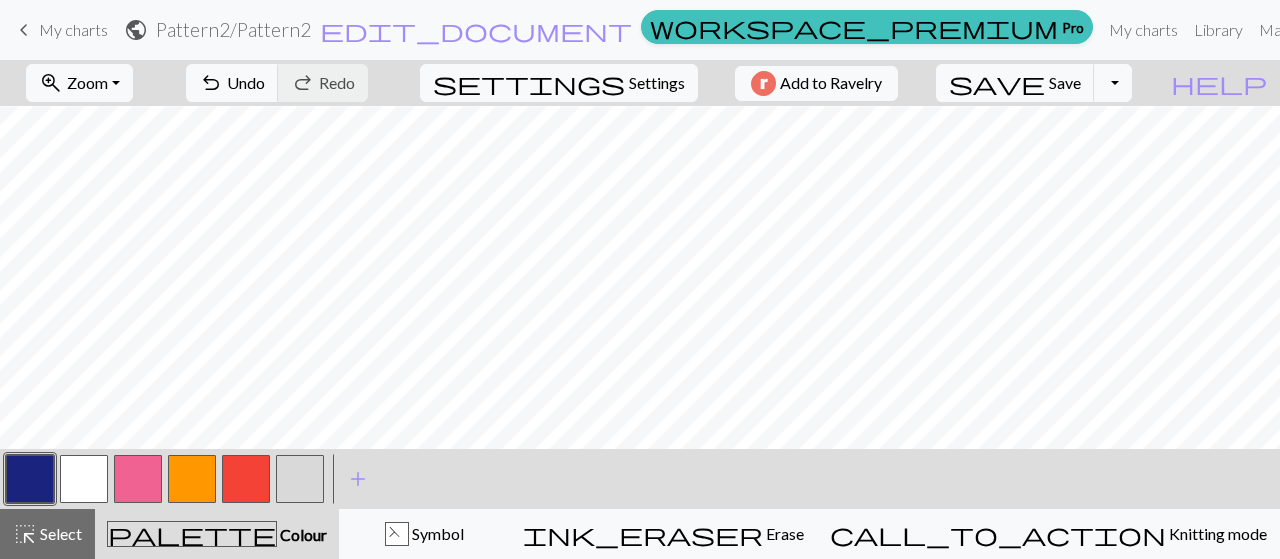 click at bounding box center [246, 479] 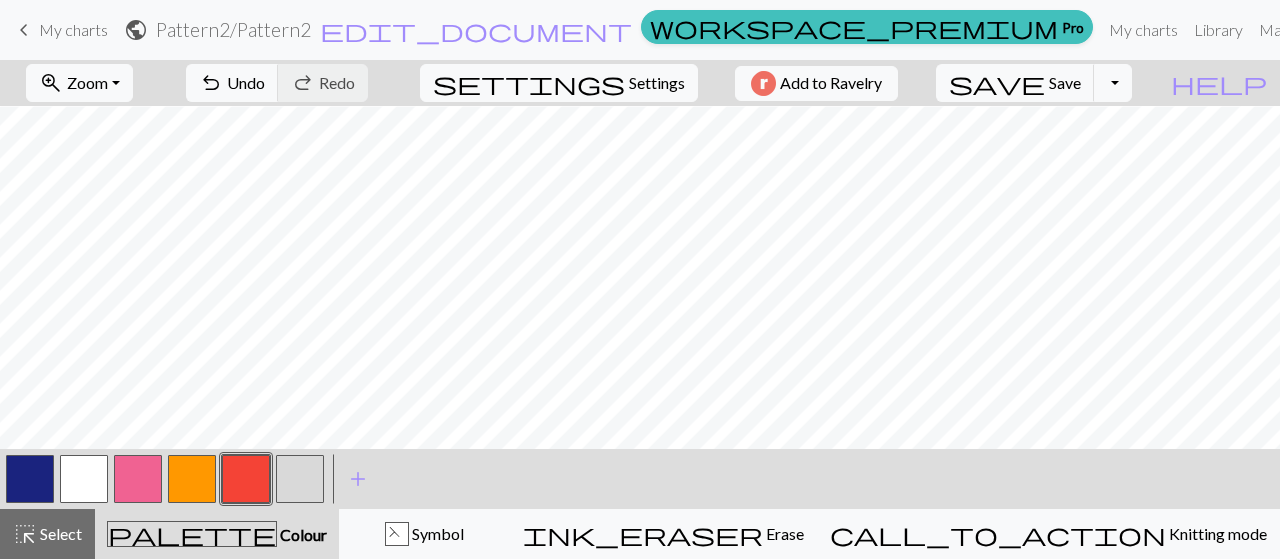 click at bounding box center [30, 479] 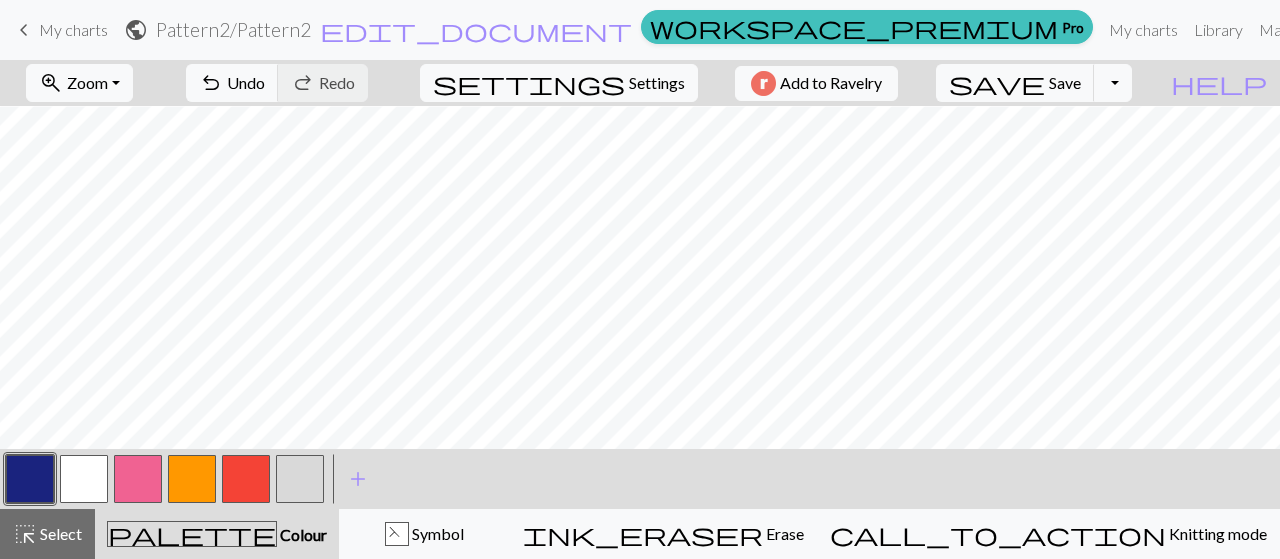 click at bounding box center [246, 479] 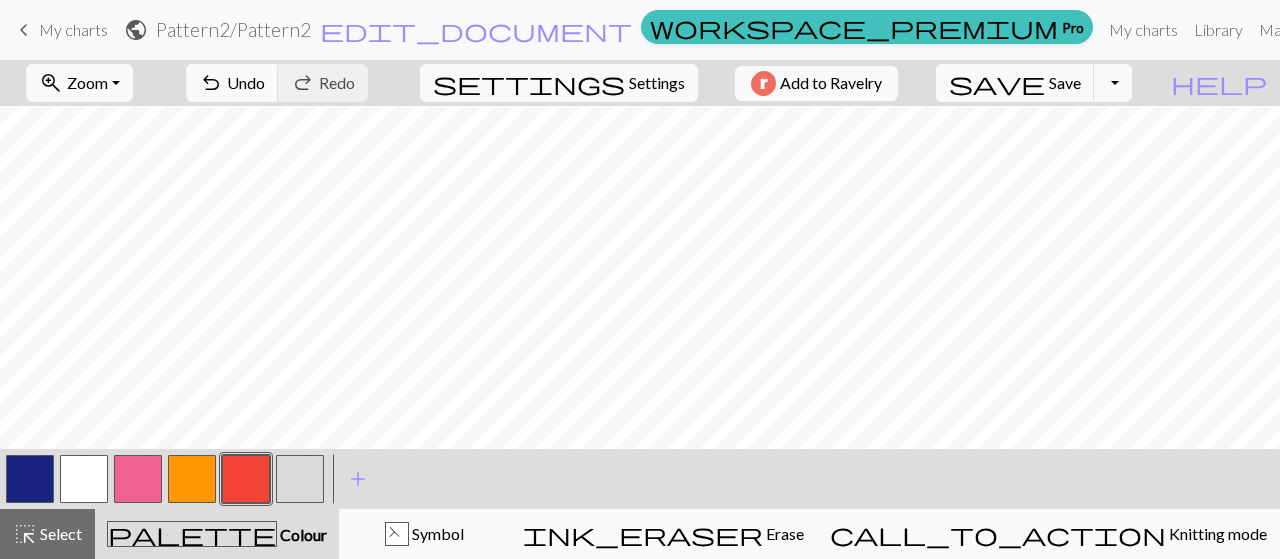 click at bounding box center (30, 479) 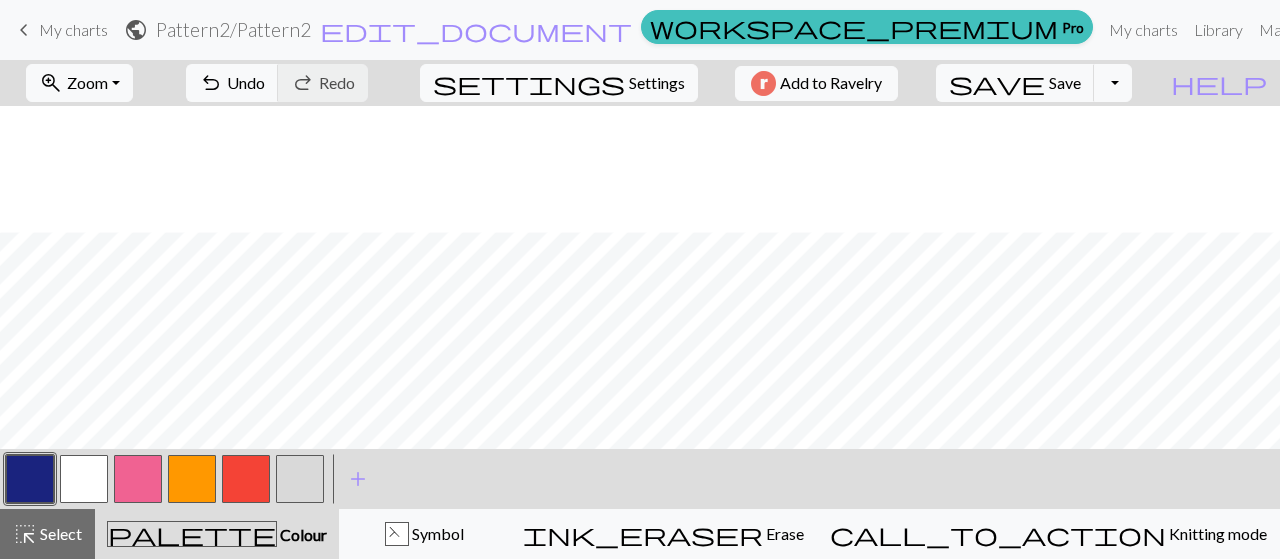 scroll, scrollTop: 181, scrollLeft: 0, axis: vertical 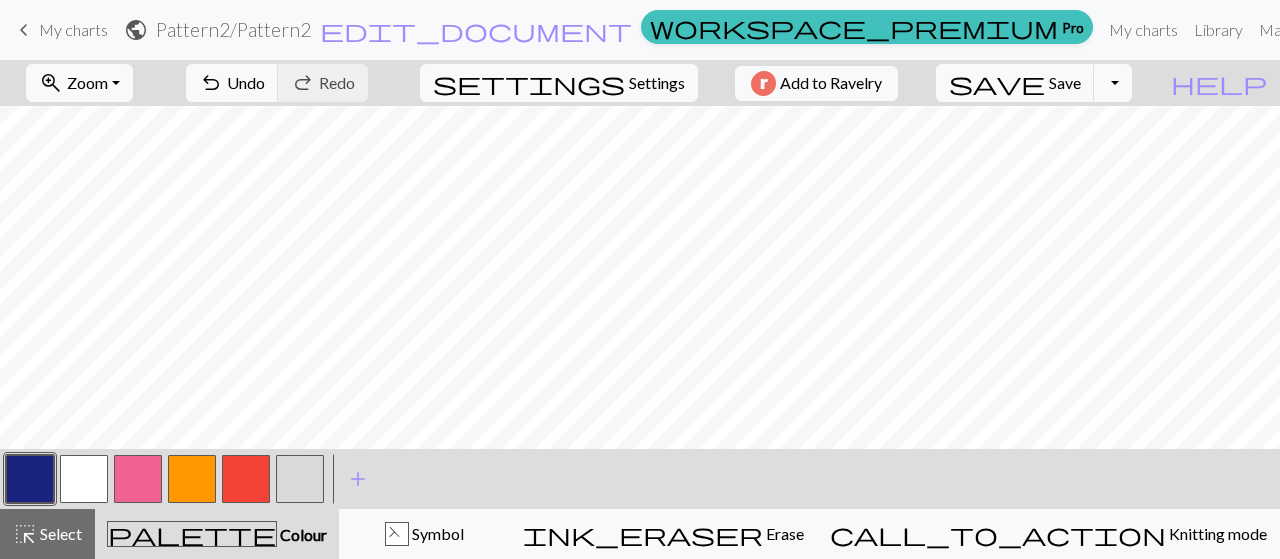 click at bounding box center (84, 479) 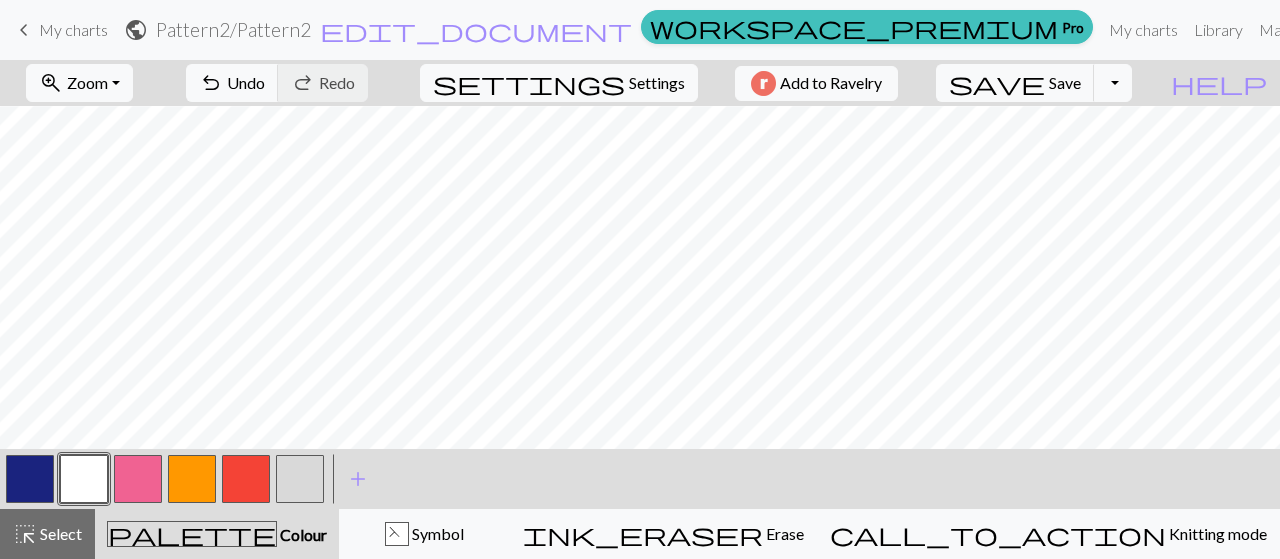 click at bounding box center (138, 479) 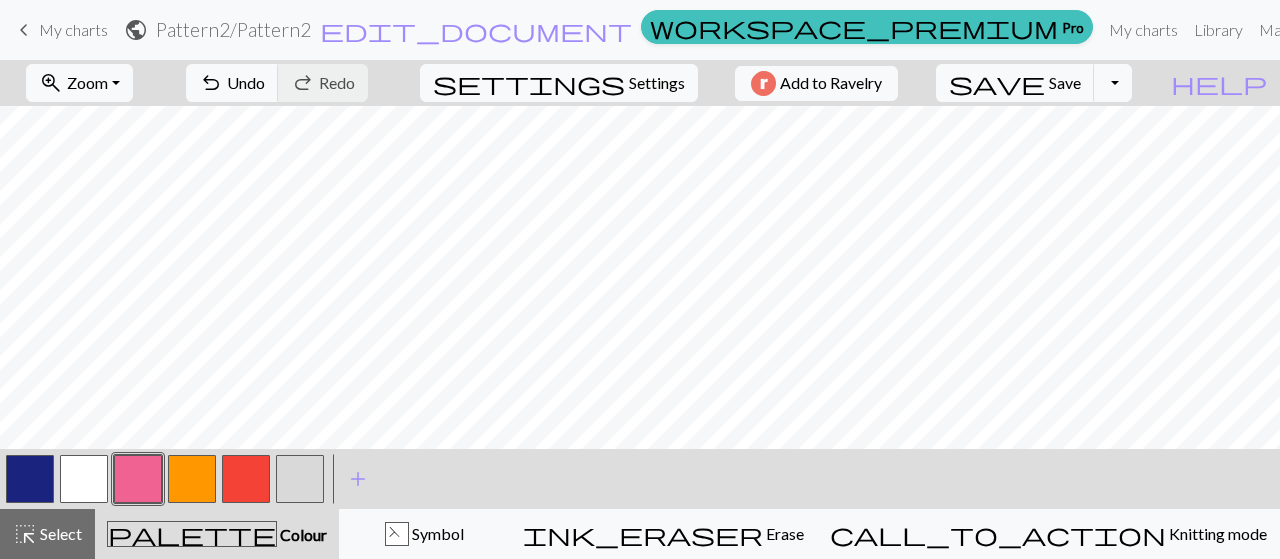 click at bounding box center [84, 479] 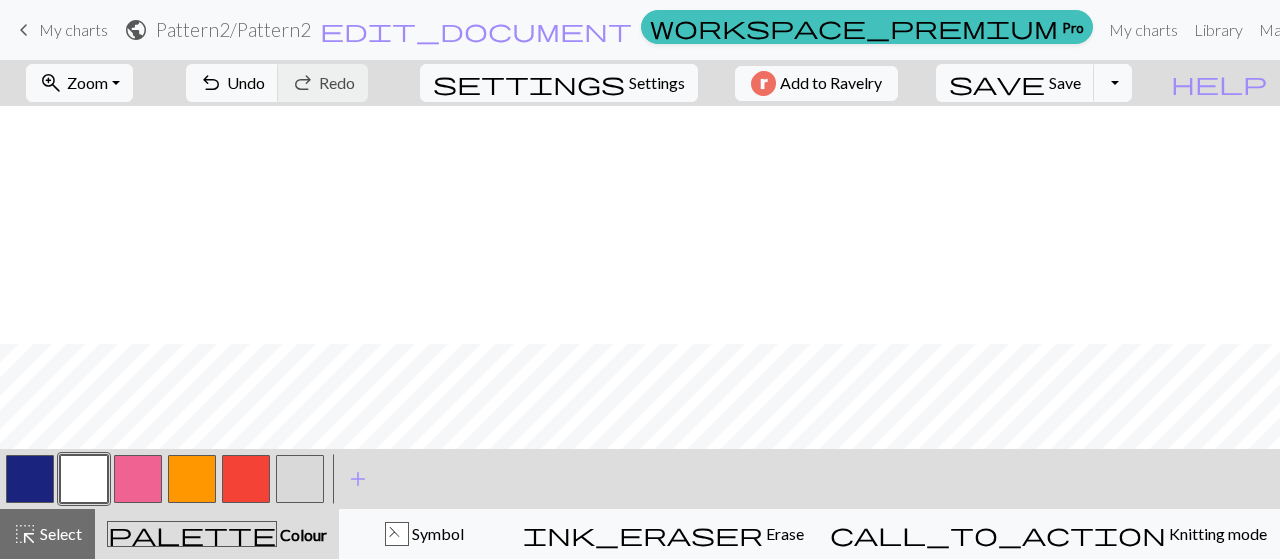 scroll, scrollTop: 238, scrollLeft: 0, axis: vertical 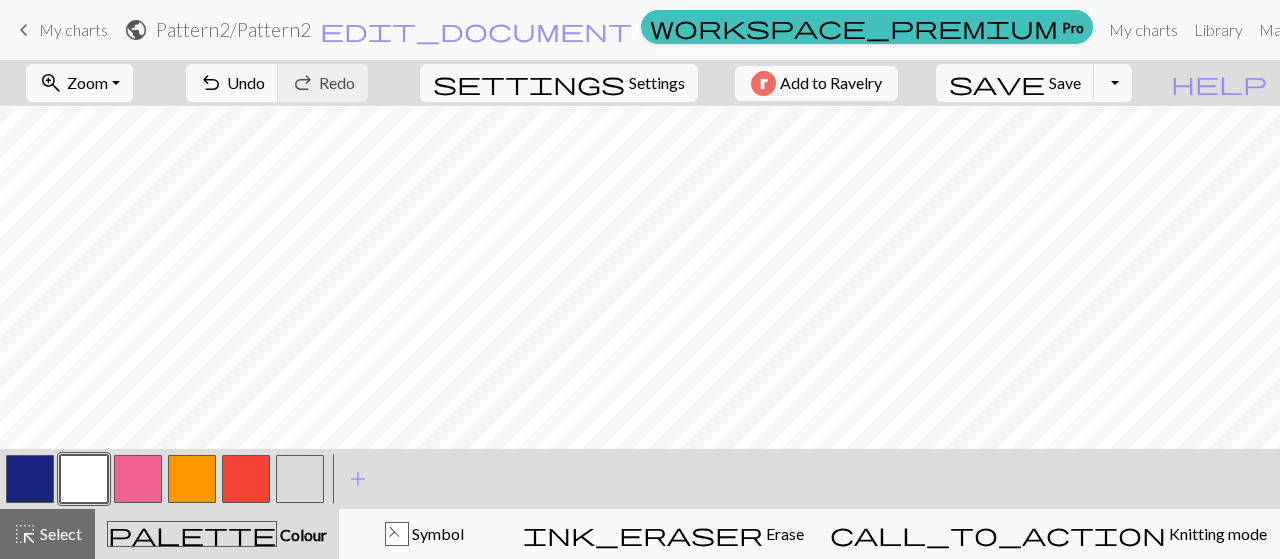 click at bounding box center (192, 479) 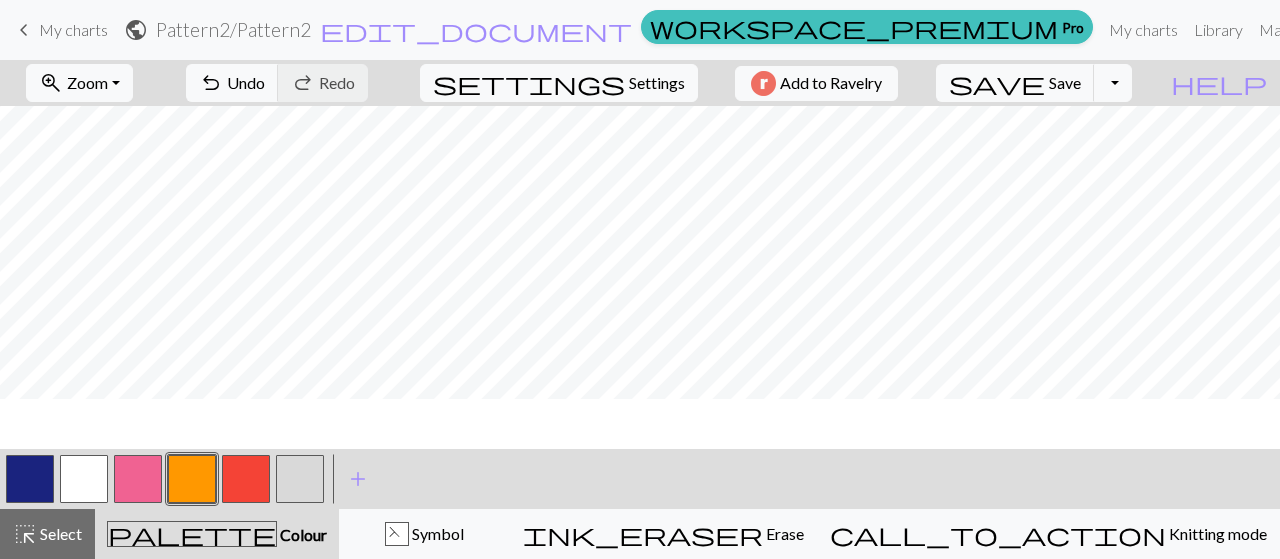 scroll, scrollTop: 180, scrollLeft: 0, axis: vertical 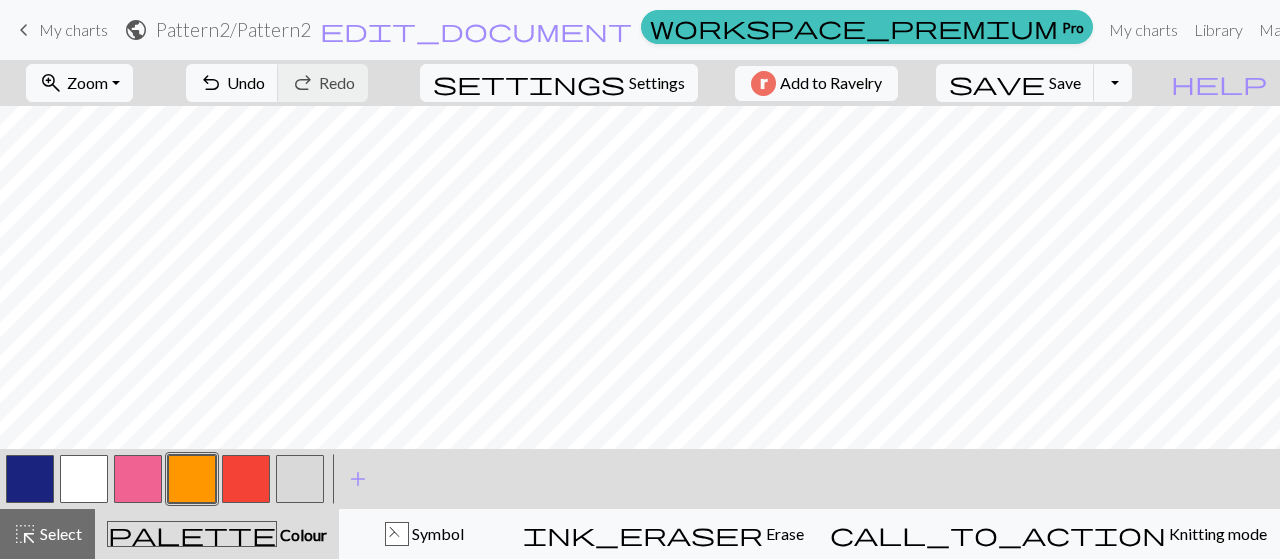 click at bounding box center (246, 479) 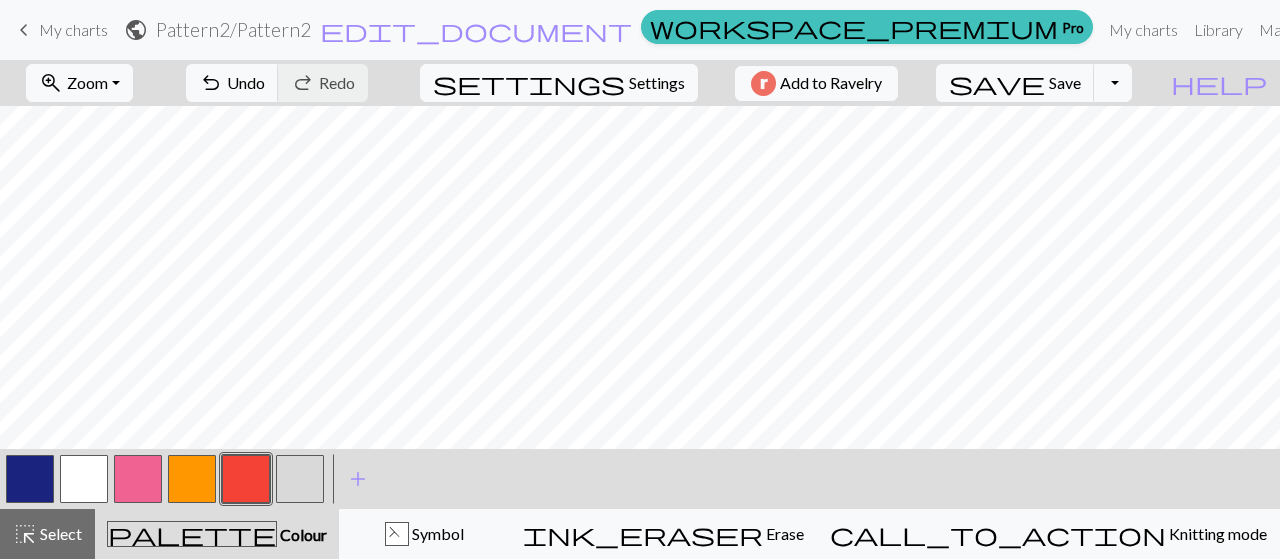 click at bounding box center (30, 479) 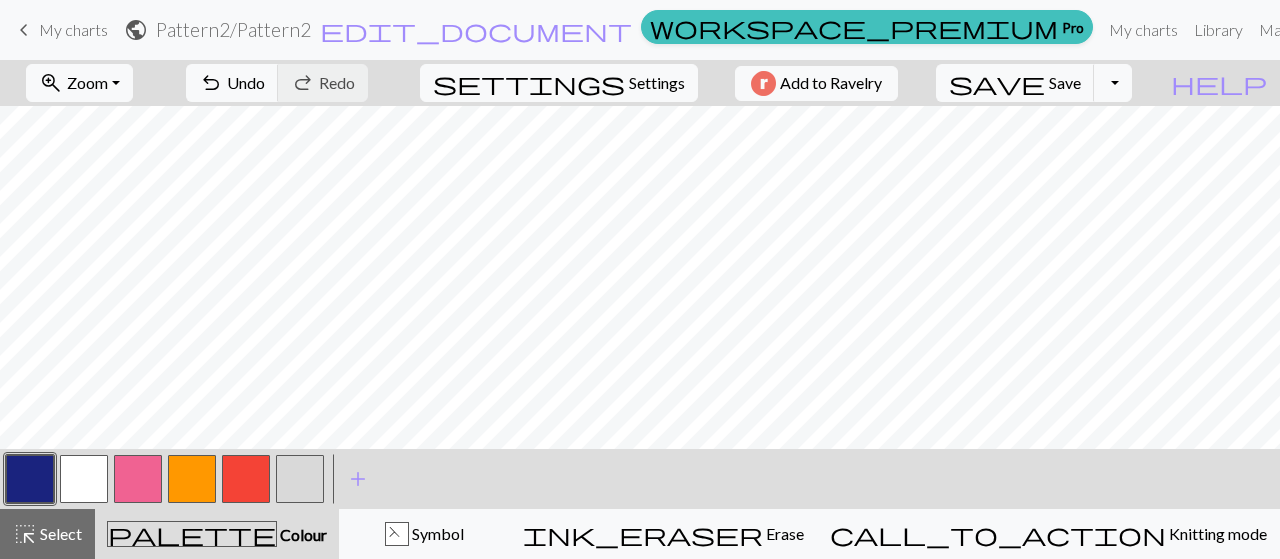 click on "zoom_in Zoom Zoom Fit all Fit width Fit height 50% 100% 150% 200% undo Undo Undo redo Redo Redo settings Settings Add to Ravelry save Save Save Toggle Dropdown file_copy Save a copy save_alt Download help Show me around < > add Add a symbol highlight_alt Select Select palette Colour Colour Symbol ink_eraser Erase Erase call_to_action Knitting mode Knitting mode" at bounding box center [640, 309] 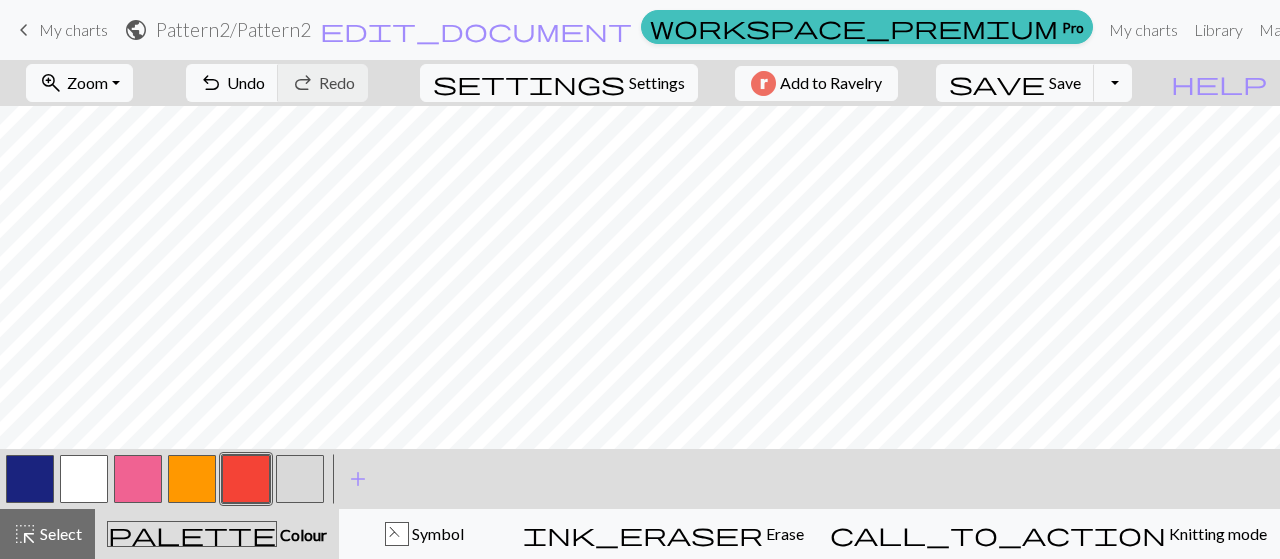 click at bounding box center [192, 479] 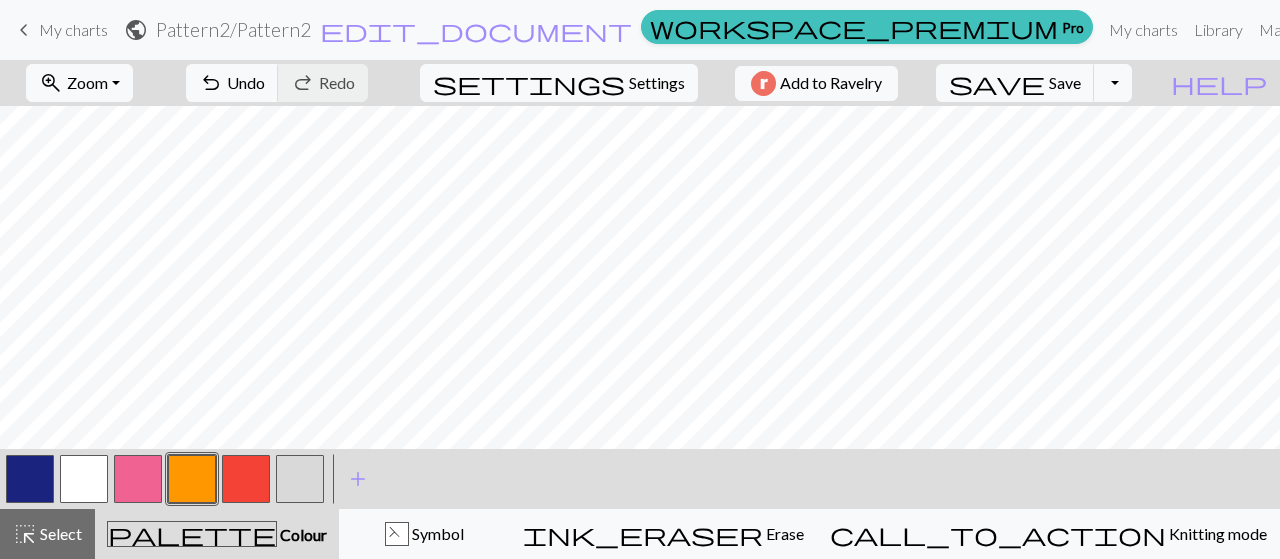 click at bounding box center [30, 479] 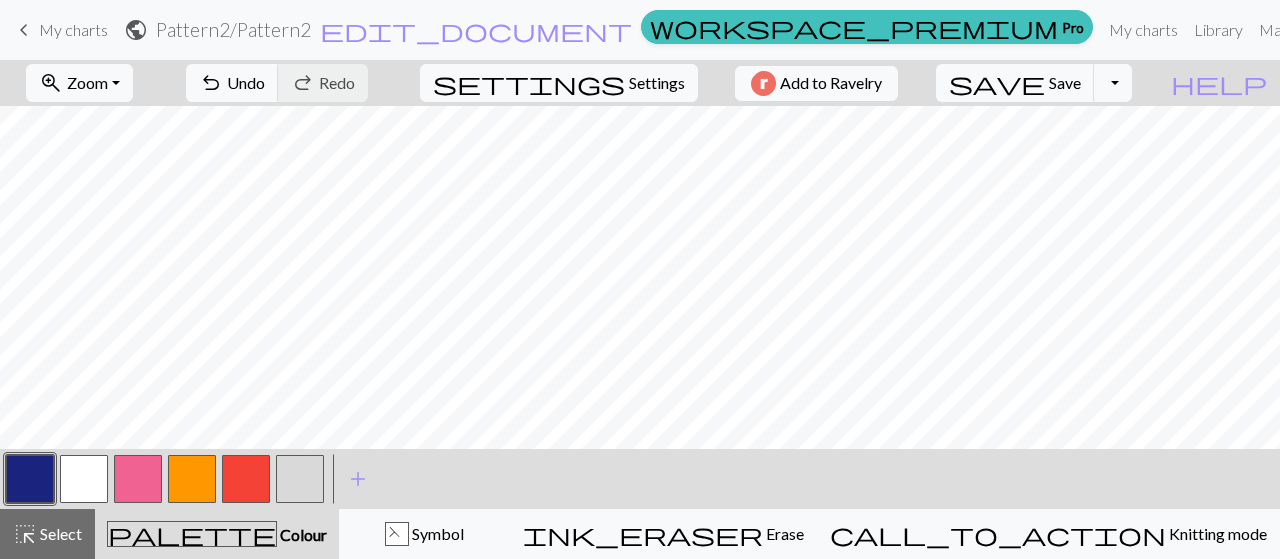click at bounding box center [192, 479] 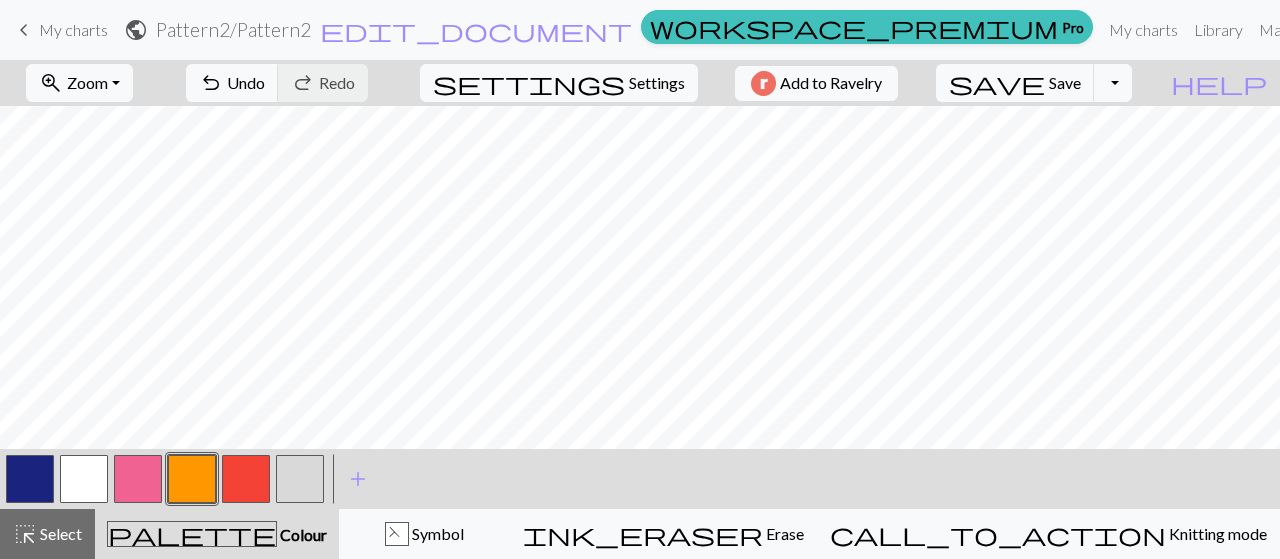 click at bounding box center (84, 479) 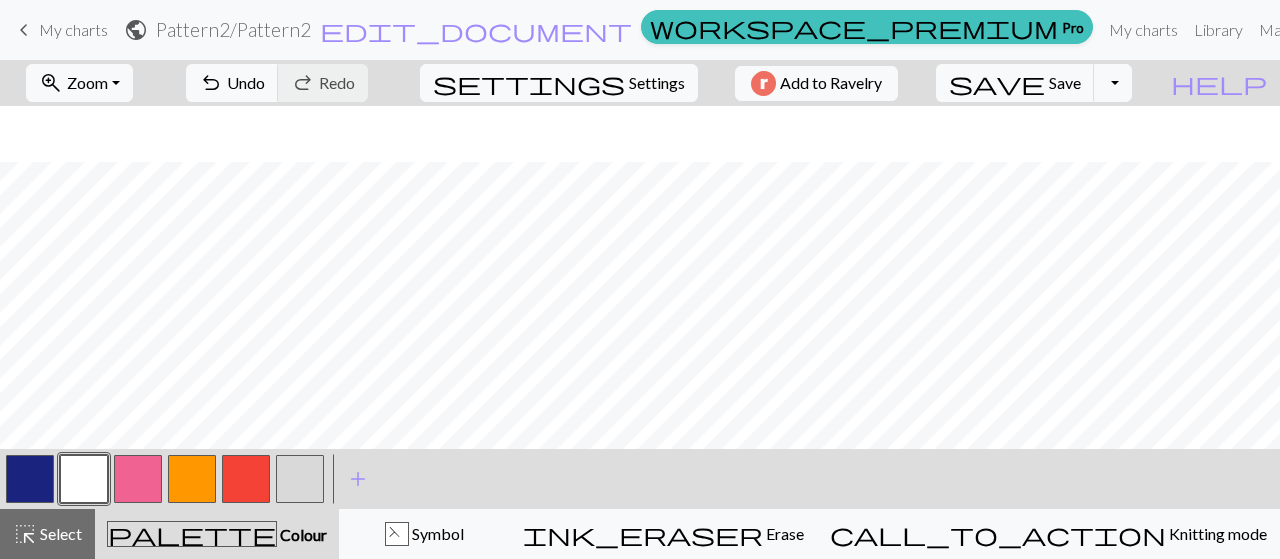 scroll, scrollTop: 215, scrollLeft: 0, axis: vertical 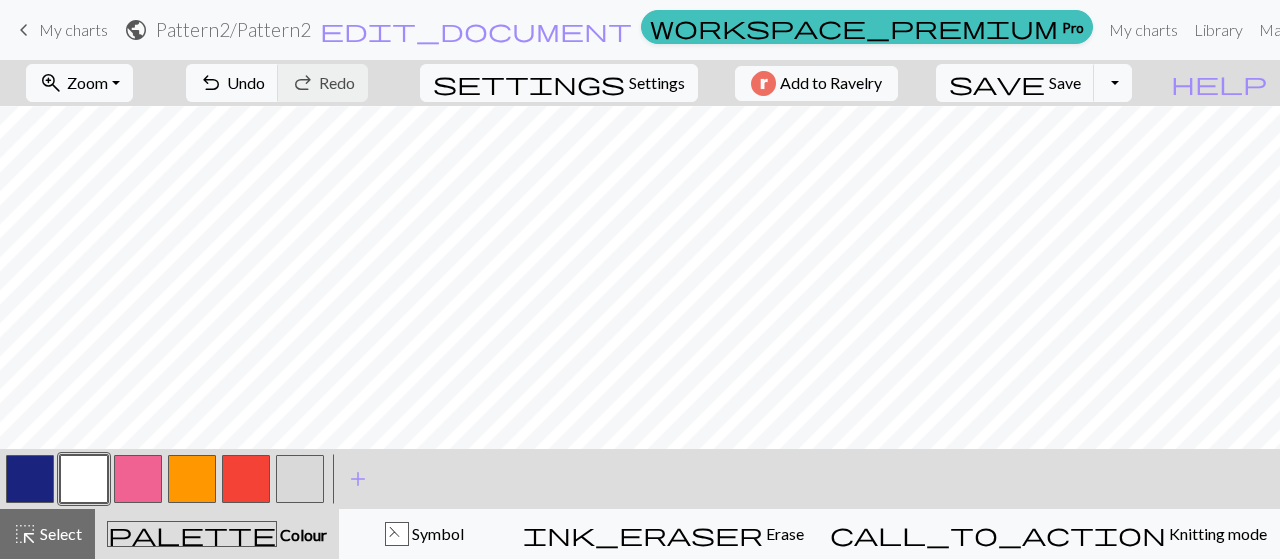 click at bounding box center (246, 479) 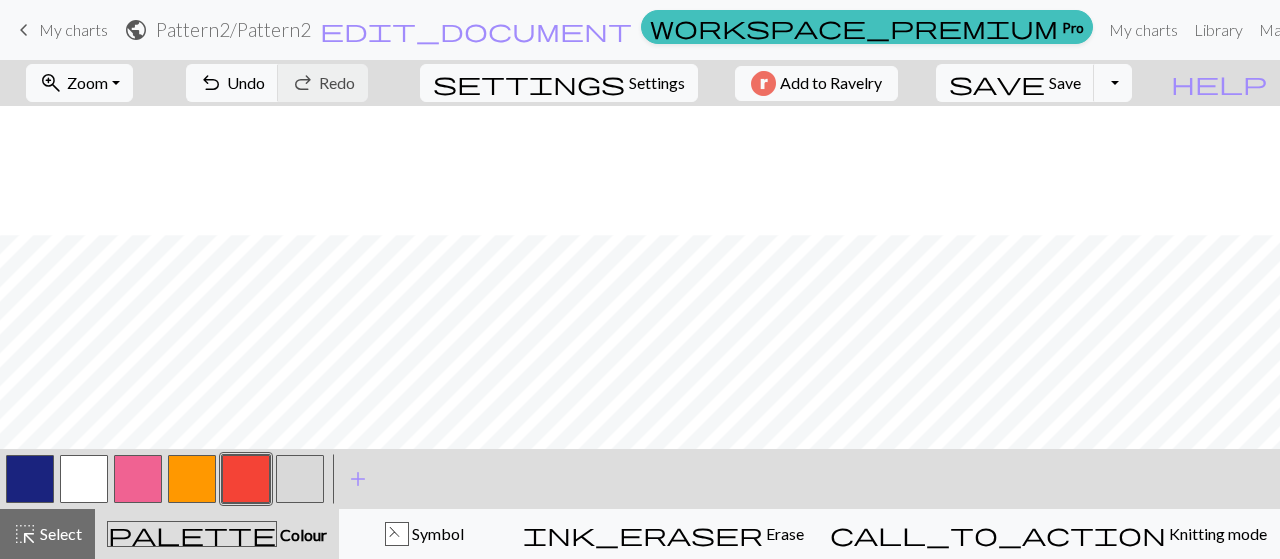 scroll, scrollTop: 318, scrollLeft: 0, axis: vertical 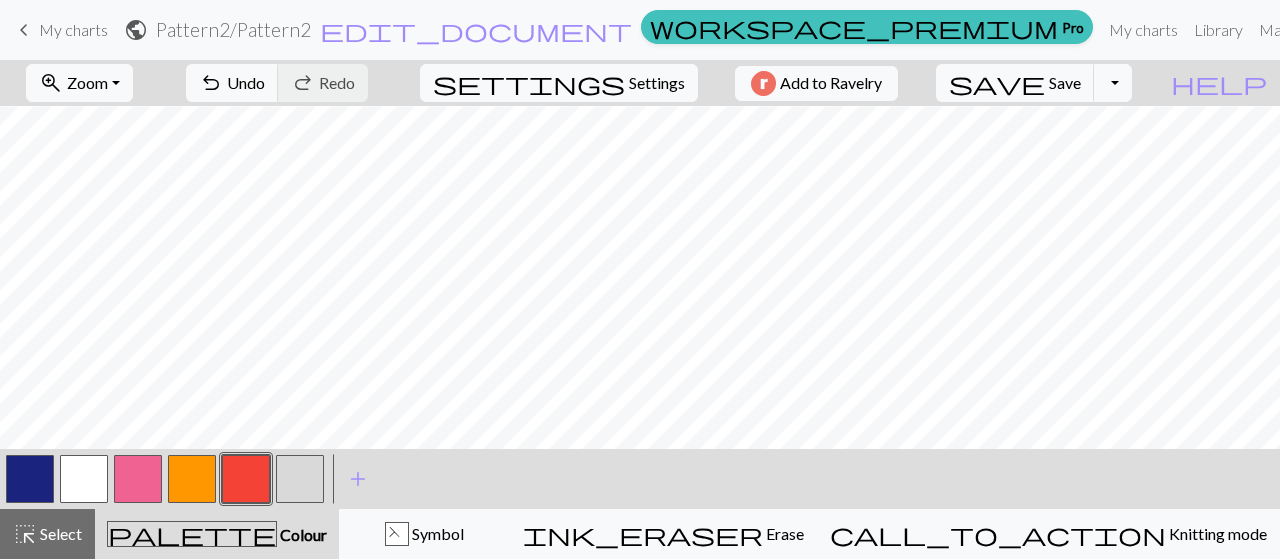 click at bounding box center (246, 479) 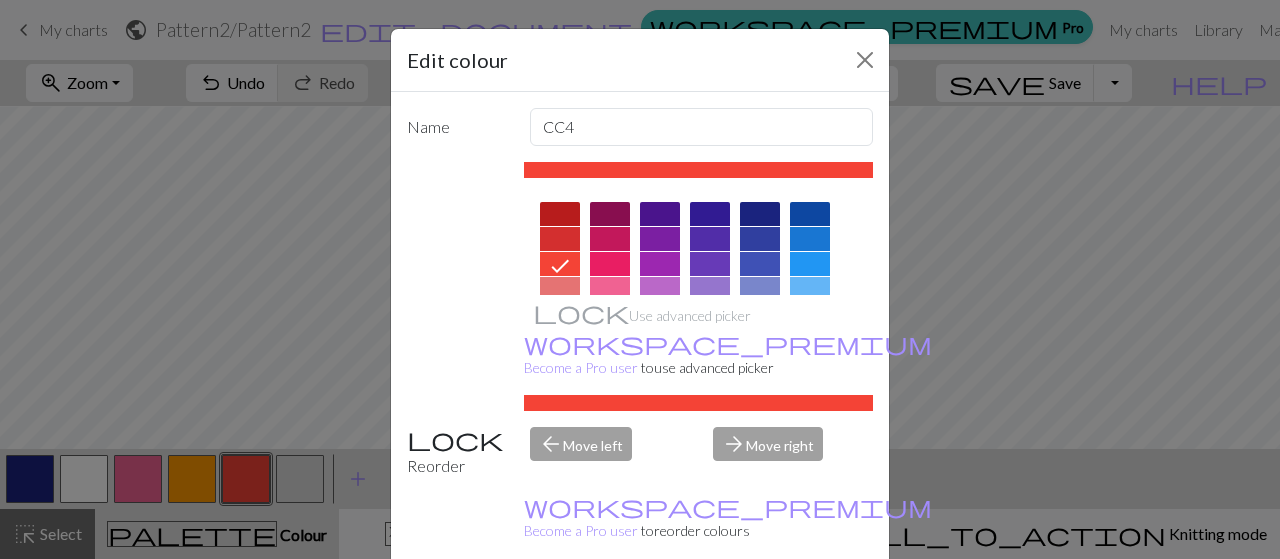 click on "Done" at bounding box center [760, 610] 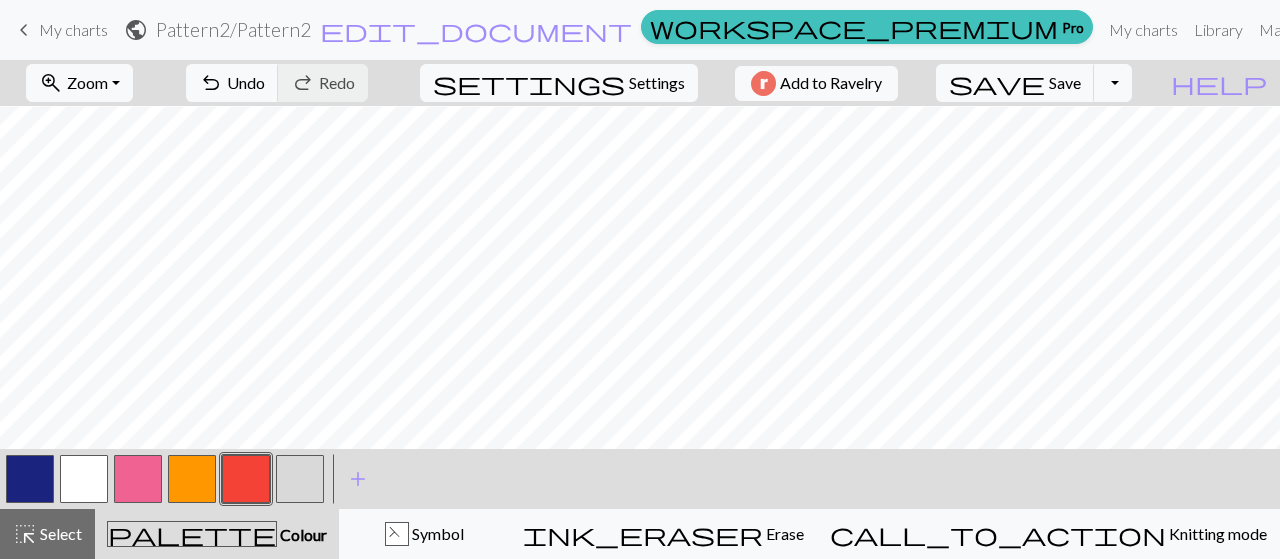 click at bounding box center [84, 479] 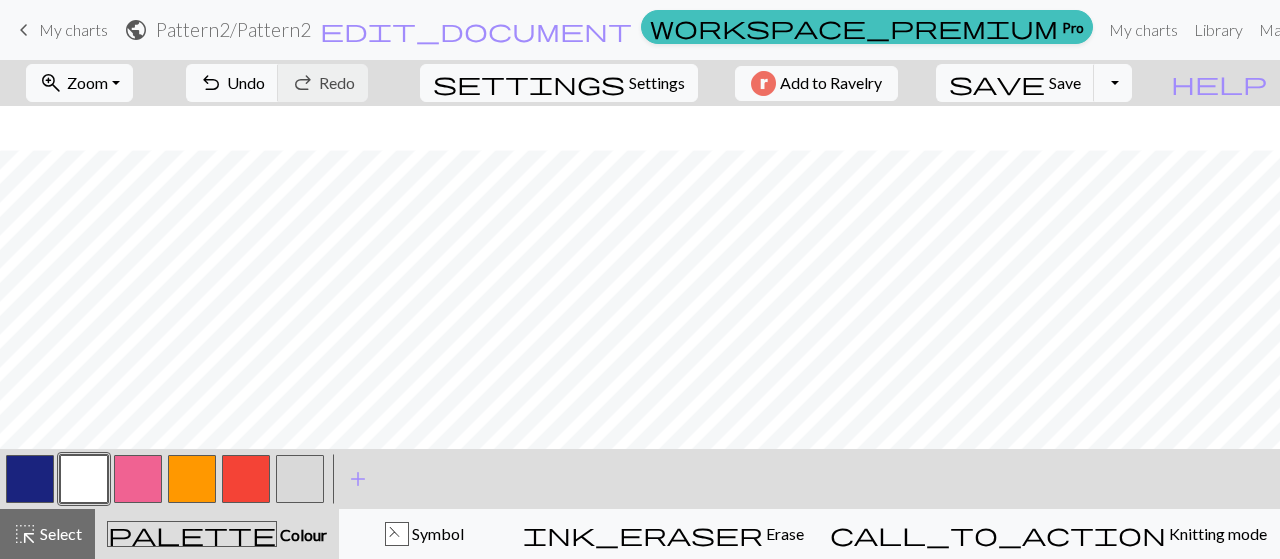 scroll, scrollTop: 62, scrollLeft: 0, axis: vertical 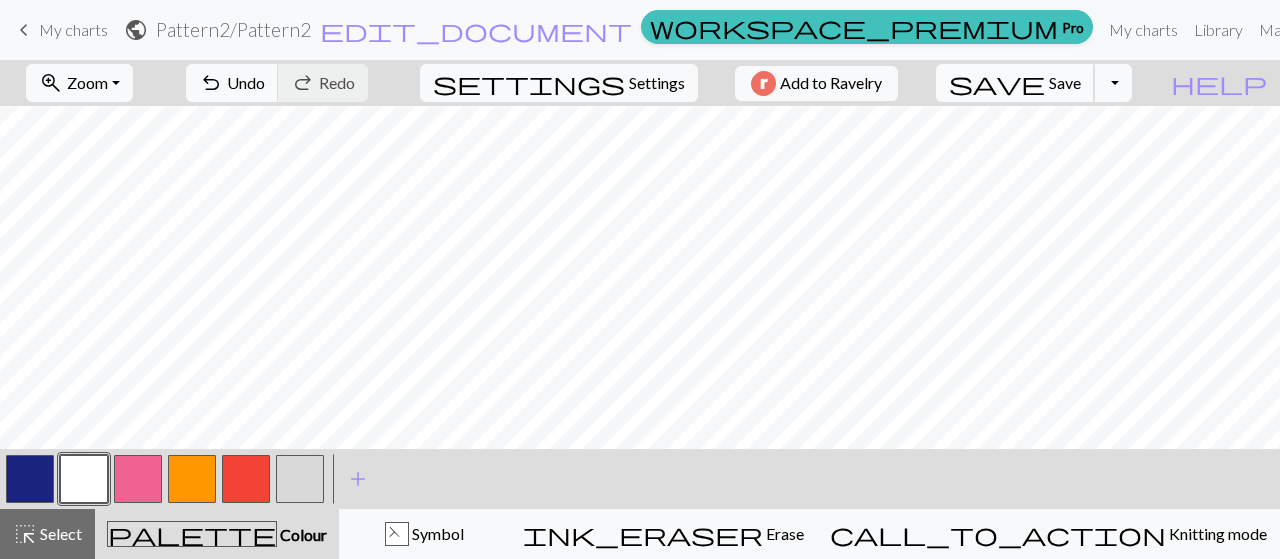 click on "Save" at bounding box center [1065, 82] 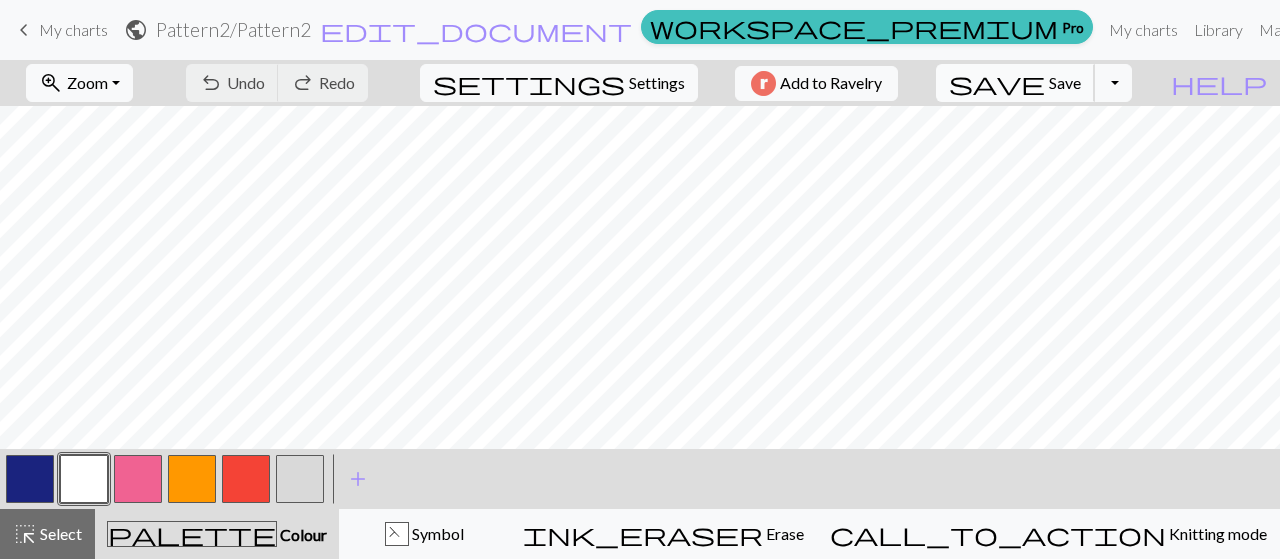 scroll, scrollTop: 0, scrollLeft: 0, axis: both 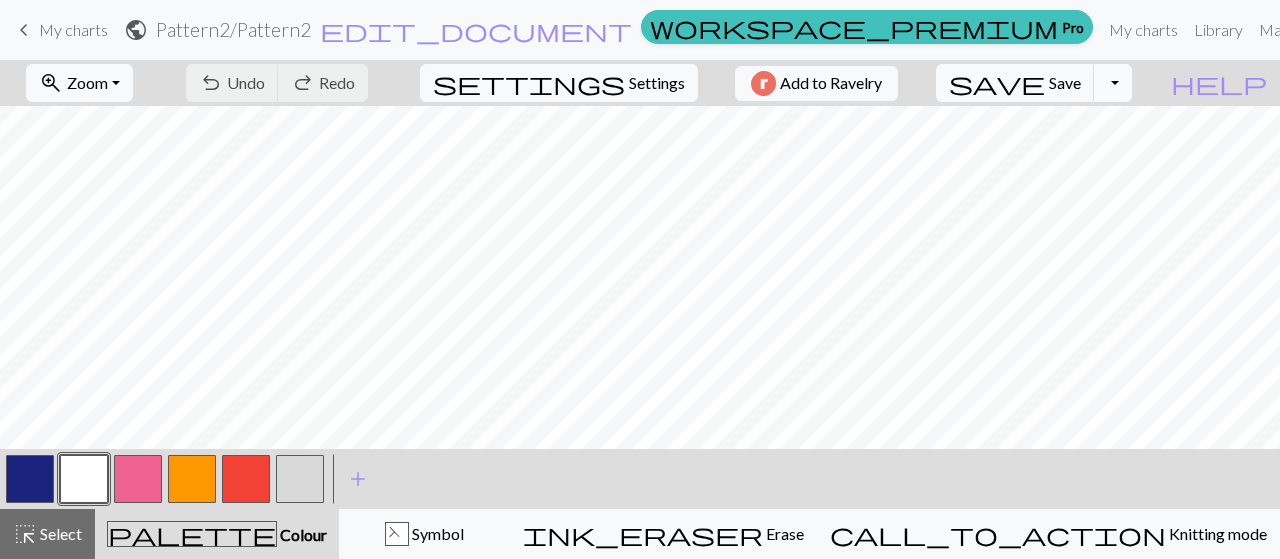 click on "Toggle Dropdown" at bounding box center [1113, 83] 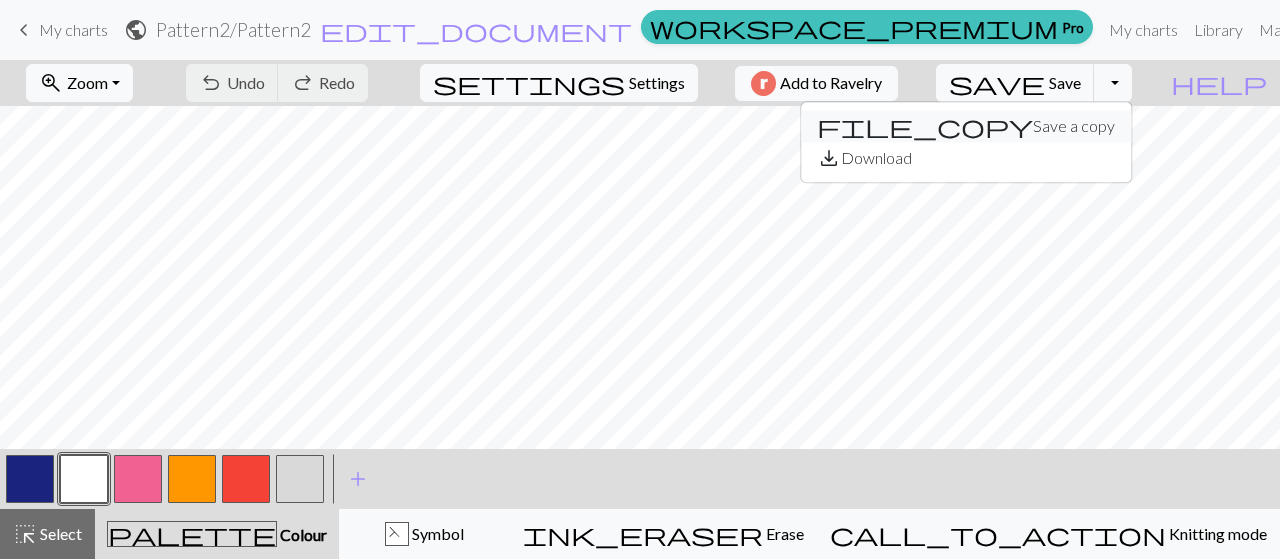 click on "file_copy  Save a copy" at bounding box center [966, 126] 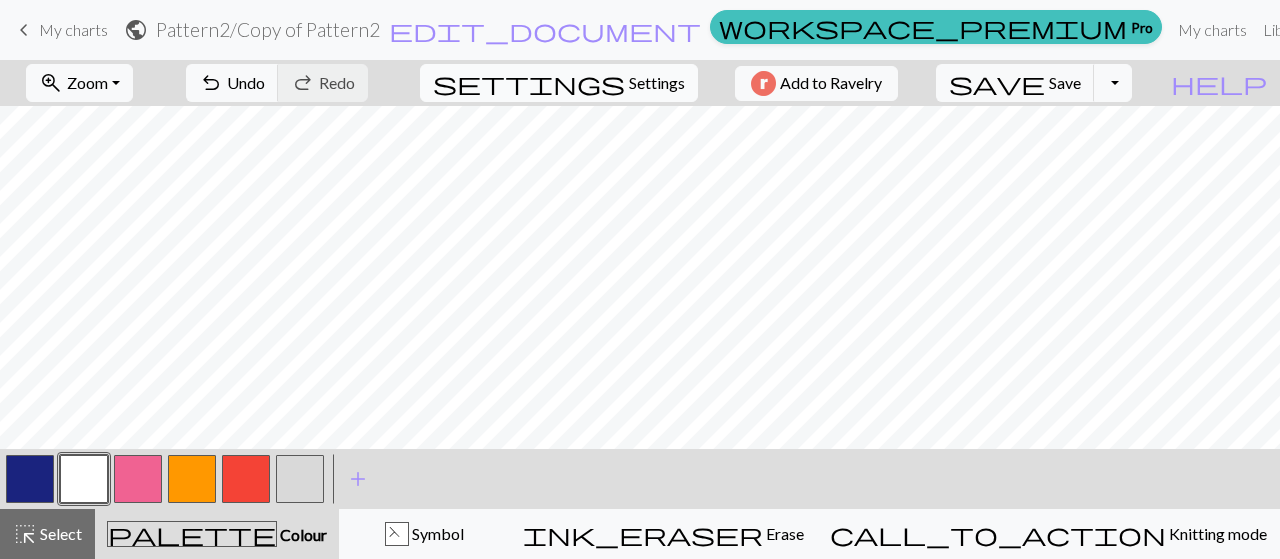 click on "Settings" at bounding box center [657, 83] 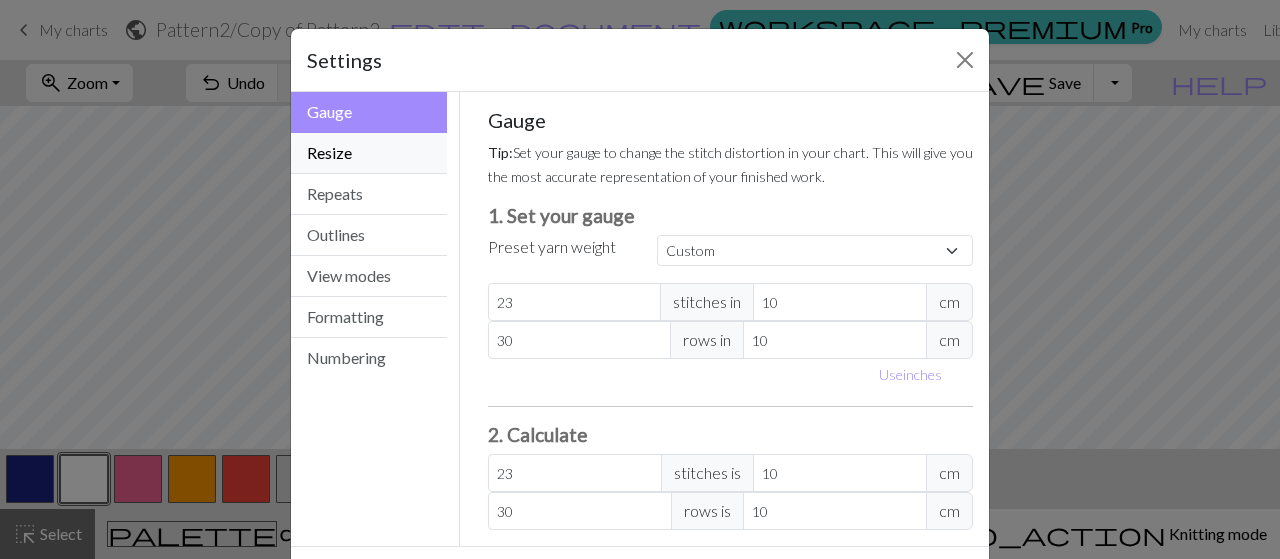 click on "Resize" at bounding box center (369, 153) 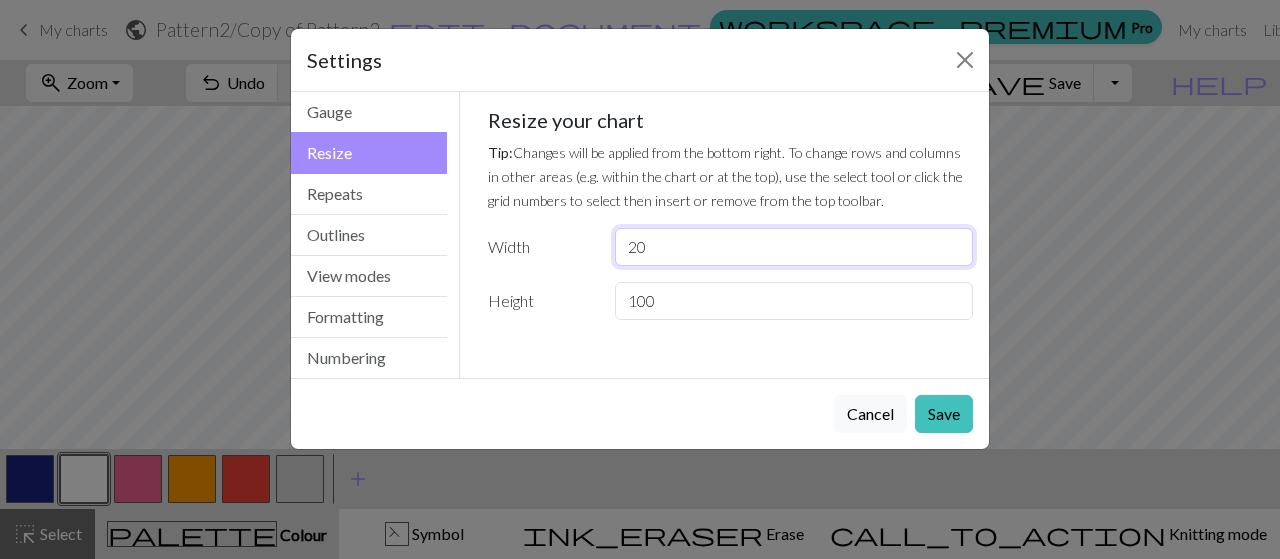 drag, startPoint x: 655, startPoint y: 251, endPoint x: 619, endPoint y: 249, distance: 36.05551 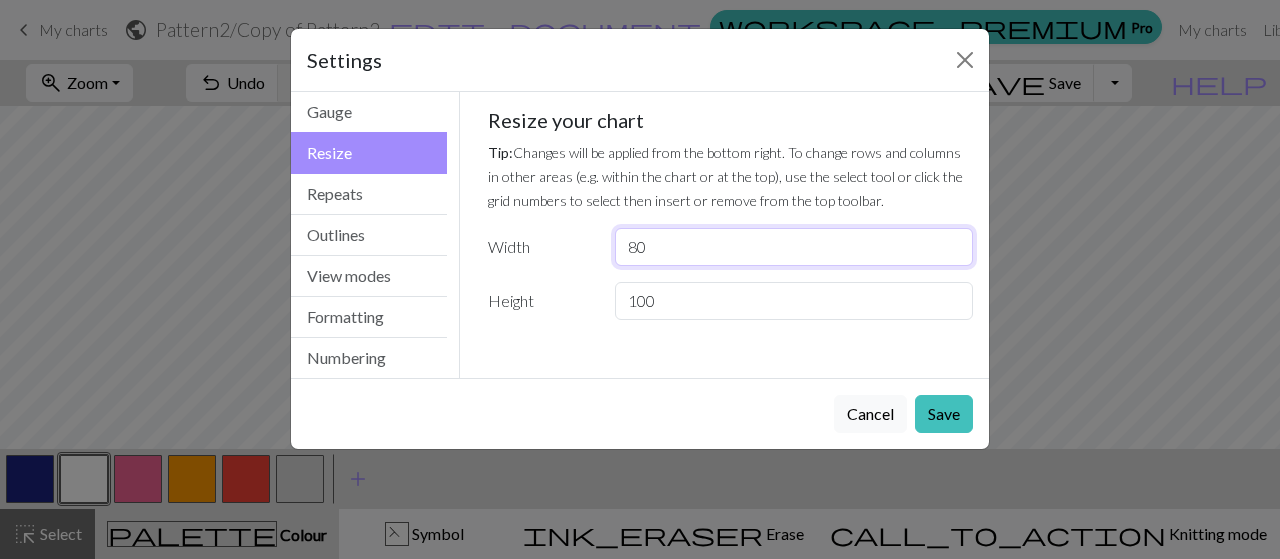 type on "80" 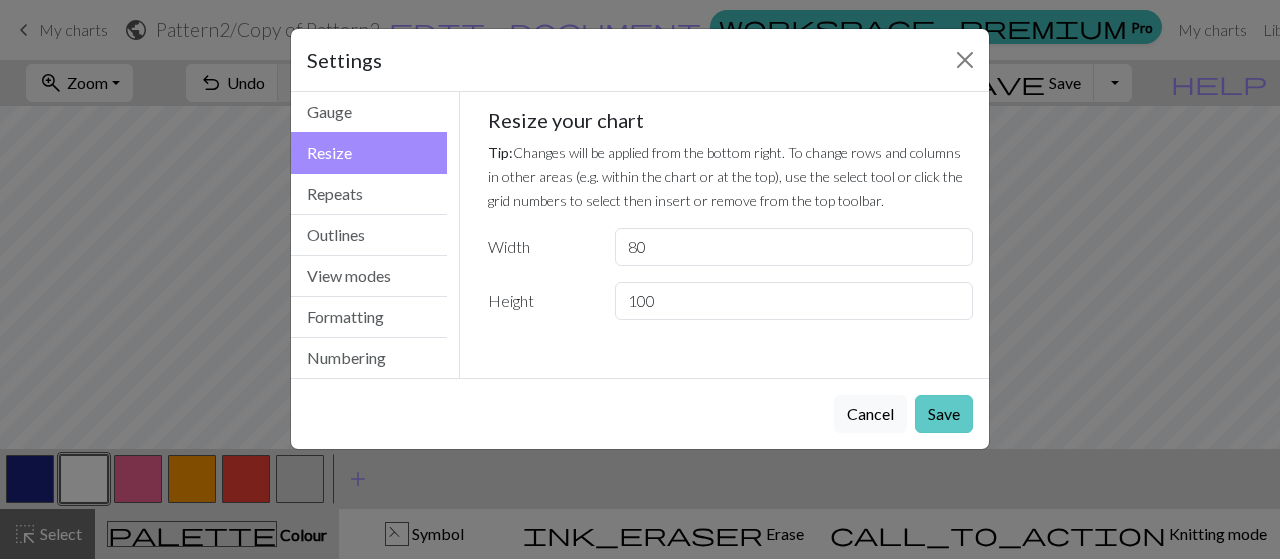 click on "Save" at bounding box center (944, 414) 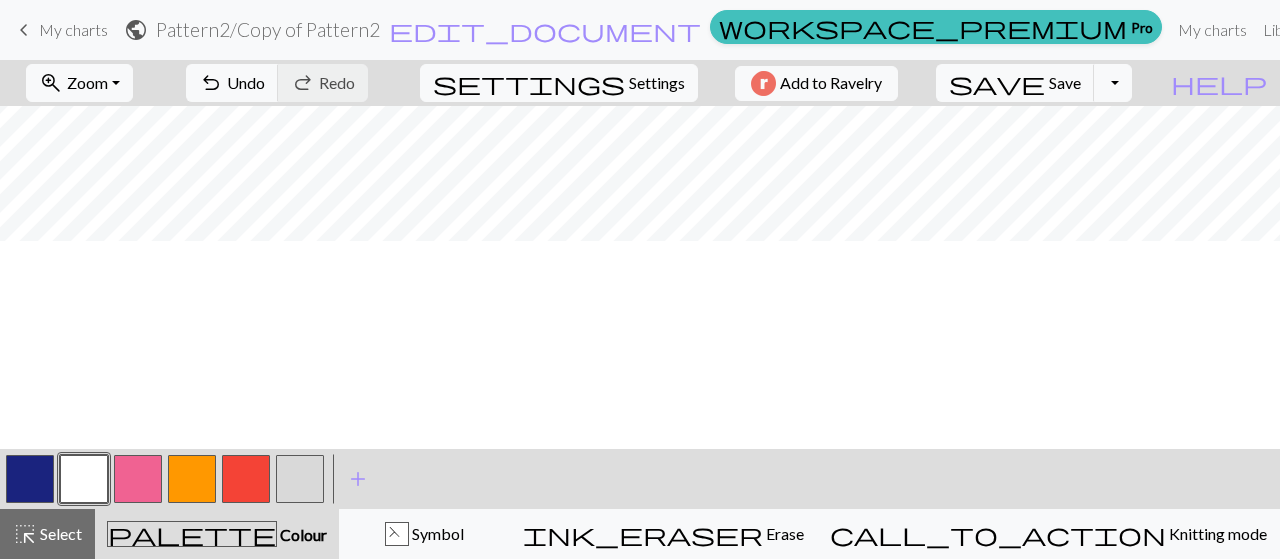 scroll, scrollTop: 0, scrollLeft: 0, axis: both 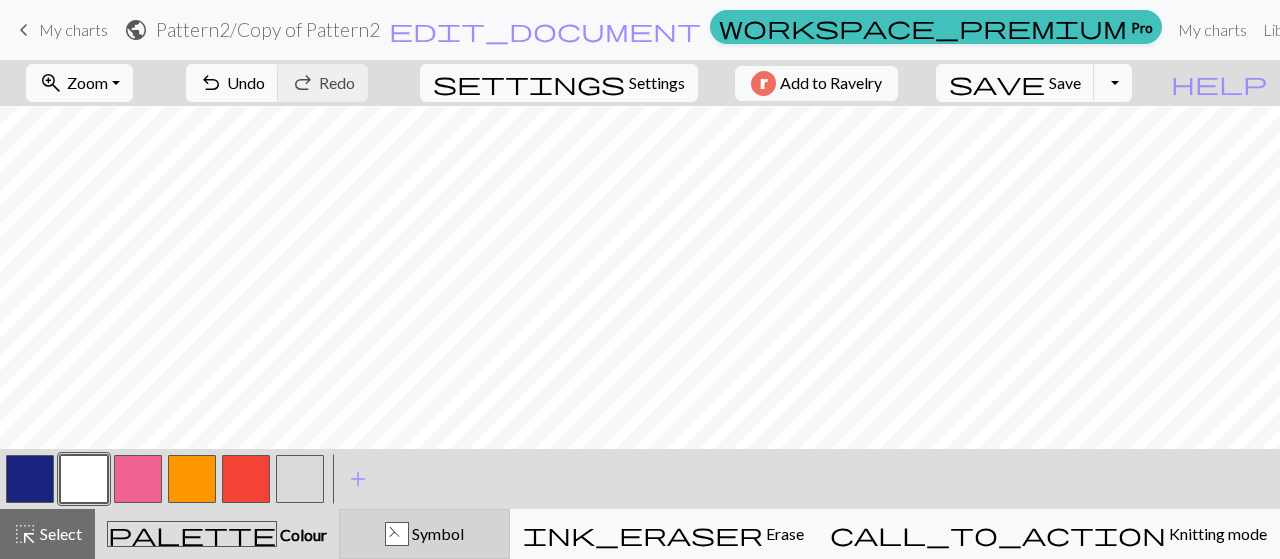click on "F Symbol" at bounding box center [424, 534] 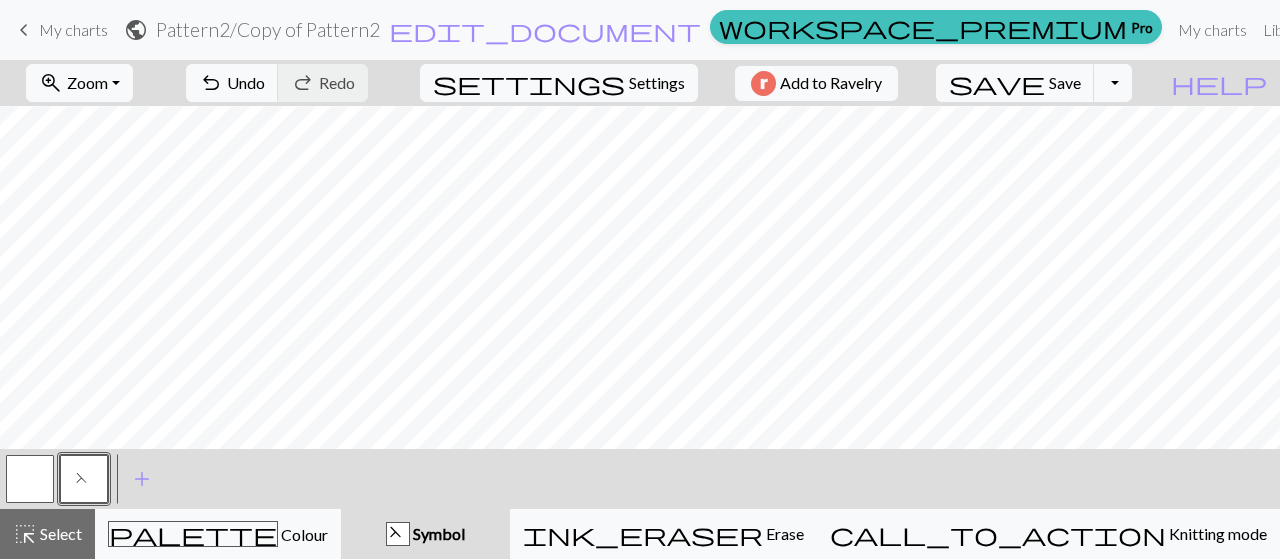 click at bounding box center (30, 479) 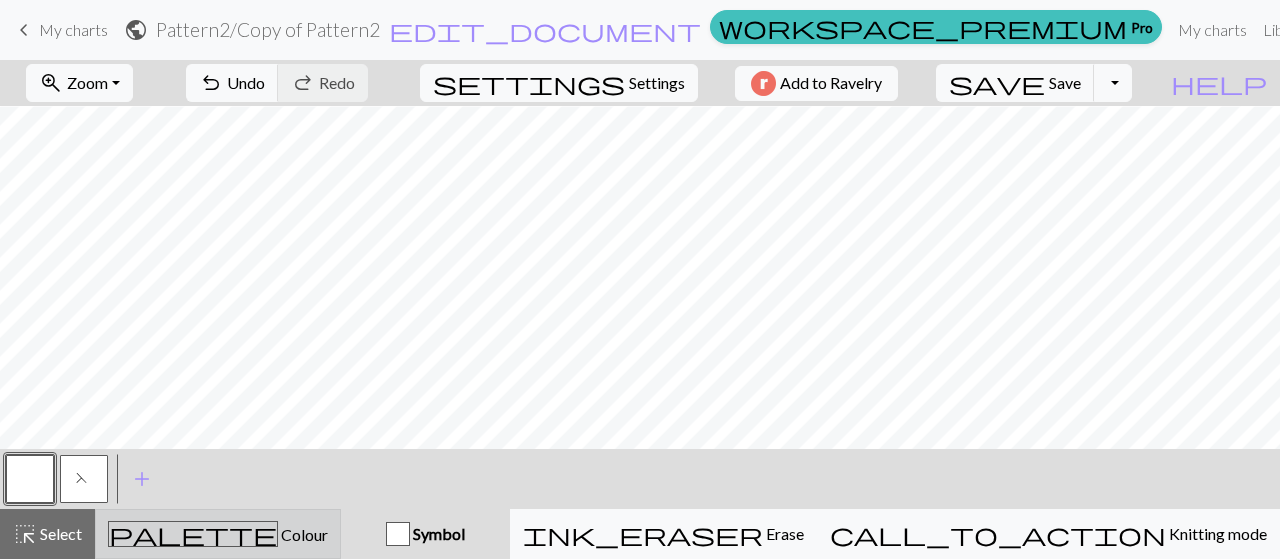 click on "palette   Colour   Colour" at bounding box center (218, 534) 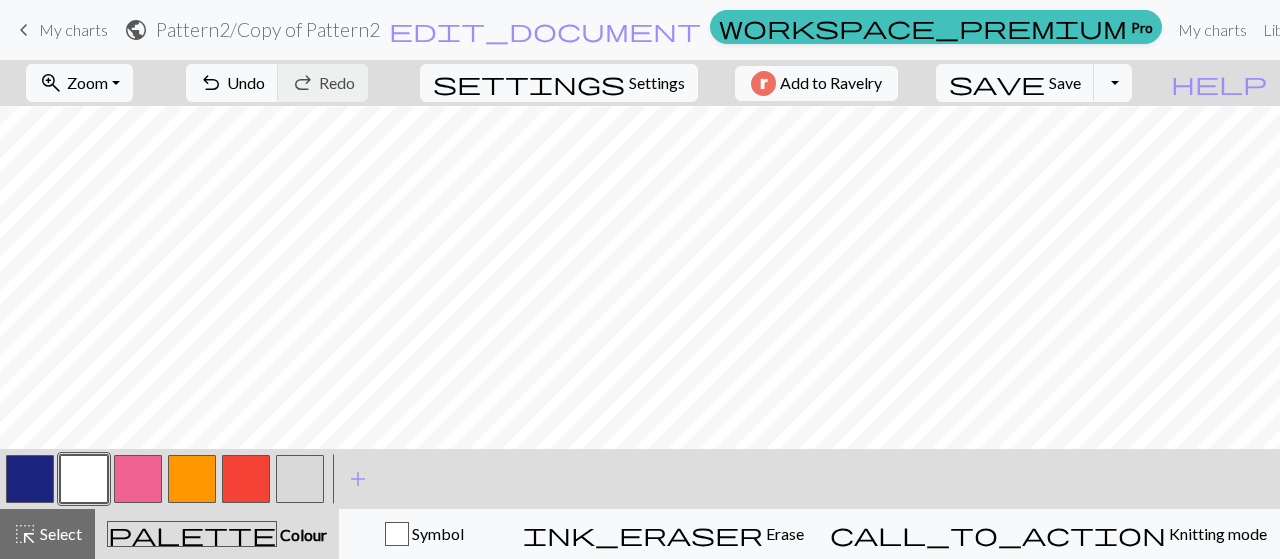 click at bounding box center (30, 479) 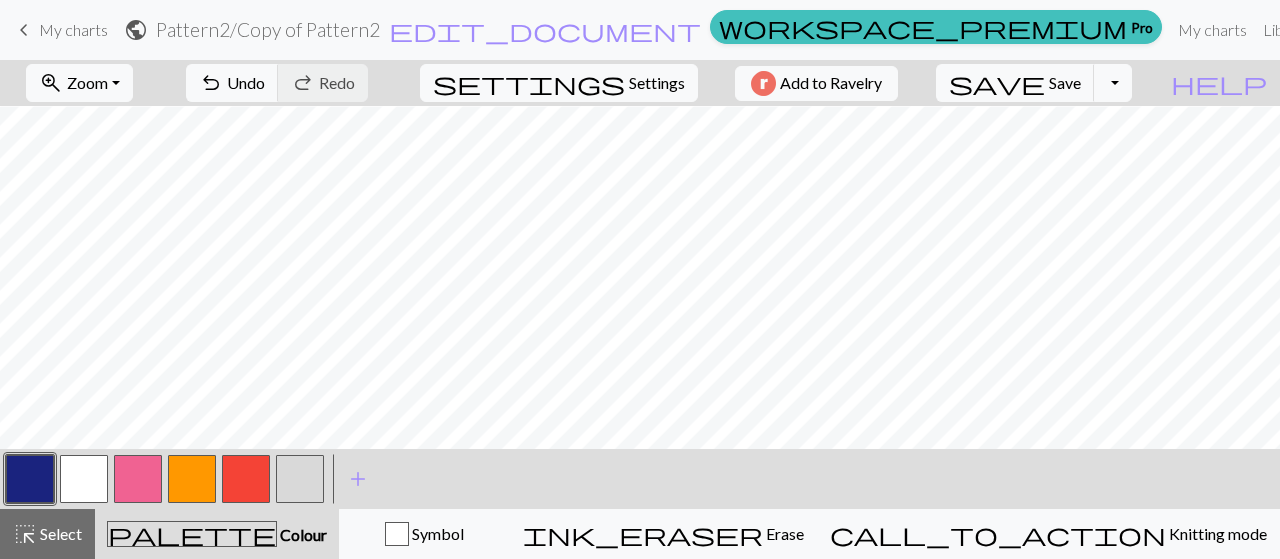 click at bounding box center [300, 479] 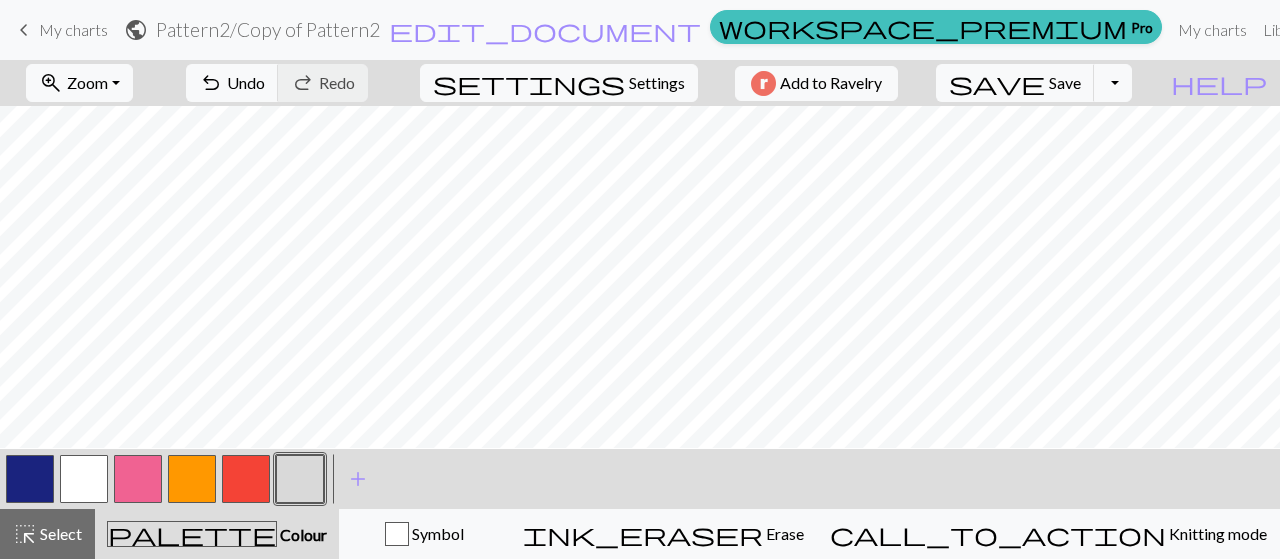 scroll, scrollTop: 0, scrollLeft: 0, axis: both 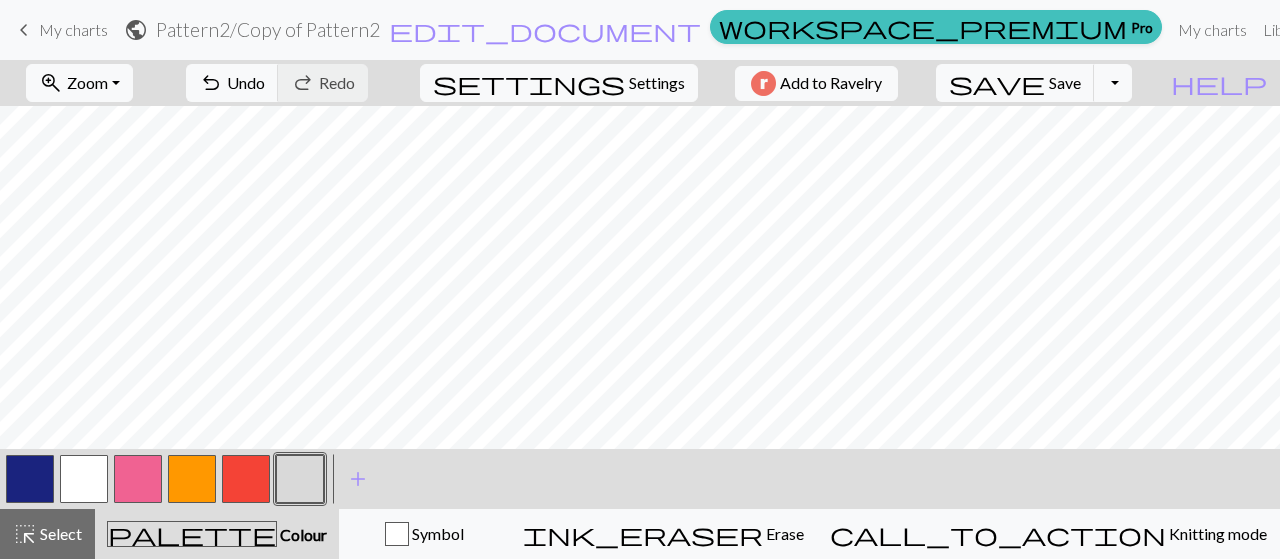 click at bounding box center [30, 479] 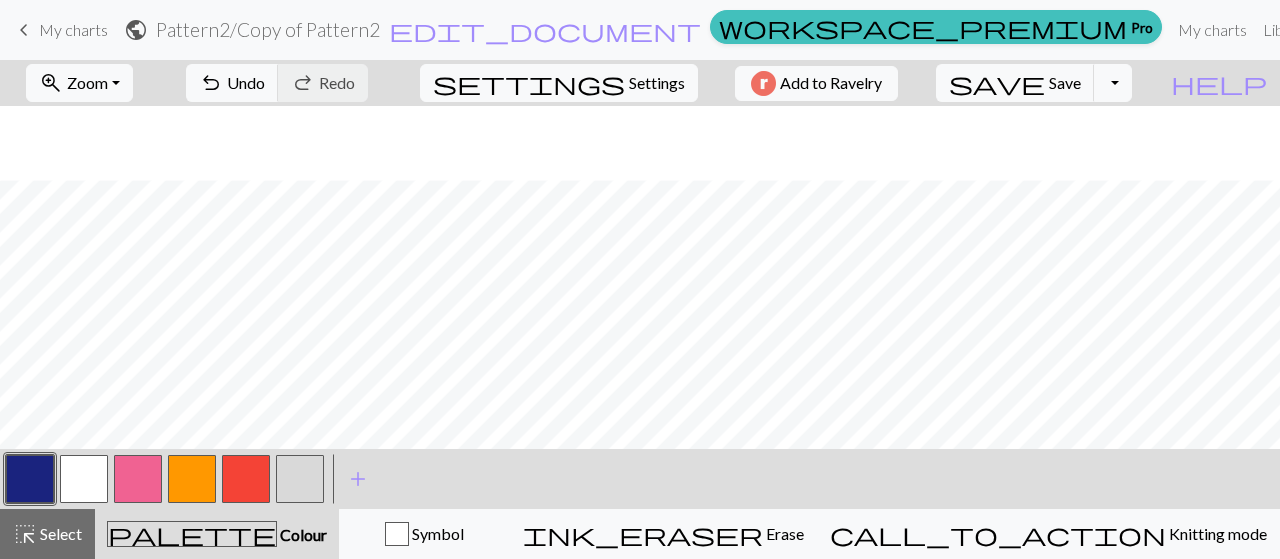 scroll, scrollTop: 92, scrollLeft: 0, axis: vertical 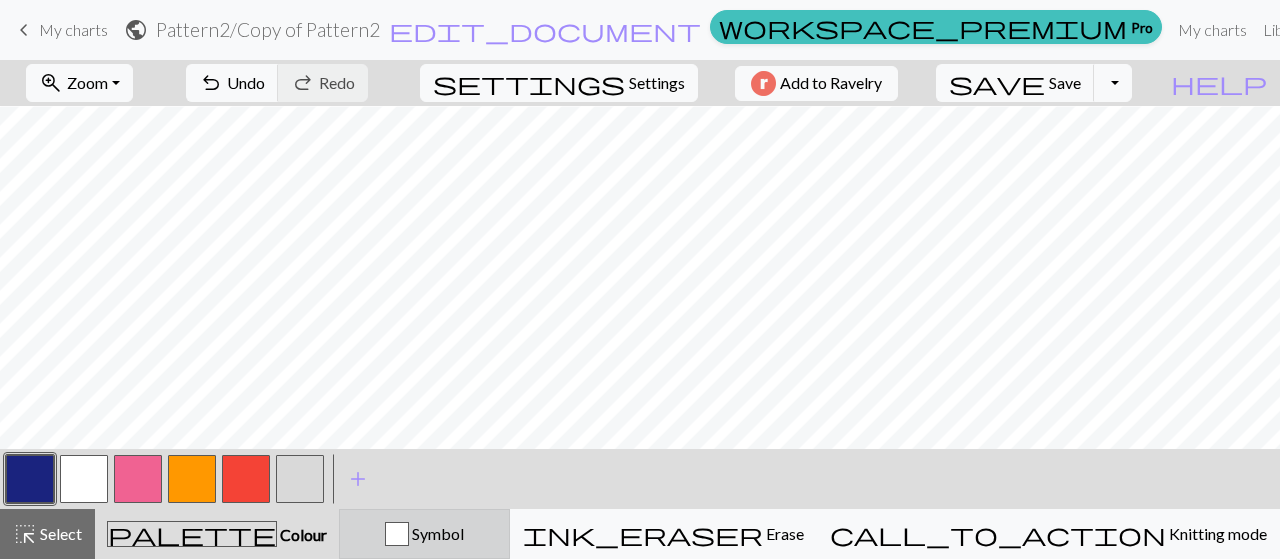 click on "Symbol" at bounding box center (424, 534) 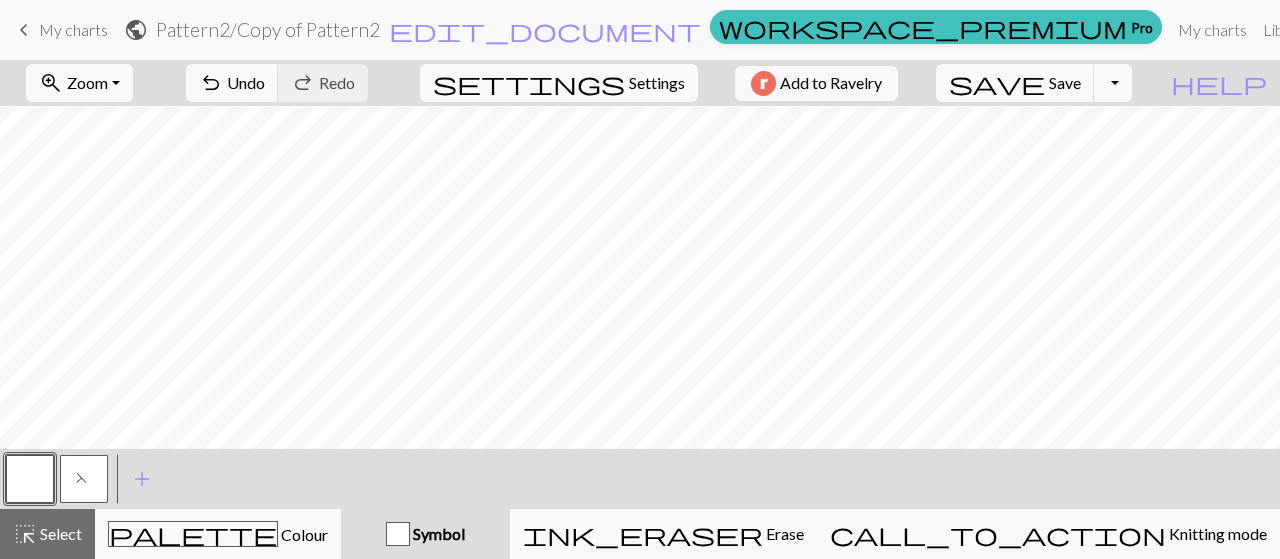 click on "F" at bounding box center [84, 479] 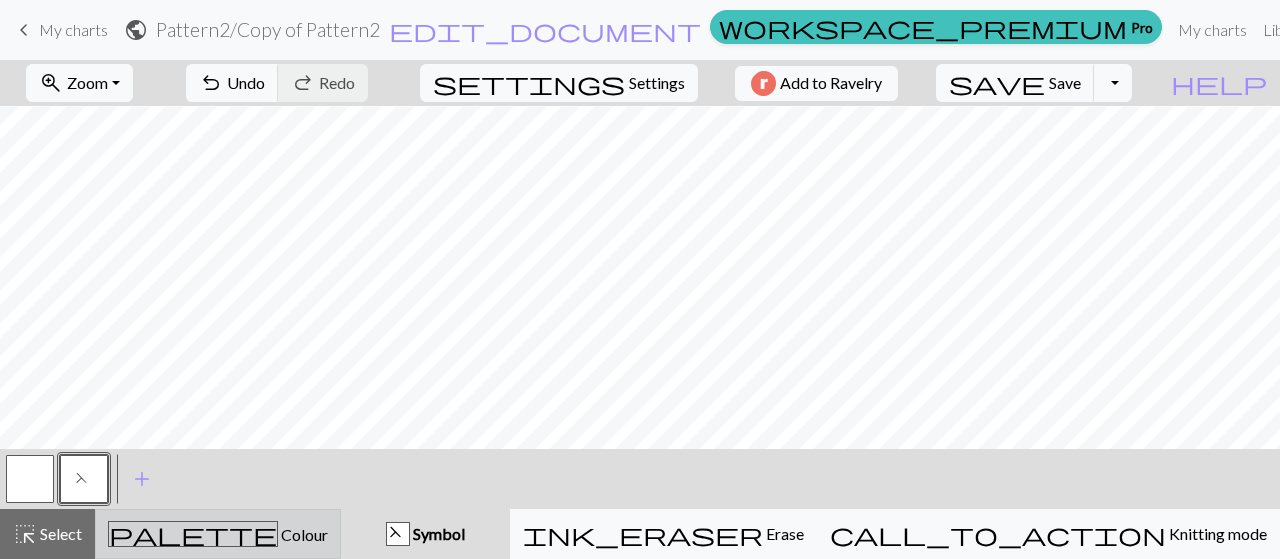 click on "palette   Colour   Colour" at bounding box center (218, 534) 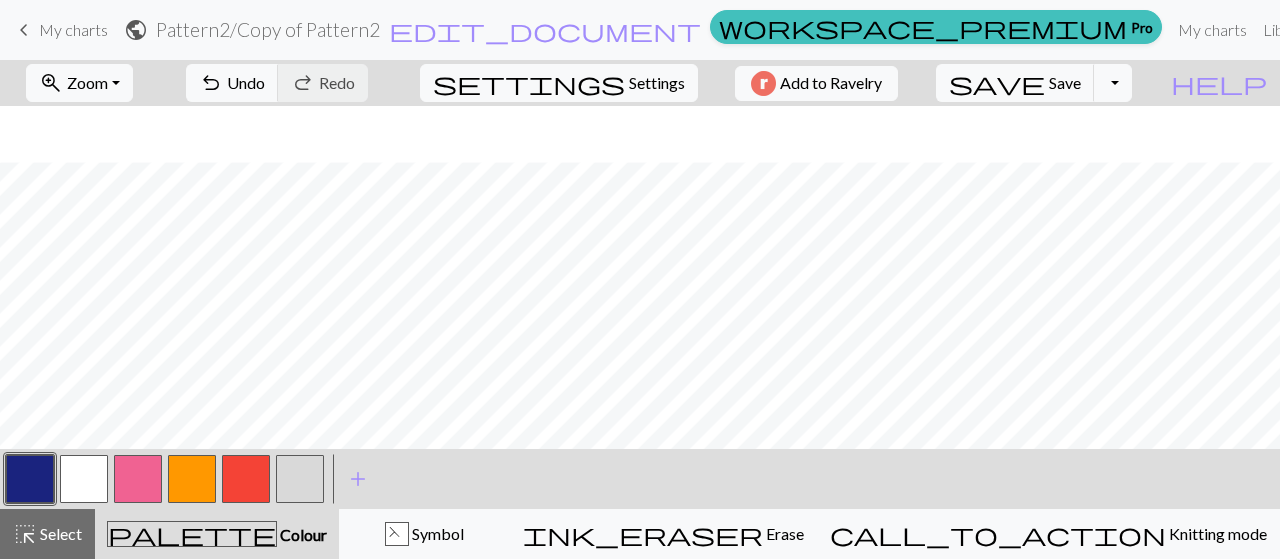 scroll, scrollTop: 148, scrollLeft: 0, axis: vertical 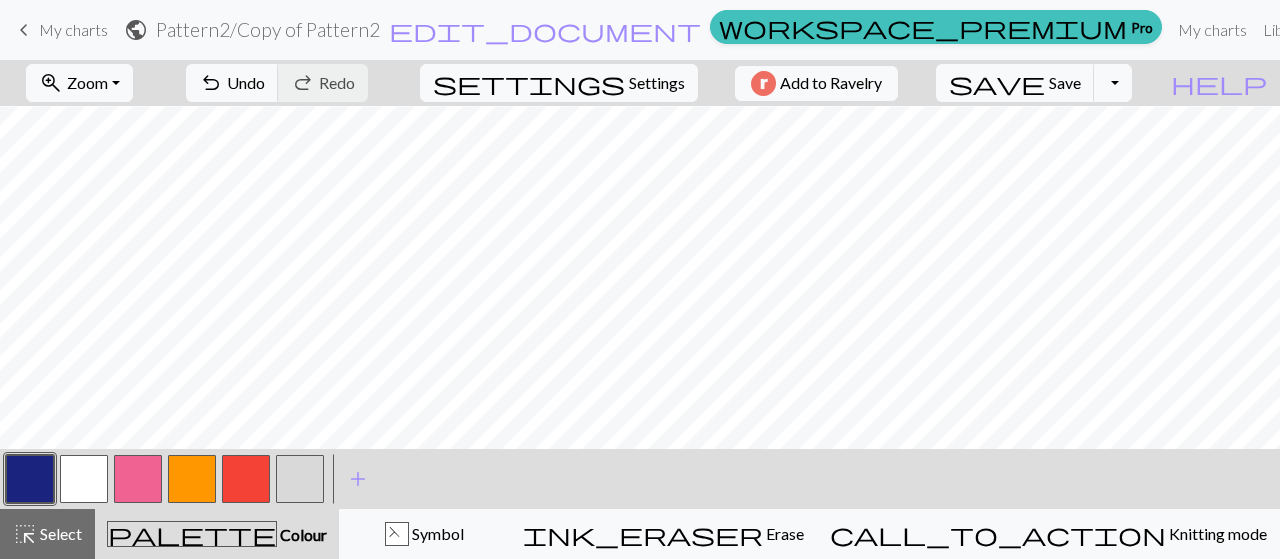 click at bounding box center [246, 479] 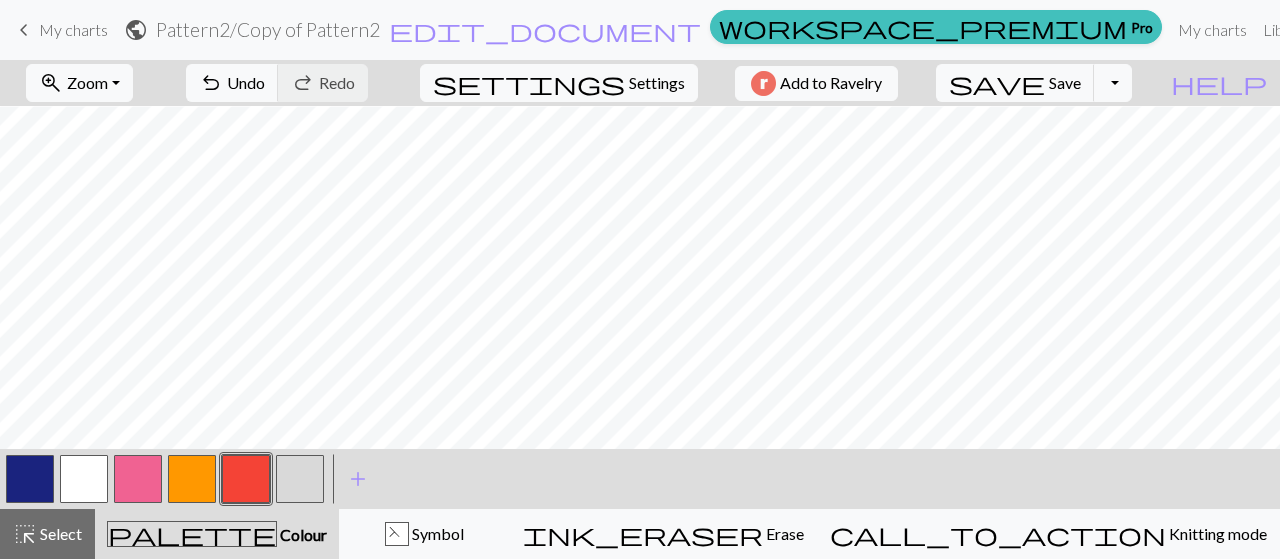 click at bounding box center [30, 479] 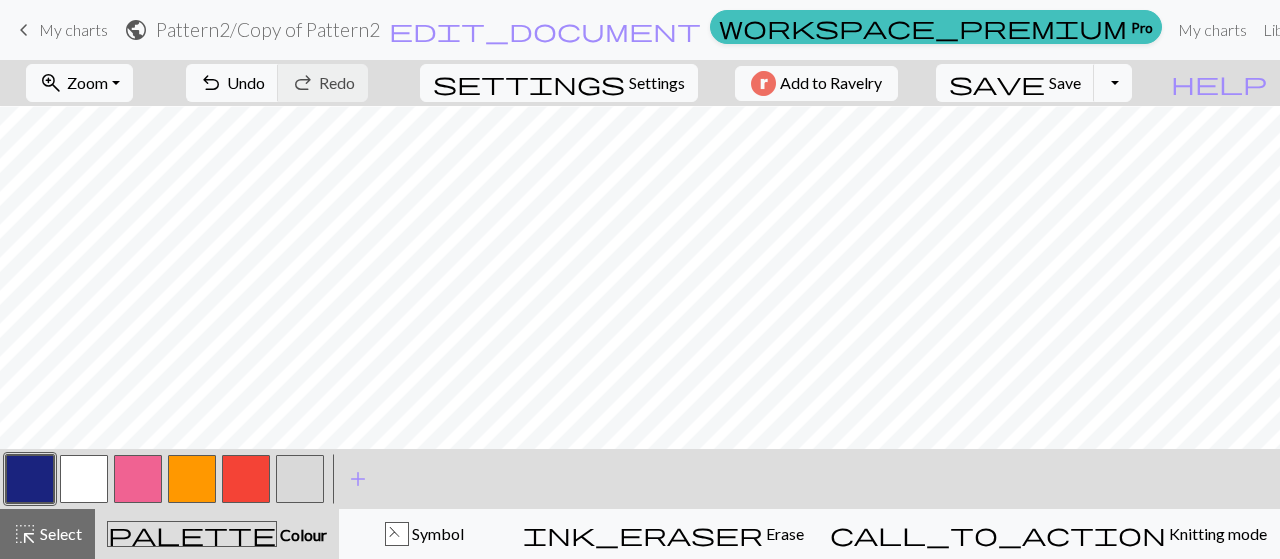 click at bounding box center (246, 479) 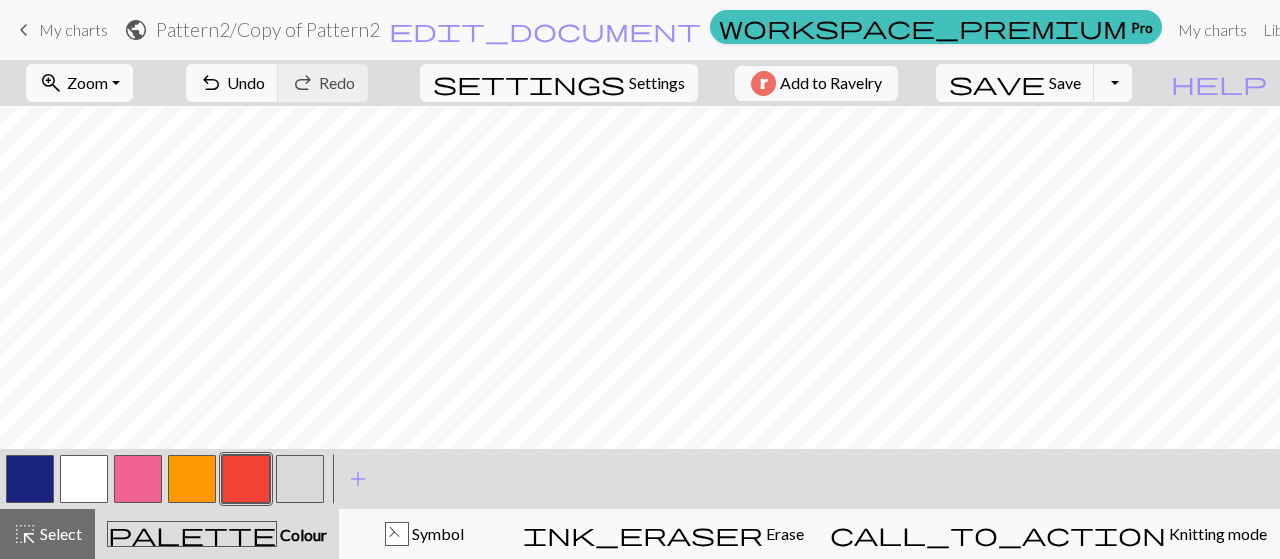 click at bounding box center (30, 479) 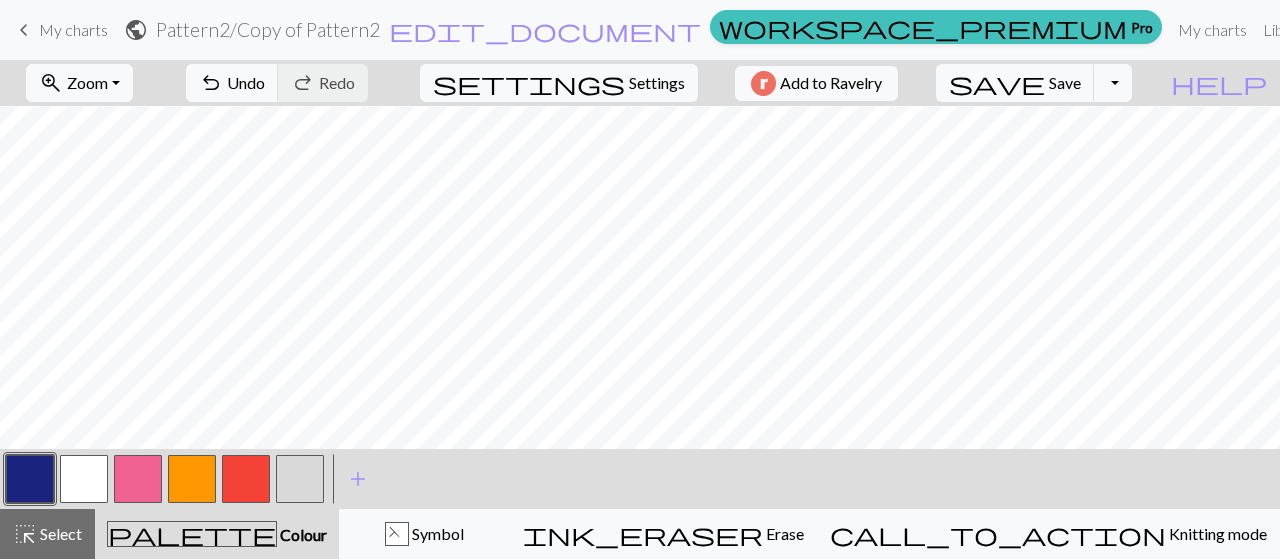 click at bounding box center [246, 479] 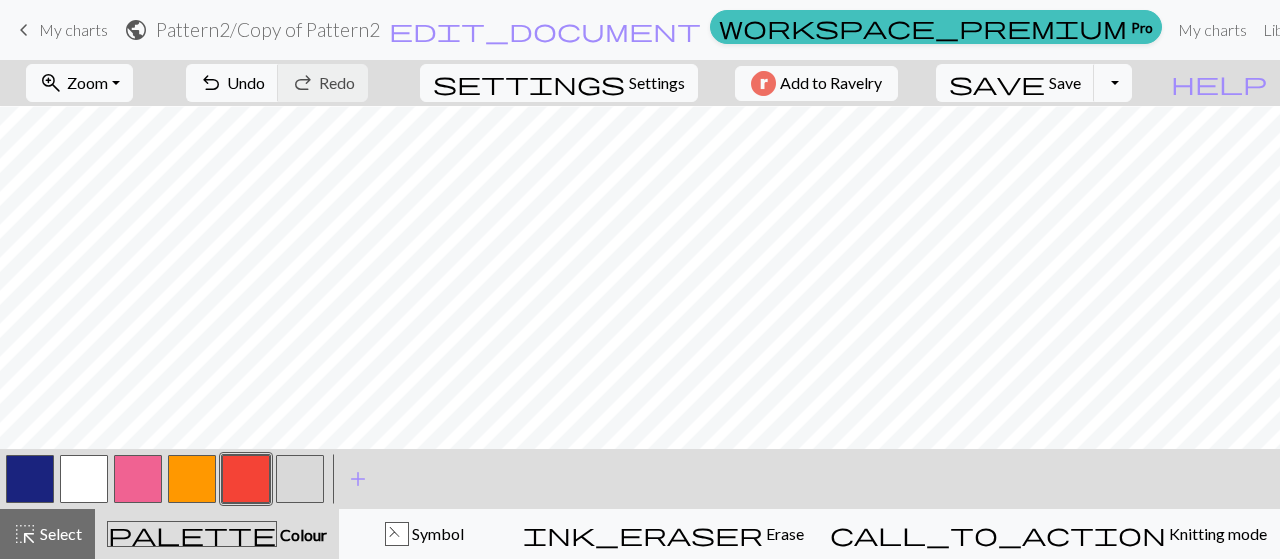 click at bounding box center (30, 479) 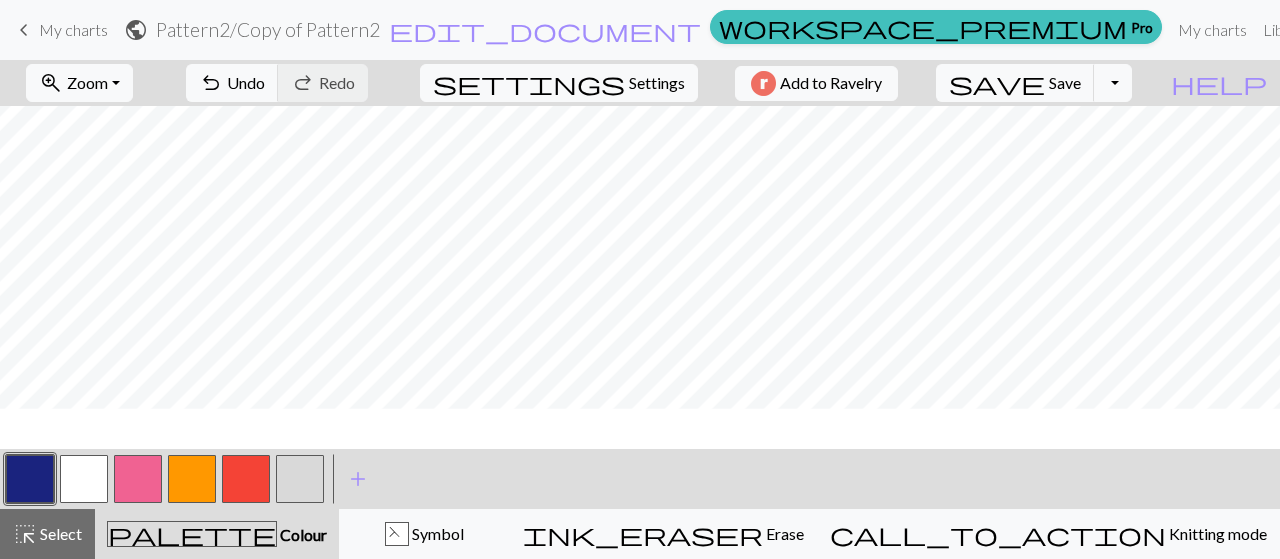 scroll, scrollTop: 150, scrollLeft: 0, axis: vertical 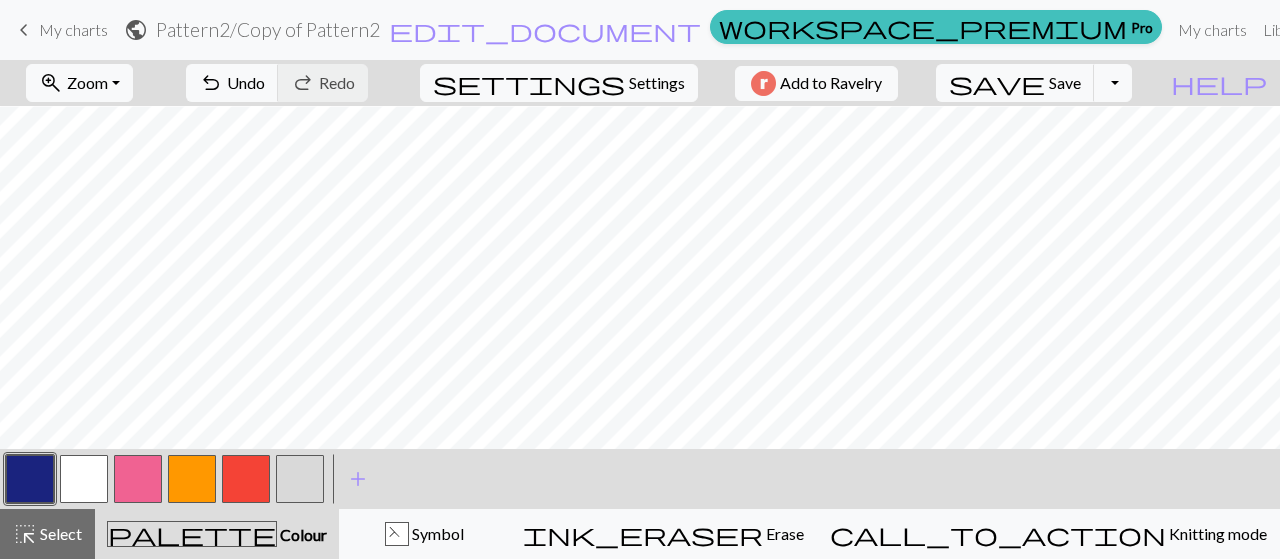 click at bounding box center [84, 479] 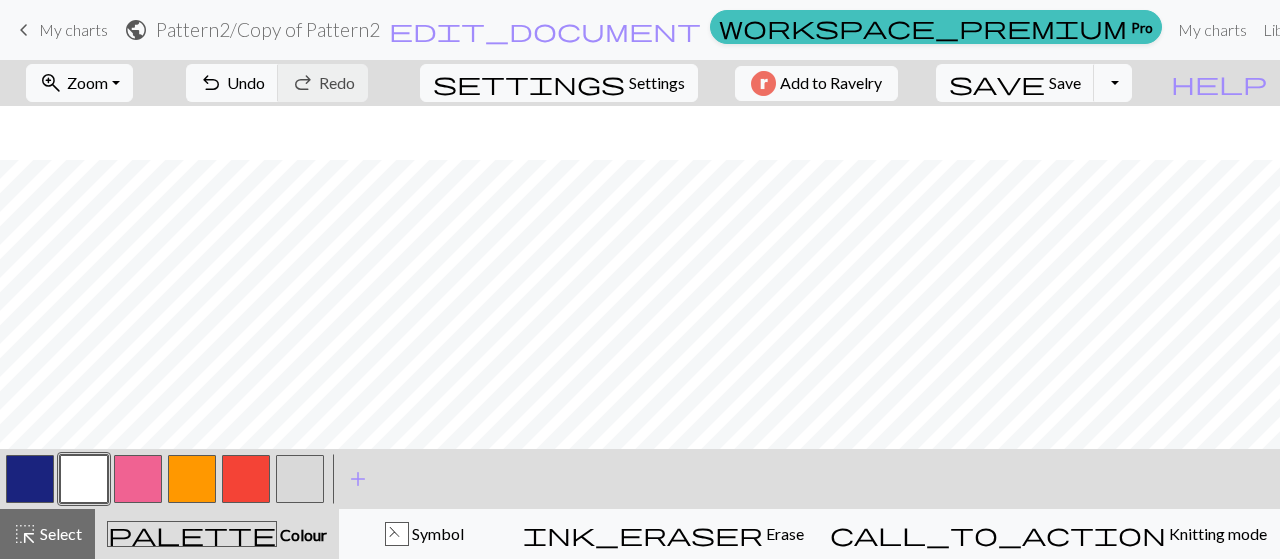 scroll, scrollTop: 118, scrollLeft: 0, axis: vertical 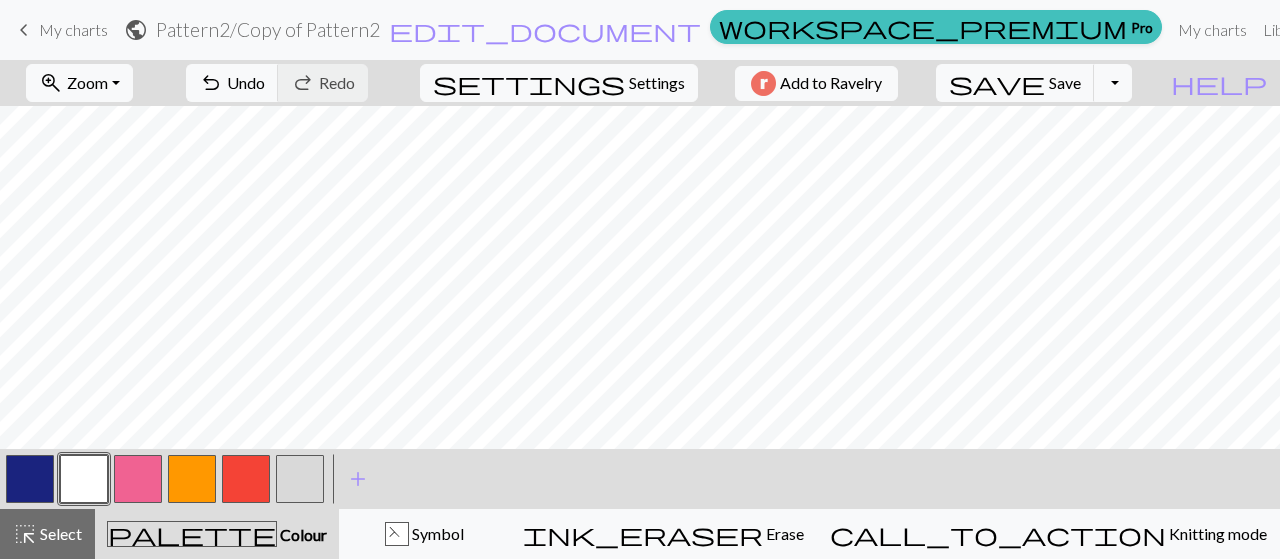 click at bounding box center [246, 479] 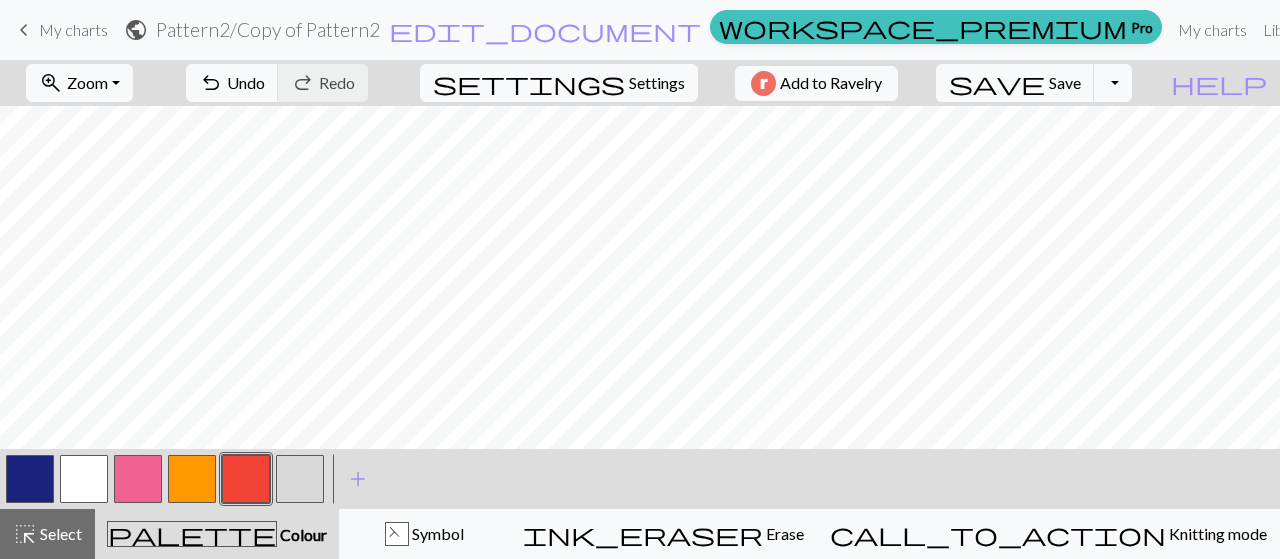 click on "zoom_in Zoom Zoom Fit all Fit width Fit height 50% 100% 150% 200% undo Undo Undo redo Redo Redo settings Settings Add to Ravelry save Save Save Toggle Dropdown file_copy Save a copy save_alt Download help Show me around < > add Add a symbol highlight_alt Select Select palette Colour Colour Symbol ink_eraser Erase Erase call_to_action Knitting mode Knitting mode" at bounding box center [640, 309] 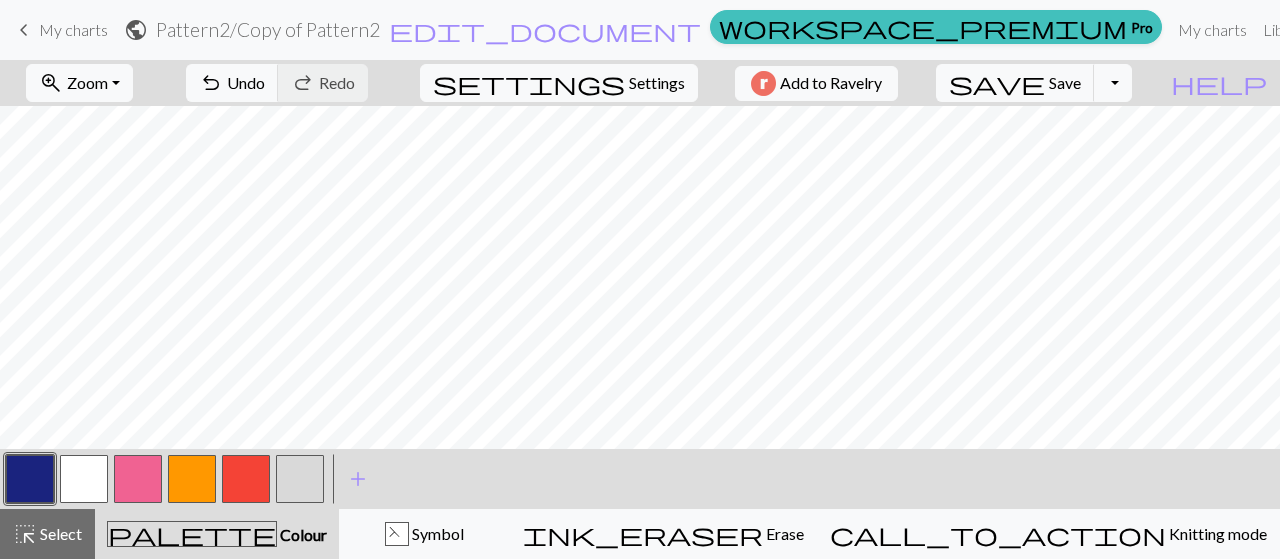 click at bounding box center [246, 479] 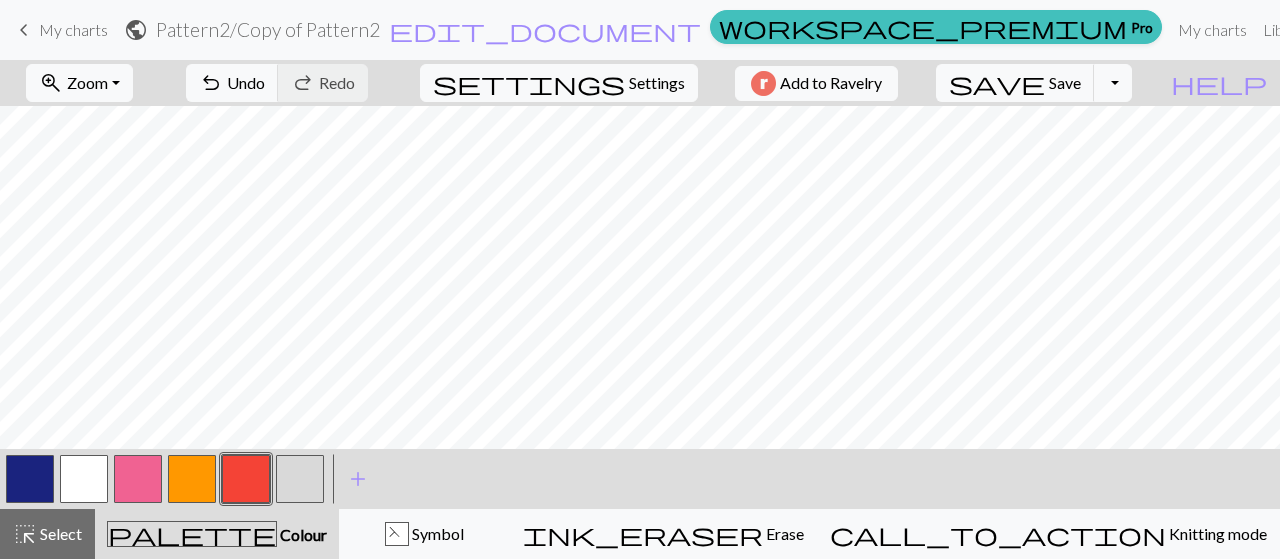 click at bounding box center (30, 479) 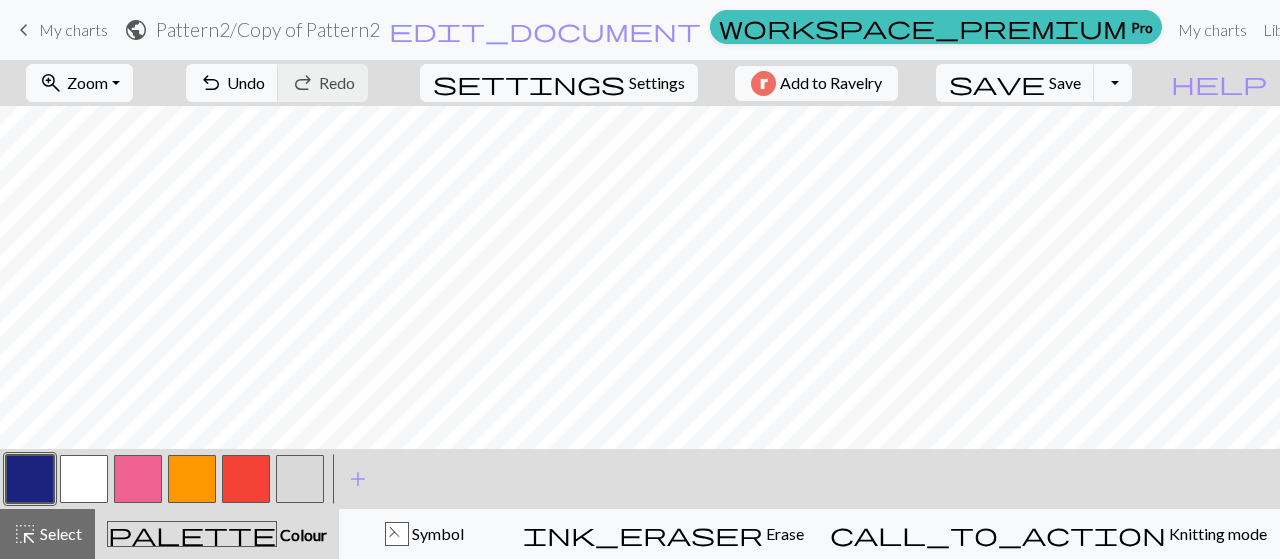 click at bounding box center [246, 479] 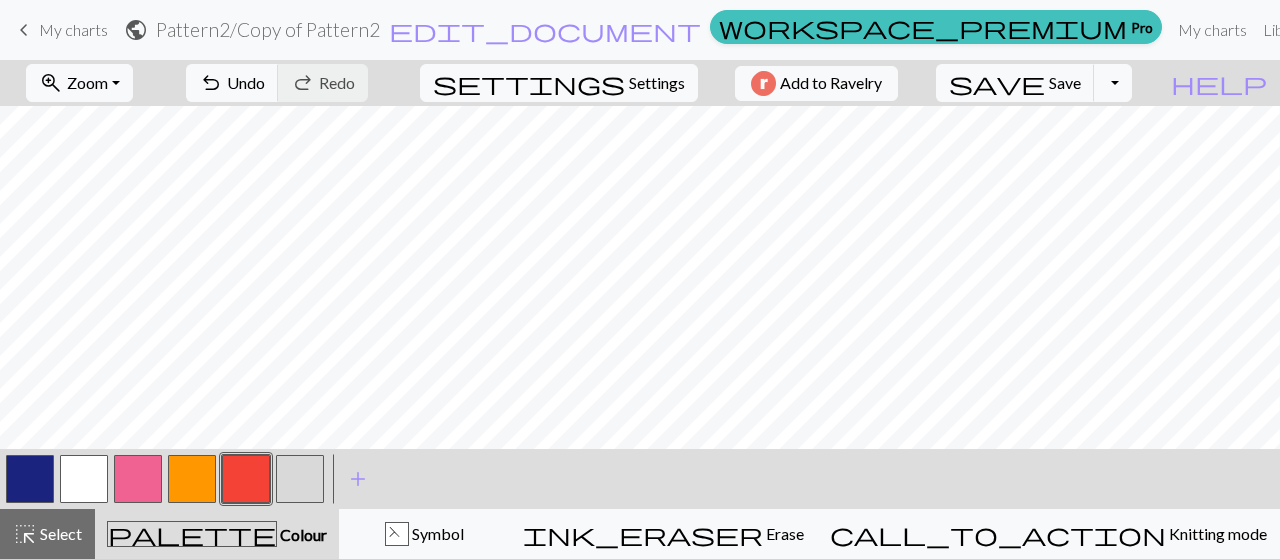 click at bounding box center [30, 479] 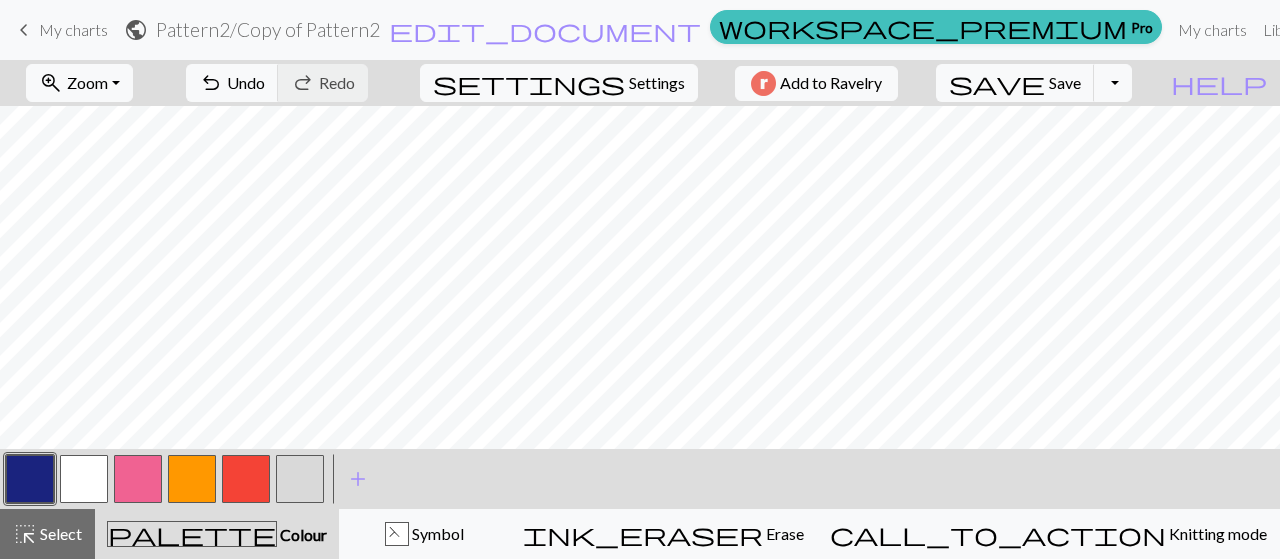 click at bounding box center [246, 479] 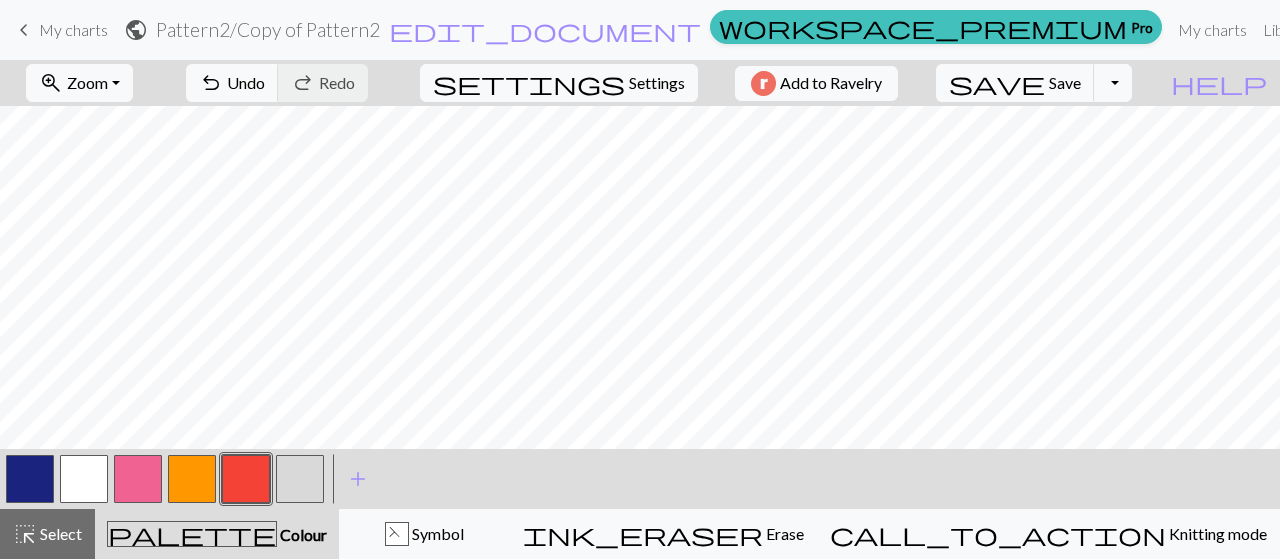 click at bounding box center [30, 479] 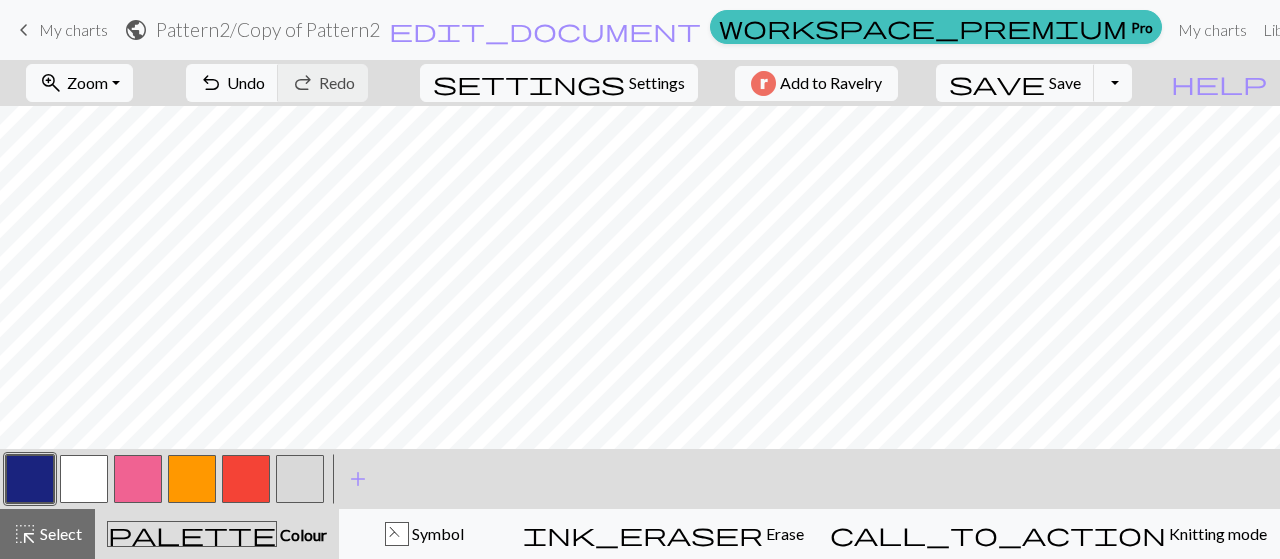 click at bounding box center [246, 479] 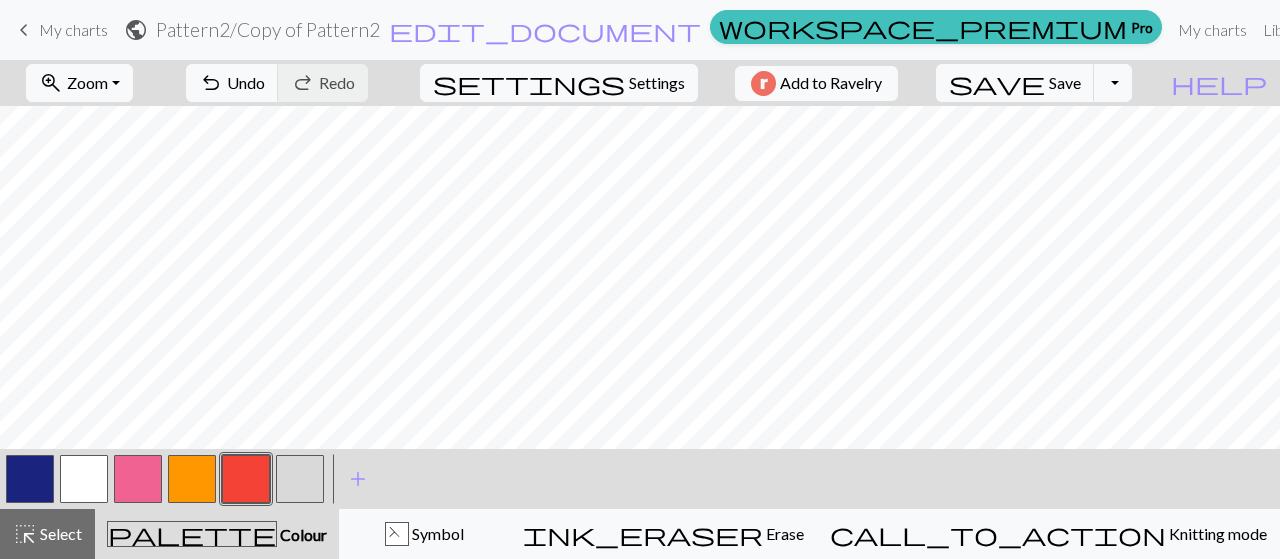 click at bounding box center [30, 479] 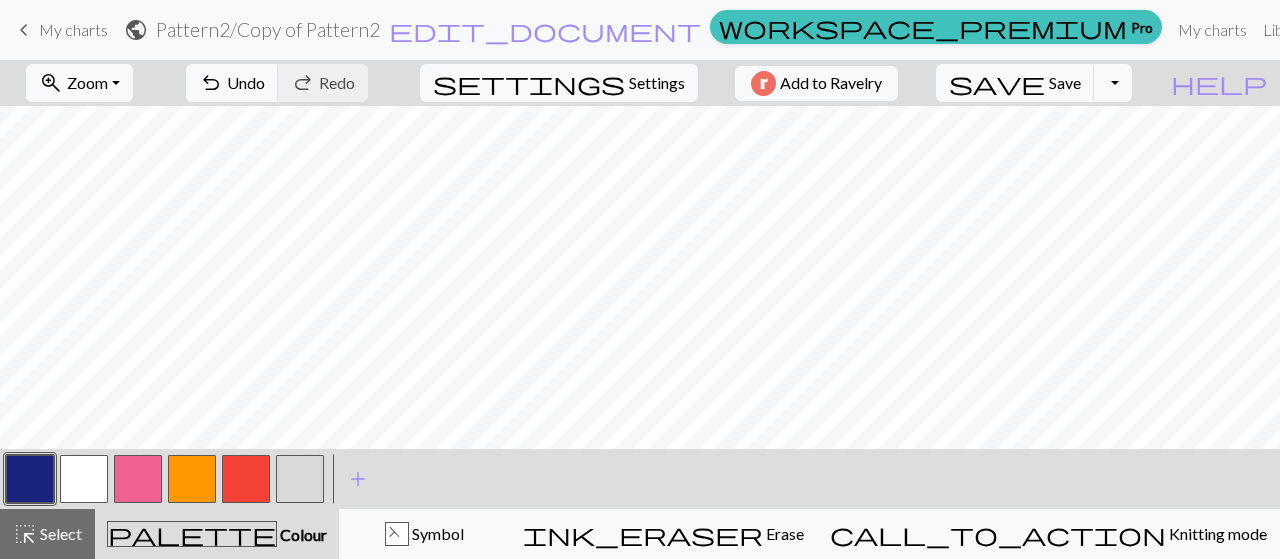 click at bounding box center [246, 479] 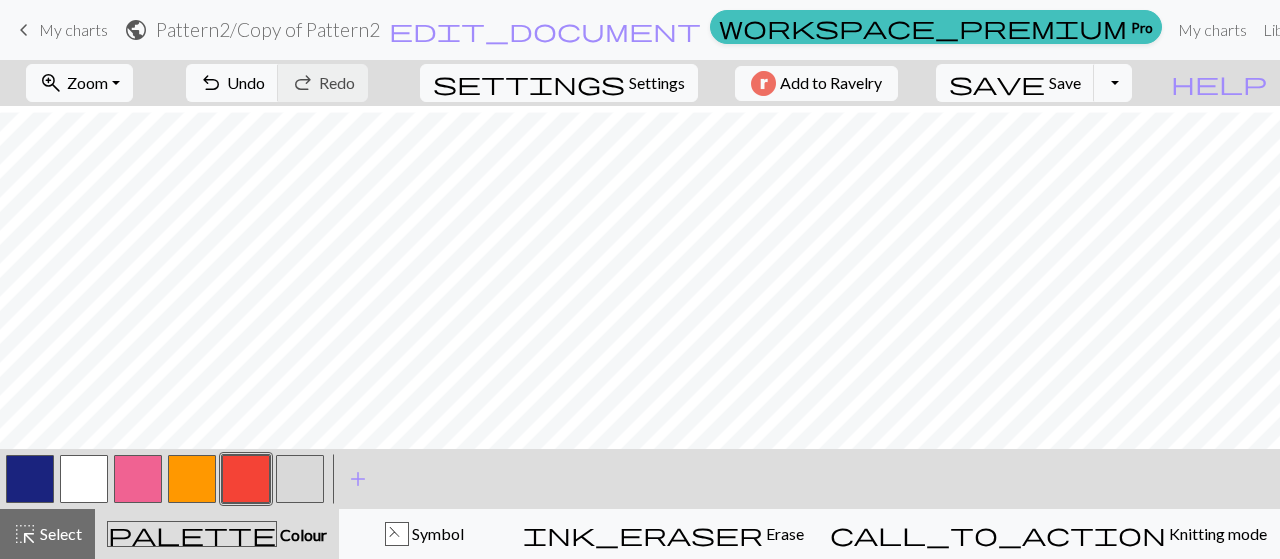 scroll, scrollTop: 112, scrollLeft: 0, axis: vertical 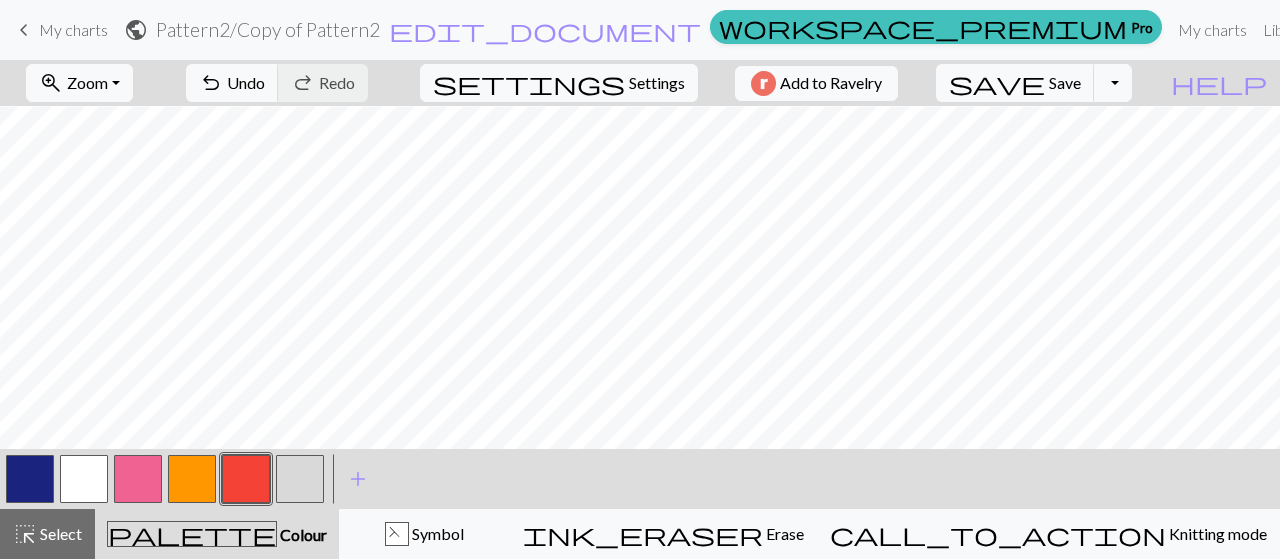 click at bounding box center (30, 479) 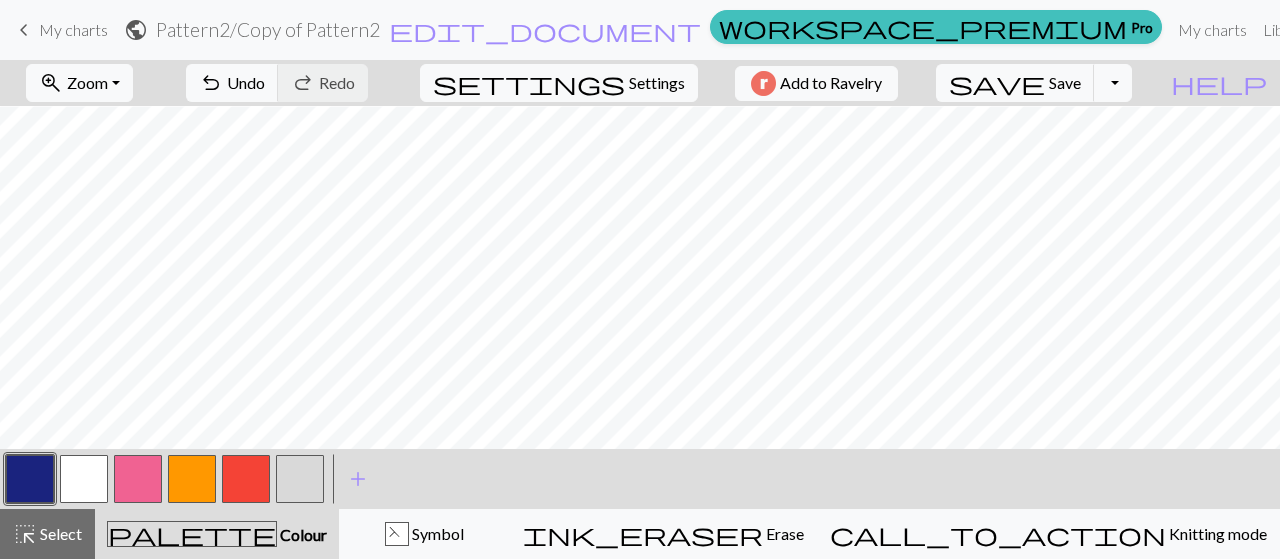 click at bounding box center [246, 479] 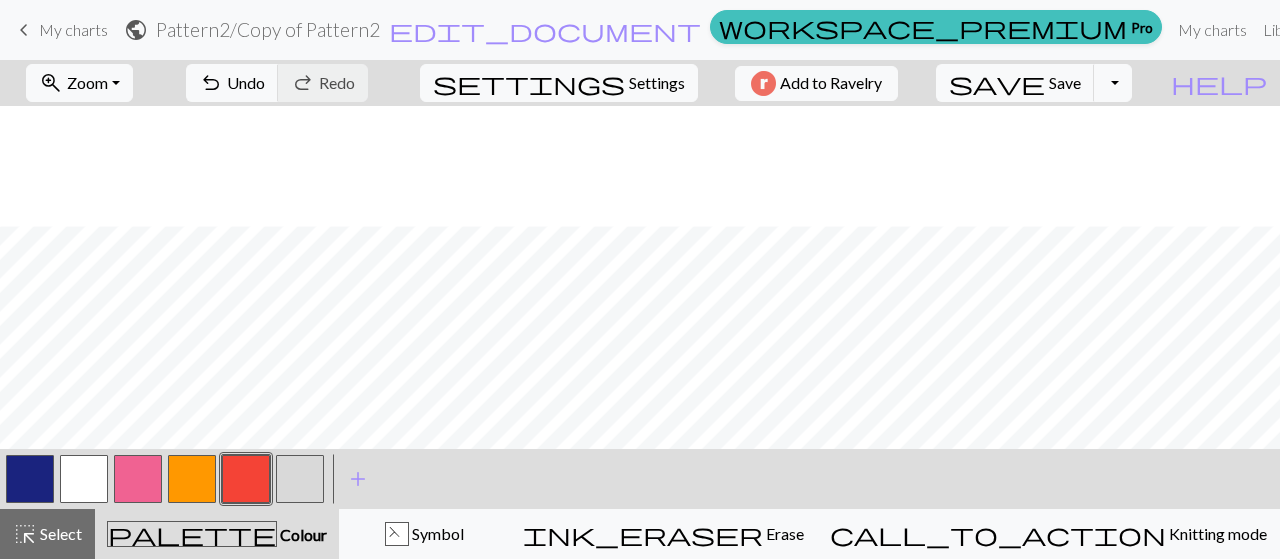scroll, scrollTop: 120, scrollLeft: 0, axis: vertical 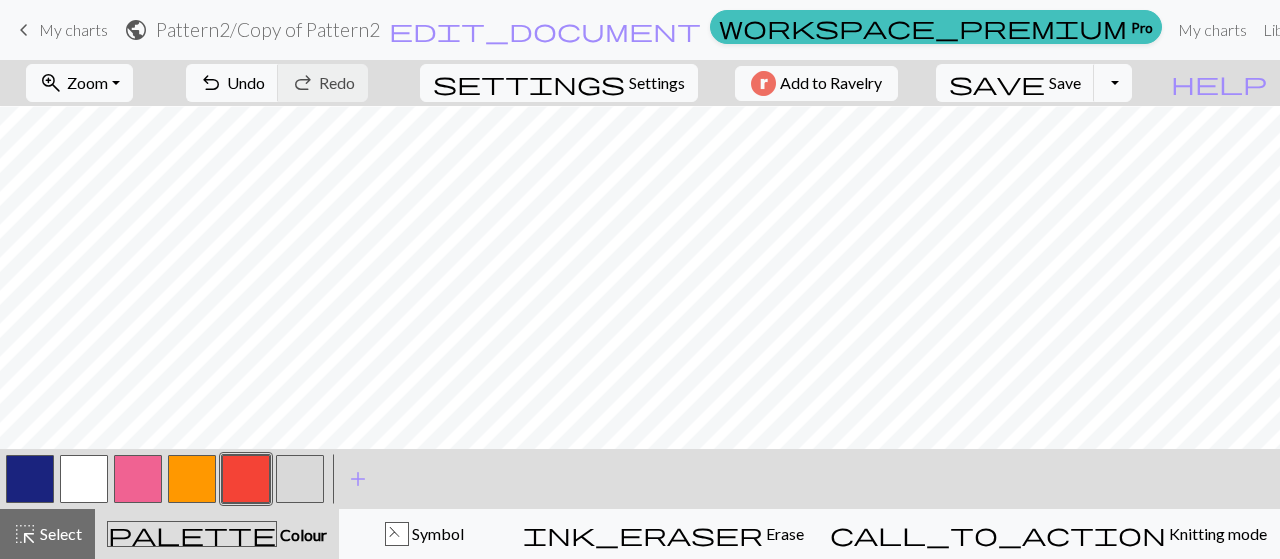 click at bounding box center [30, 479] 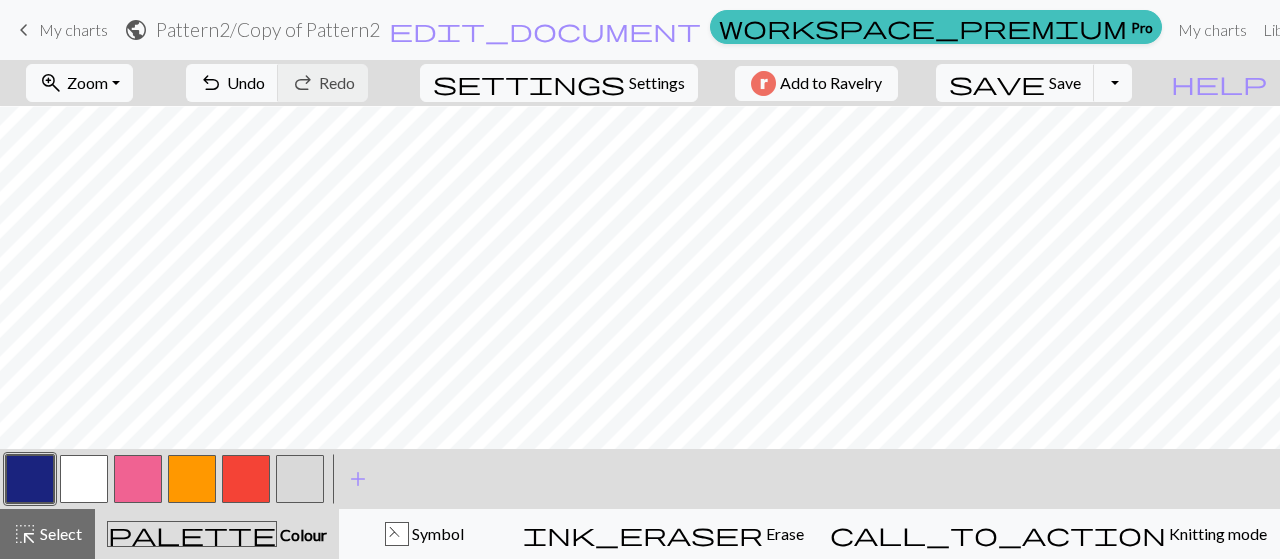 click at bounding box center (138, 479) 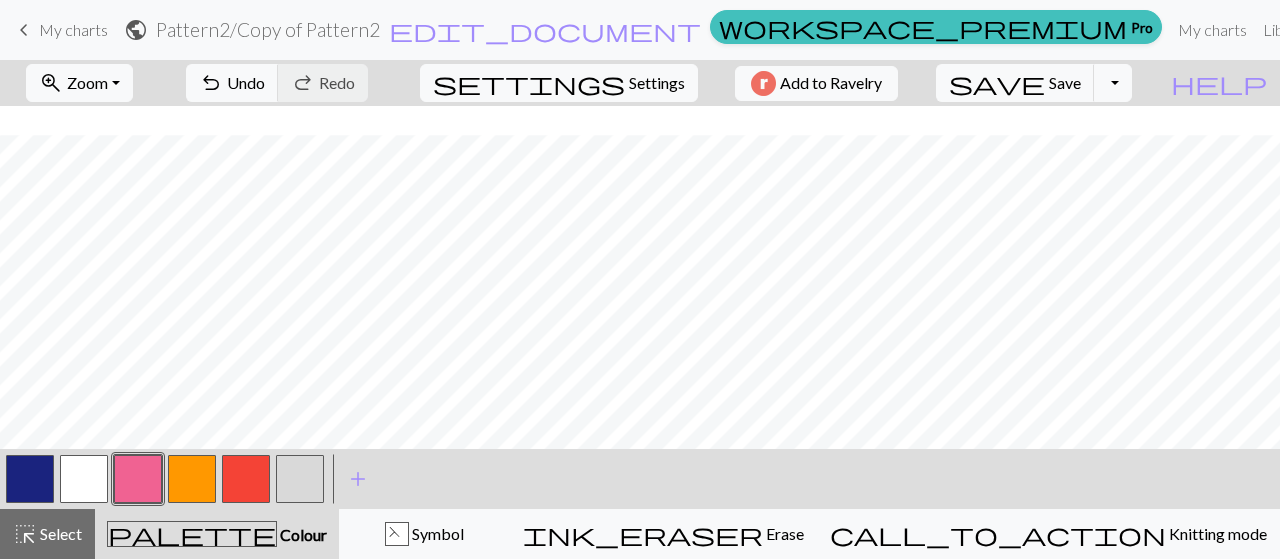 scroll, scrollTop: 29, scrollLeft: 0, axis: vertical 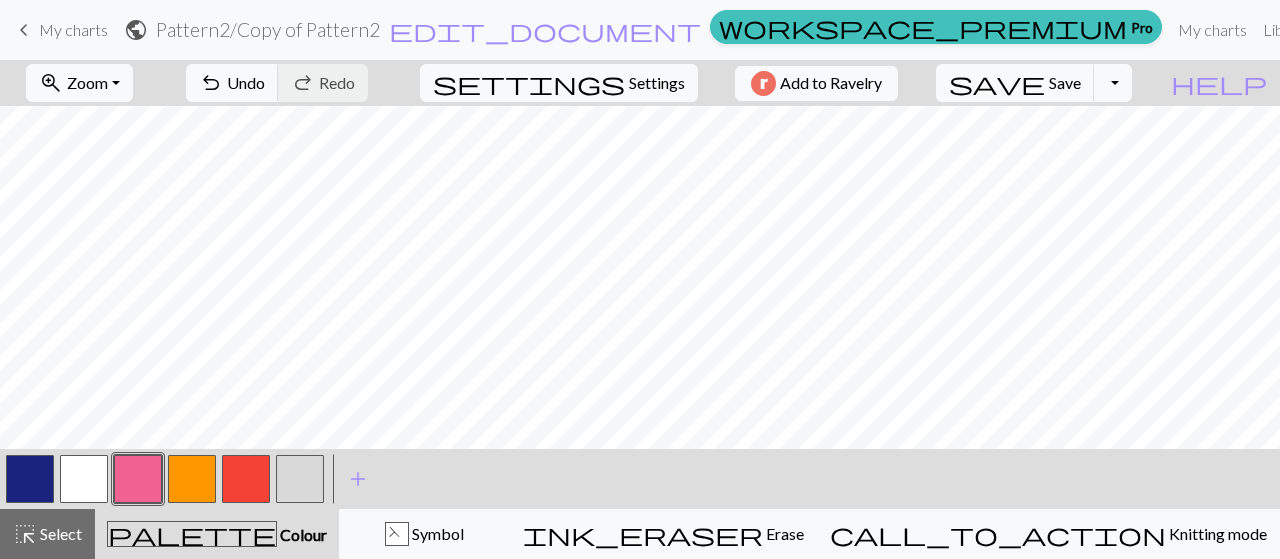 click at bounding box center (84, 479) 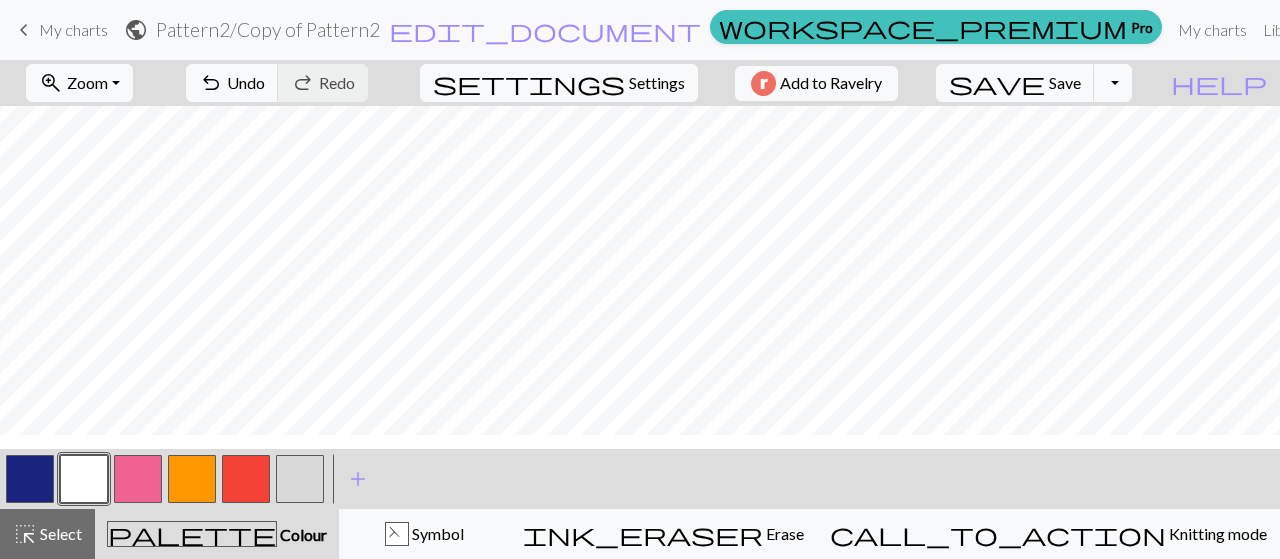 scroll, scrollTop: 224, scrollLeft: 0, axis: vertical 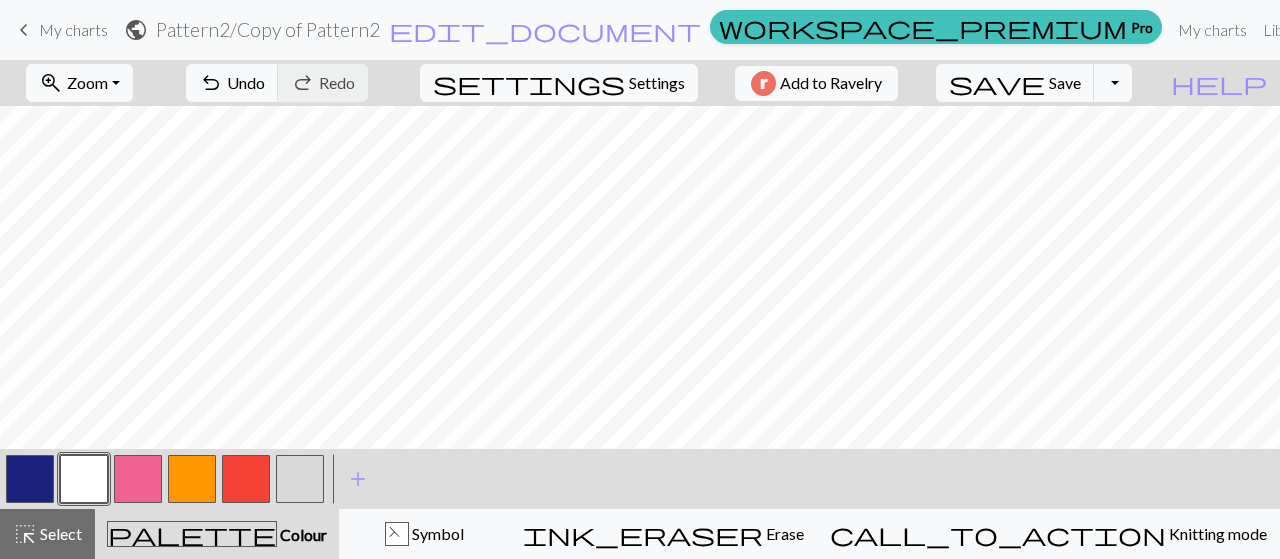 click at bounding box center (30, 479) 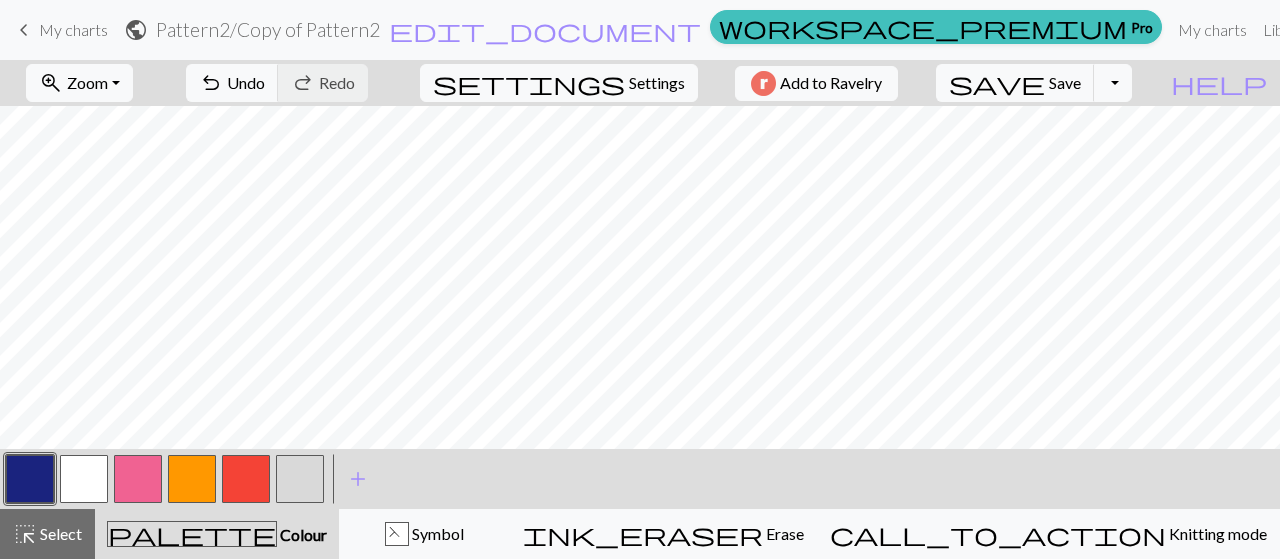 click at bounding box center (192, 479) 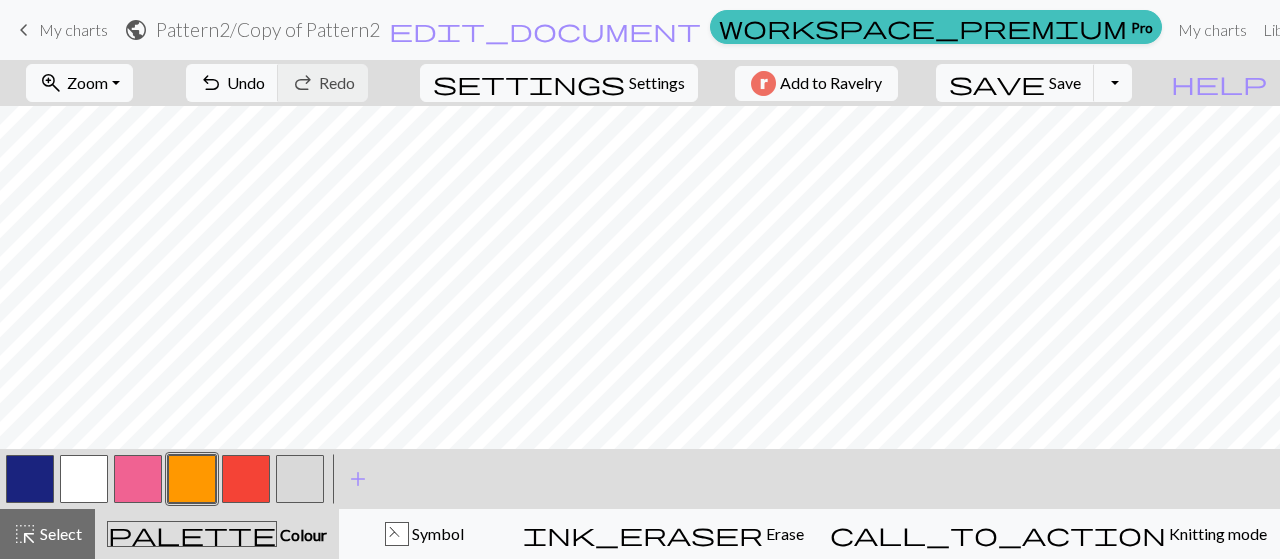 click at bounding box center (84, 479) 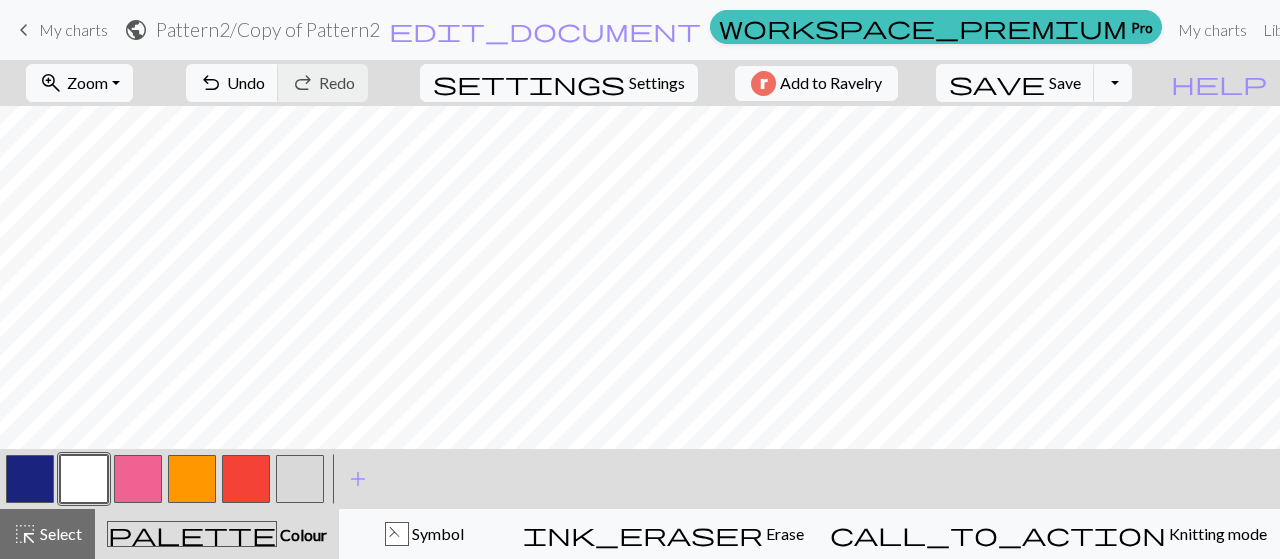 click at bounding box center [246, 479] 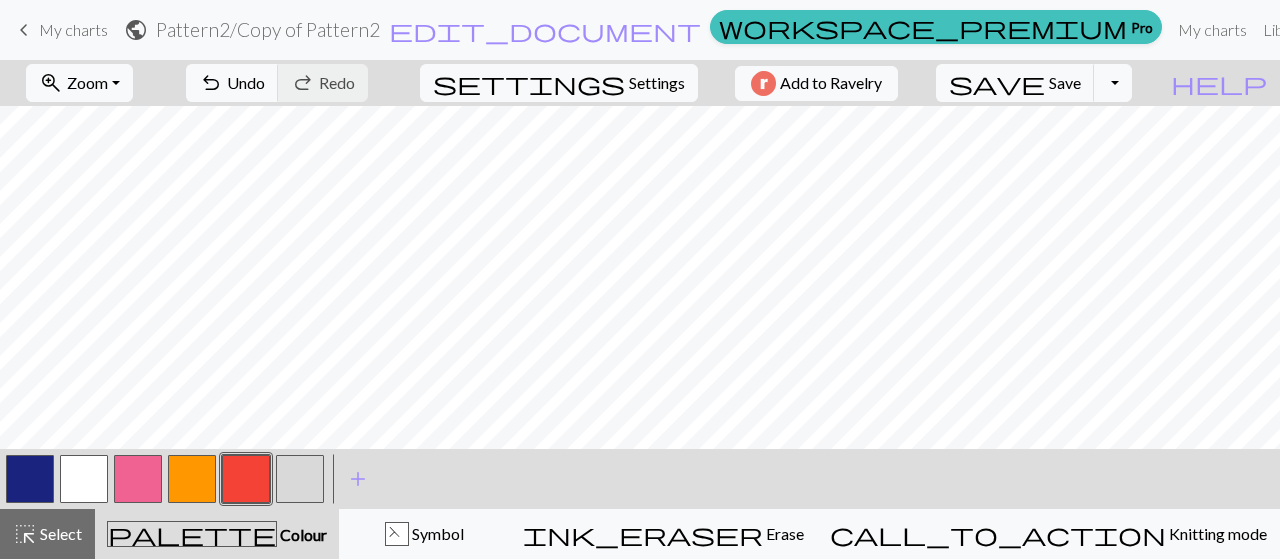 click at bounding box center [138, 479] 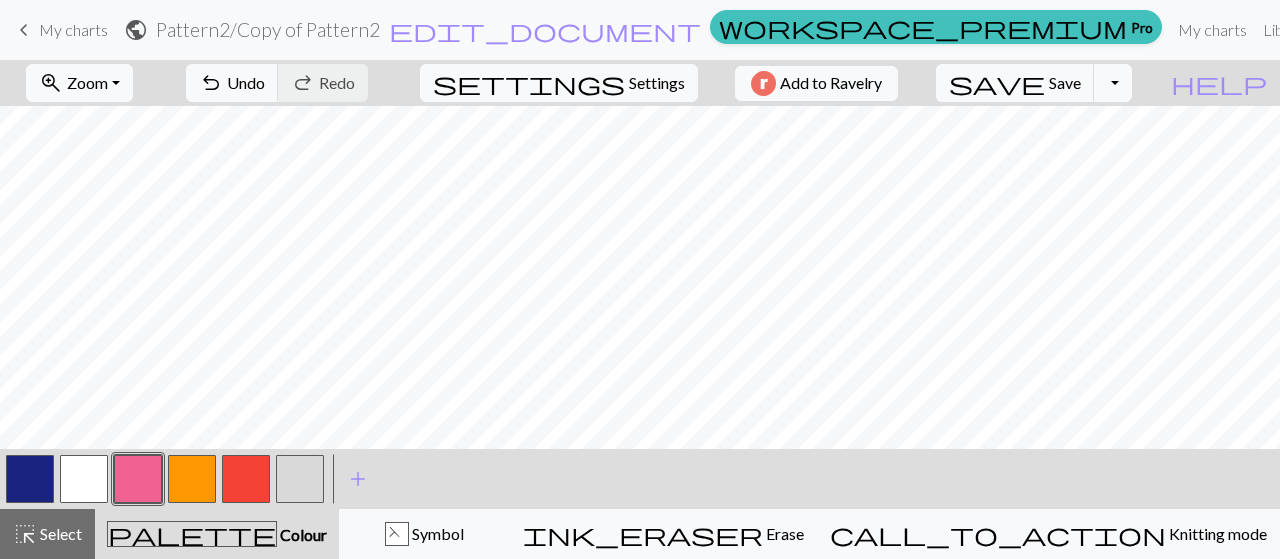 click at bounding box center (84, 479) 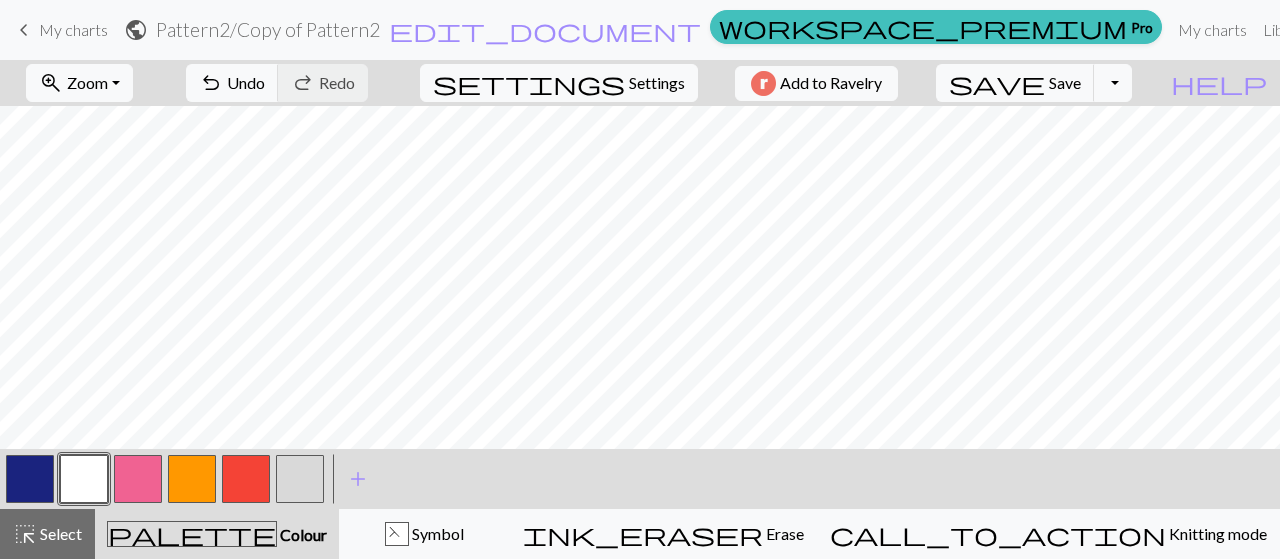 click at bounding box center (138, 479) 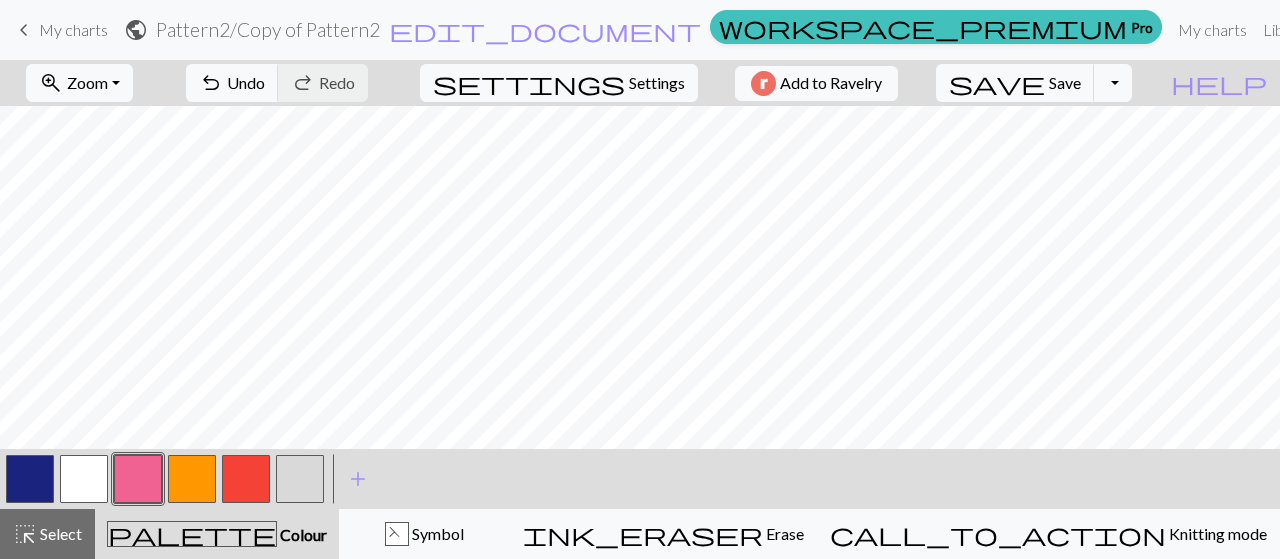 click at bounding box center [246, 479] 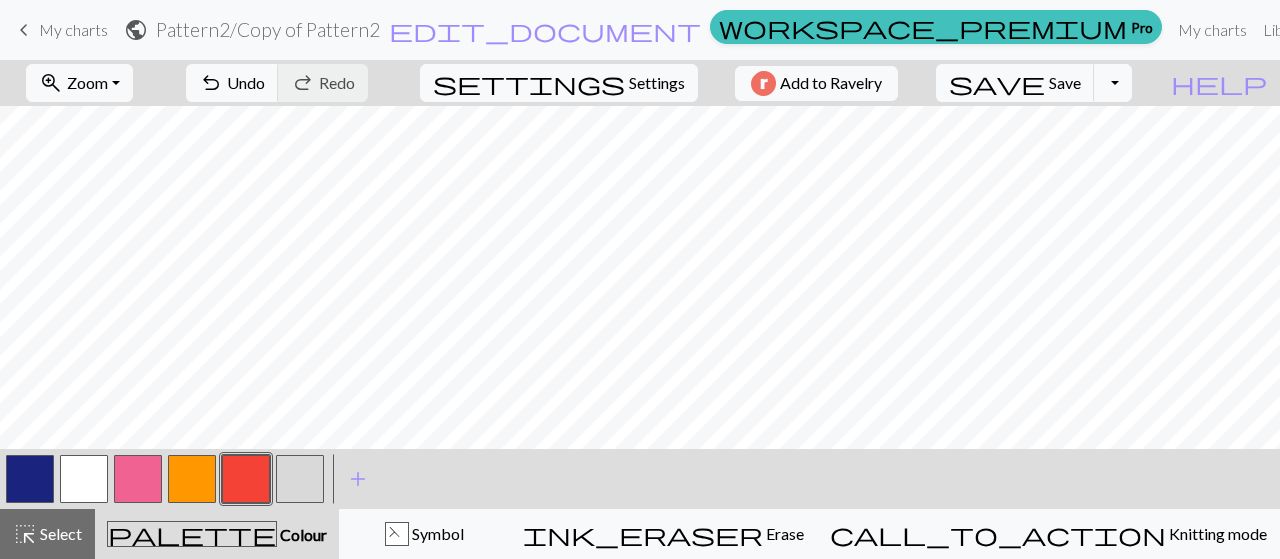 click at bounding box center (138, 479) 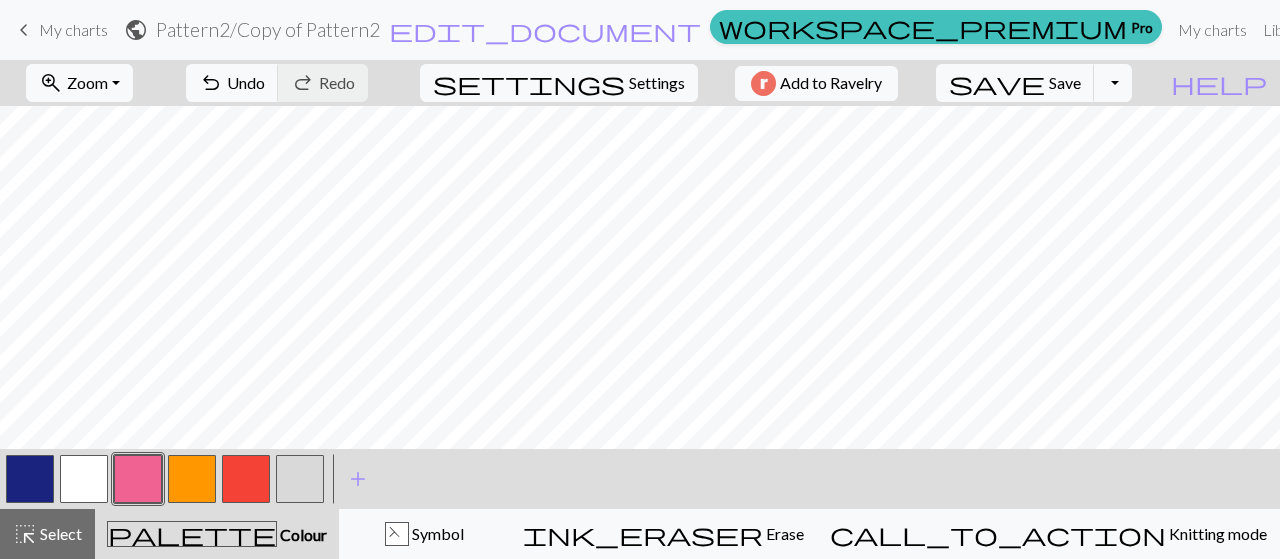 click at bounding box center (246, 479) 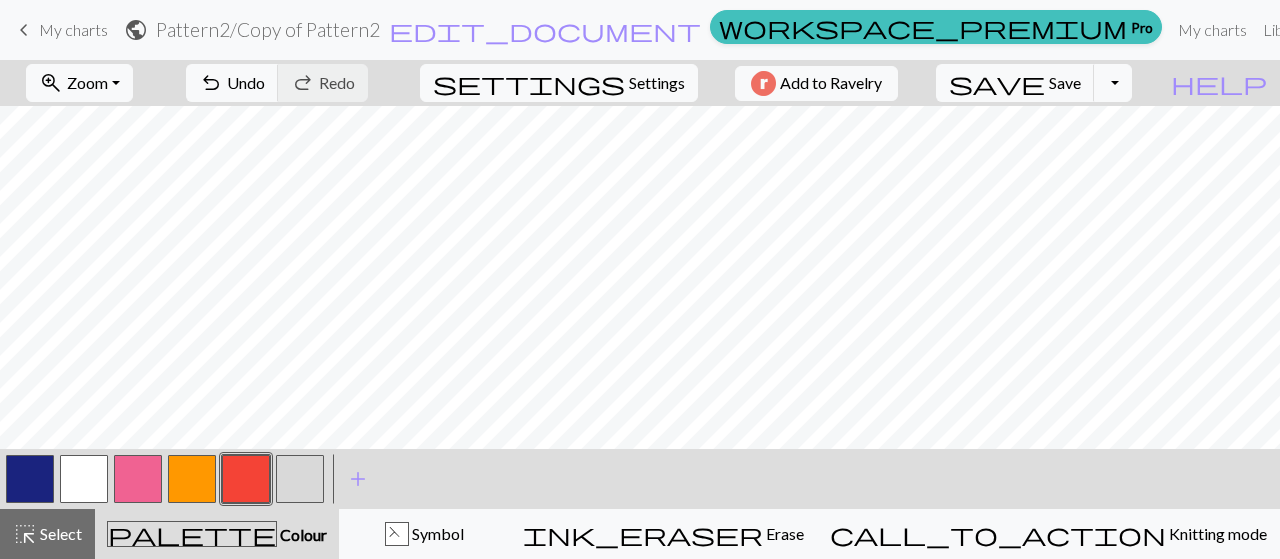 click at bounding box center (138, 479) 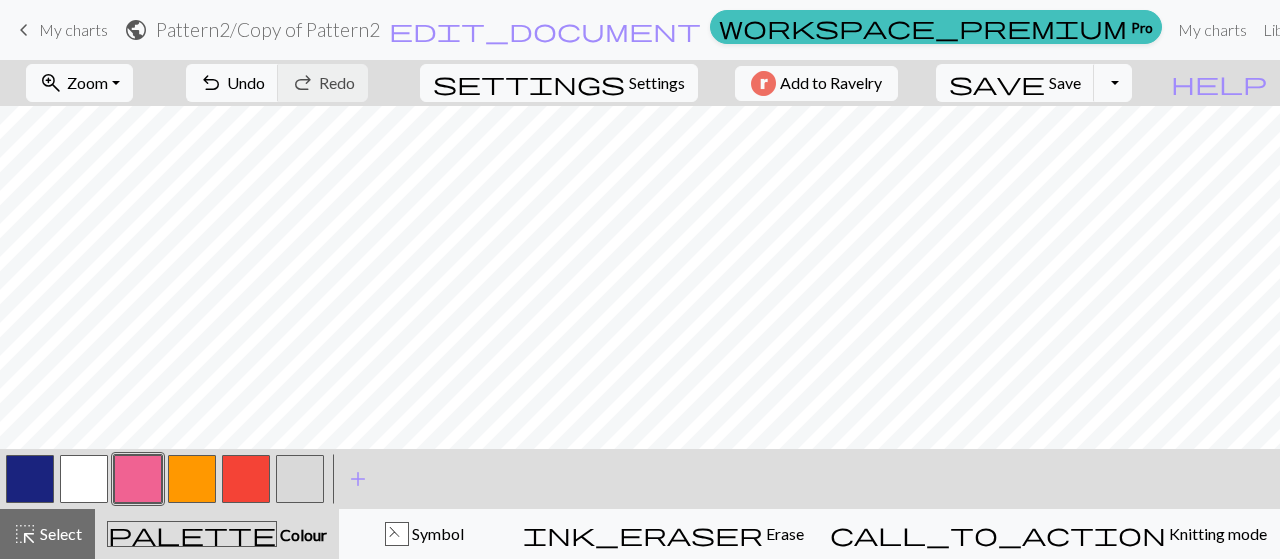 click at bounding box center [246, 479] 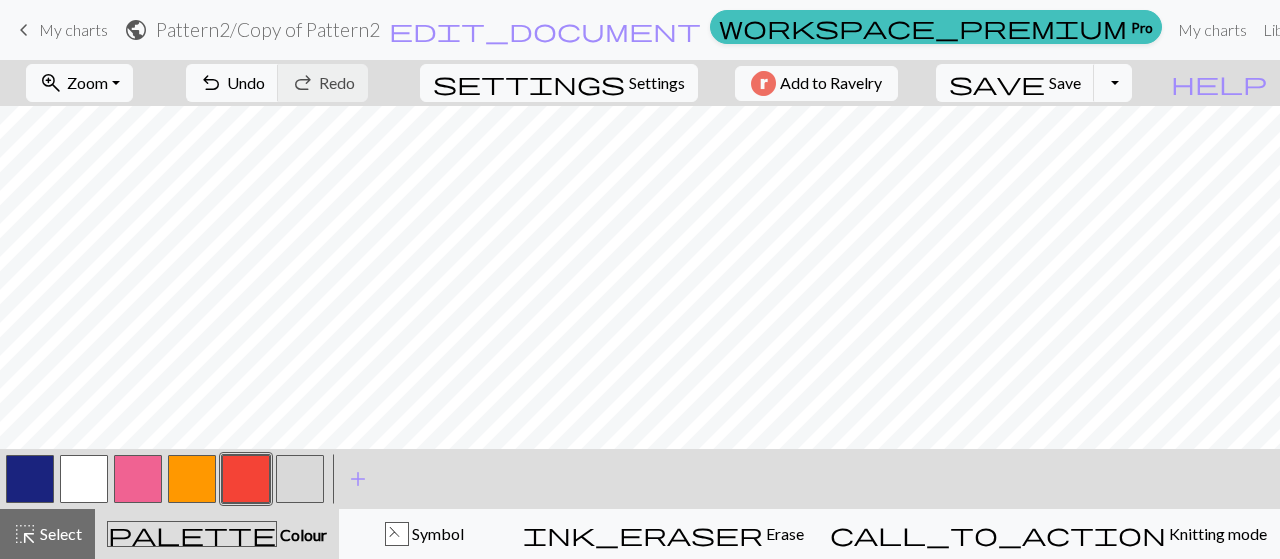 click at bounding box center (138, 479) 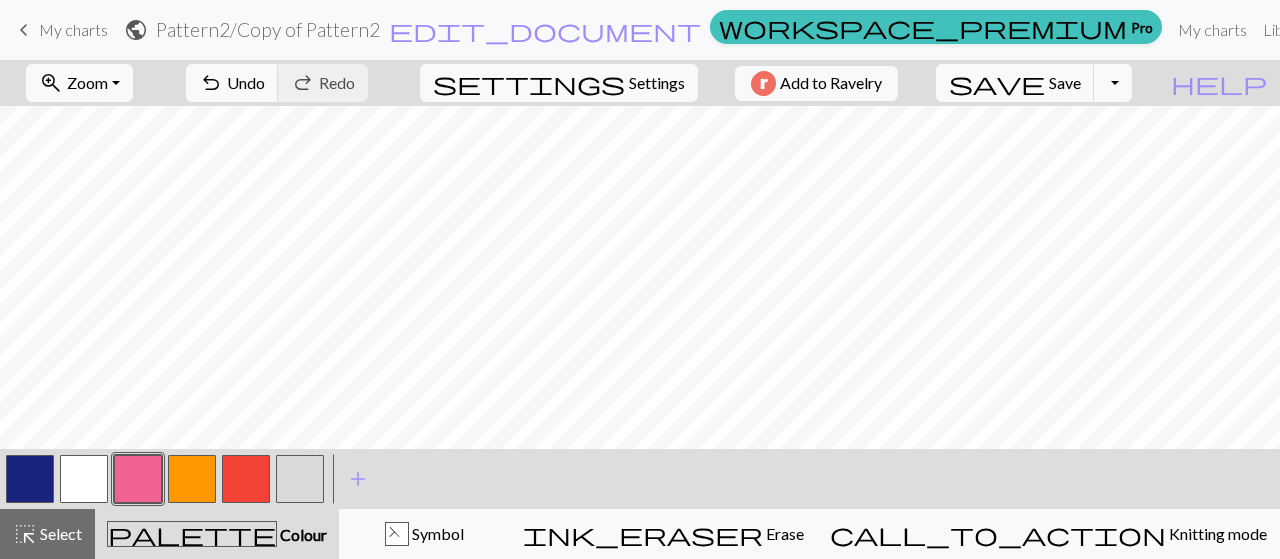 click at bounding box center [84, 479] 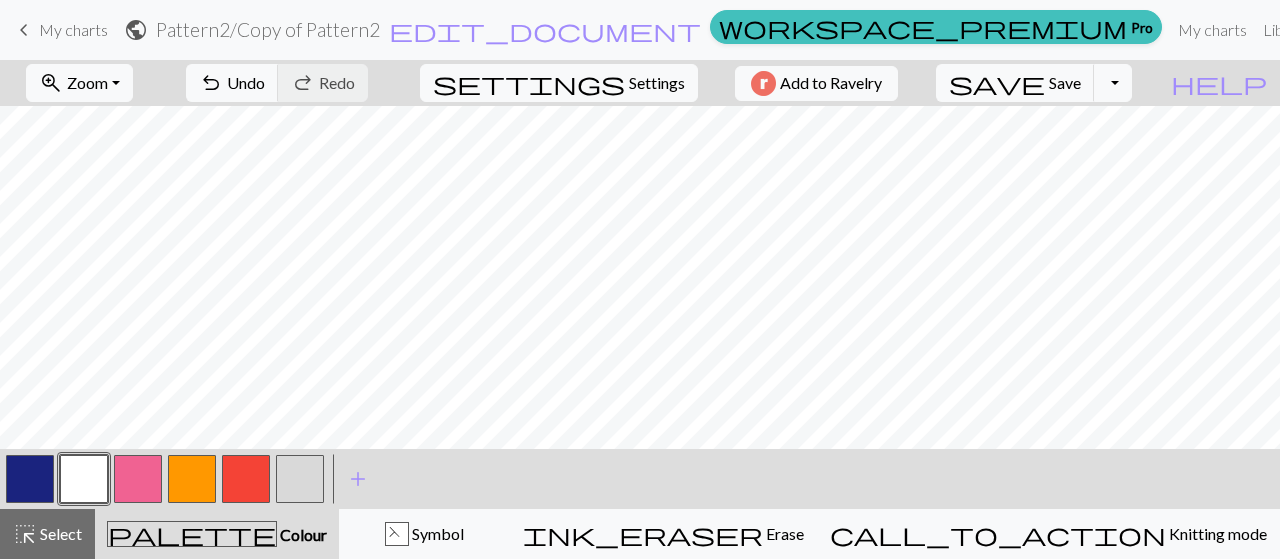 click at bounding box center [192, 479] 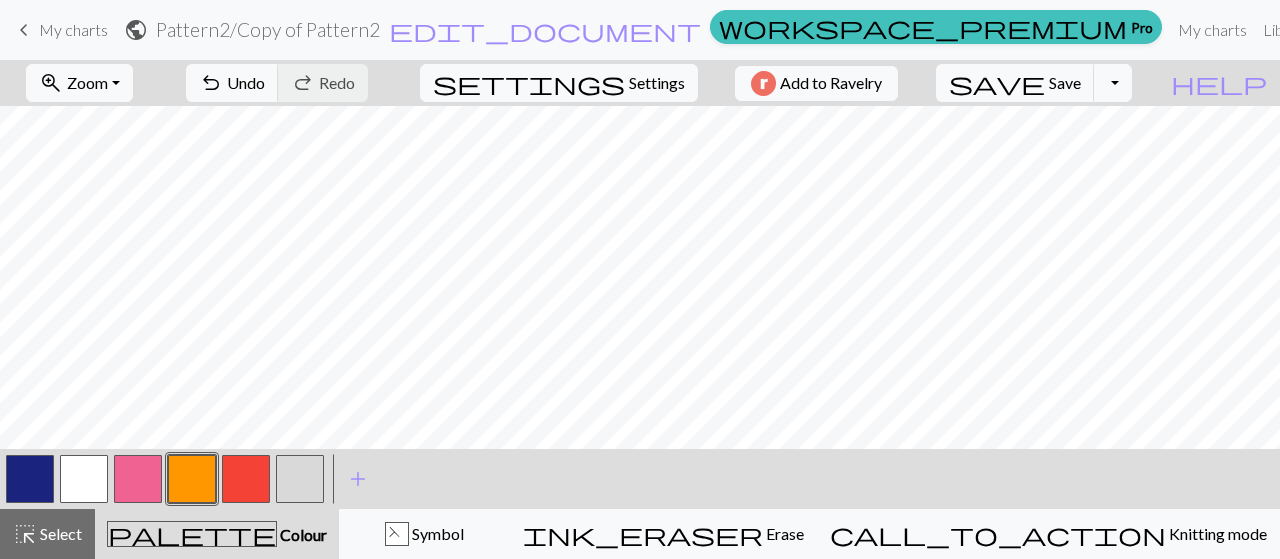 click at bounding box center [84, 479] 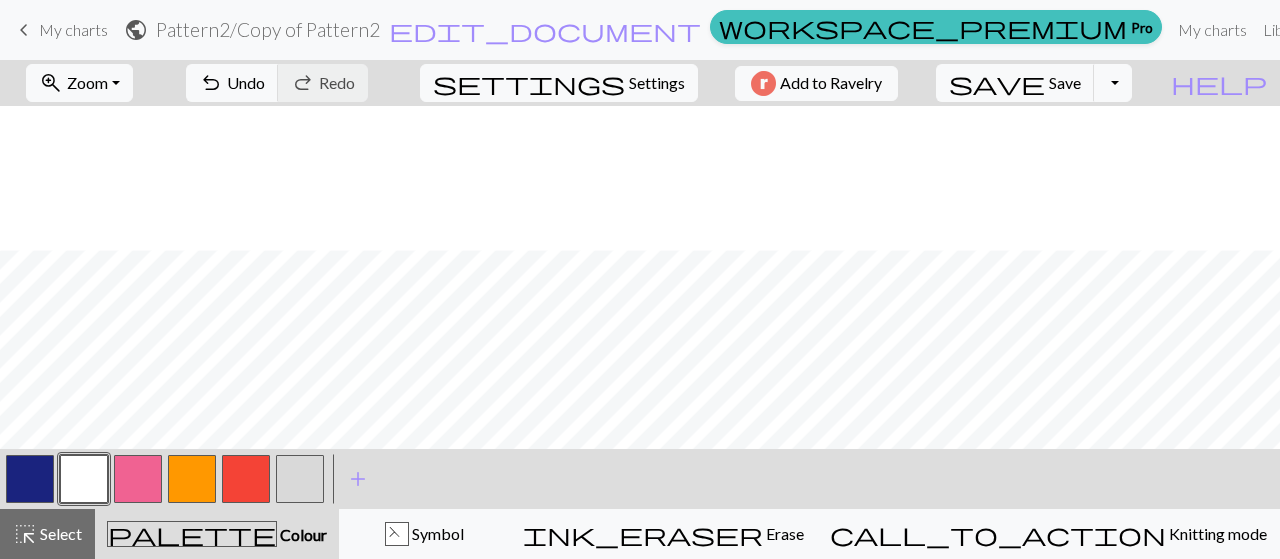 scroll, scrollTop: 198, scrollLeft: 0, axis: vertical 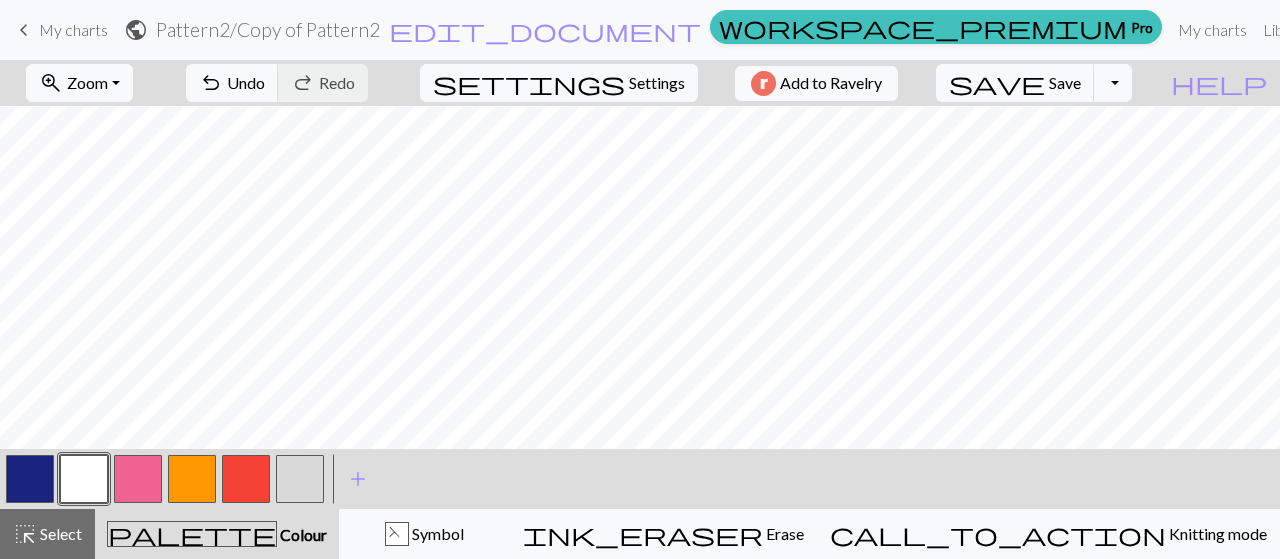 click at bounding box center (246, 479) 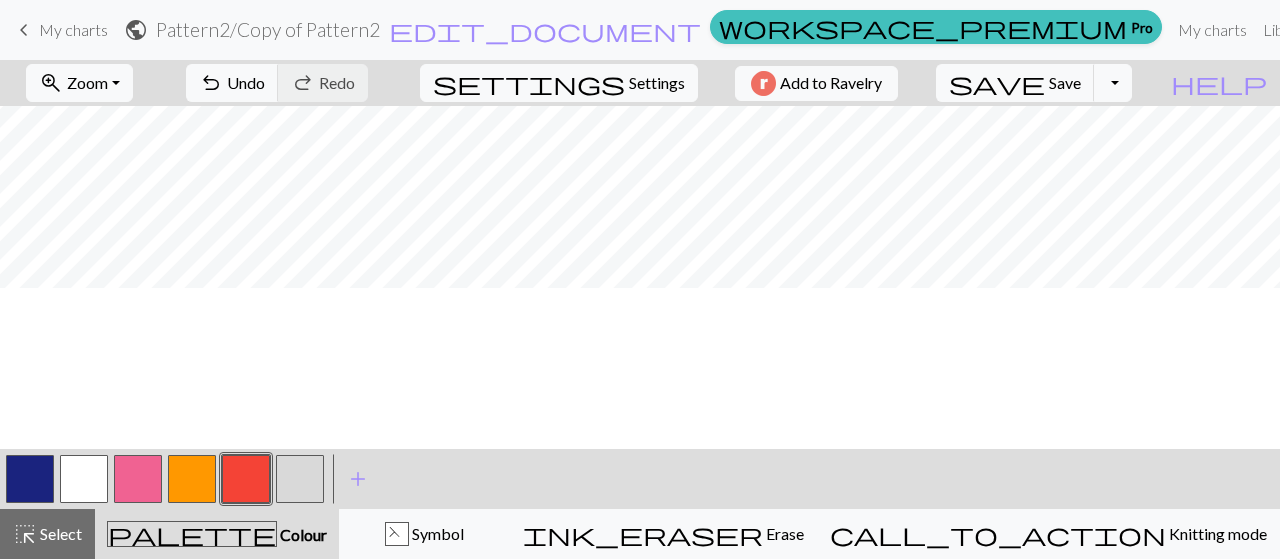 scroll, scrollTop: 36, scrollLeft: 0, axis: vertical 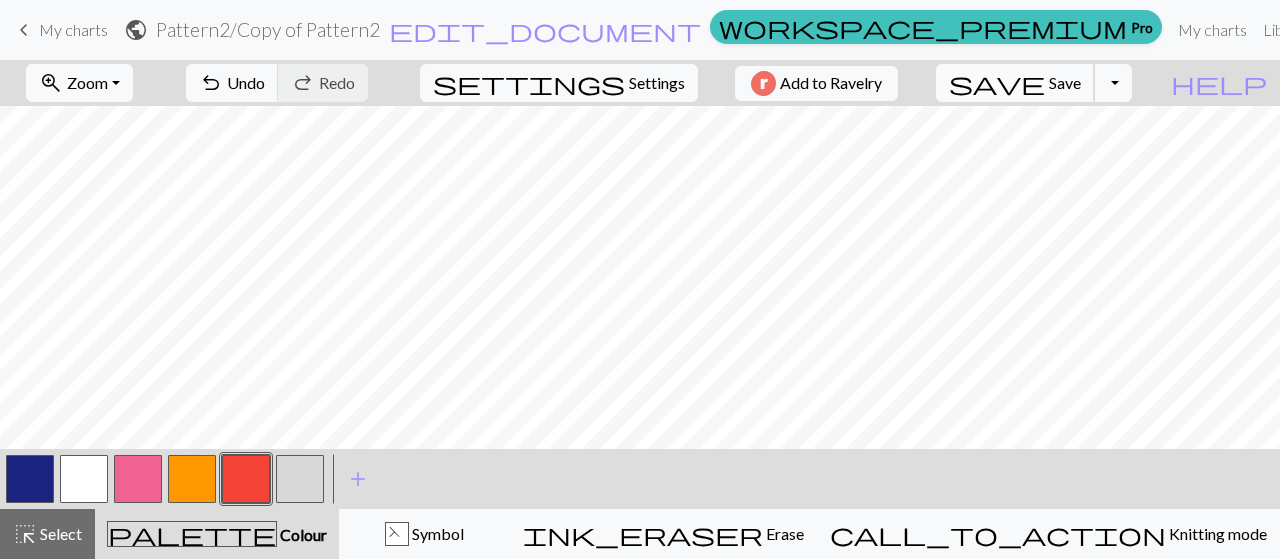 click on "Save" at bounding box center [1065, 82] 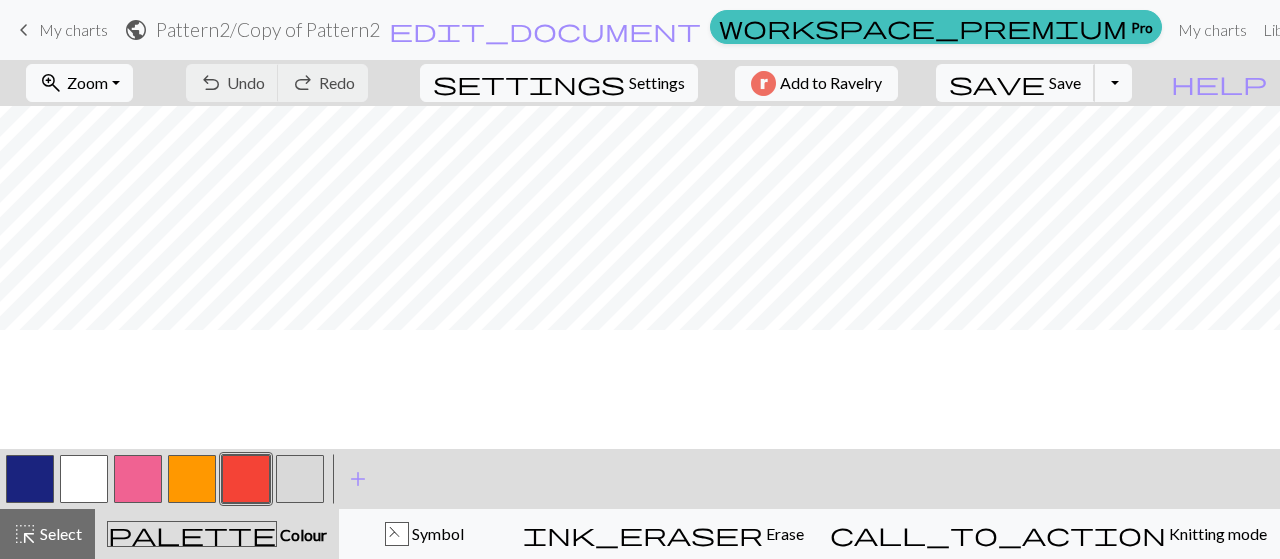 scroll, scrollTop: 176, scrollLeft: 0, axis: vertical 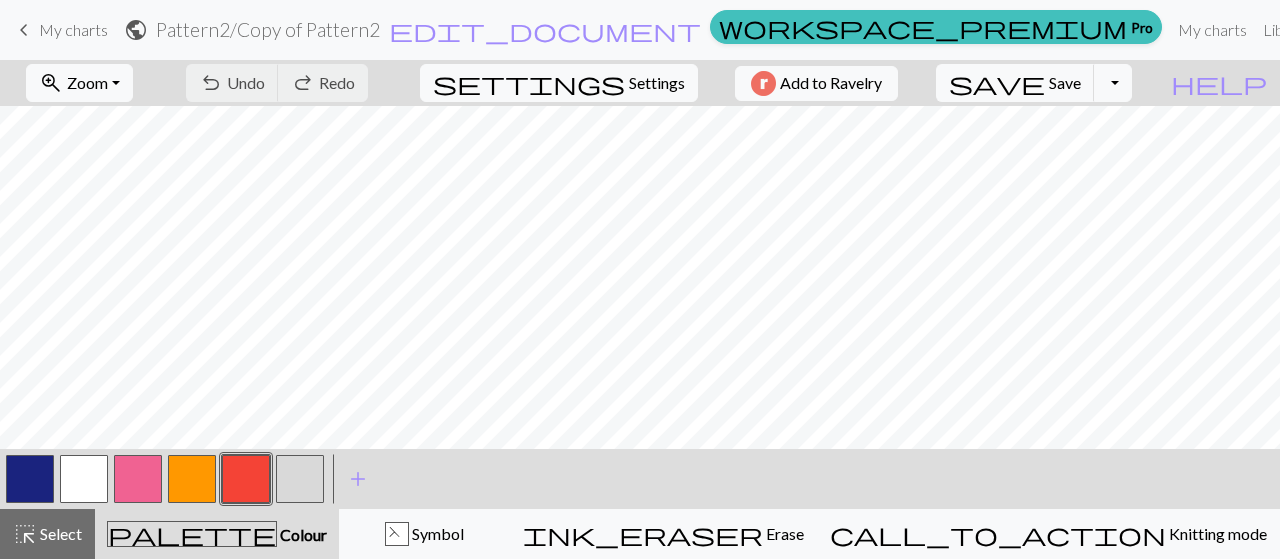 click at bounding box center [300, 479] 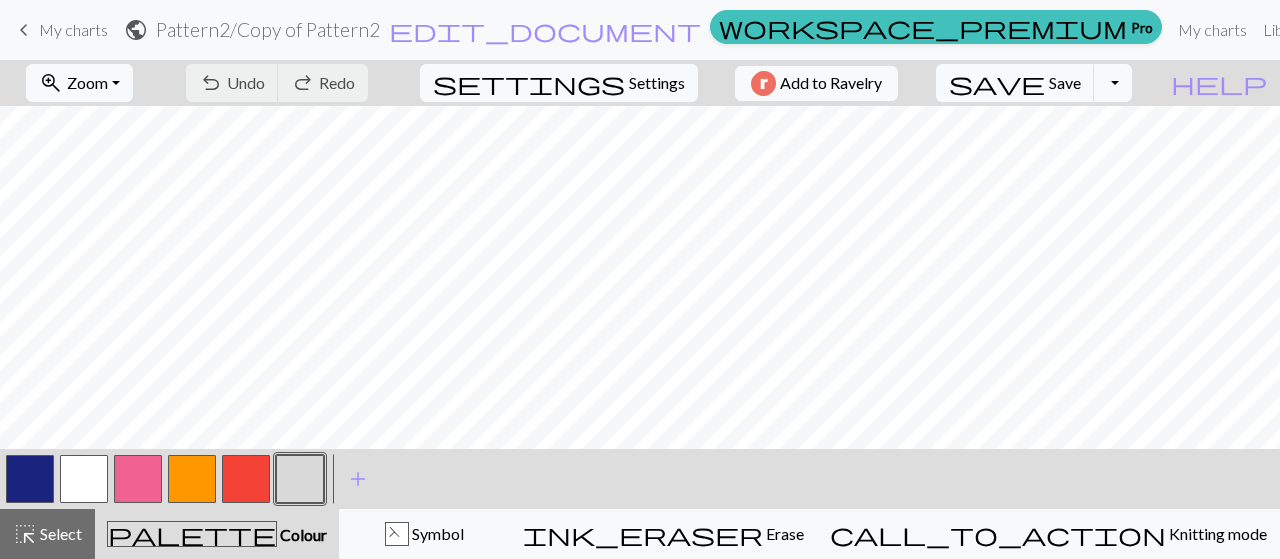click at bounding box center (30, 479) 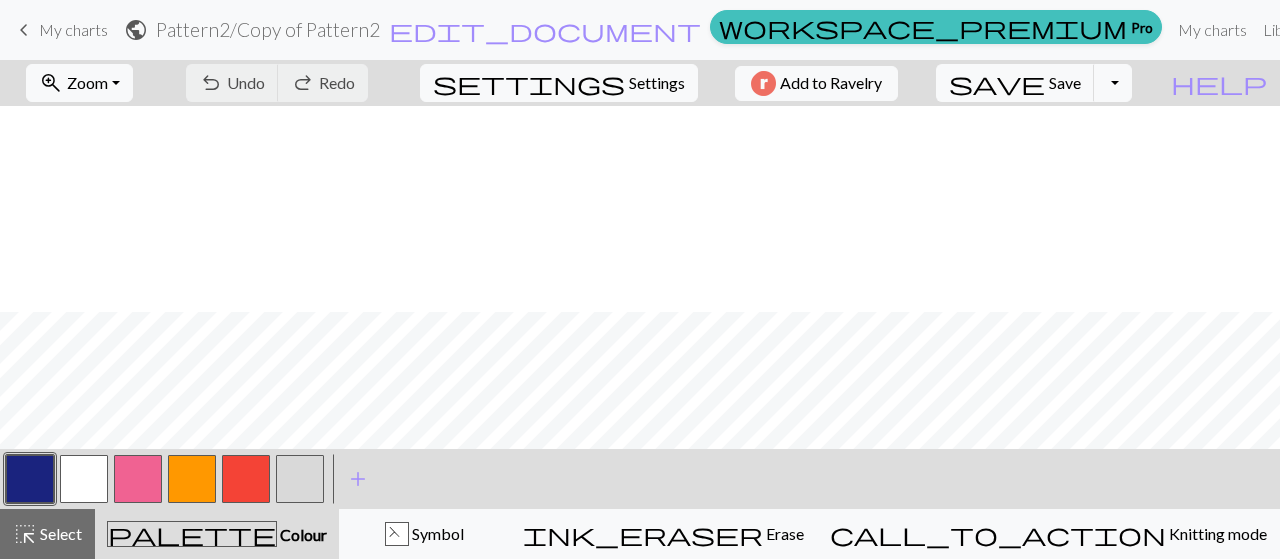 scroll, scrollTop: 206, scrollLeft: 0, axis: vertical 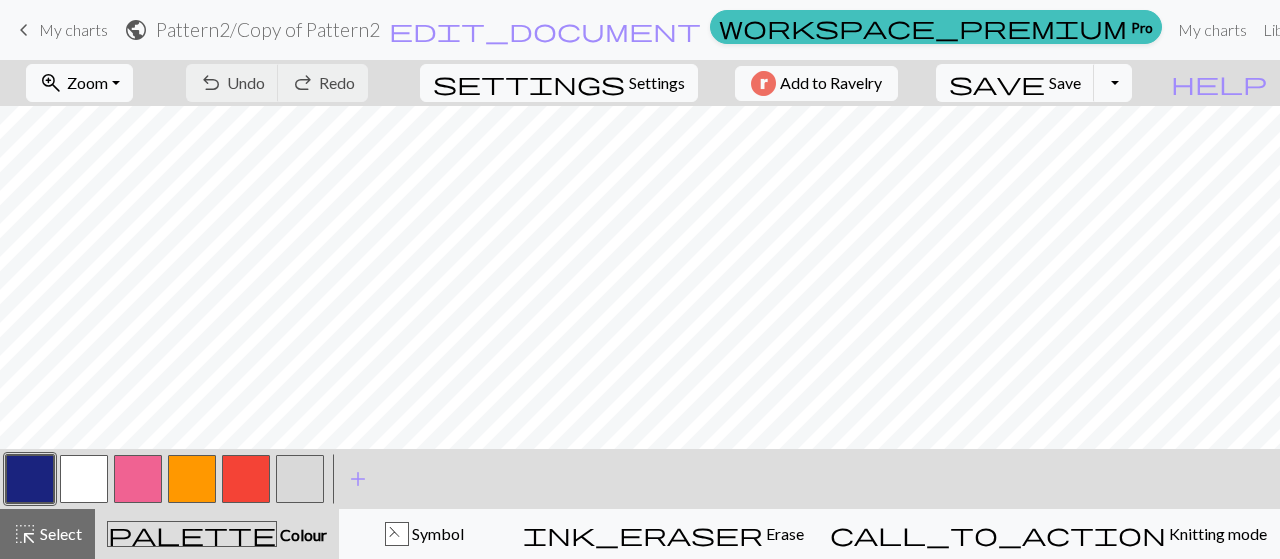 click at bounding box center (192, 479) 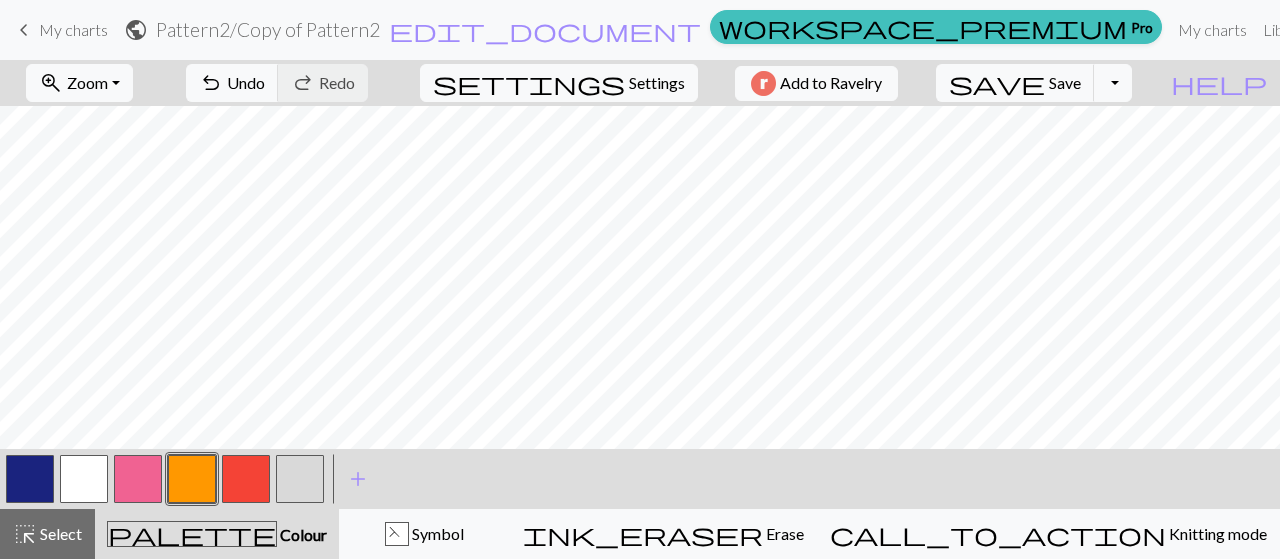 click at bounding box center [84, 479] 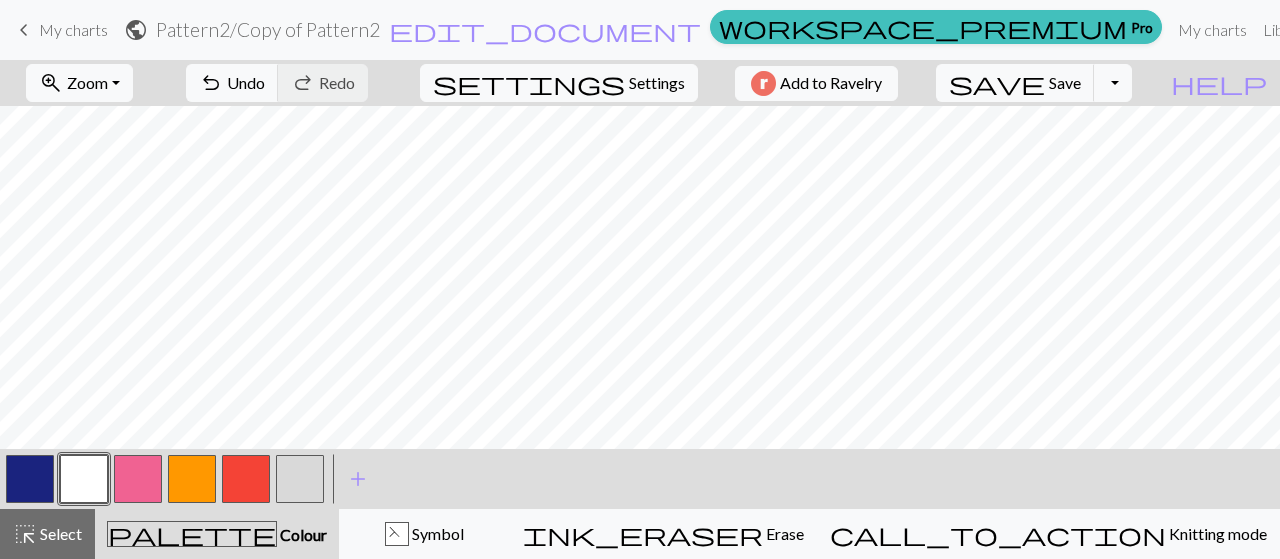 click at bounding box center (30, 479) 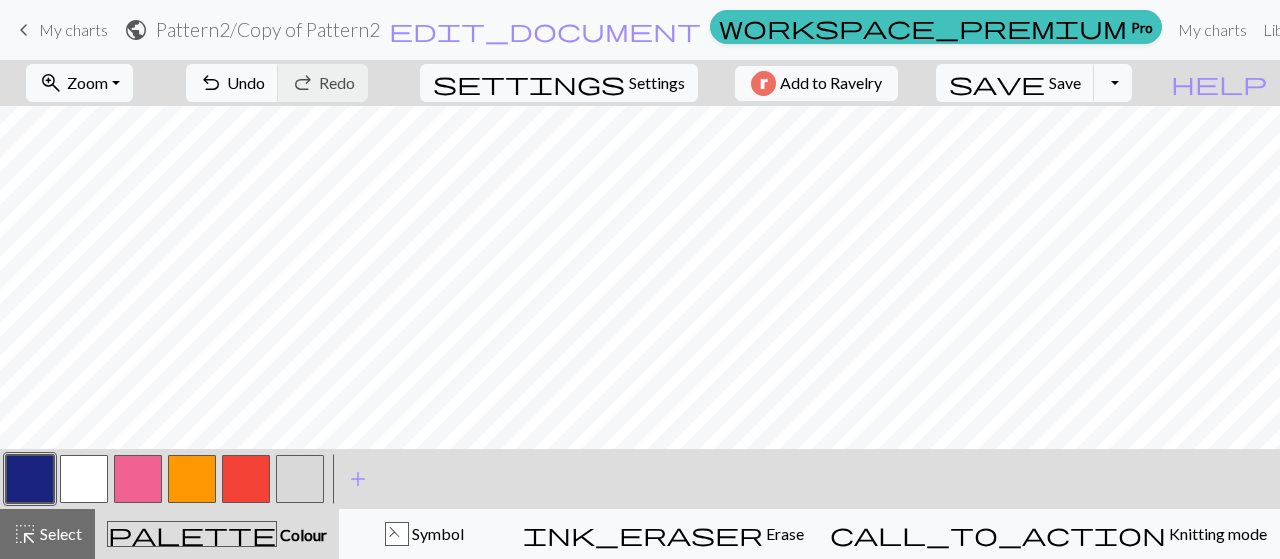 click at bounding box center [192, 479] 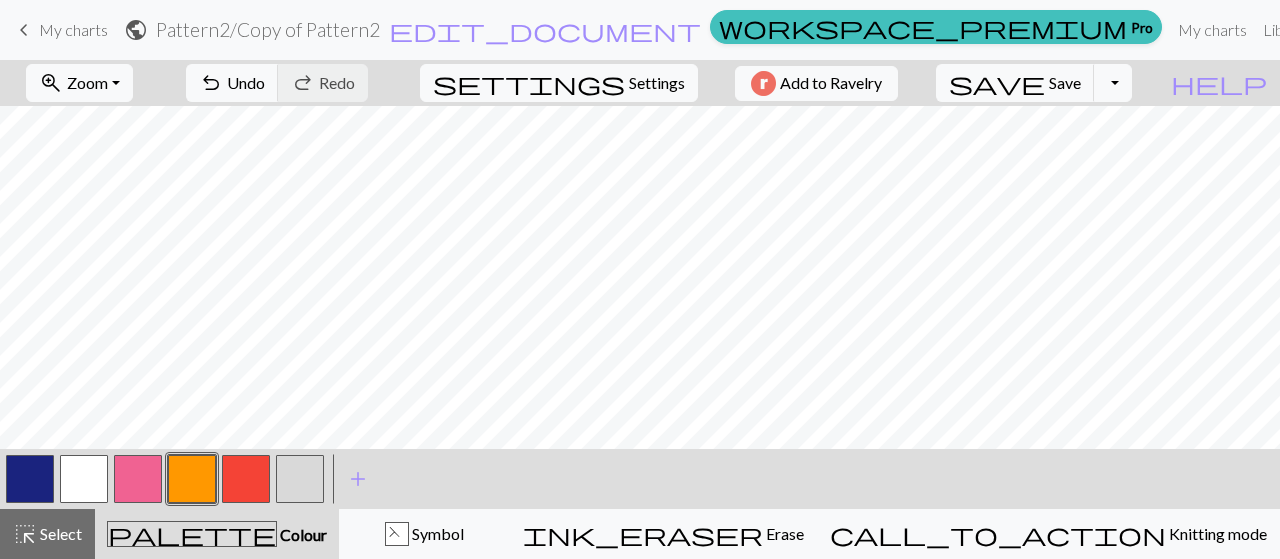 click on "zoom_in Zoom Zoom Fit all Fit width Fit height 50% 100% 150% 200% undo Undo Undo redo Redo Redo settings Settings Add to Ravelry save Save Save Toggle Dropdown file_copy Save a copy save_alt Download help Show me around < > add Add a symbol highlight_alt Select Select palette Colour Colour Symbol ink_eraser Erase Erase call_to_action Knitting mode Knitting mode" at bounding box center (640, 309) 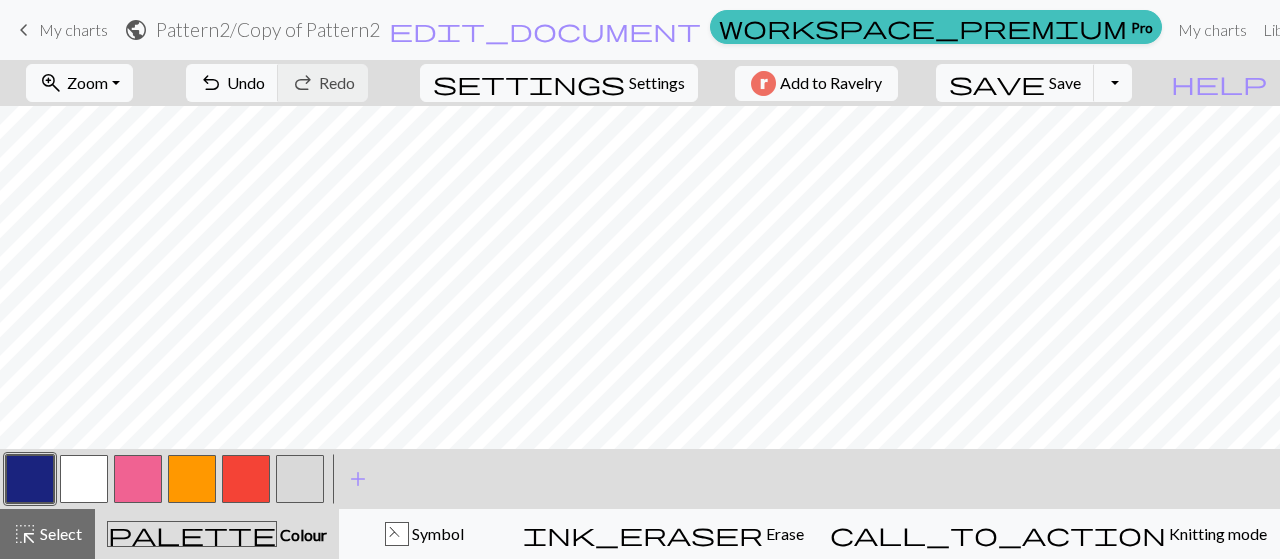 click at bounding box center [192, 479] 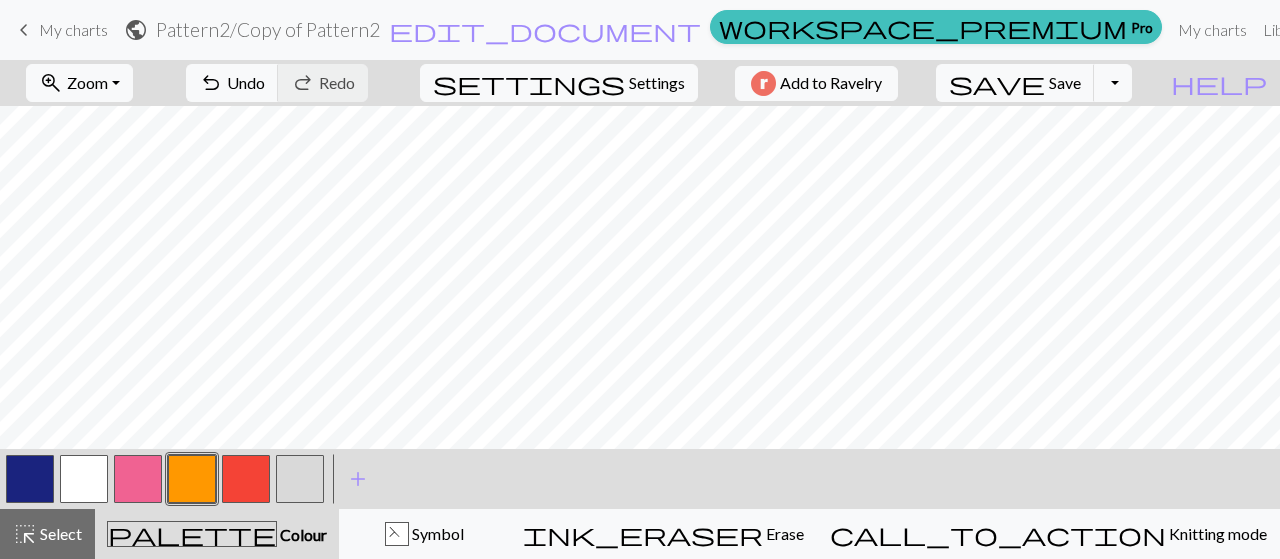 click at bounding box center (300, 479) 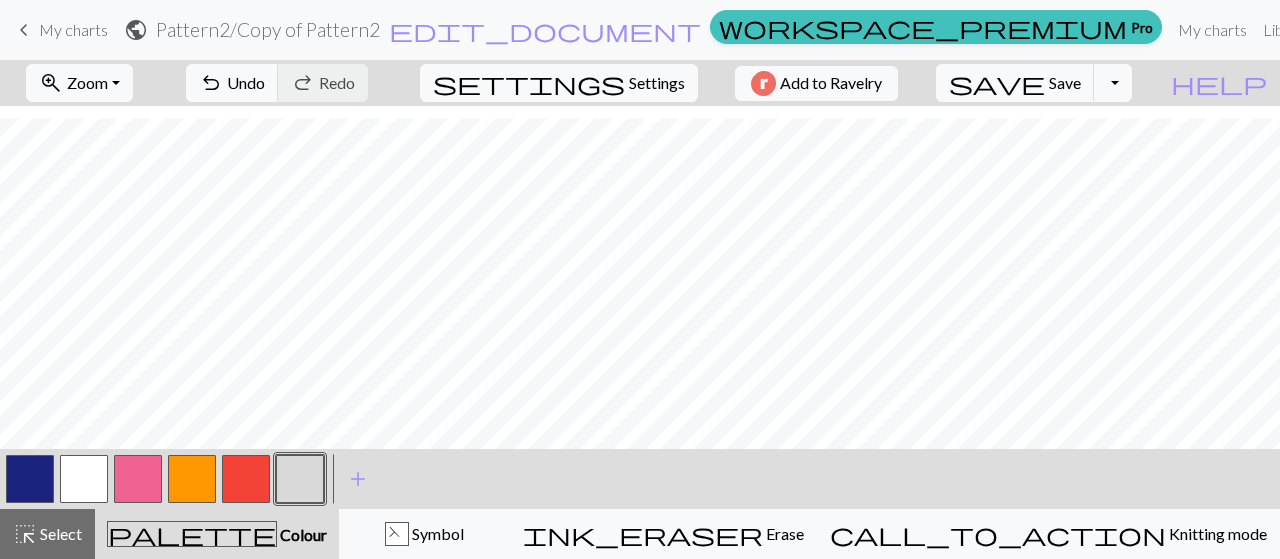 scroll, scrollTop: 220, scrollLeft: 0, axis: vertical 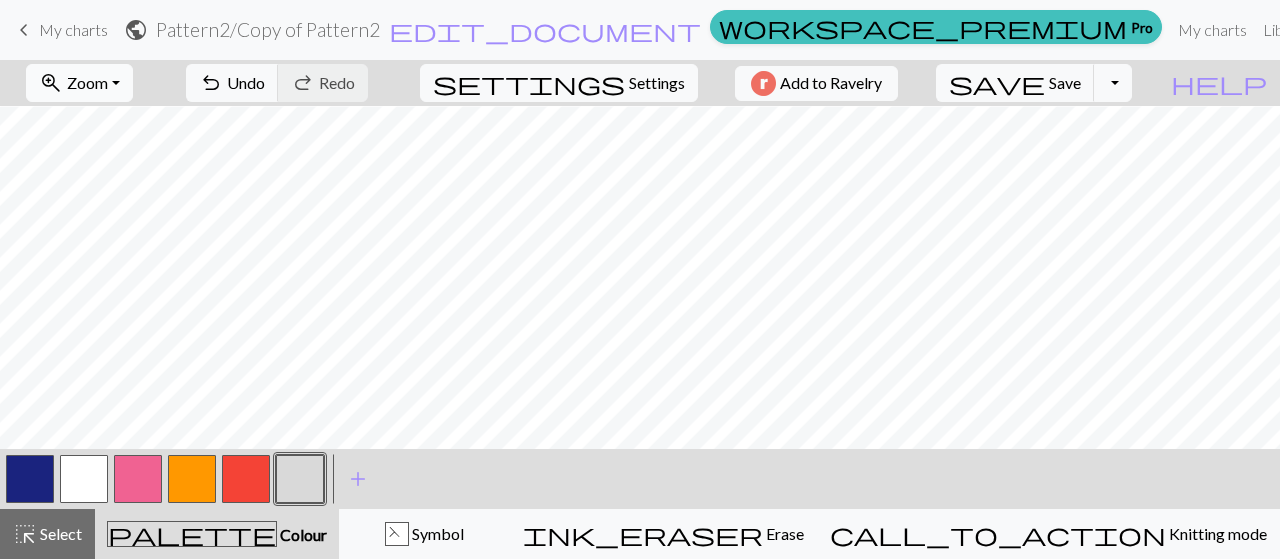 click on "zoom_in Zoom Zoom" at bounding box center [79, 83] 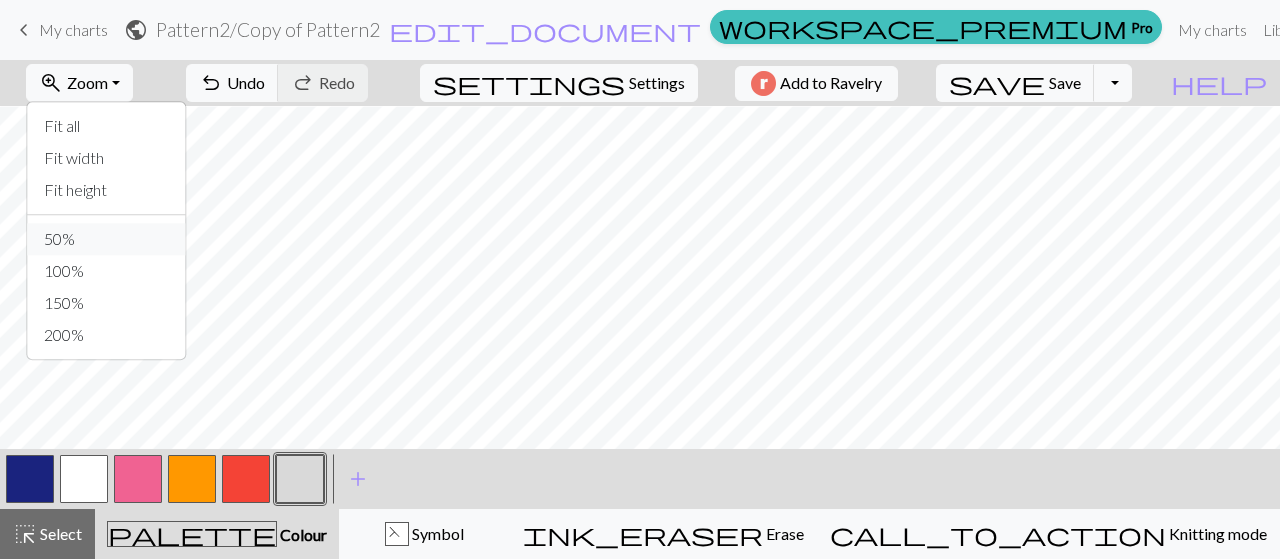 click on "50%" at bounding box center (107, 239) 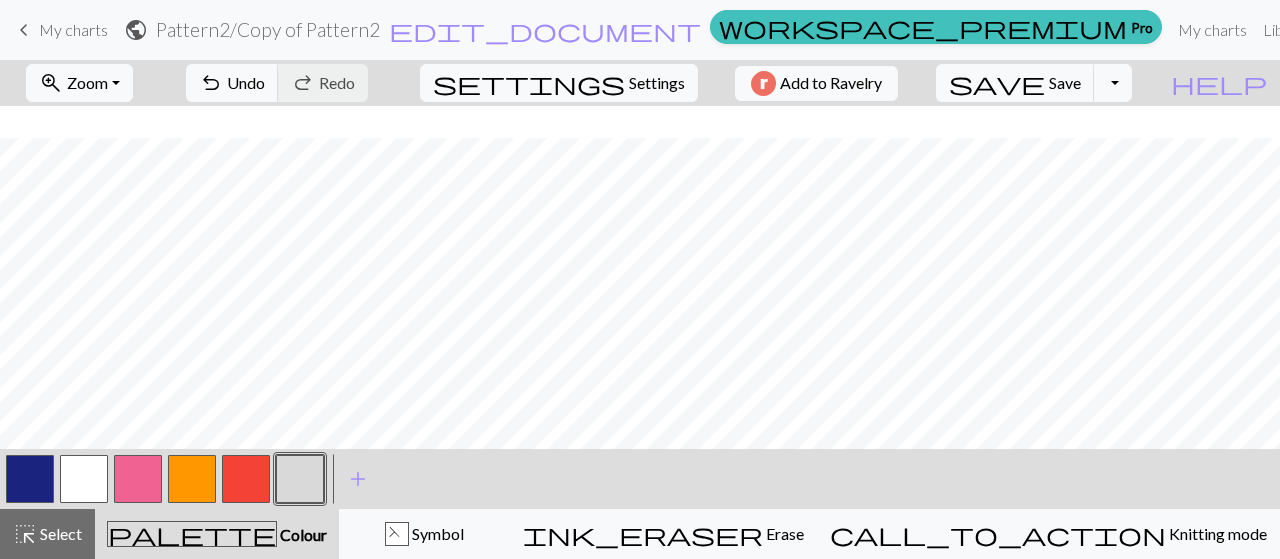 scroll, scrollTop: 185, scrollLeft: 0, axis: vertical 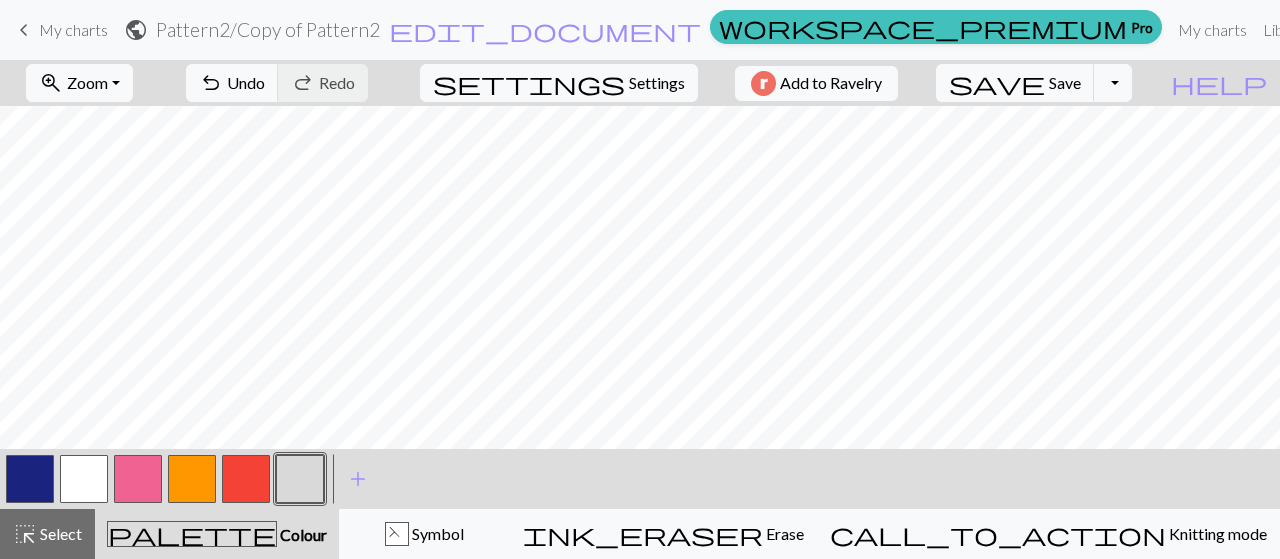 click at bounding box center [192, 479] 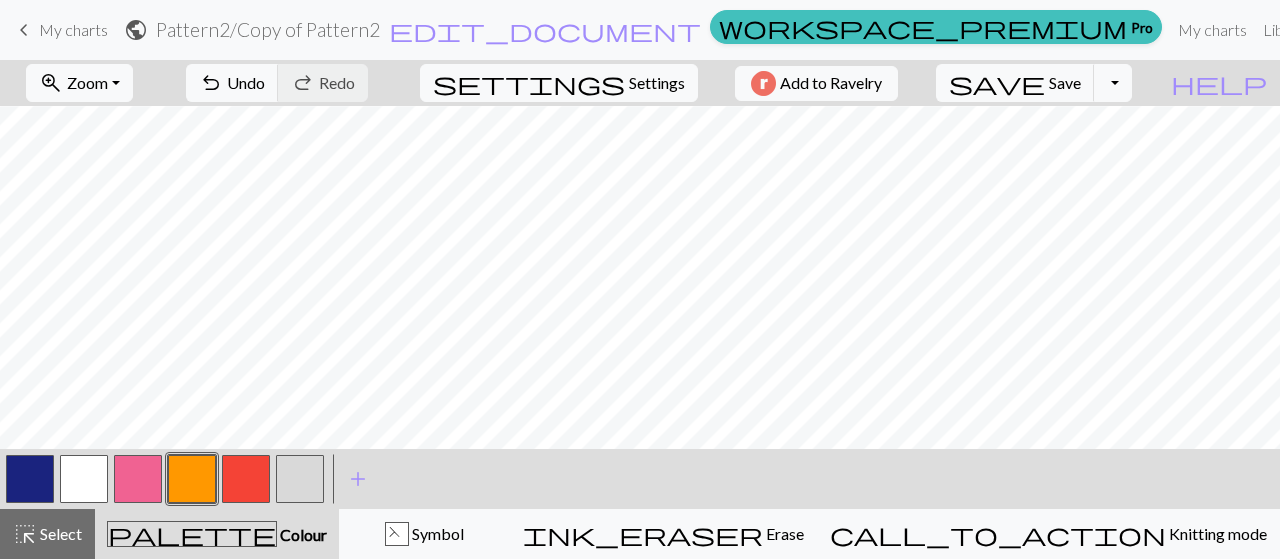click at bounding box center (30, 479) 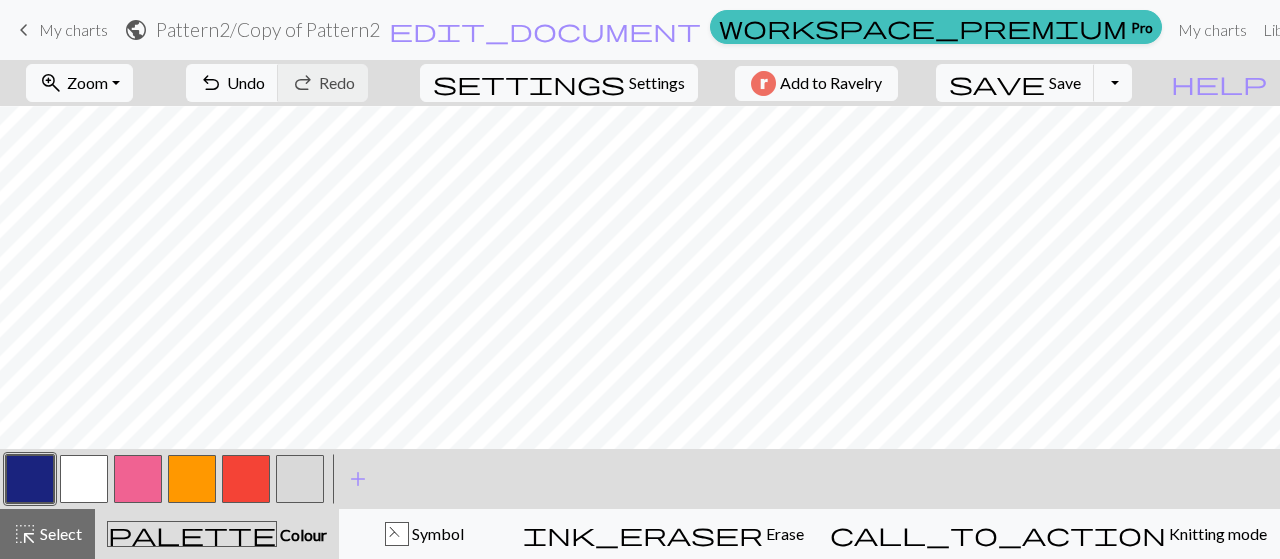 click at bounding box center (192, 479) 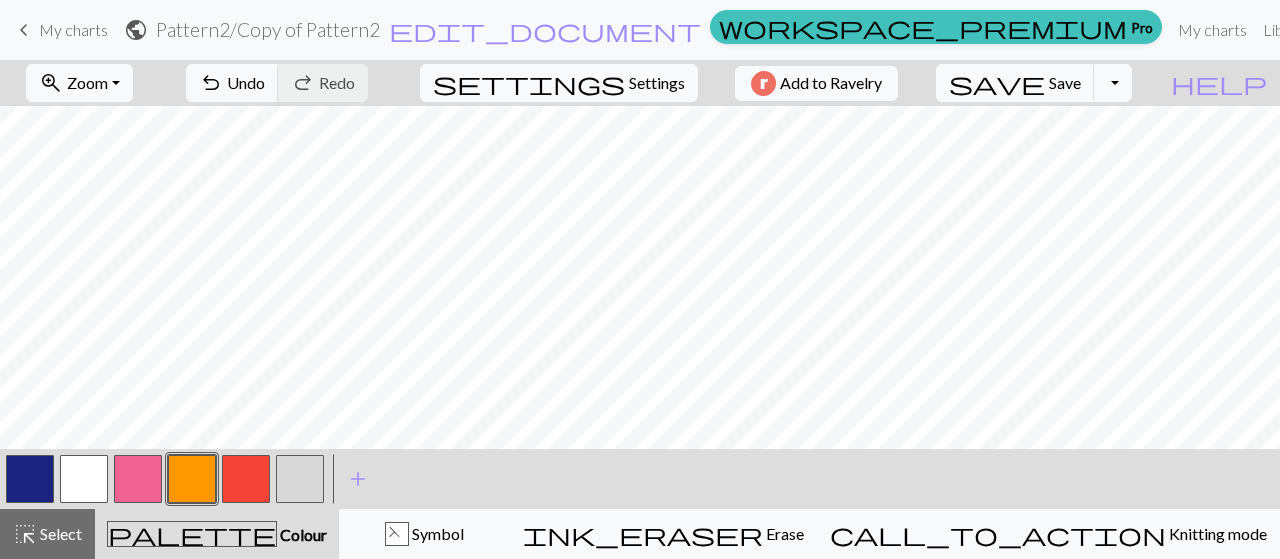 click at bounding box center [30, 479] 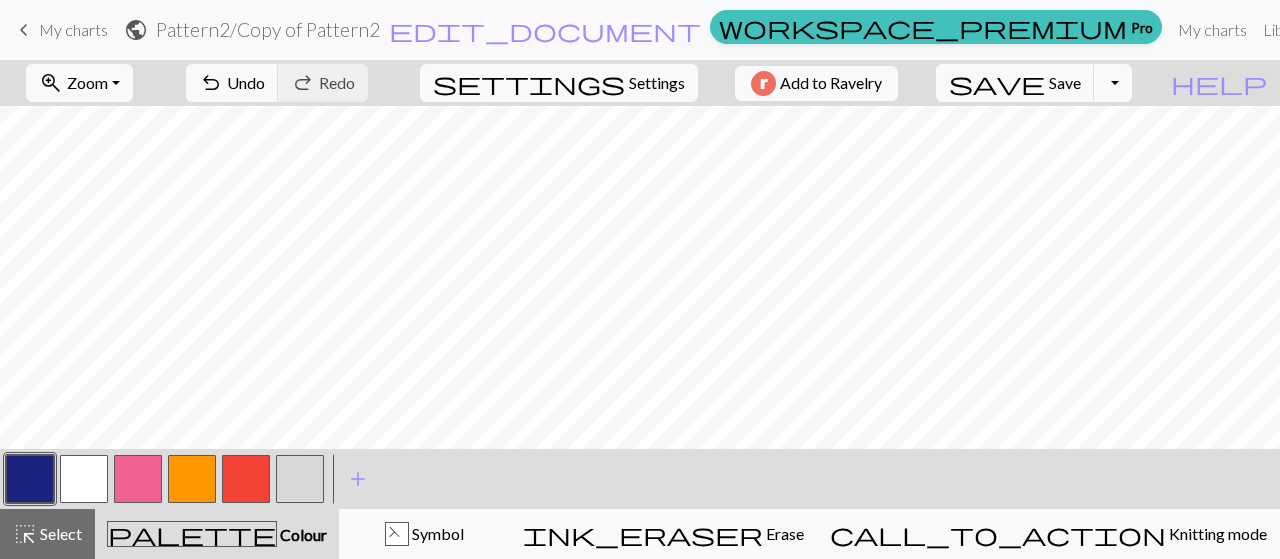 click at bounding box center [300, 479] 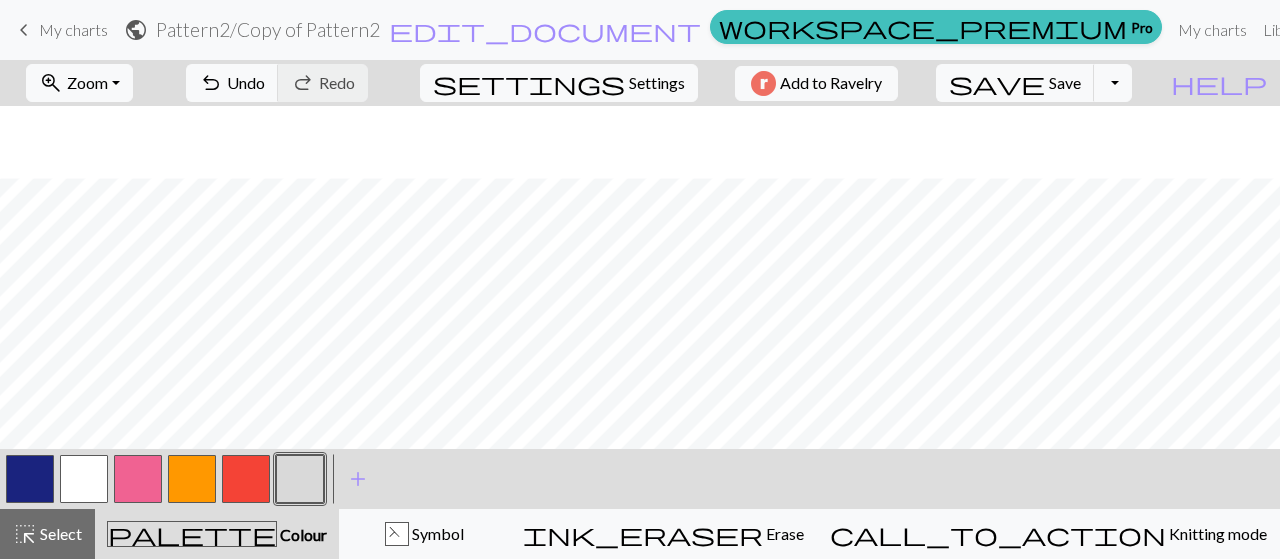 scroll, scrollTop: 364, scrollLeft: 0, axis: vertical 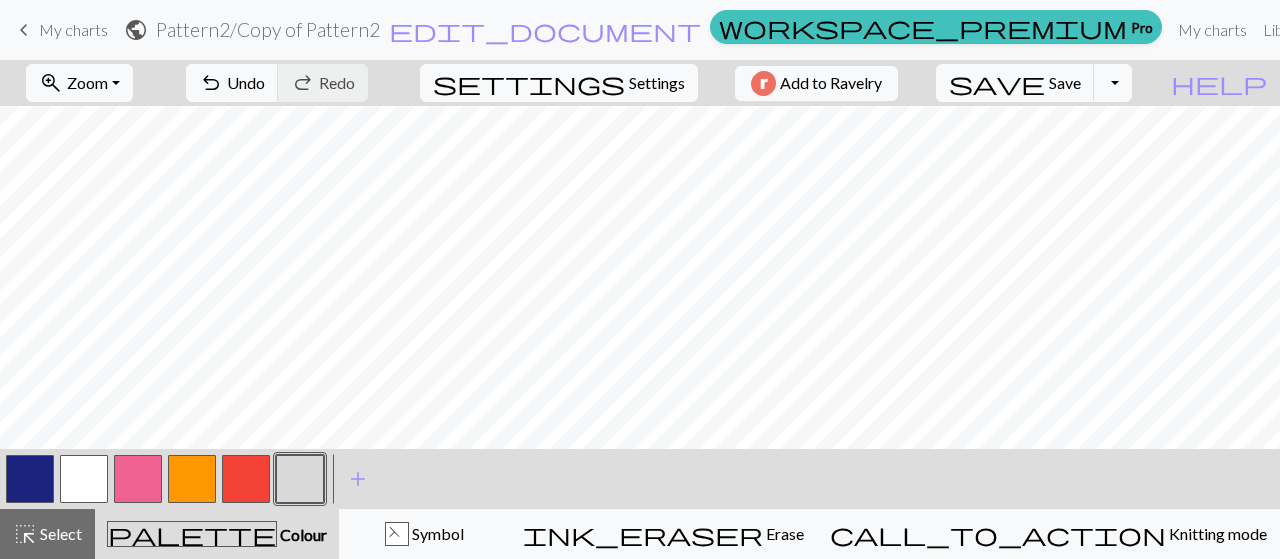 click at bounding box center (30, 479) 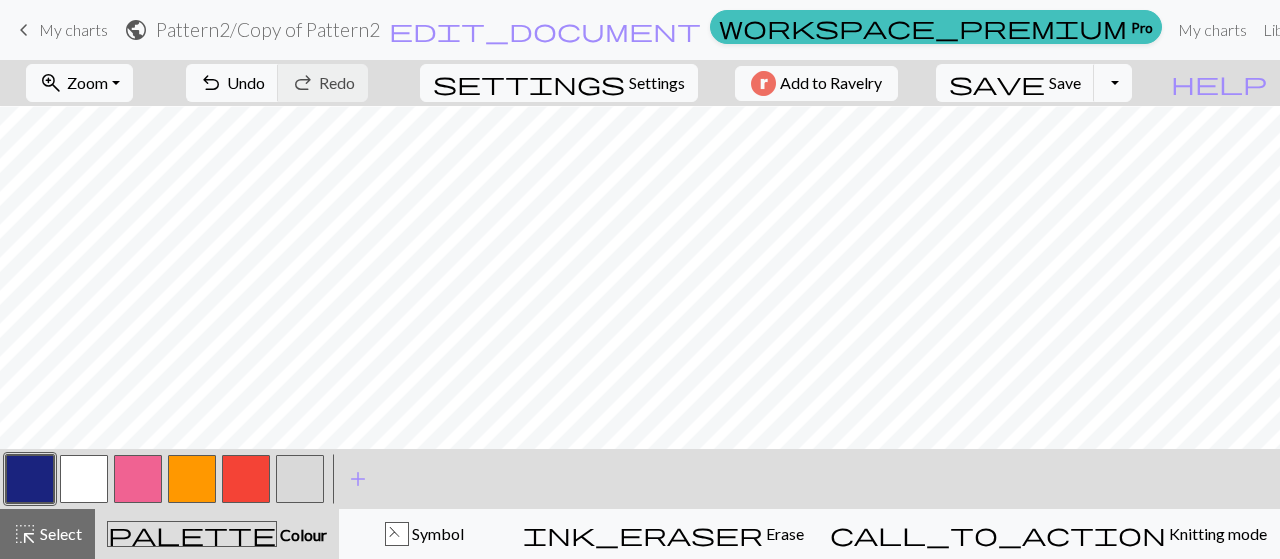 click at bounding box center [300, 479] 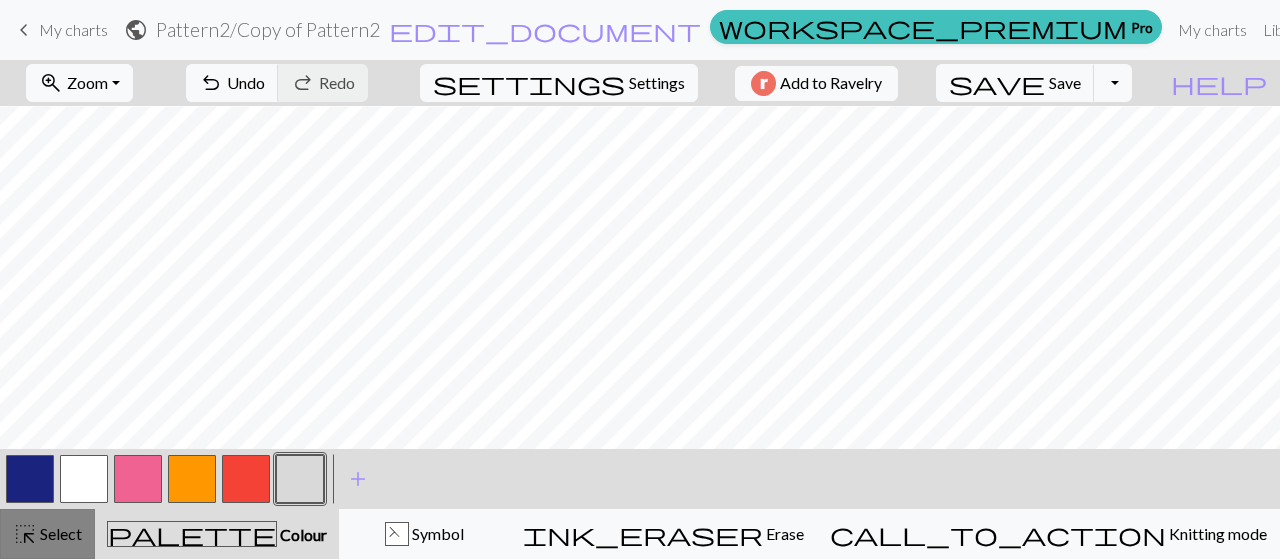 click on "highlight_alt   Select   Select" at bounding box center [47, 534] 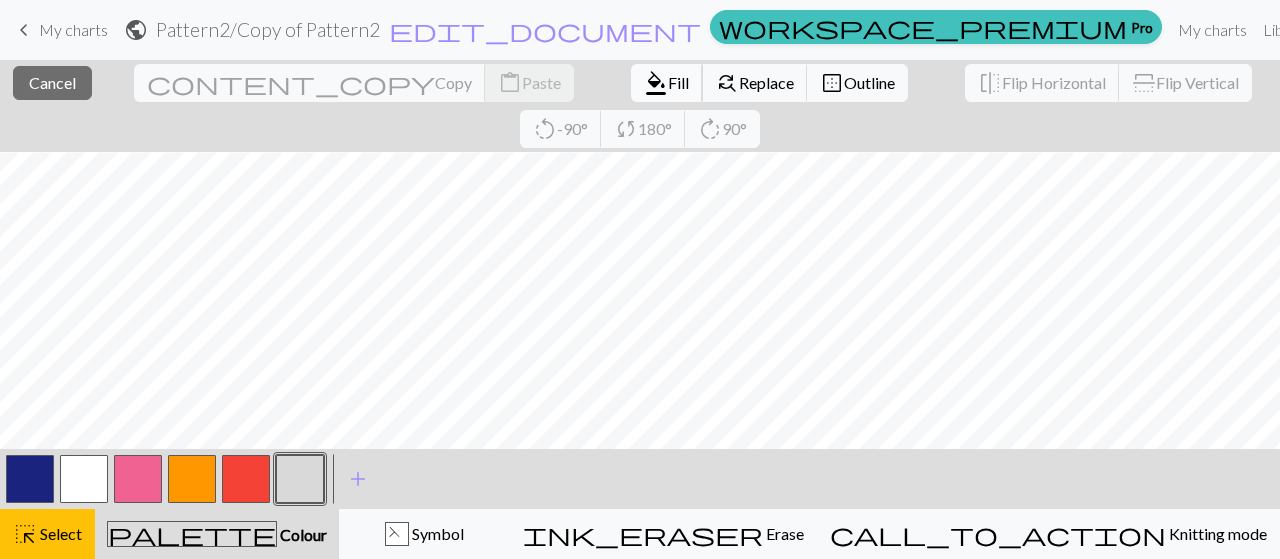 click on "Fill" at bounding box center (678, 82) 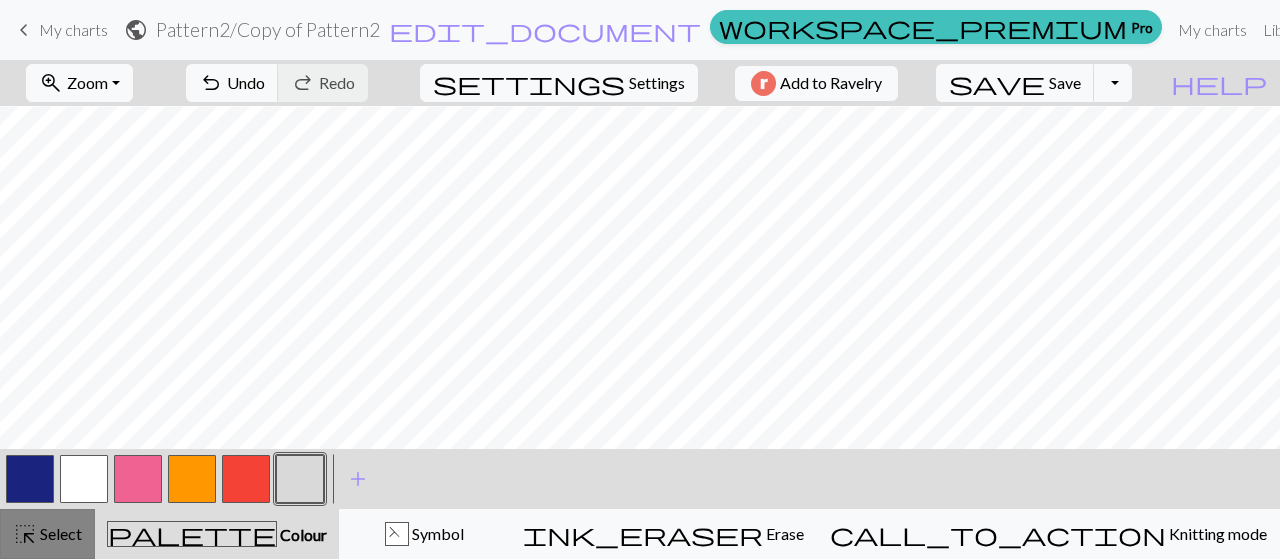 click on "Select" at bounding box center (59, 533) 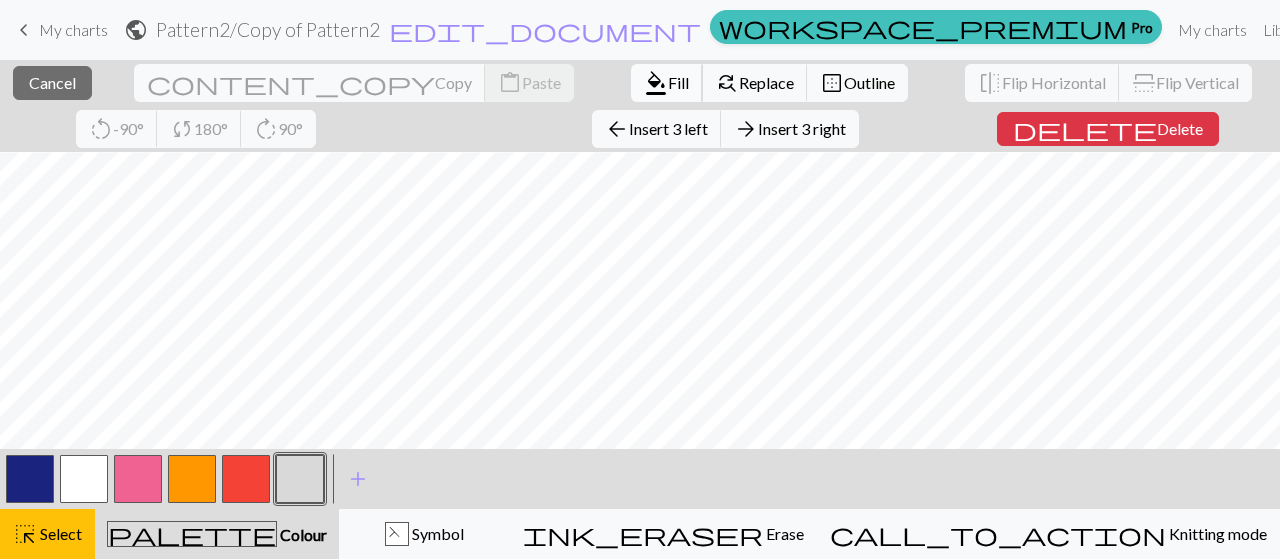 click on "format_color_fill" at bounding box center (656, 83) 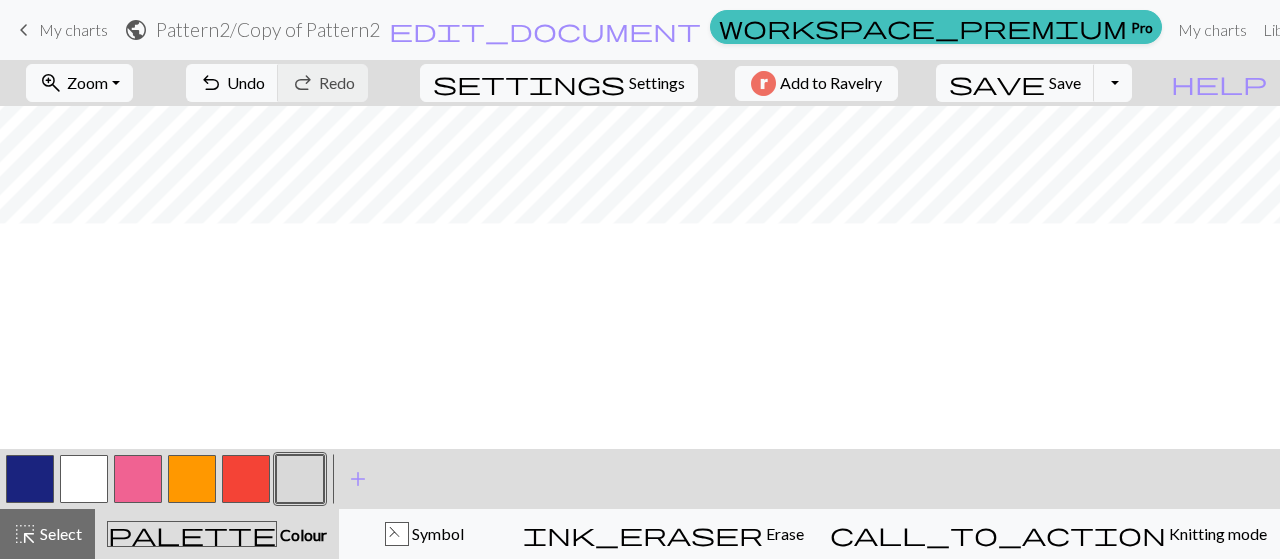 scroll, scrollTop: 137, scrollLeft: 0, axis: vertical 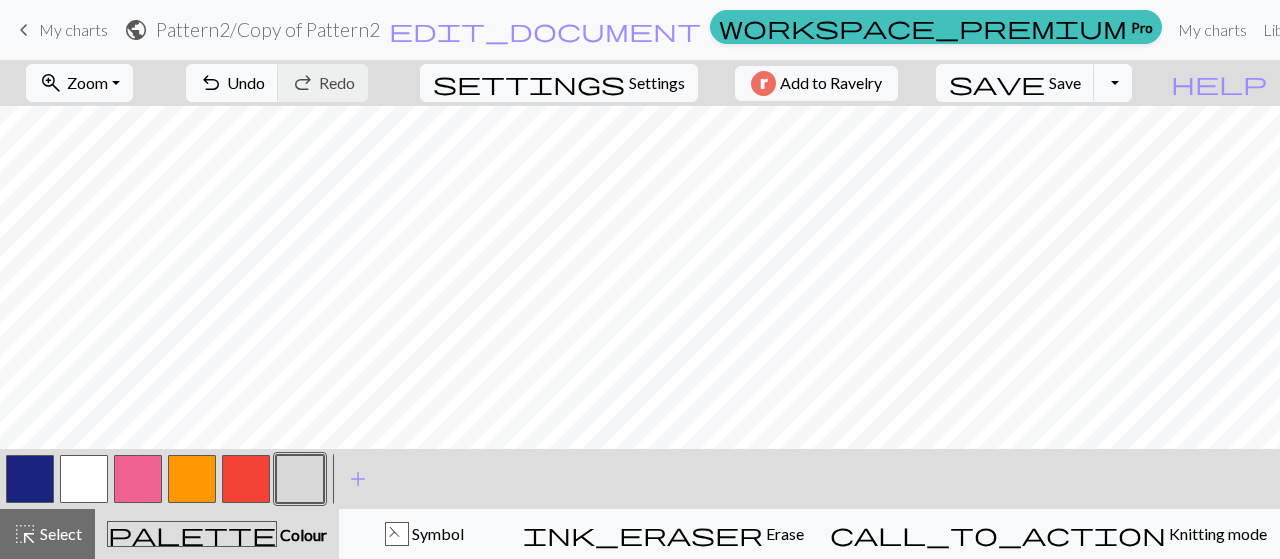 click at bounding box center (300, 479) 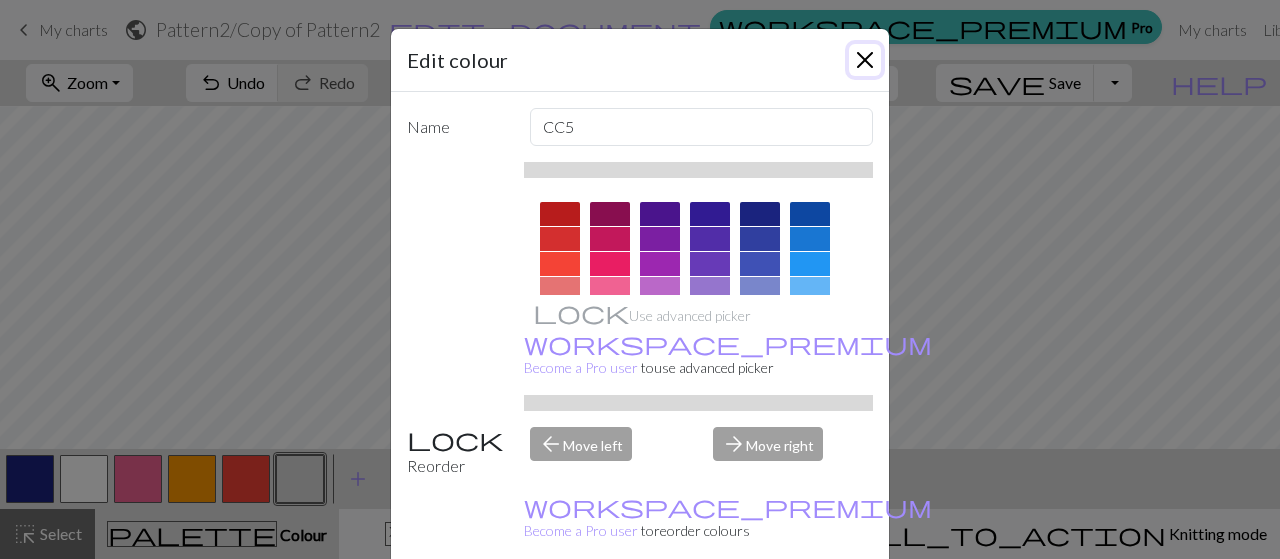 click at bounding box center (865, 60) 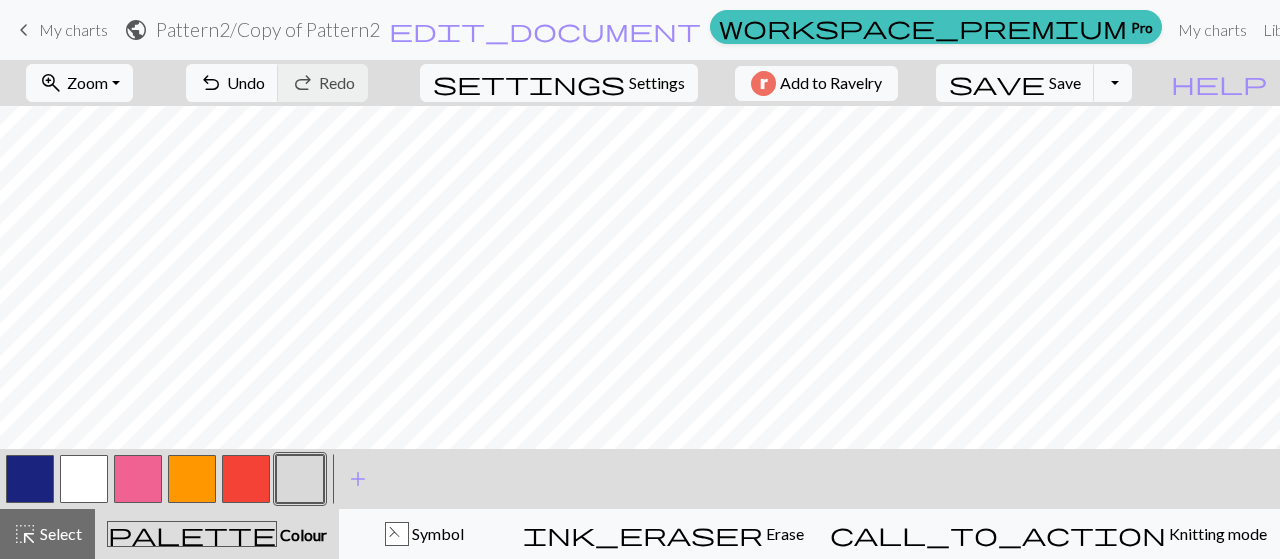 type 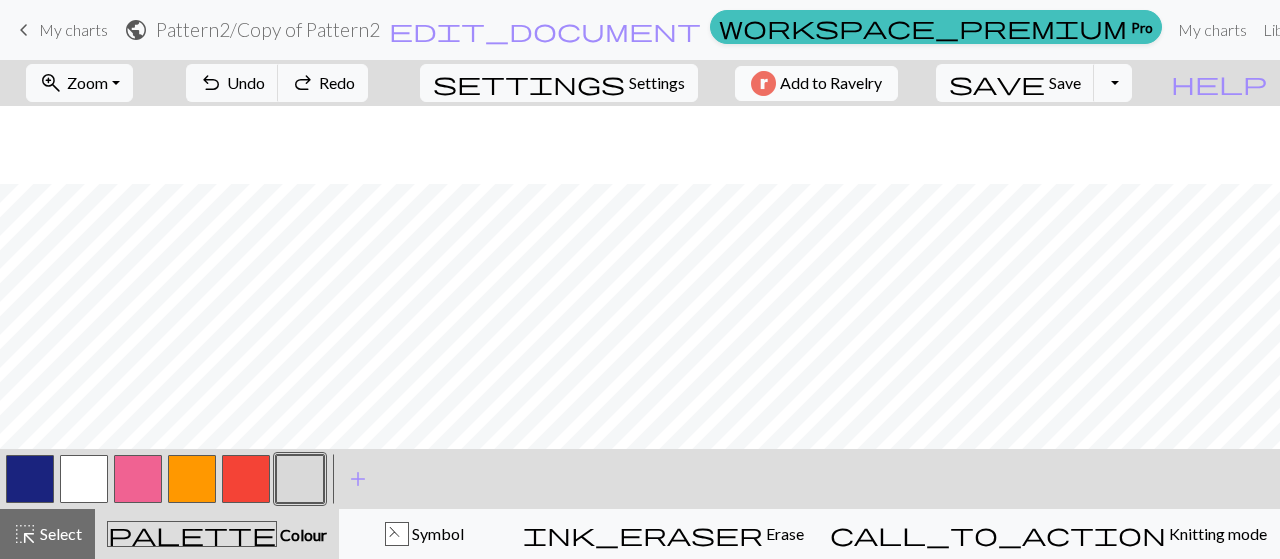 scroll, scrollTop: 414, scrollLeft: 0, axis: vertical 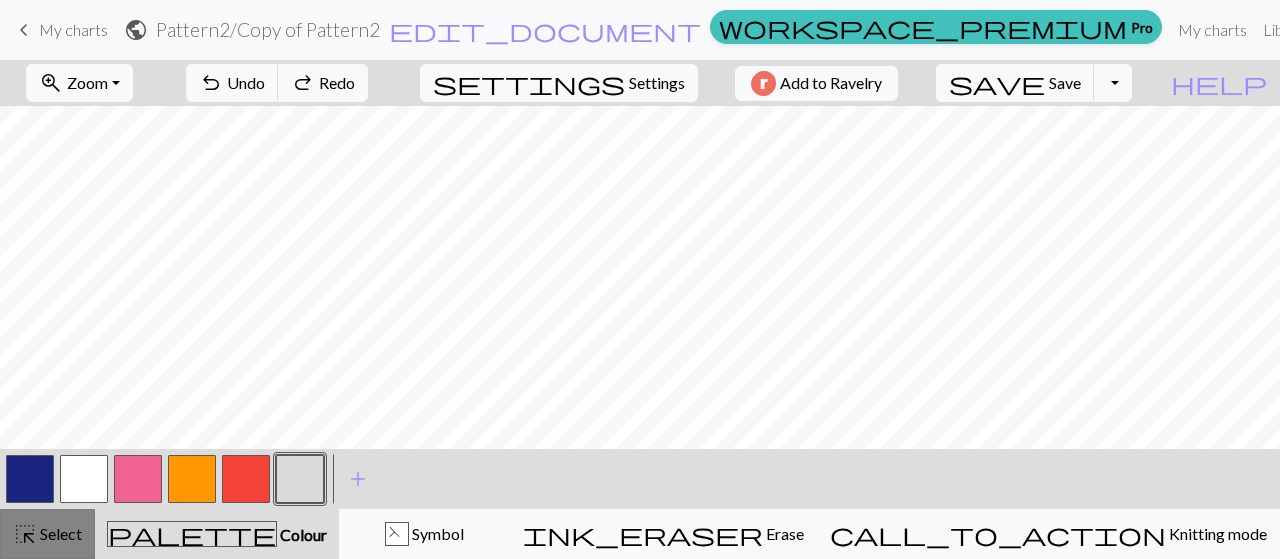 click on "Select" at bounding box center [59, 533] 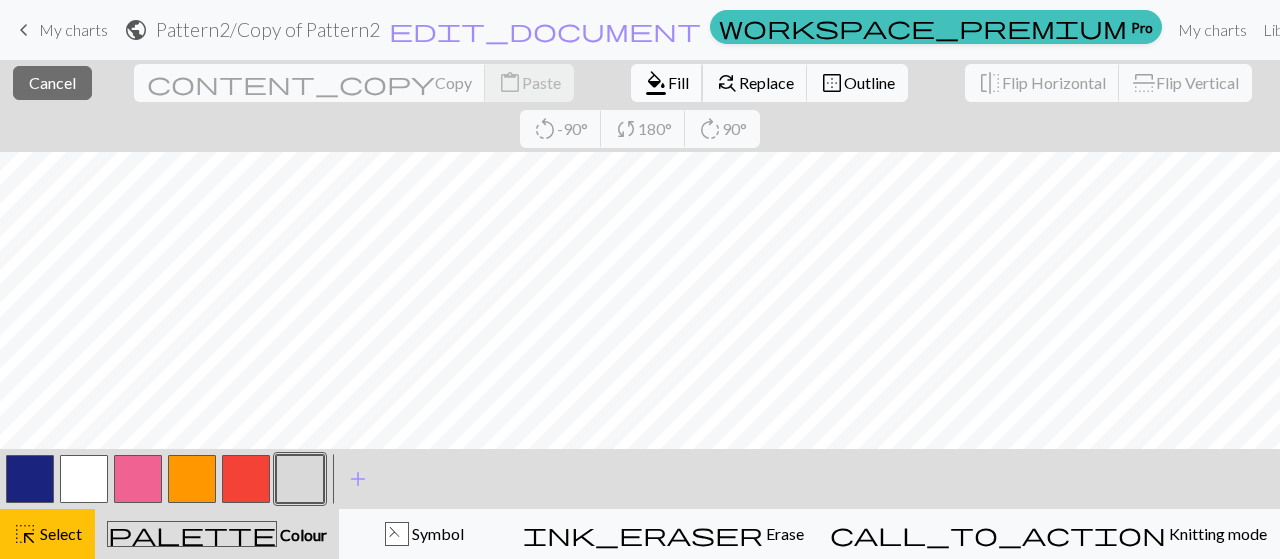 click on "format_color_fill  Fill" at bounding box center (667, 83) 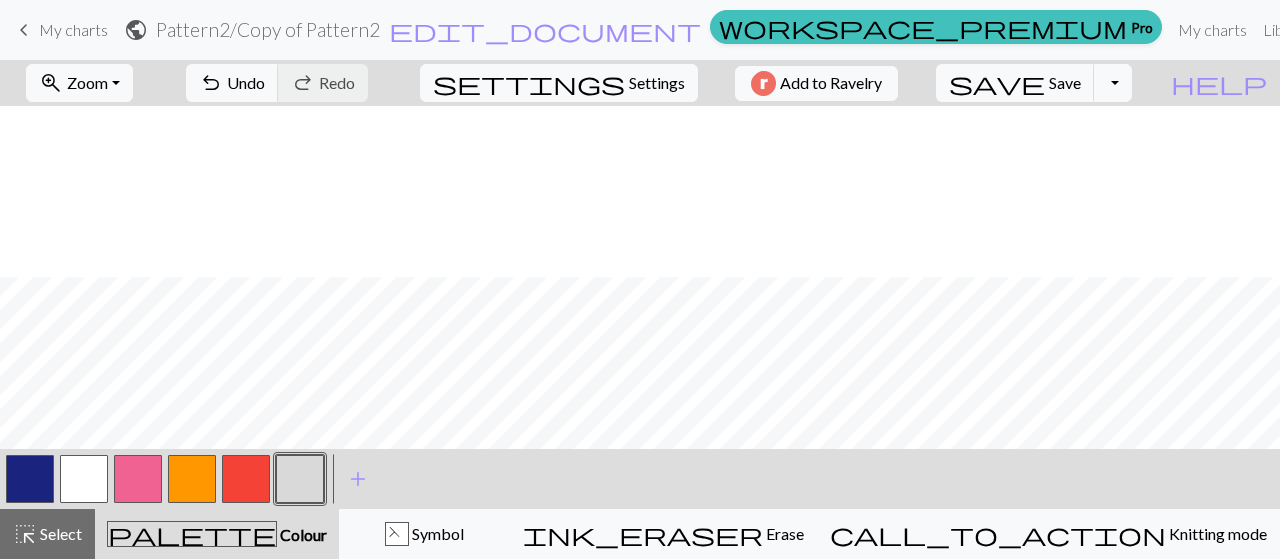 scroll, scrollTop: 345, scrollLeft: 0, axis: vertical 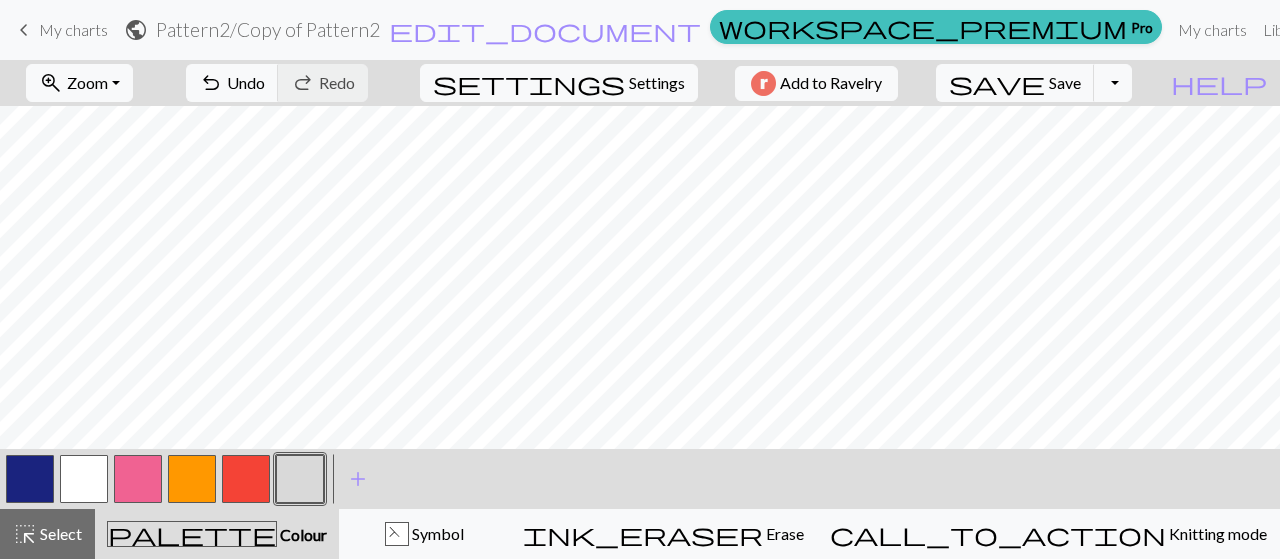 click at bounding box center [84, 479] 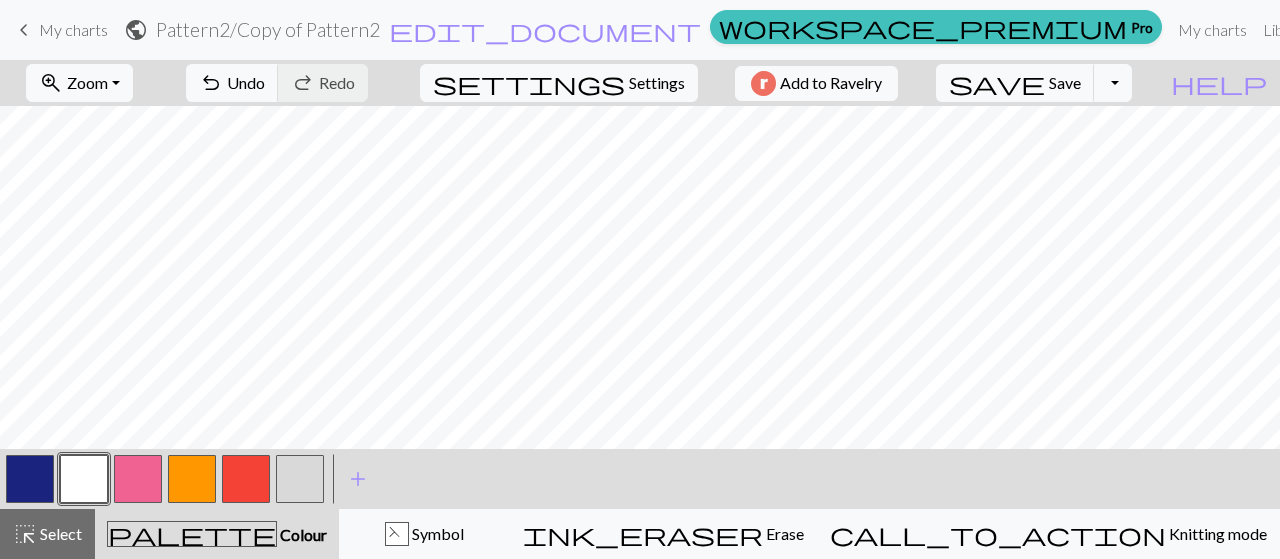click at bounding box center (192, 479) 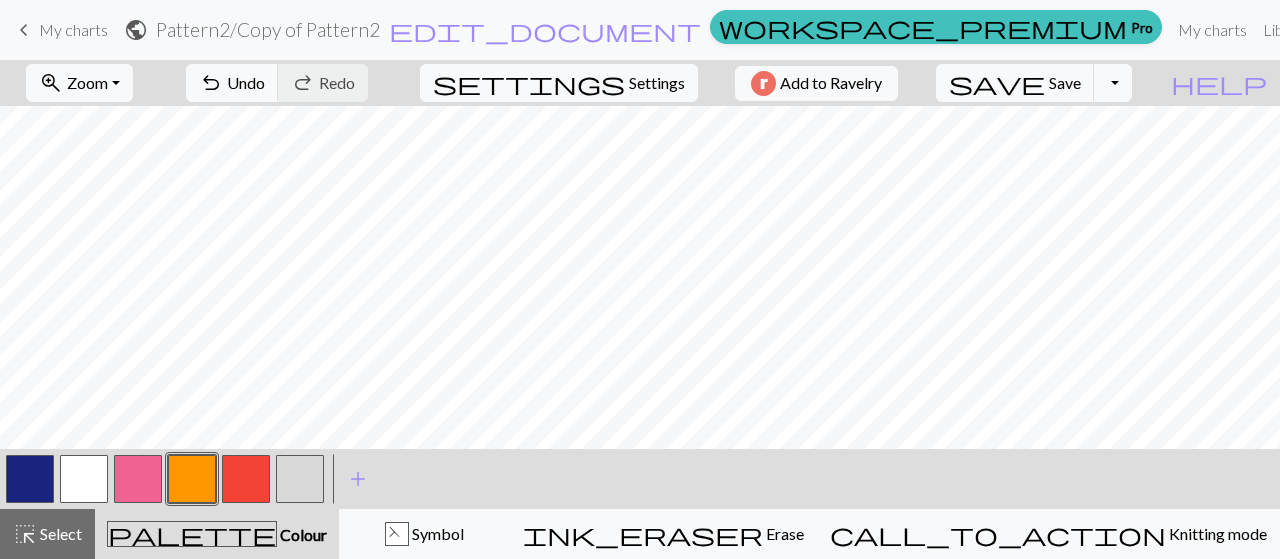 click at bounding box center (246, 479) 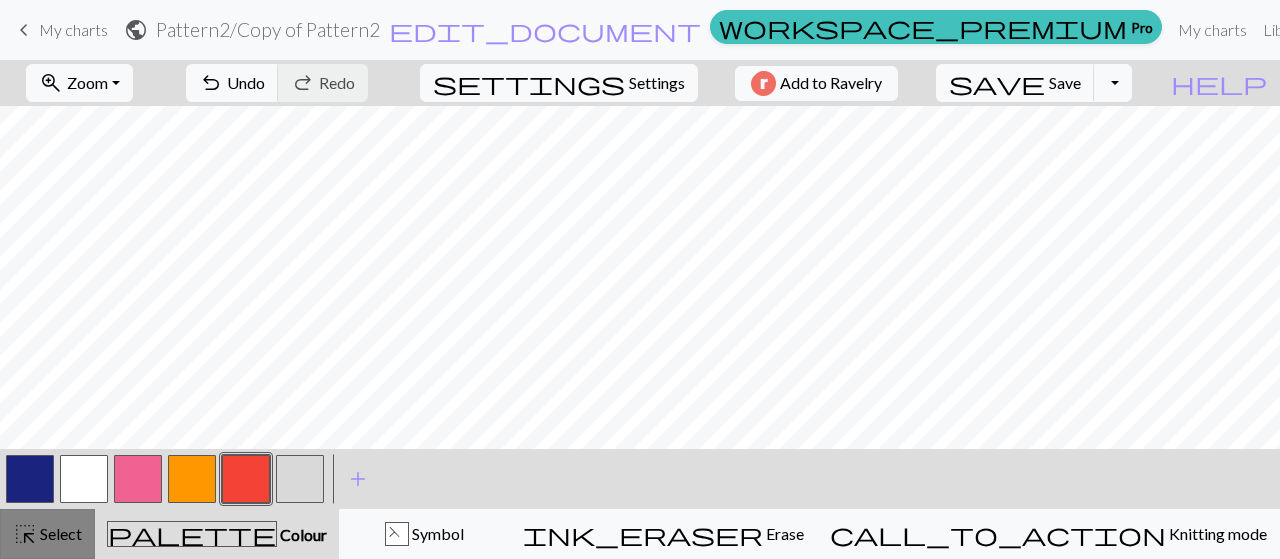 click on "highlight_alt" at bounding box center [25, 534] 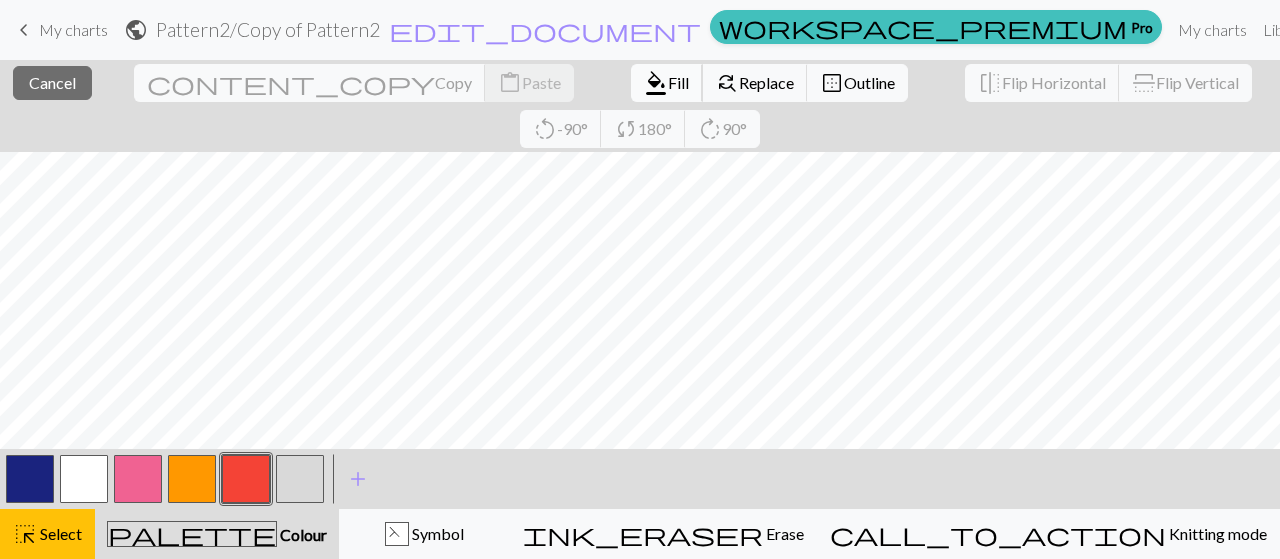 click on "format_color_fill" at bounding box center [656, 83] 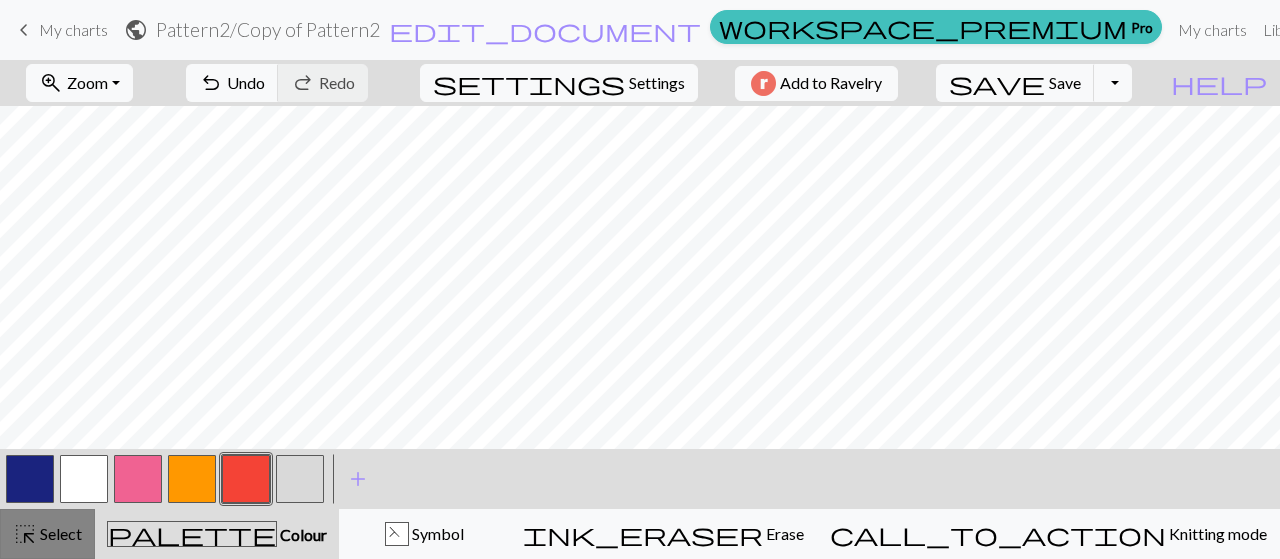 click on "highlight_alt" at bounding box center (25, 534) 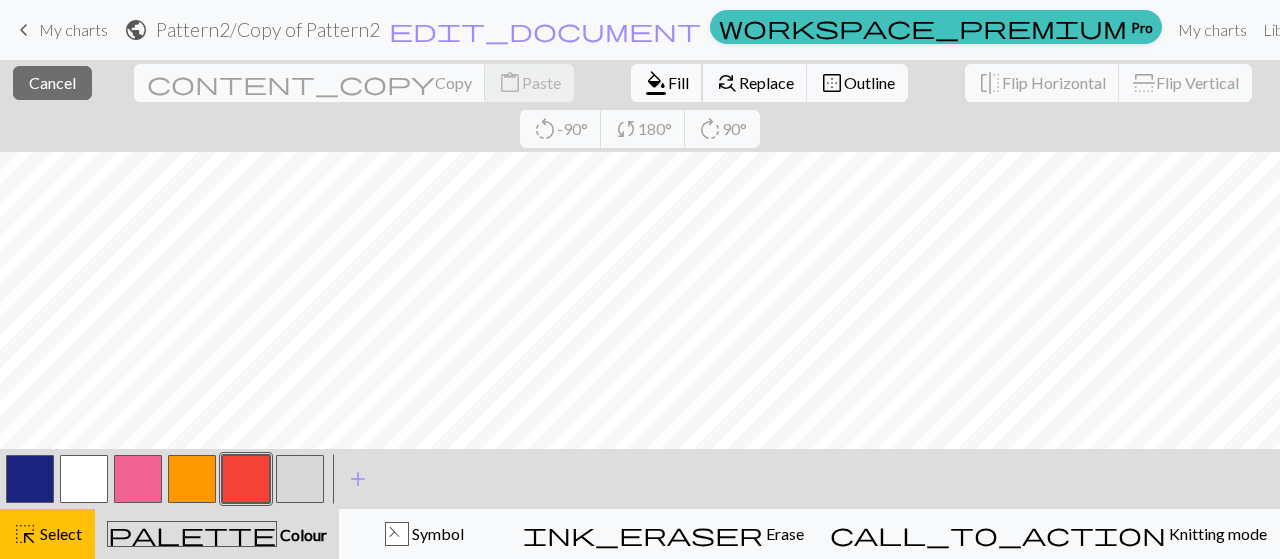click on "Fill" at bounding box center (678, 82) 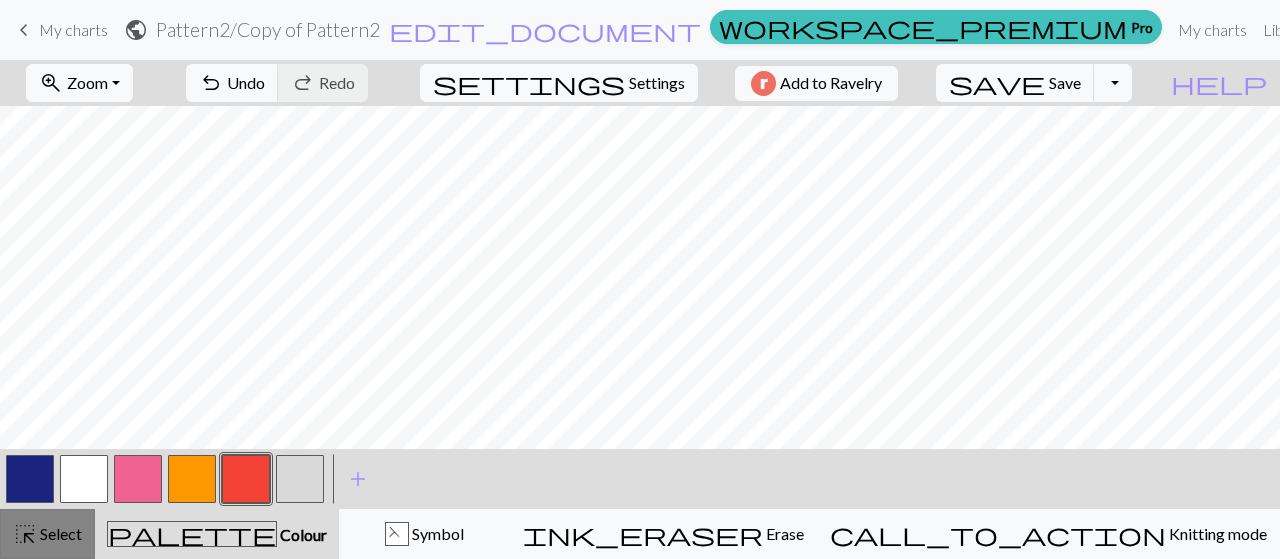 click on "Select" at bounding box center [59, 533] 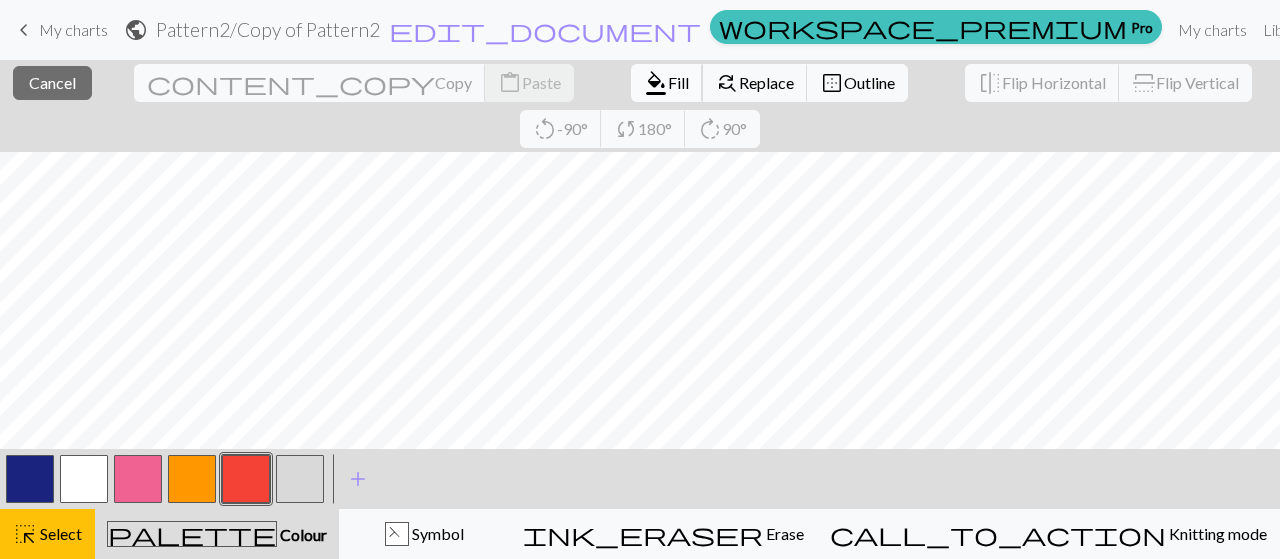 click on "Fill" at bounding box center (678, 82) 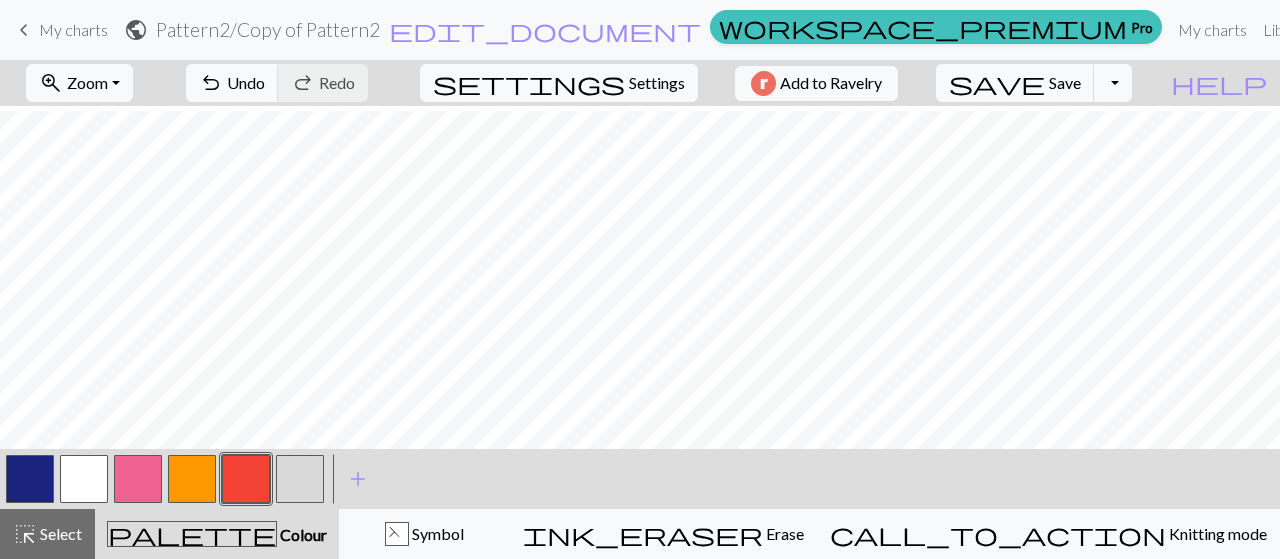 scroll, scrollTop: 168, scrollLeft: 0, axis: vertical 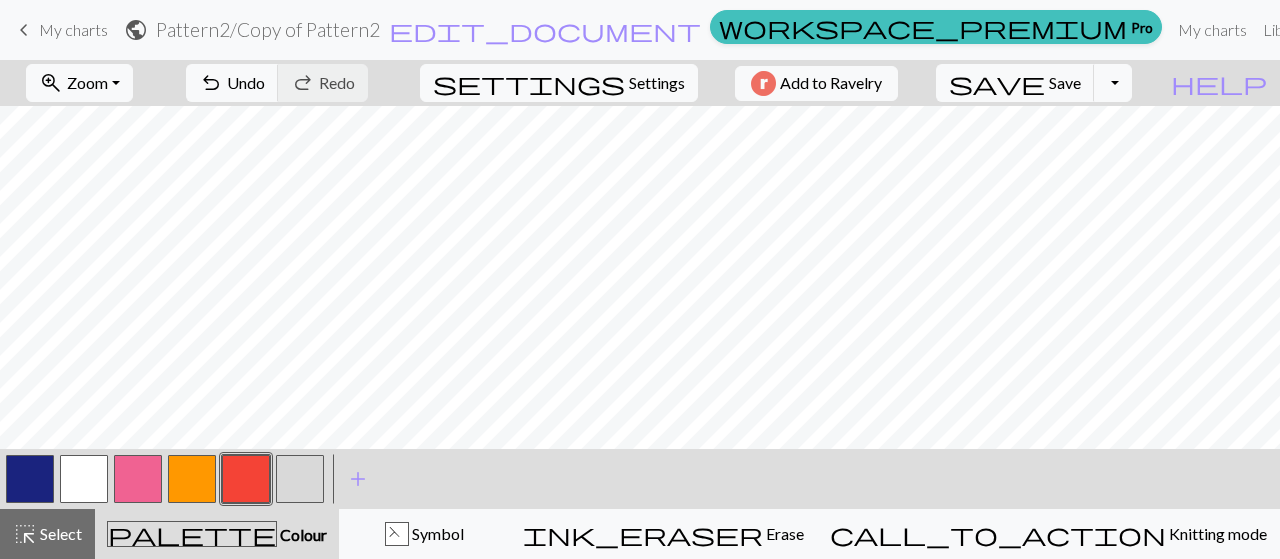 click at bounding box center (138, 479) 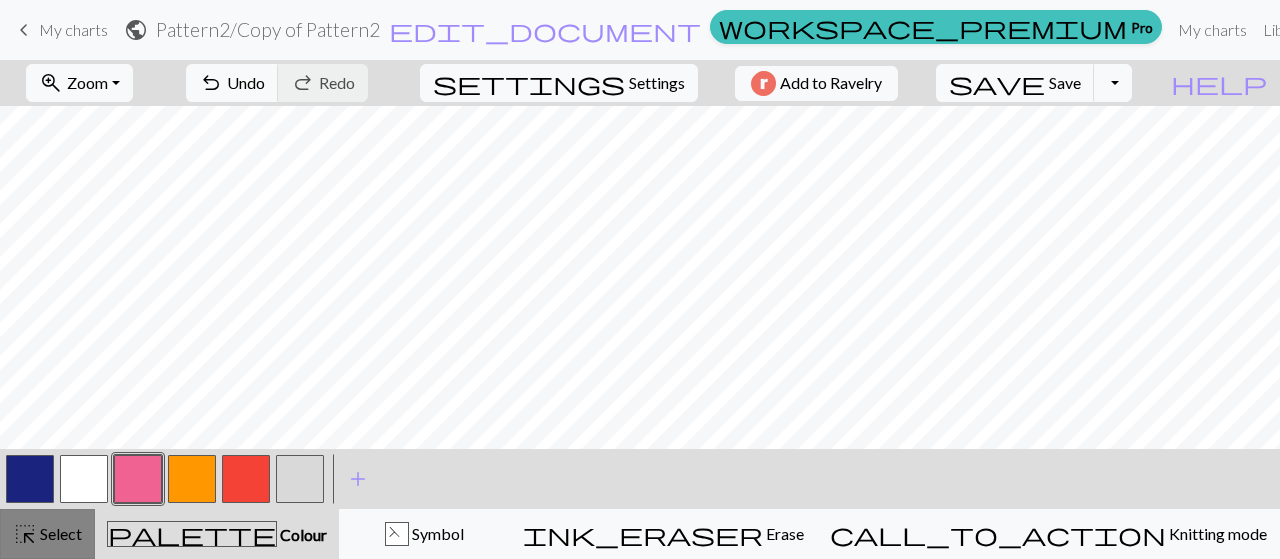 click on "Select" at bounding box center (59, 533) 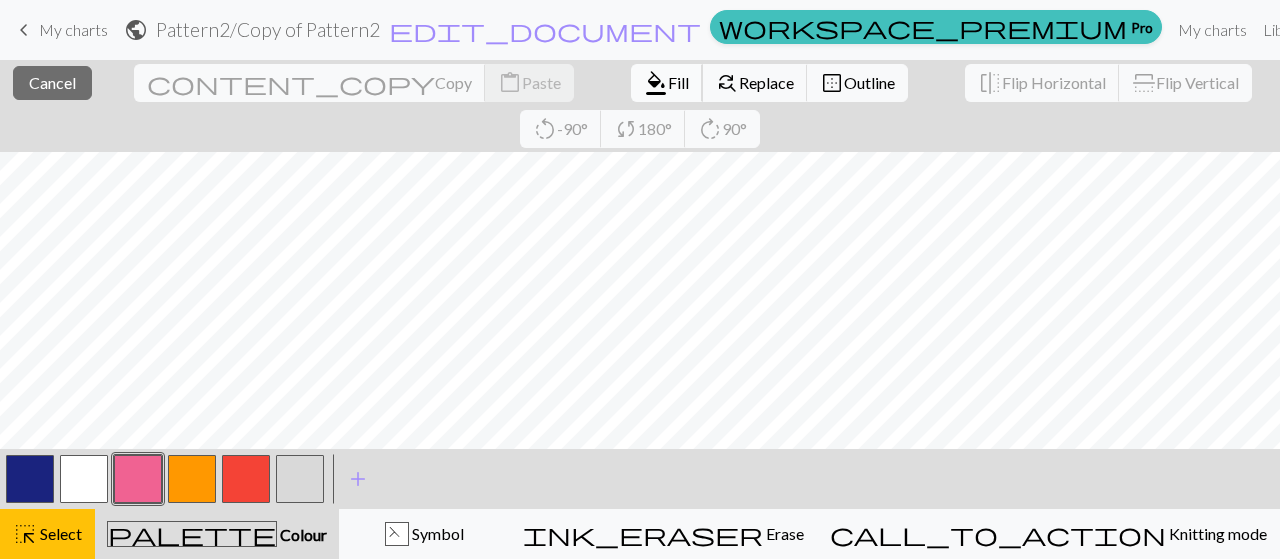 click on "Fill" at bounding box center [678, 82] 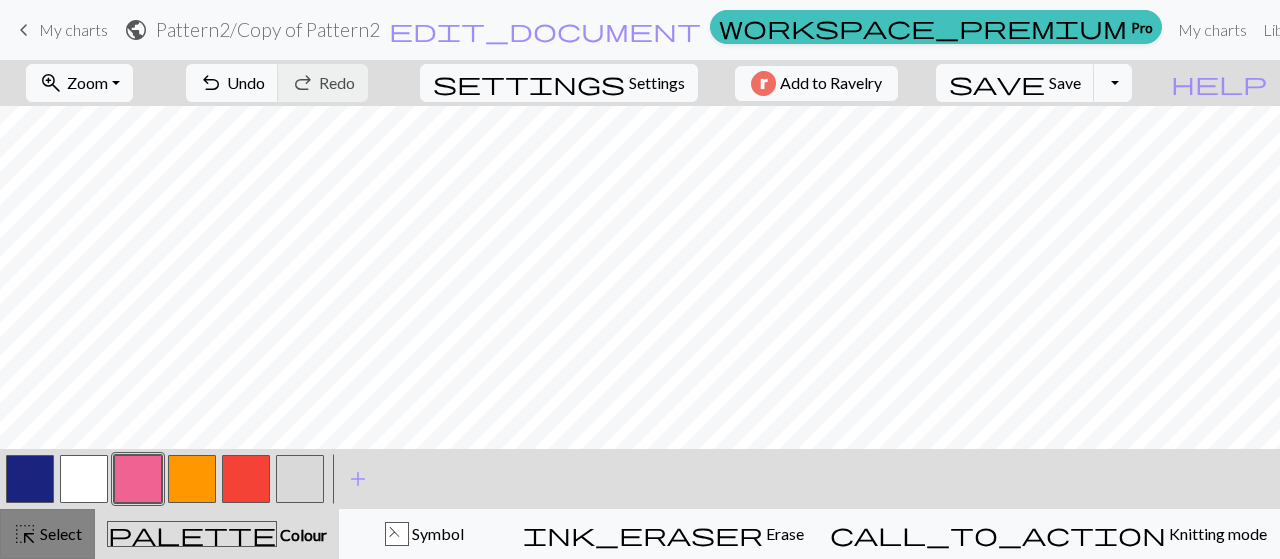 click on "Select" at bounding box center (59, 533) 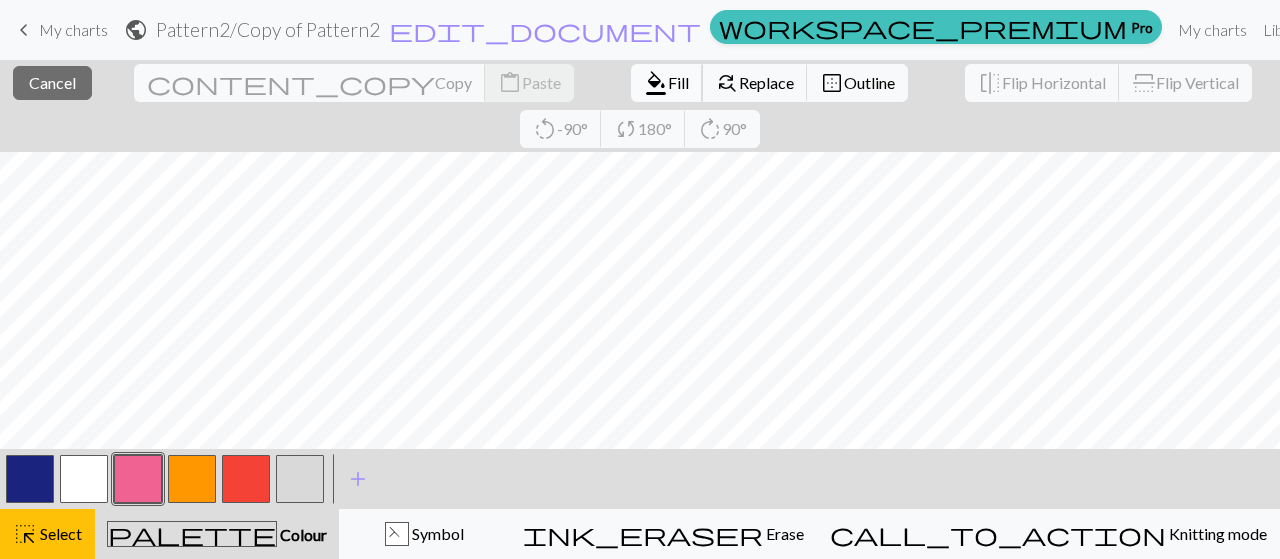click on "Fill" at bounding box center (678, 82) 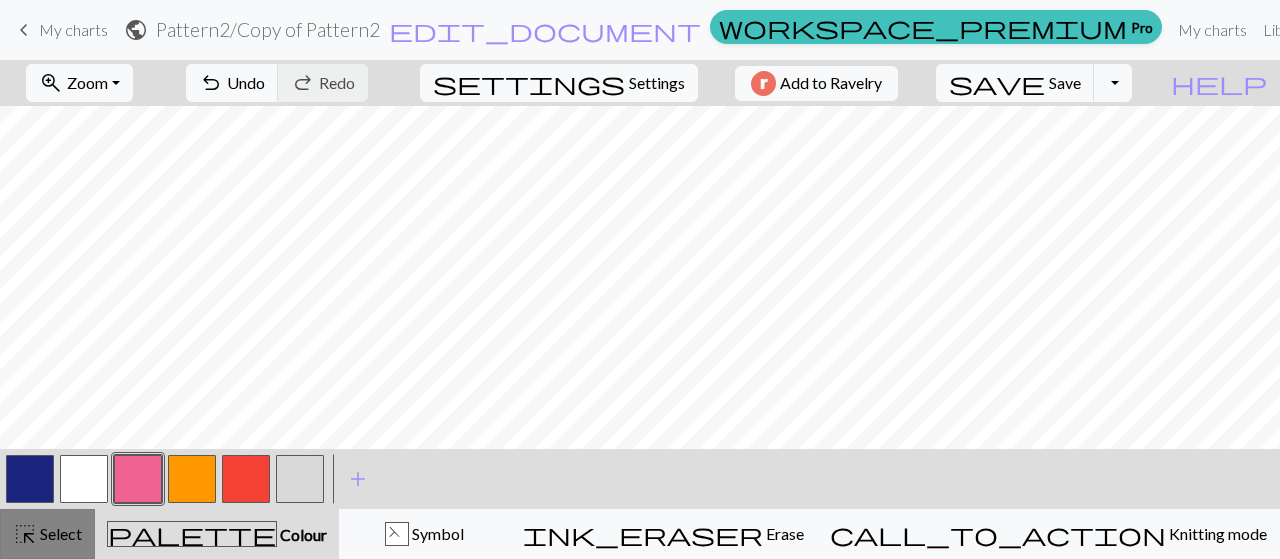 click on "highlight_alt" at bounding box center (25, 534) 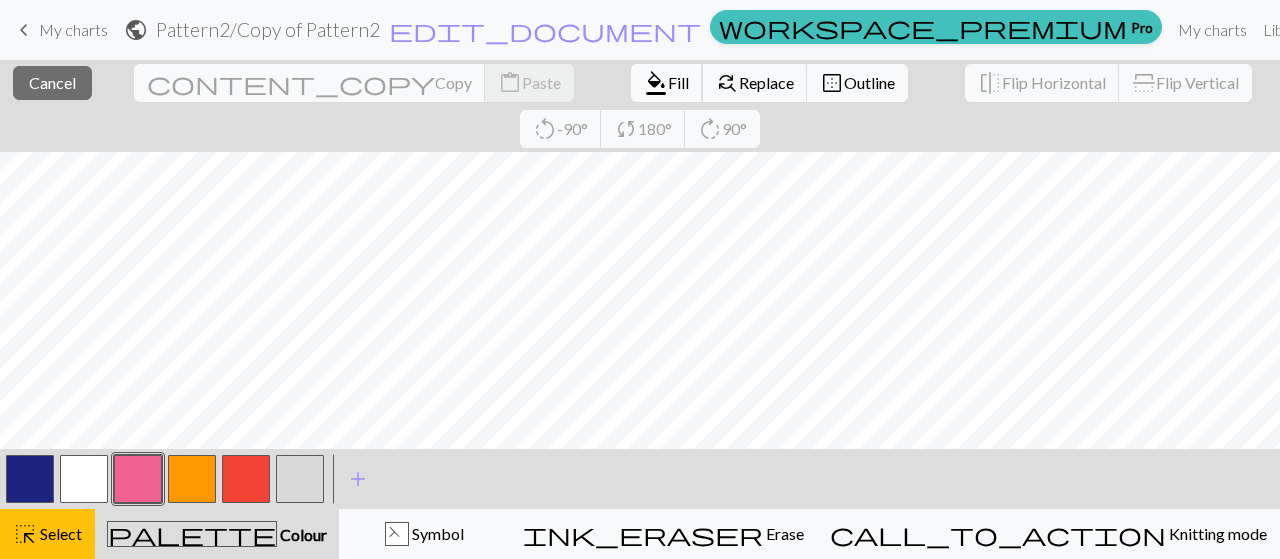 click on "format_color_fill  Fill" at bounding box center [667, 83] 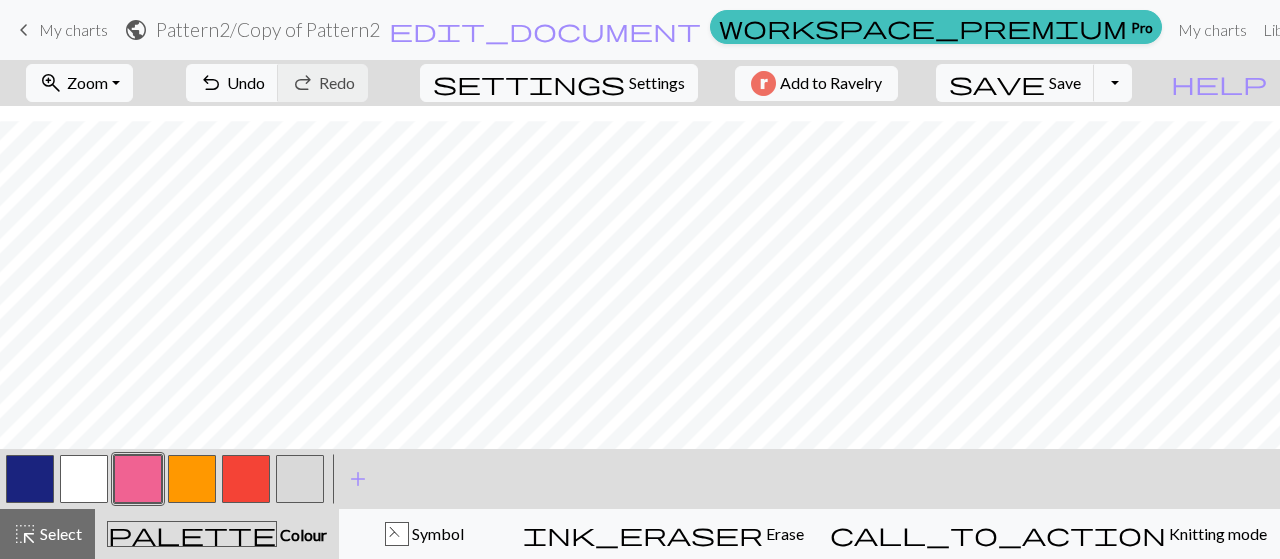 scroll, scrollTop: 309, scrollLeft: 0, axis: vertical 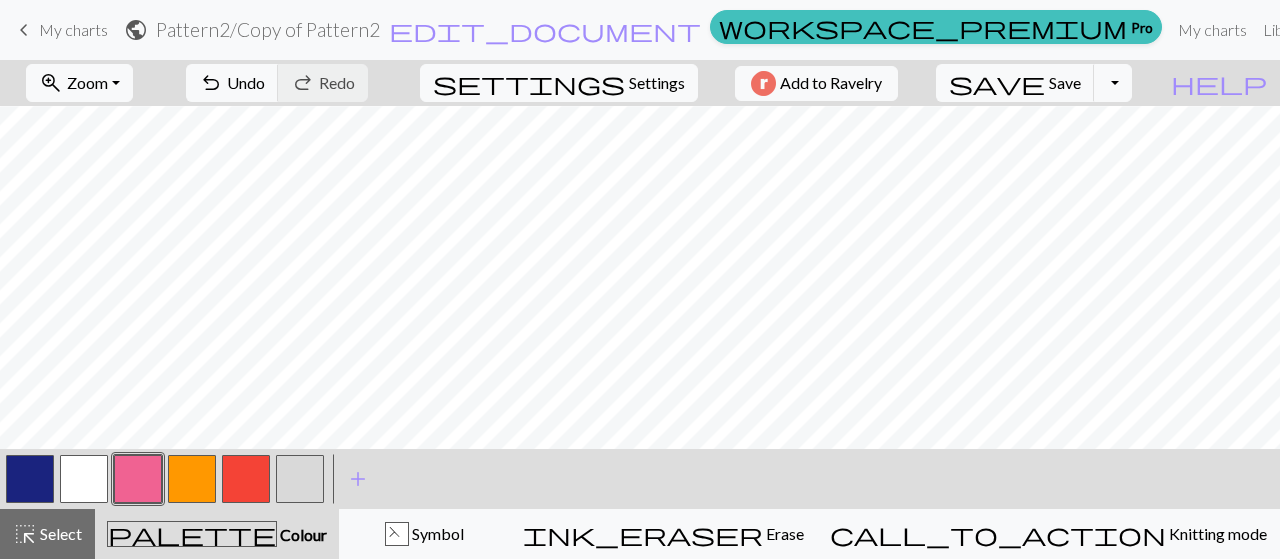 click at bounding box center [84, 479] 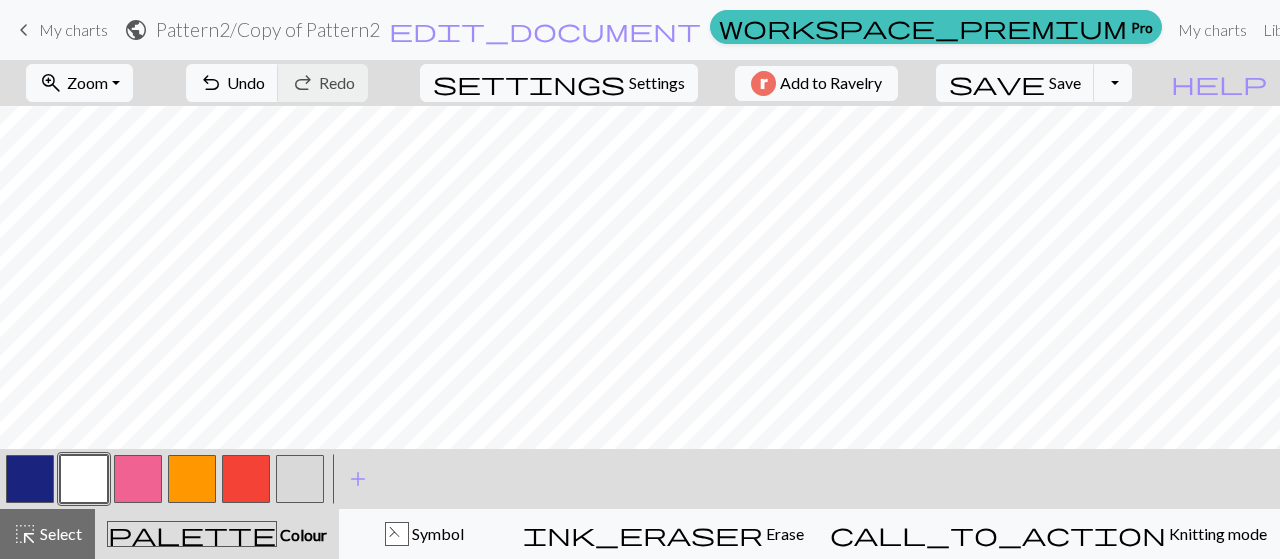 click at bounding box center [192, 479] 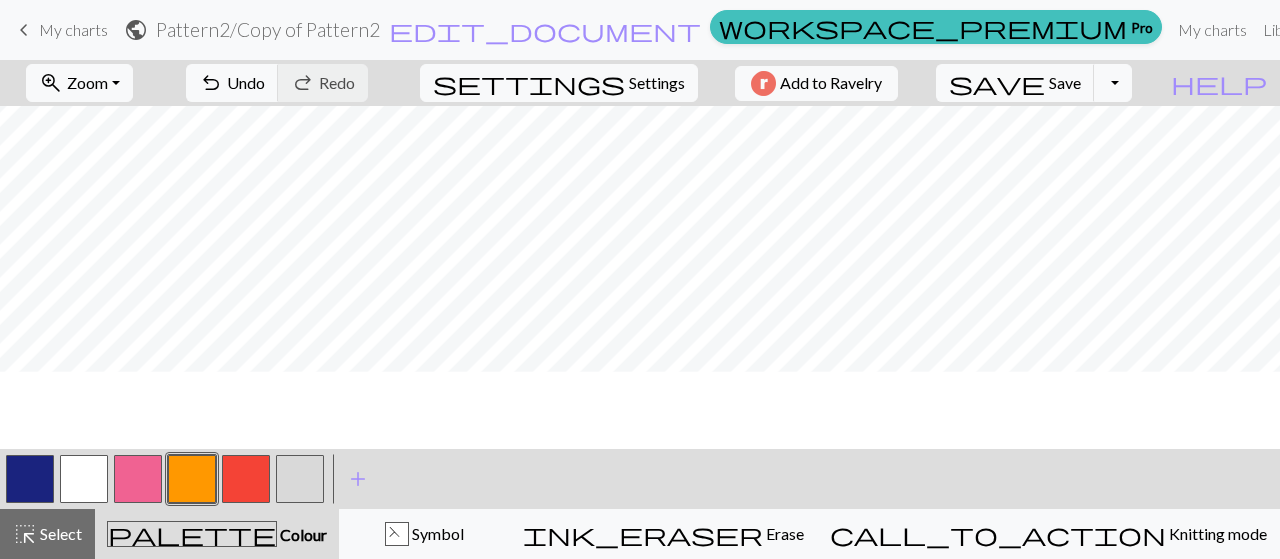 scroll, scrollTop: 230, scrollLeft: 0, axis: vertical 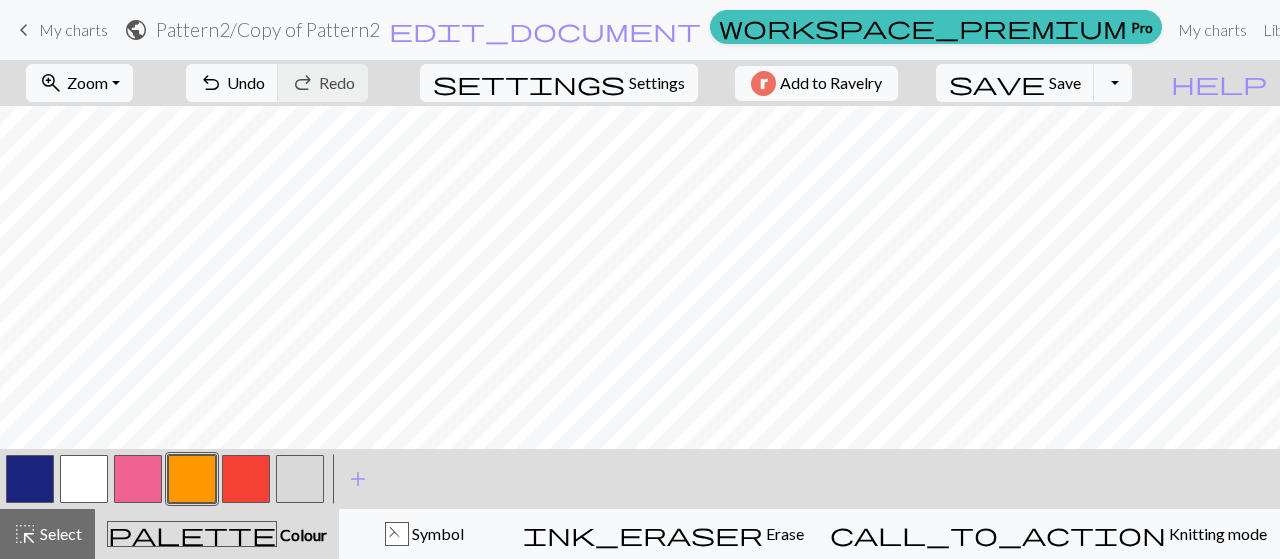click at bounding box center (138, 479) 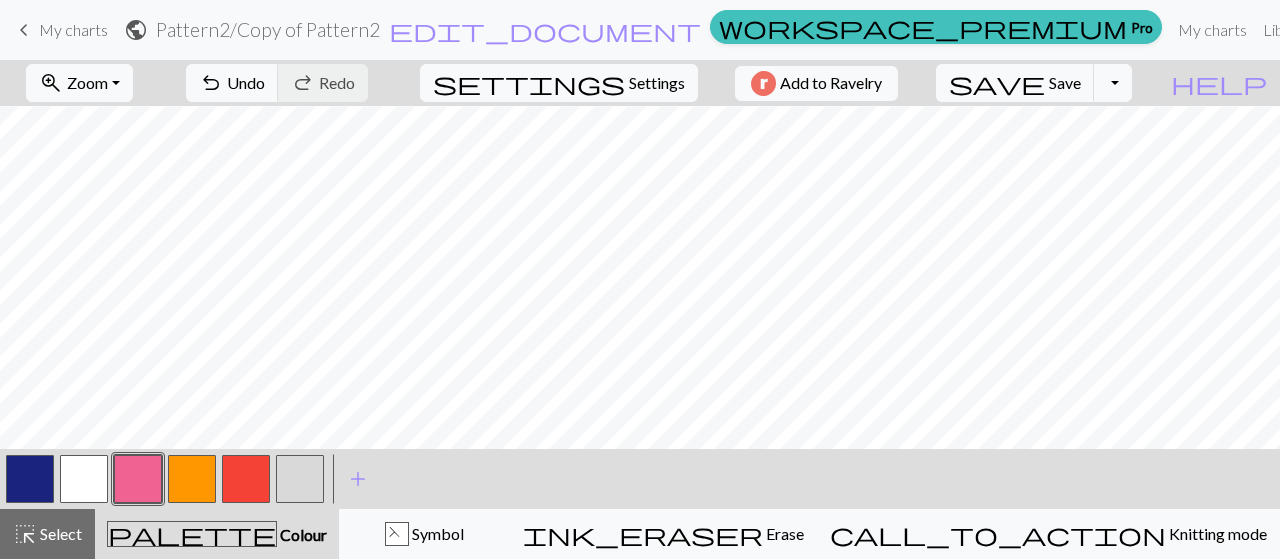 click at bounding box center (192, 479) 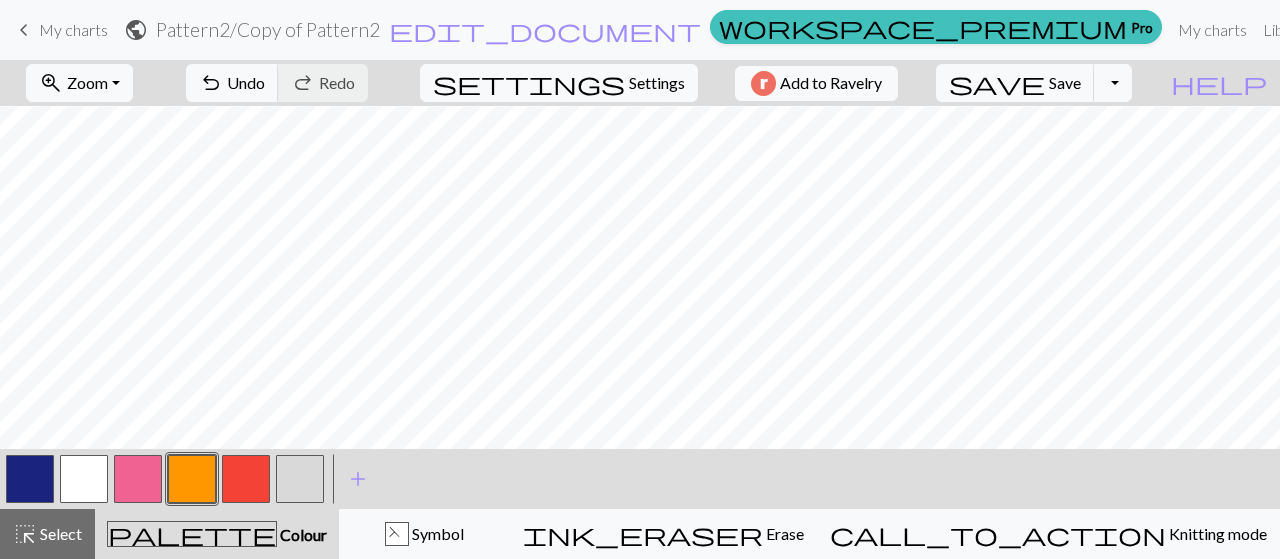 click at bounding box center (30, 479) 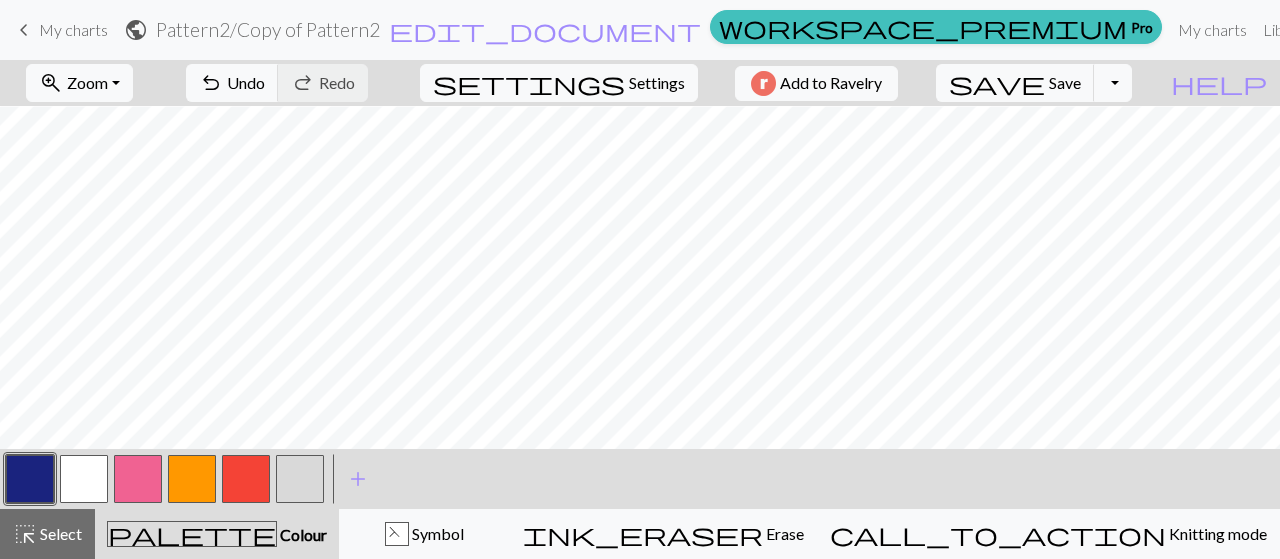 click at bounding box center [192, 479] 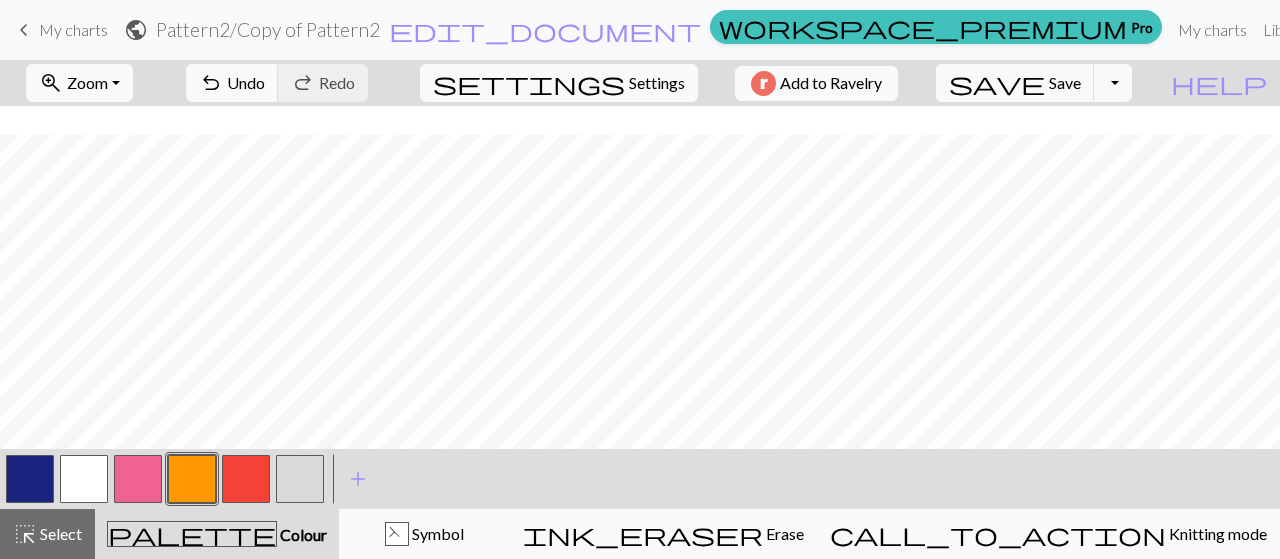 scroll, scrollTop: 258, scrollLeft: 0, axis: vertical 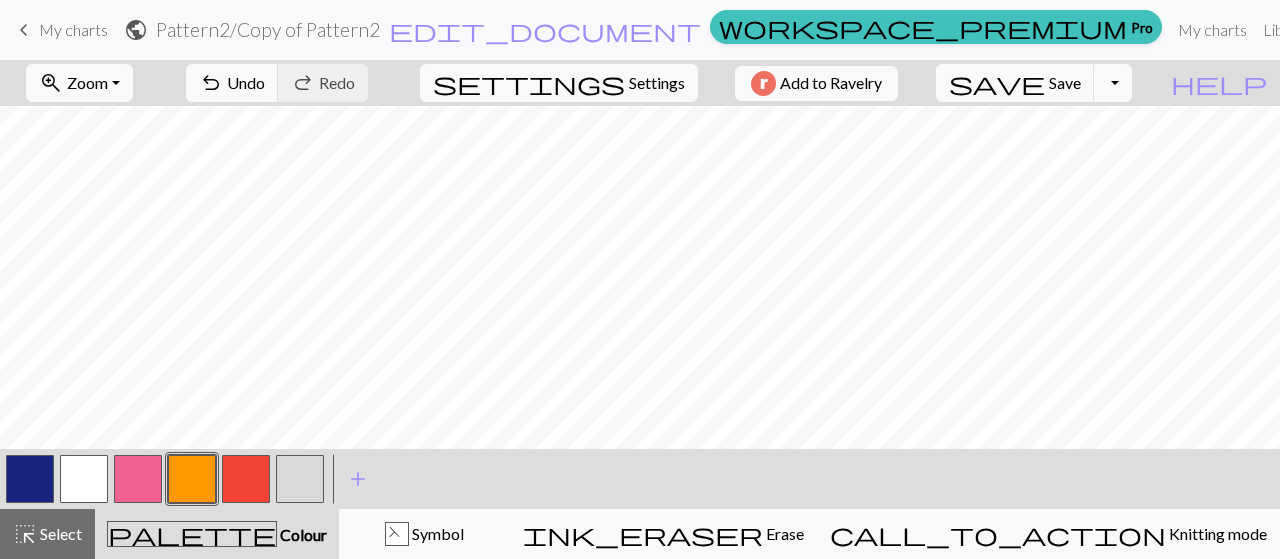 click at bounding box center [84, 479] 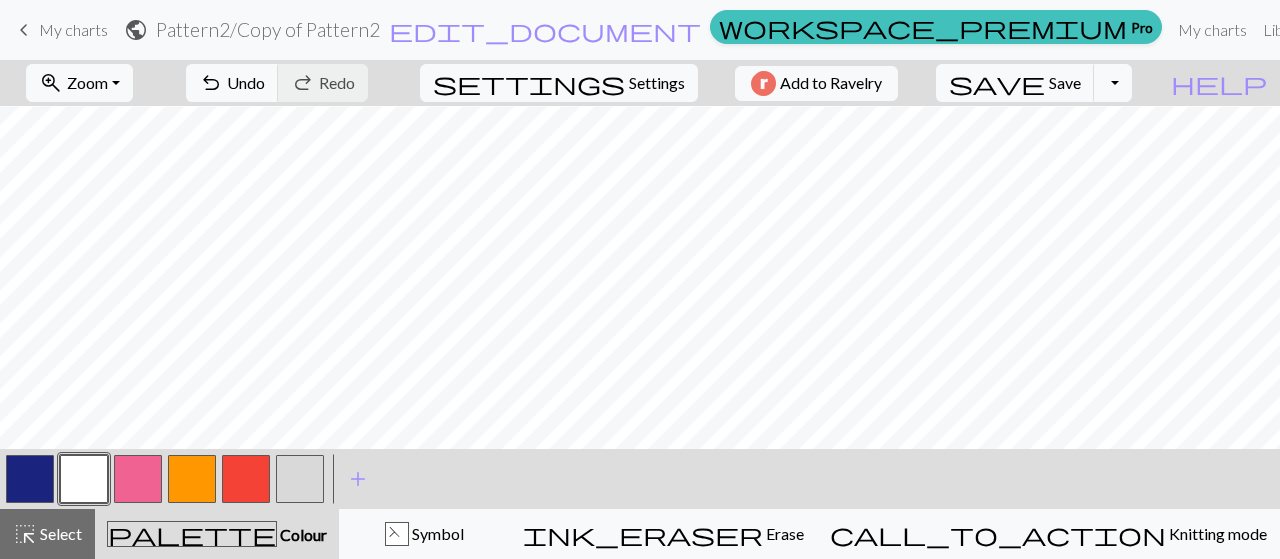 click at bounding box center [300, 479] 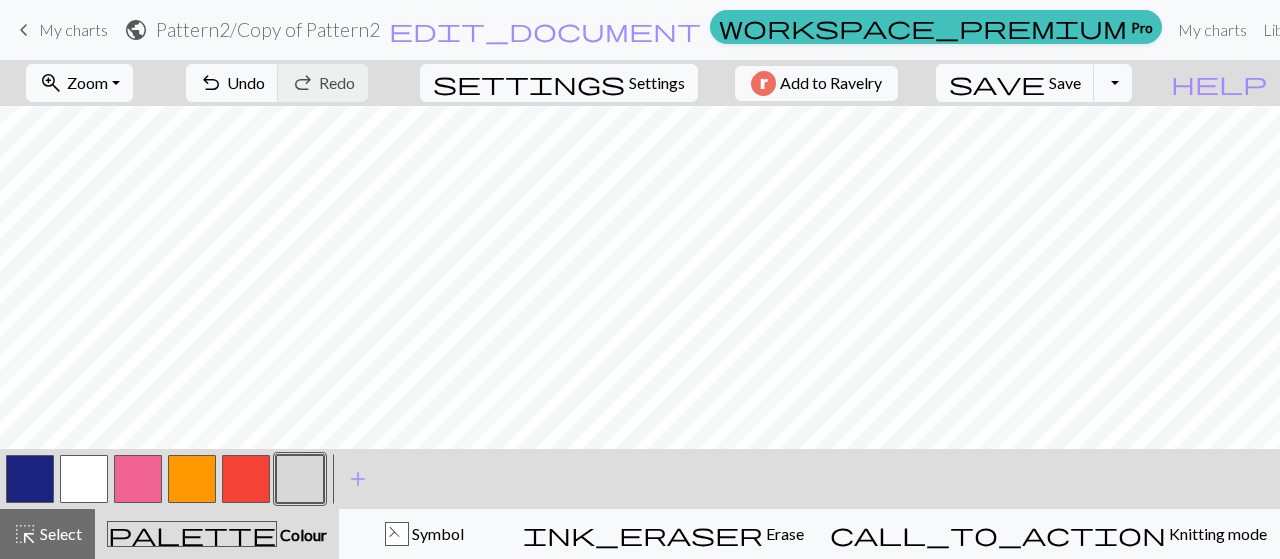 click at bounding box center [84, 479] 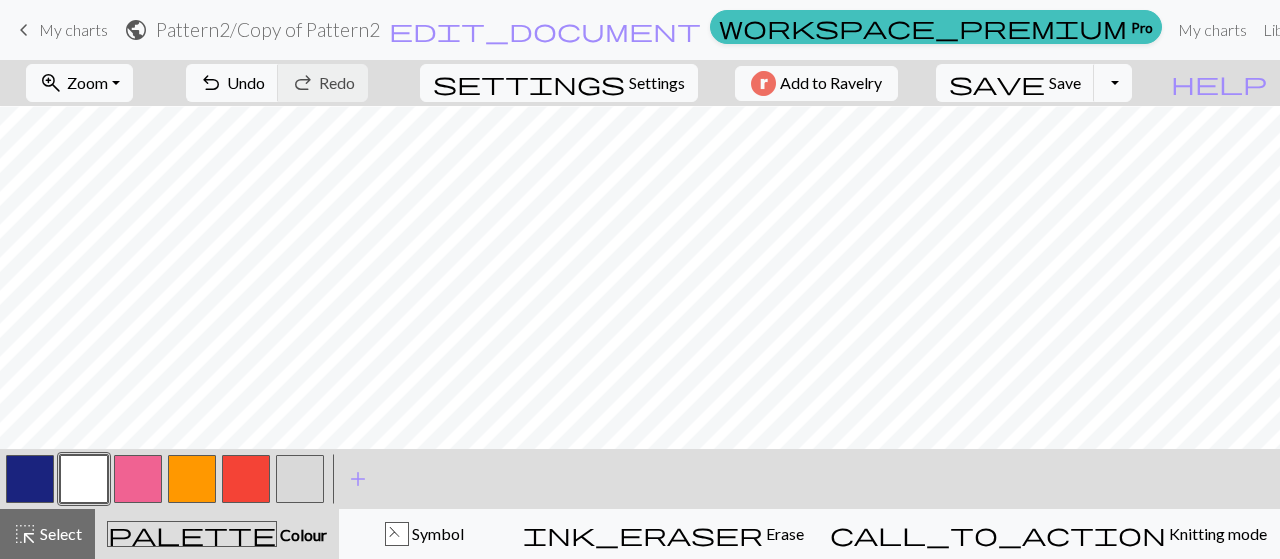 click on "zoom_in Zoom Zoom Fit all Fit width Fit height 50% 100% 150% 200% undo Undo Undo redo Redo Redo settings Settings Add to Ravelry save Save Save Toggle Dropdown file_copy Save a copy save_alt Download help Show me around < > add Add a symbol highlight_alt Select Select palette Colour Colour Symbol ink_eraser Erase Erase call_to_action Knitting mode Knitting mode" at bounding box center (640, 309) 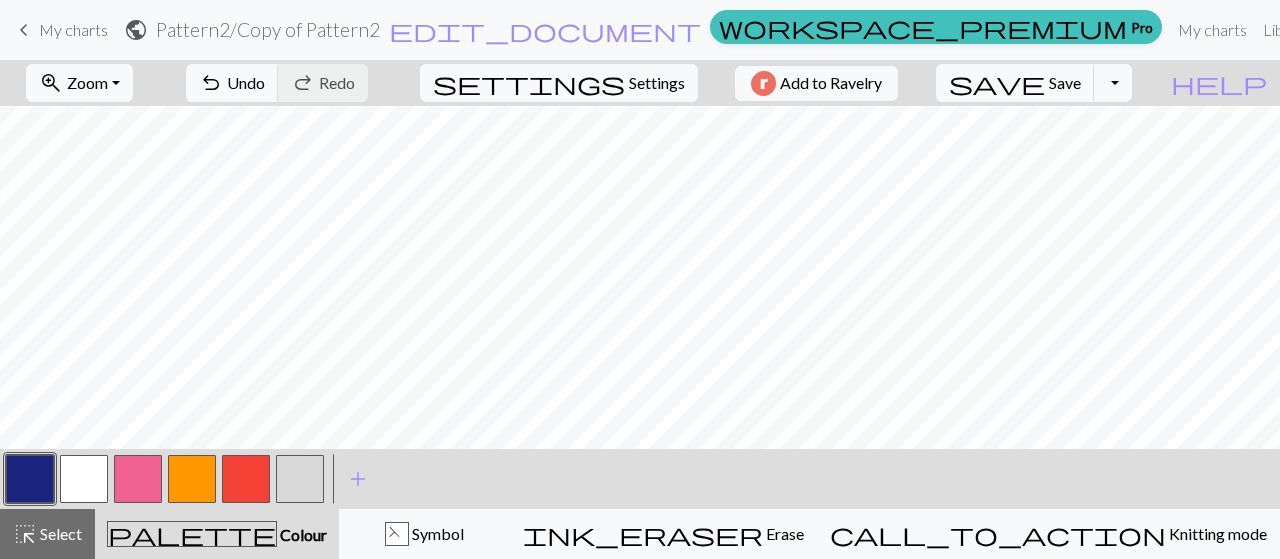 click at bounding box center (84, 479) 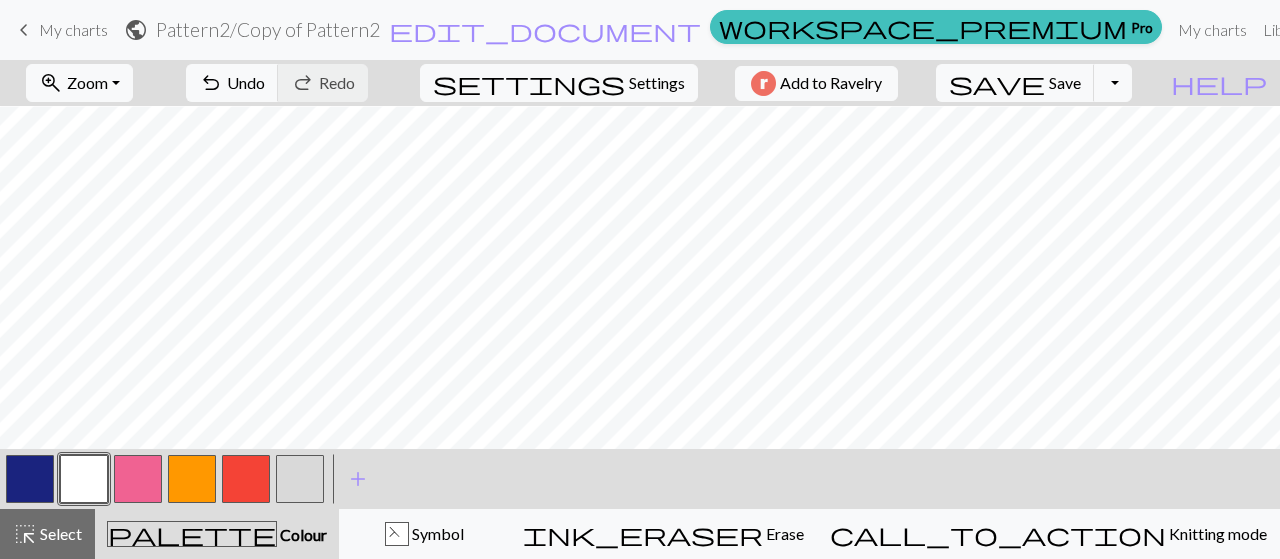 click at bounding box center (138, 479) 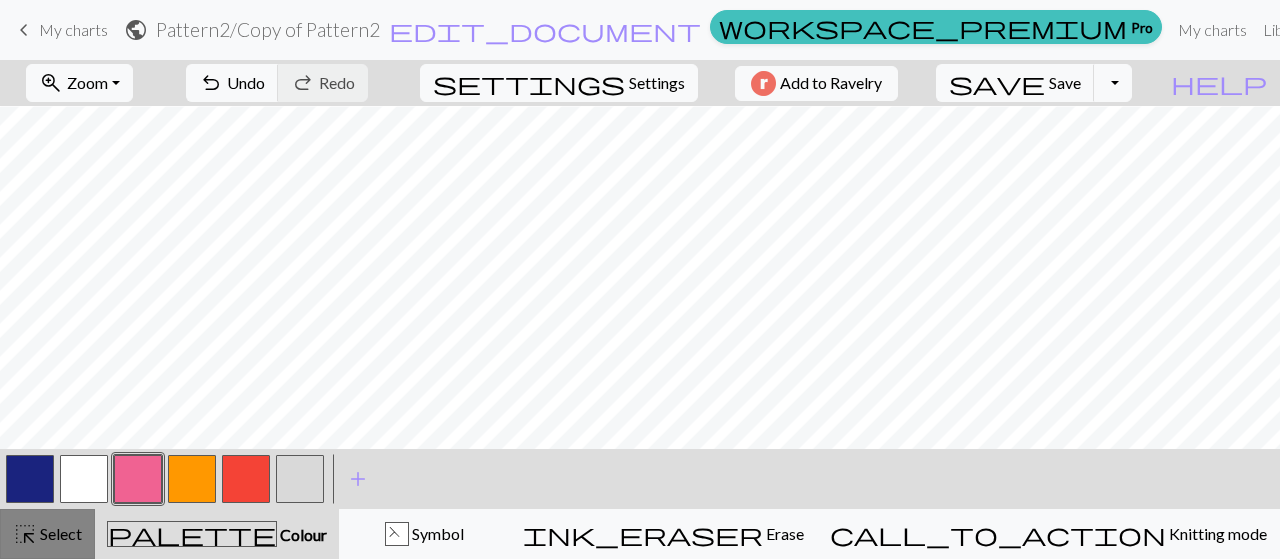 click on "highlight_alt   Select   Select" at bounding box center [47, 534] 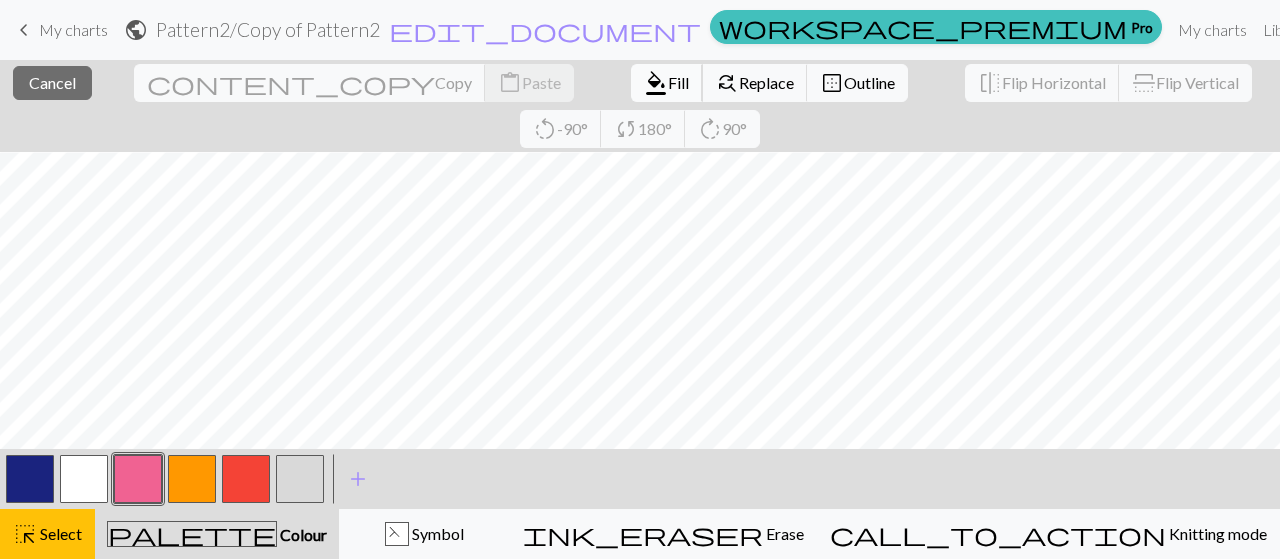 click on "format_color_fill  Fill" at bounding box center (667, 83) 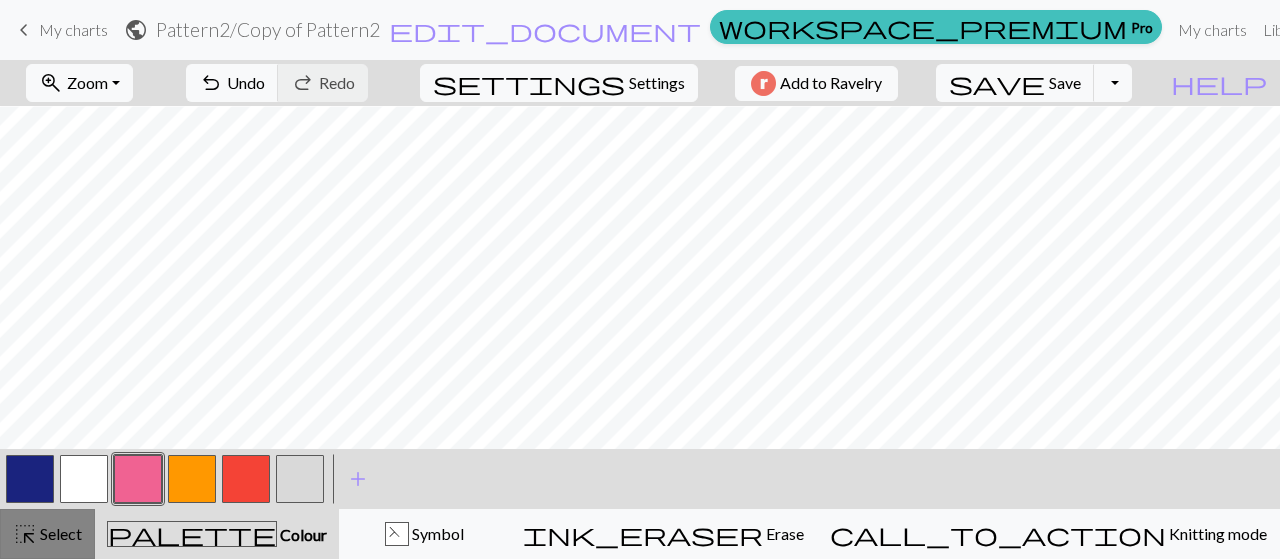click on "Select" at bounding box center (59, 533) 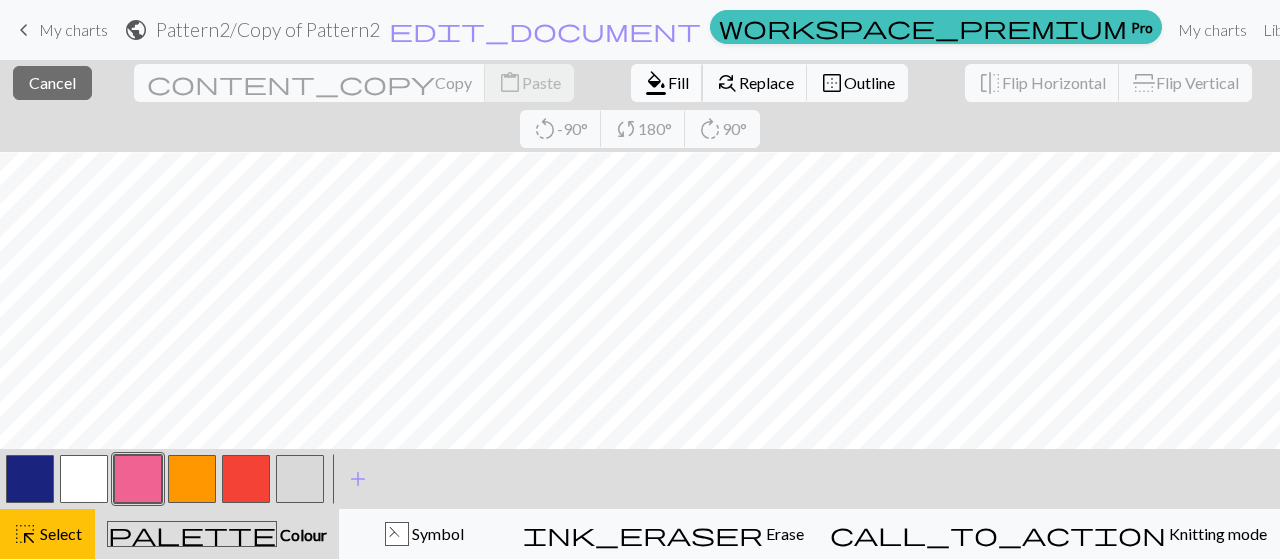 click on "Fill" at bounding box center (678, 82) 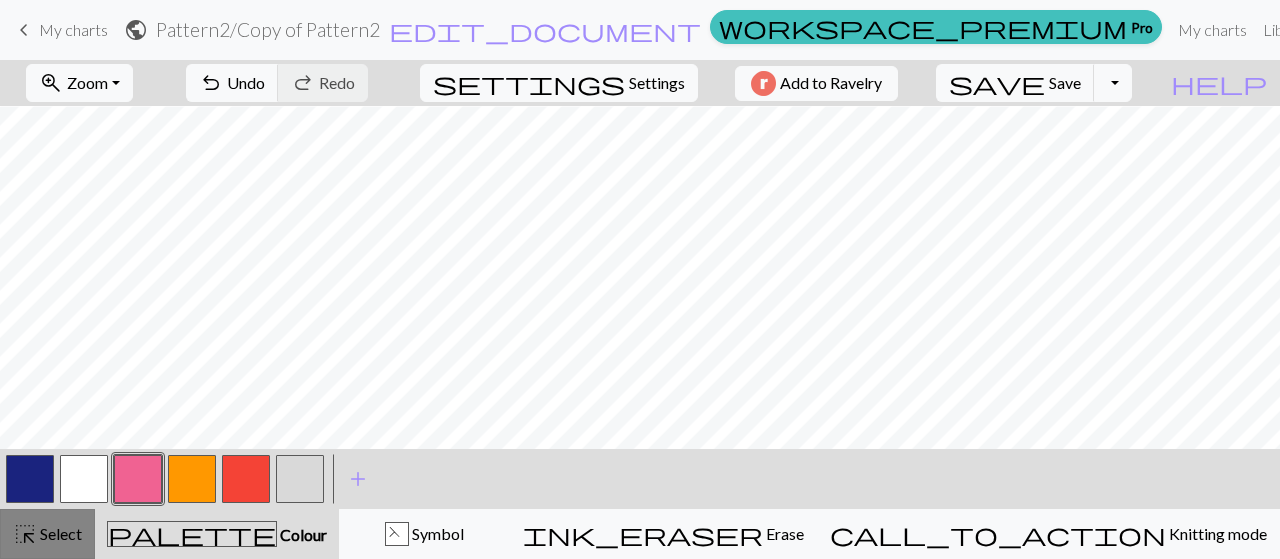click on "Select" at bounding box center [59, 533] 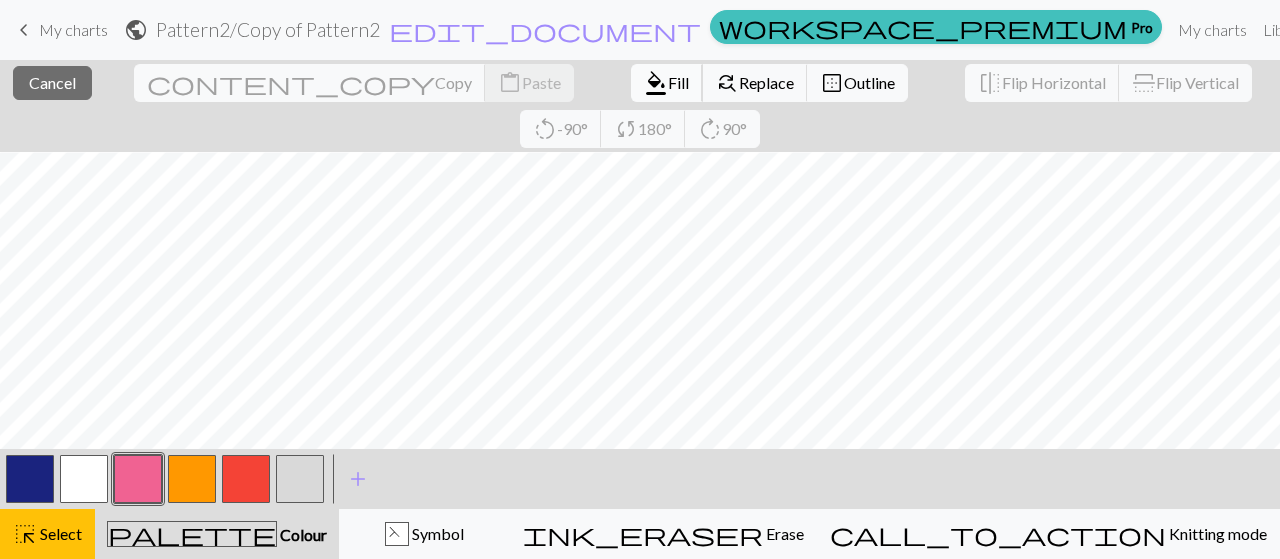 click on "Fill" at bounding box center [678, 82] 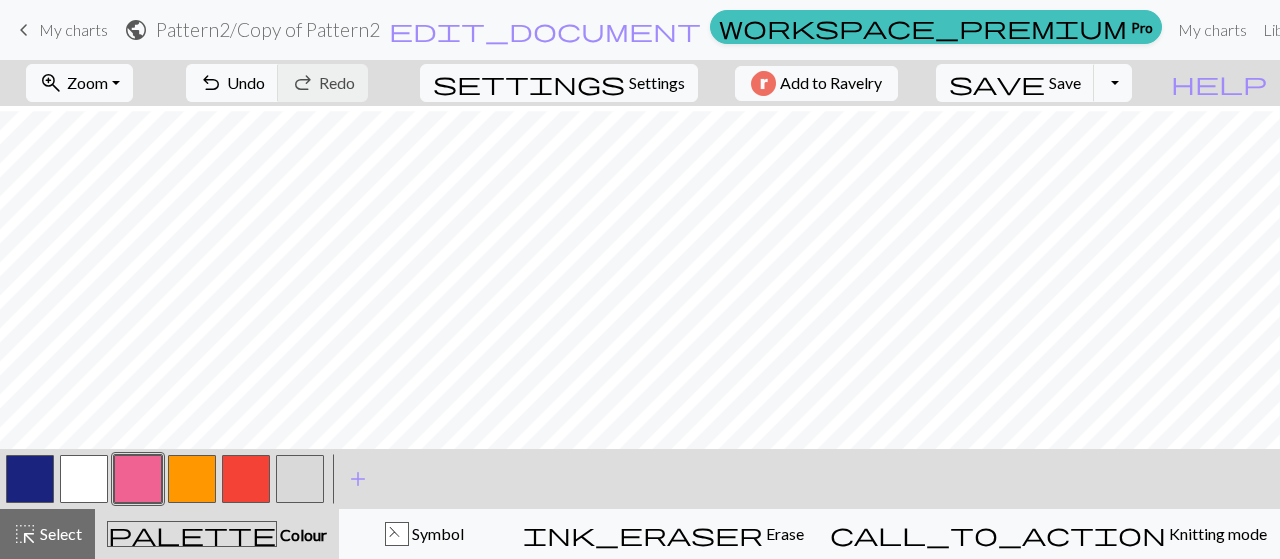 scroll, scrollTop: 273, scrollLeft: 0, axis: vertical 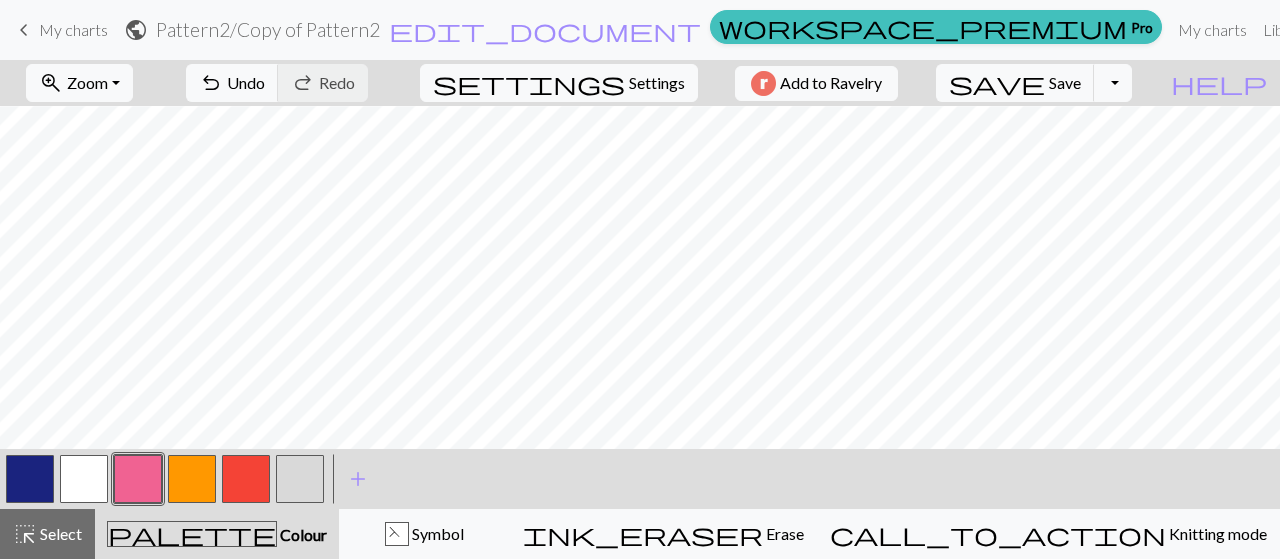 click at bounding box center [138, 479] 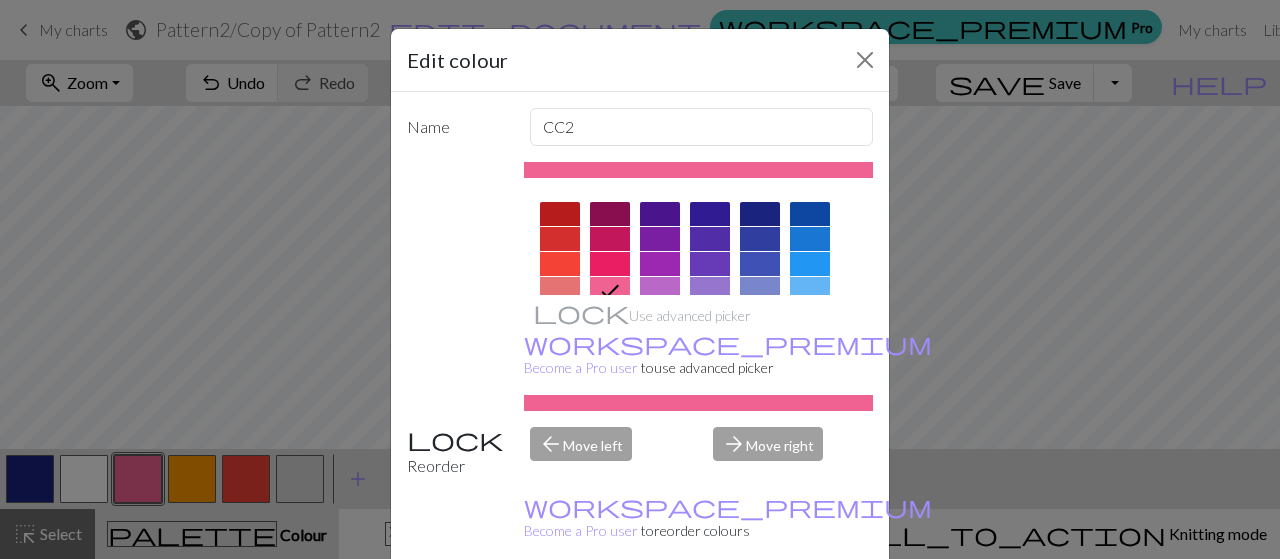click on "Done" at bounding box center [760, 610] 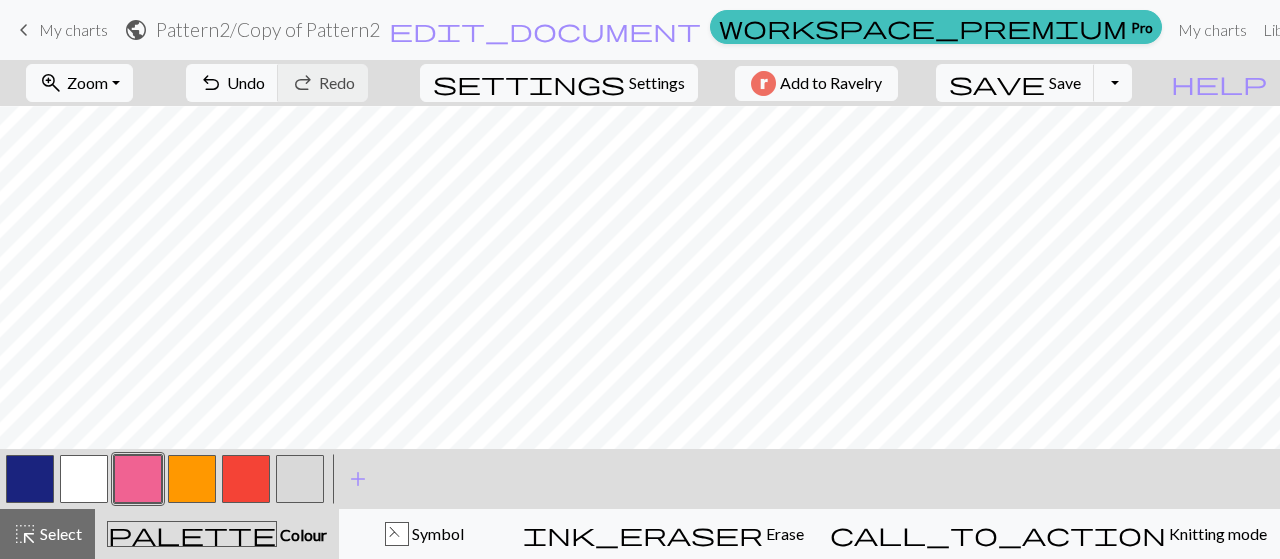 click at bounding box center (30, 479) 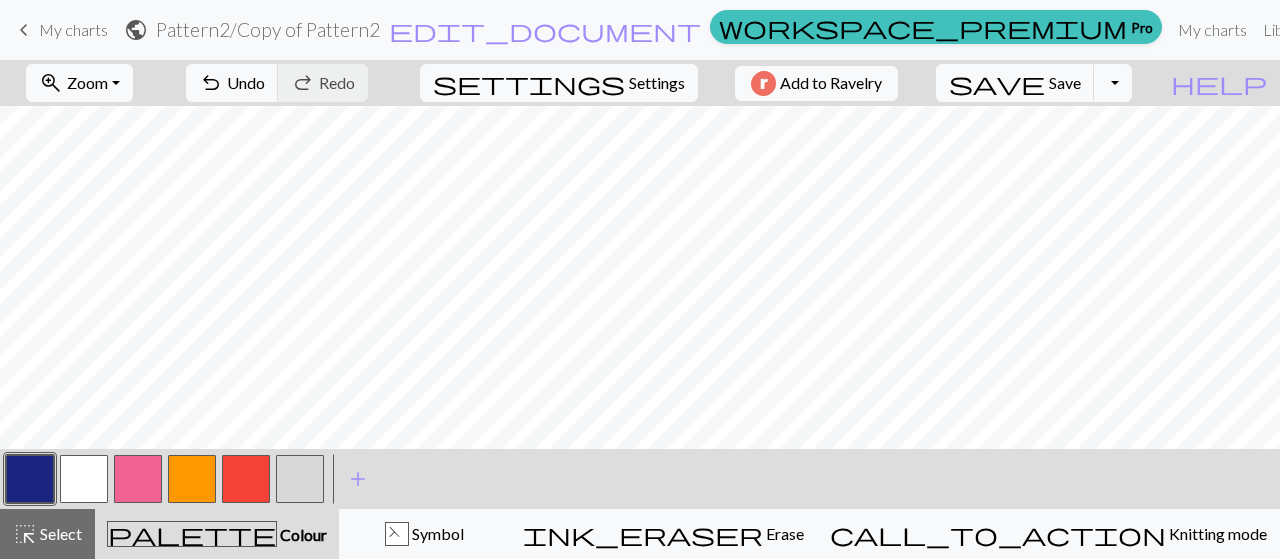 click at bounding box center (138, 479) 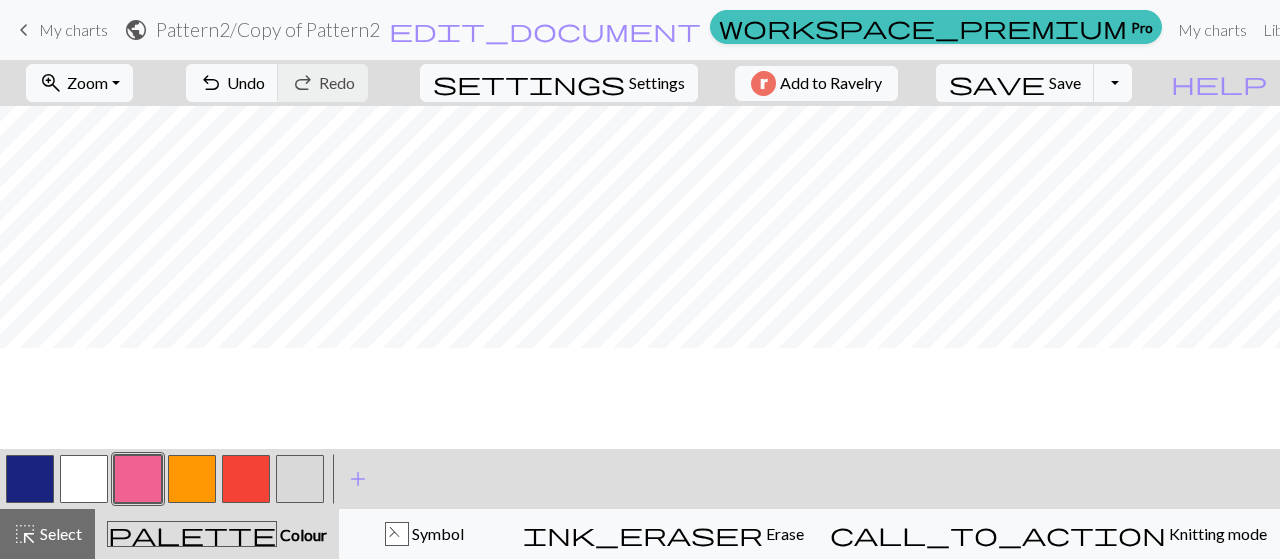 scroll, scrollTop: 0, scrollLeft: 0, axis: both 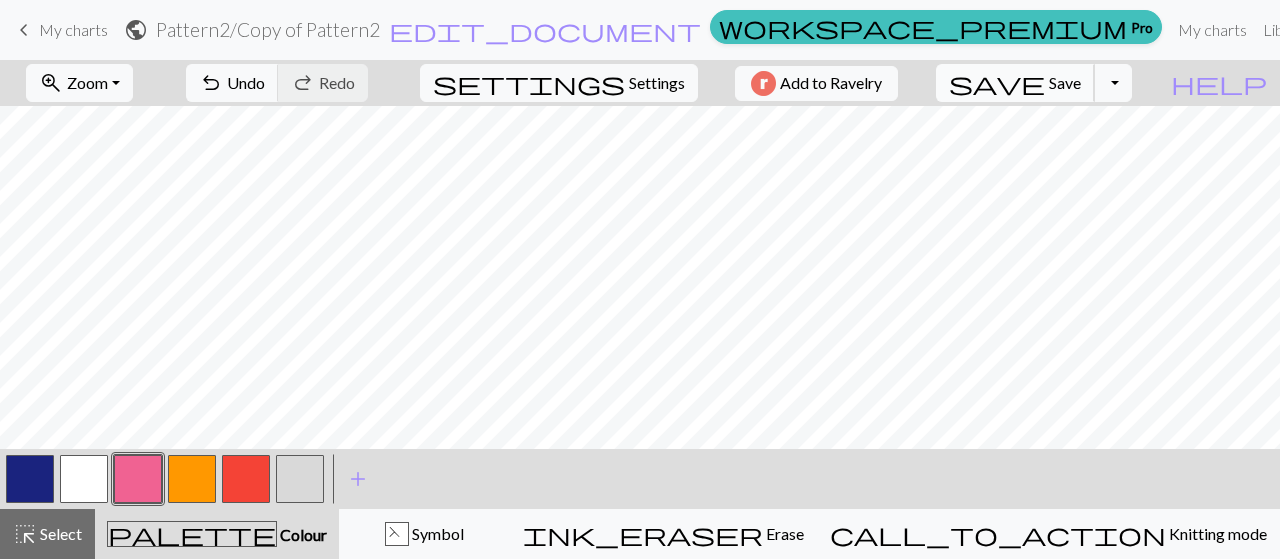click on "Save" at bounding box center [1065, 82] 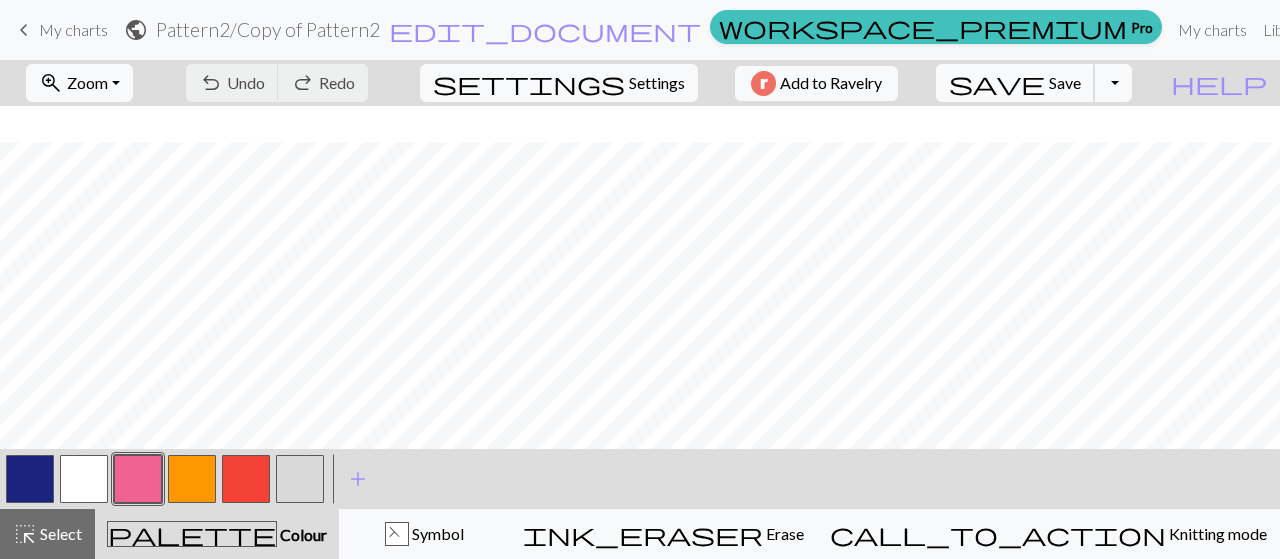 scroll, scrollTop: 421, scrollLeft: 0, axis: vertical 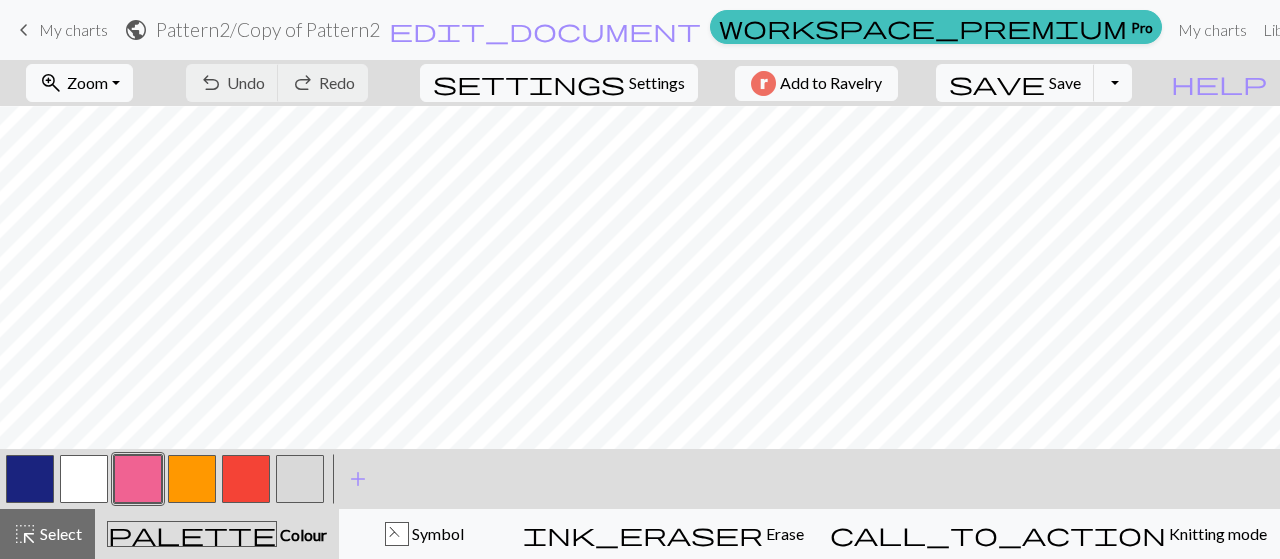 click at bounding box center (300, 479) 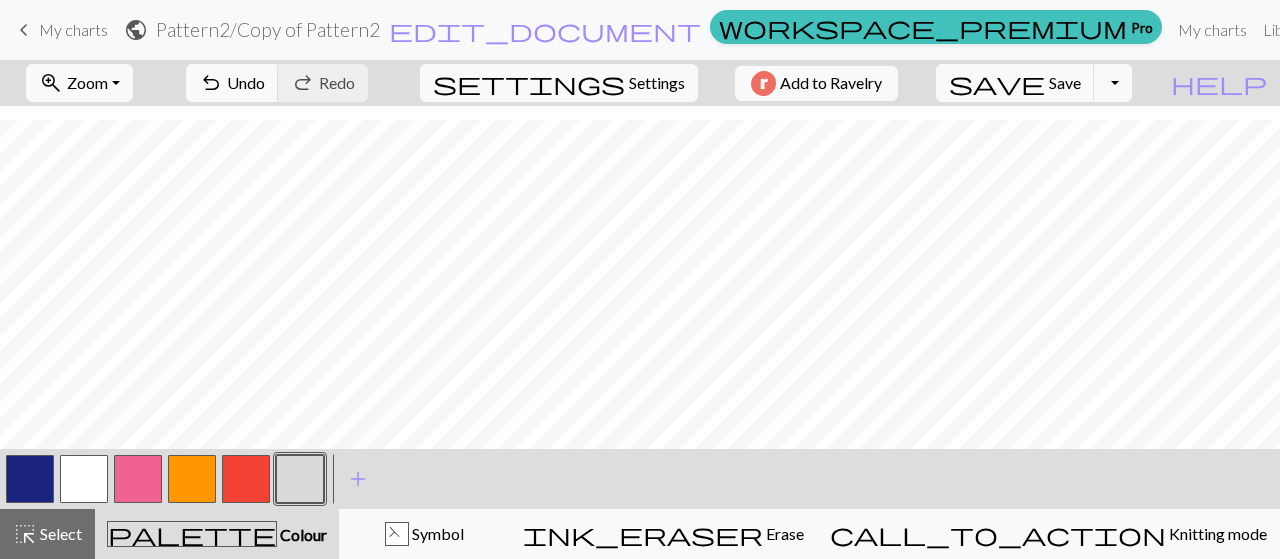 scroll, scrollTop: 402, scrollLeft: 0, axis: vertical 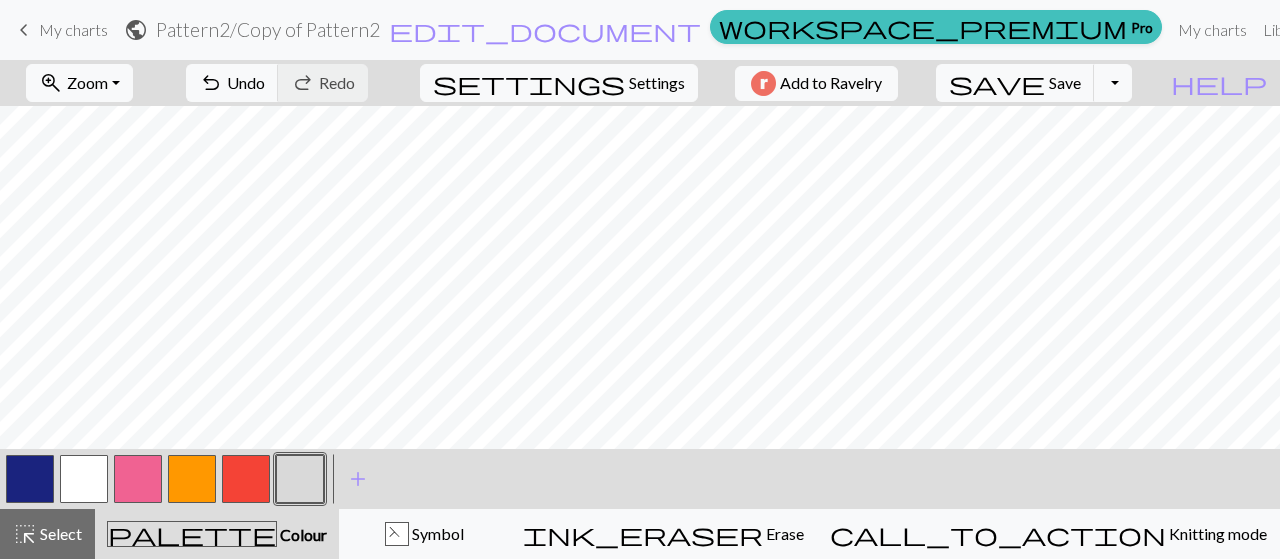 click on "< >" at bounding box center (165, 479) 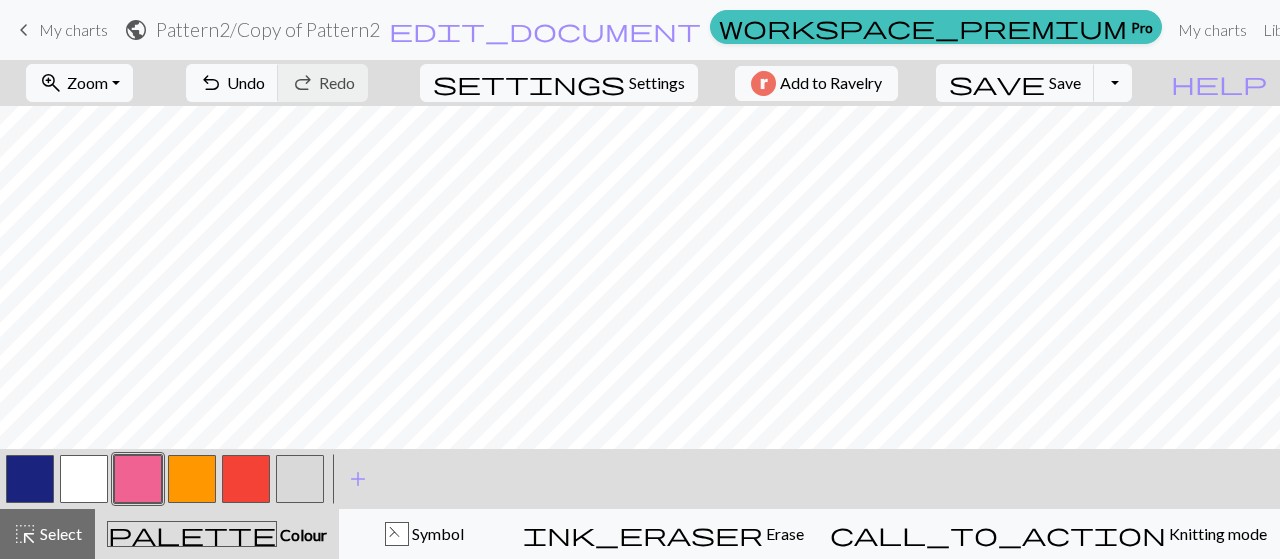 click at bounding box center [246, 479] 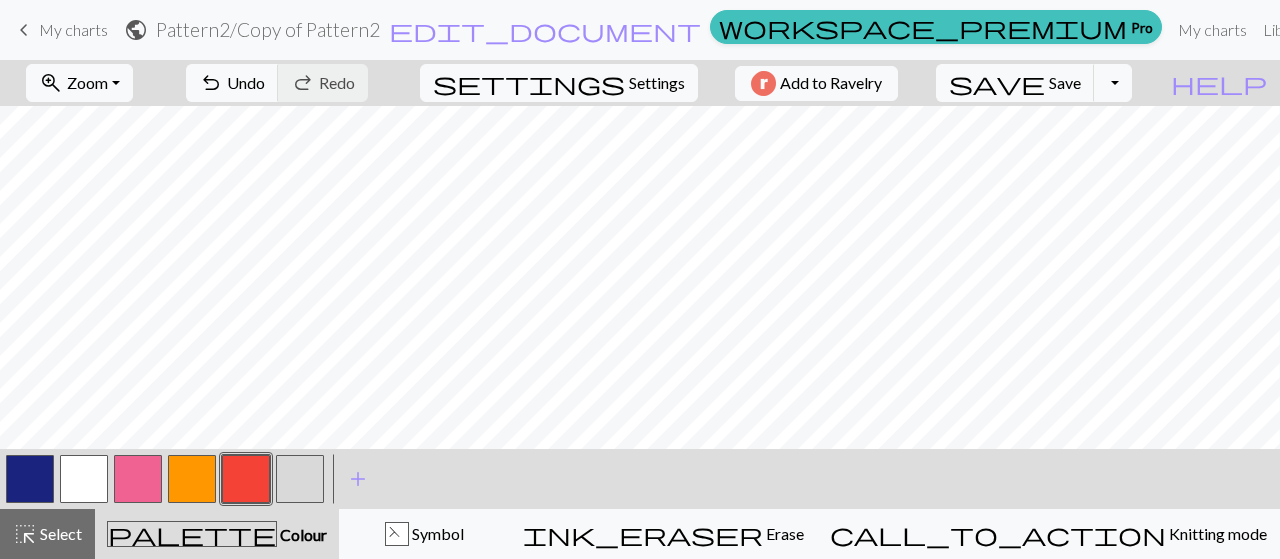 click at bounding box center [192, 479] 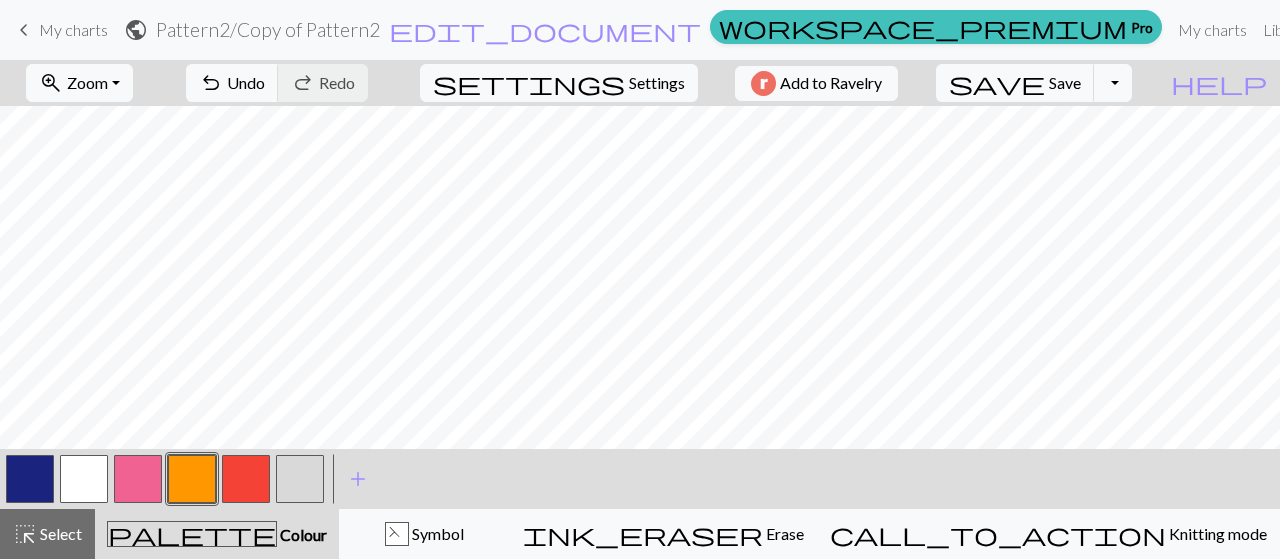 click at bounding box center (138, 479) 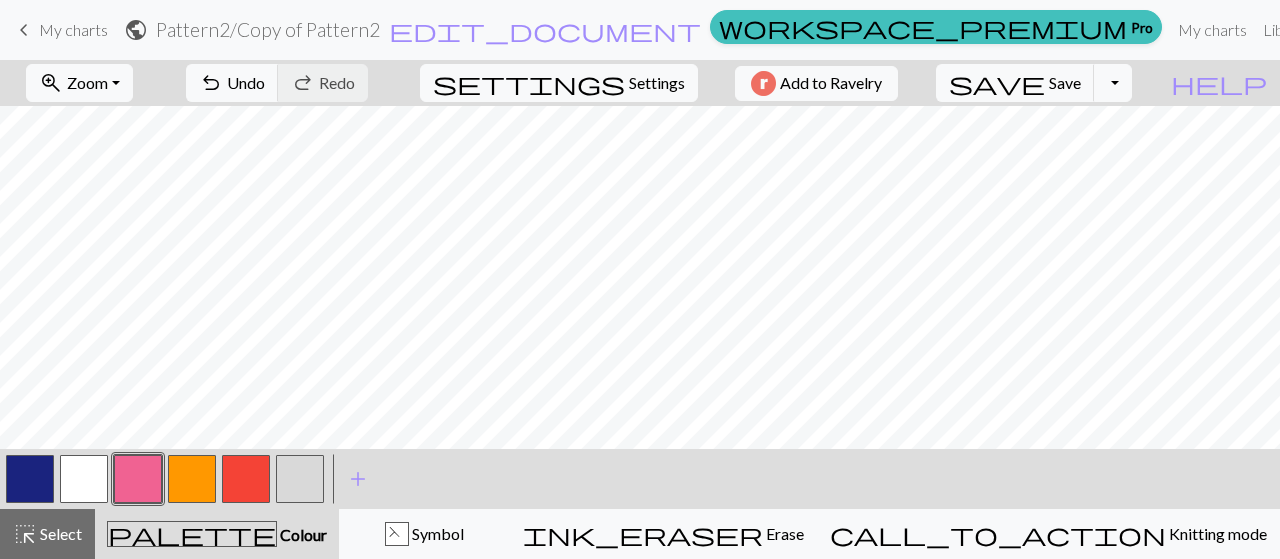 click at bounding box center (246, 479) 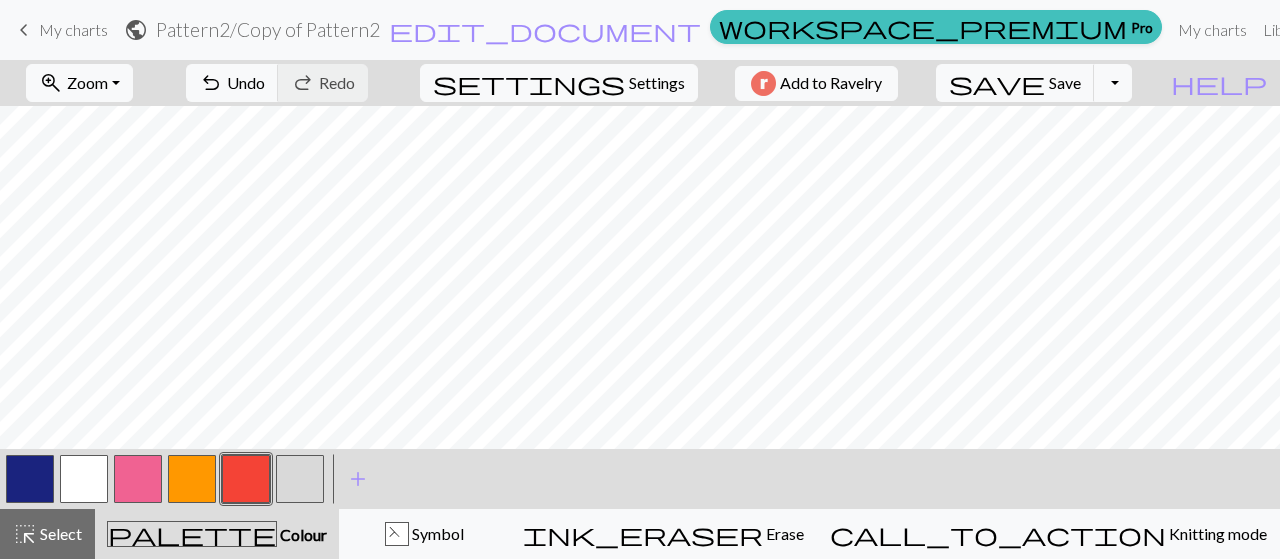 click at bounding box center (192, 479) 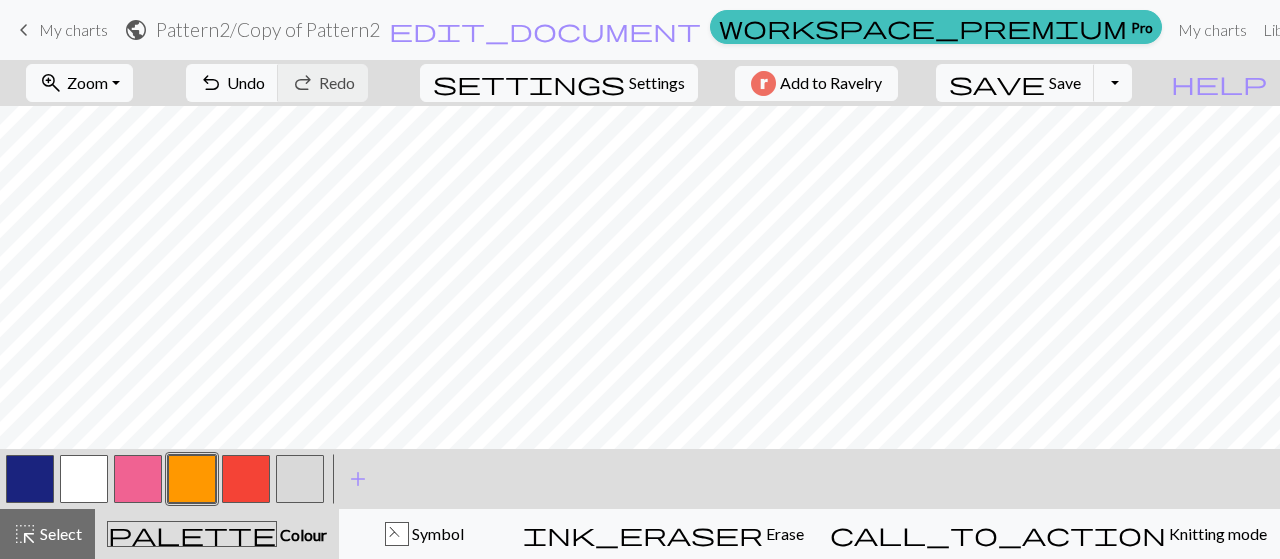 click at bounding box center (138, 479) 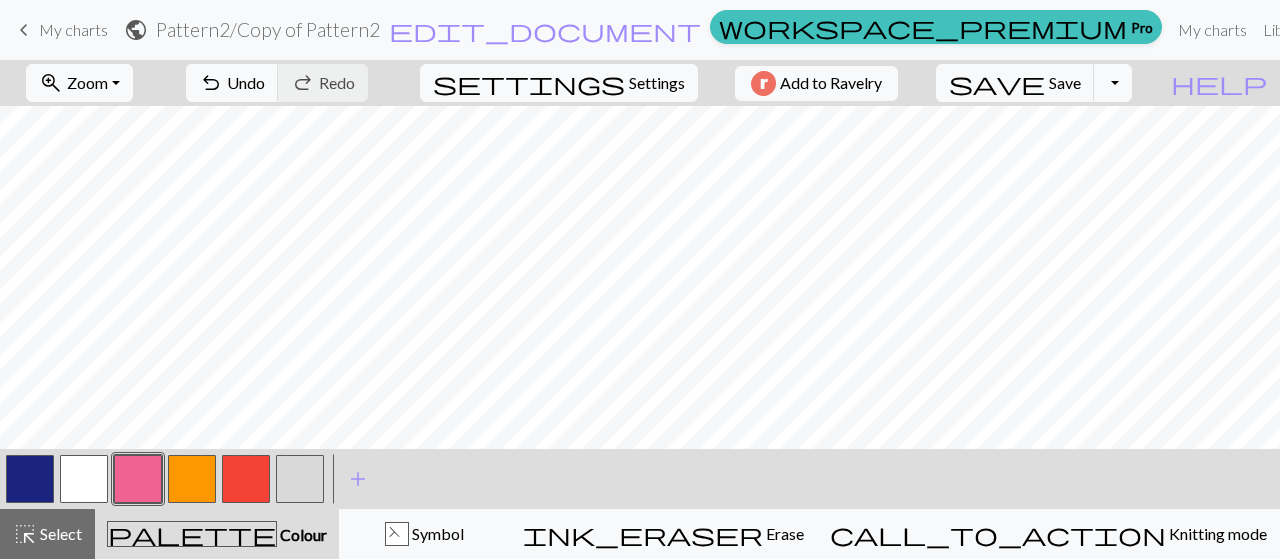 click at bounding box center [30, 479] 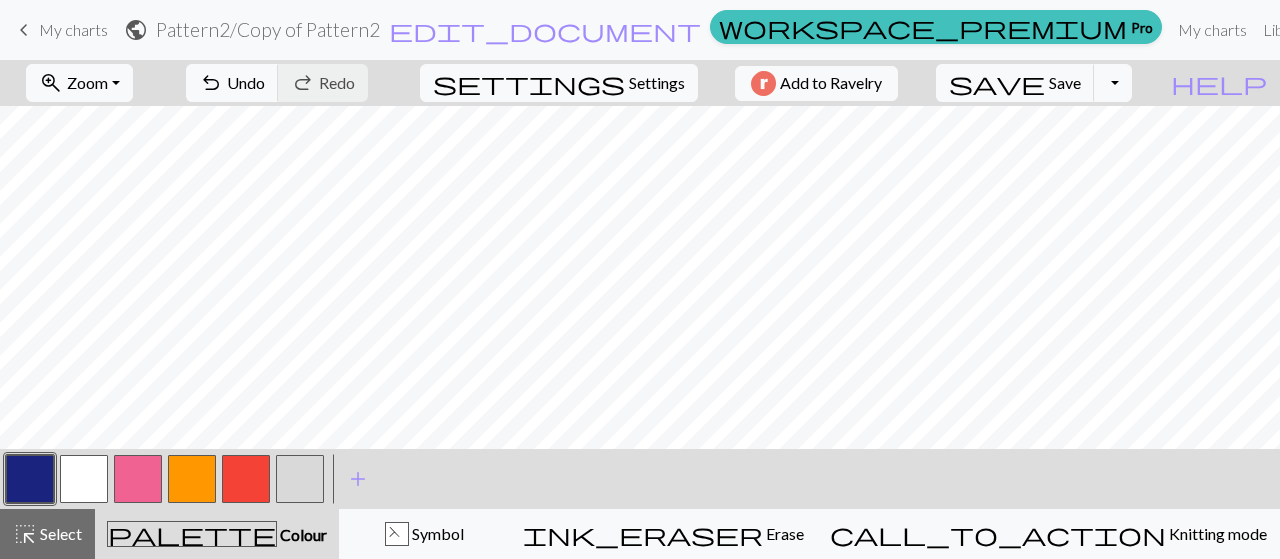 click at bounding box center [138, 479] 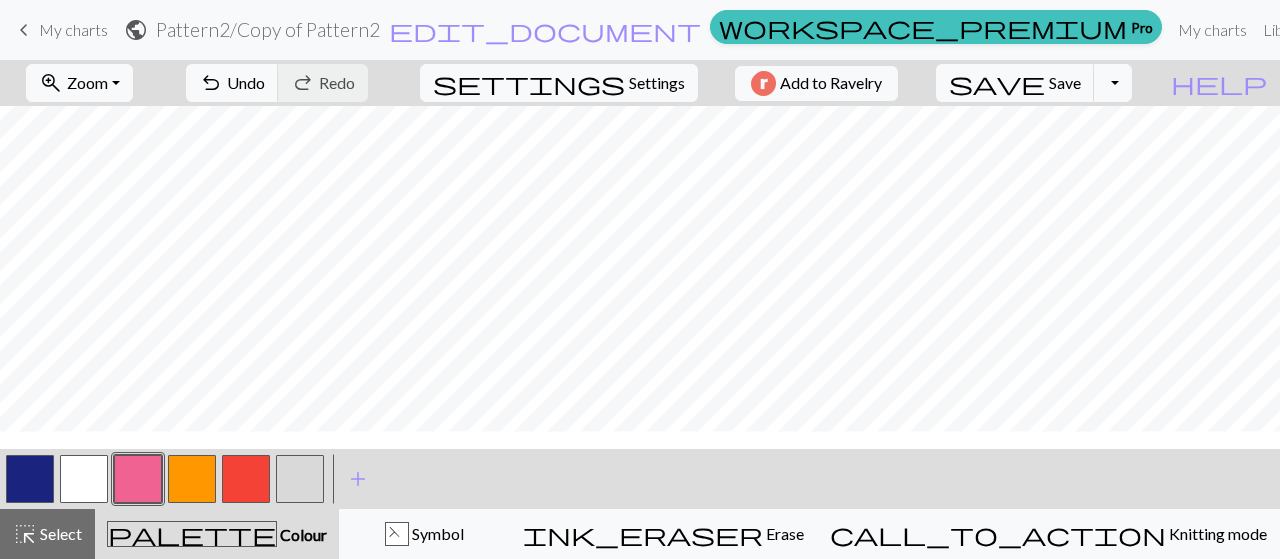 scroll, scrollTop: 459, scrollLeft: 0, axis: vertical 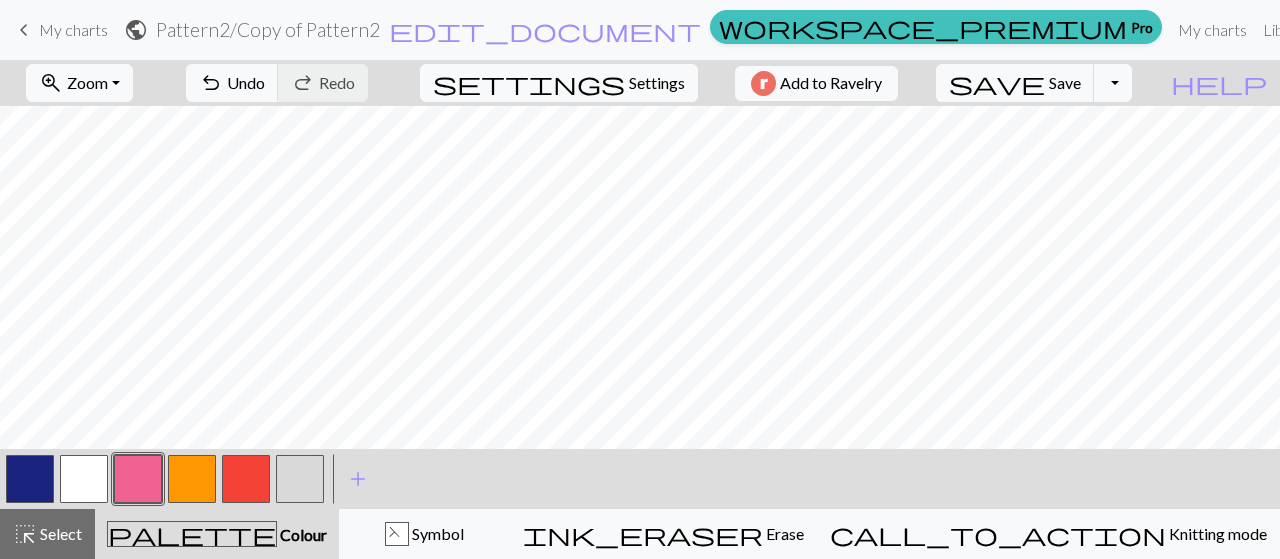 click at bounding box center [246, 479] 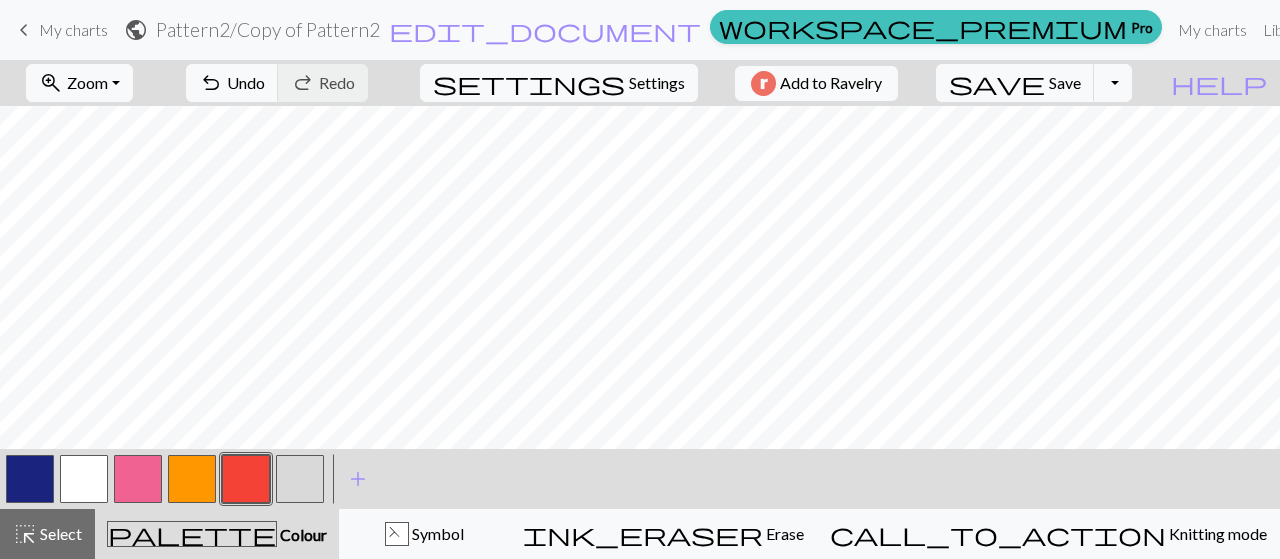 click at bounding box center [192, 479] 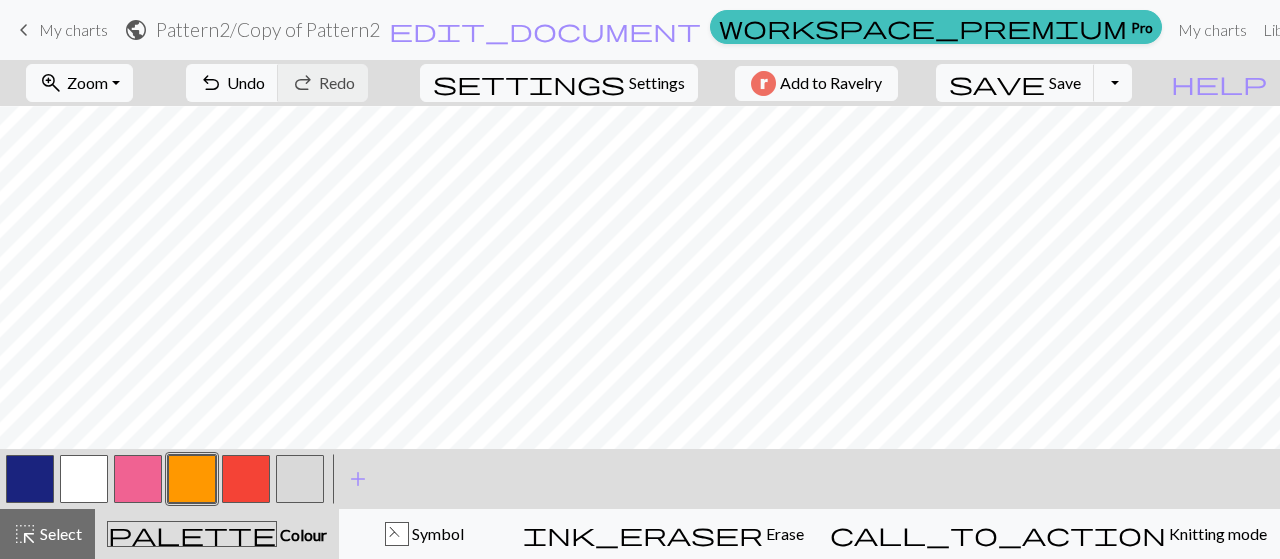 click at bounding box center (246, 479) 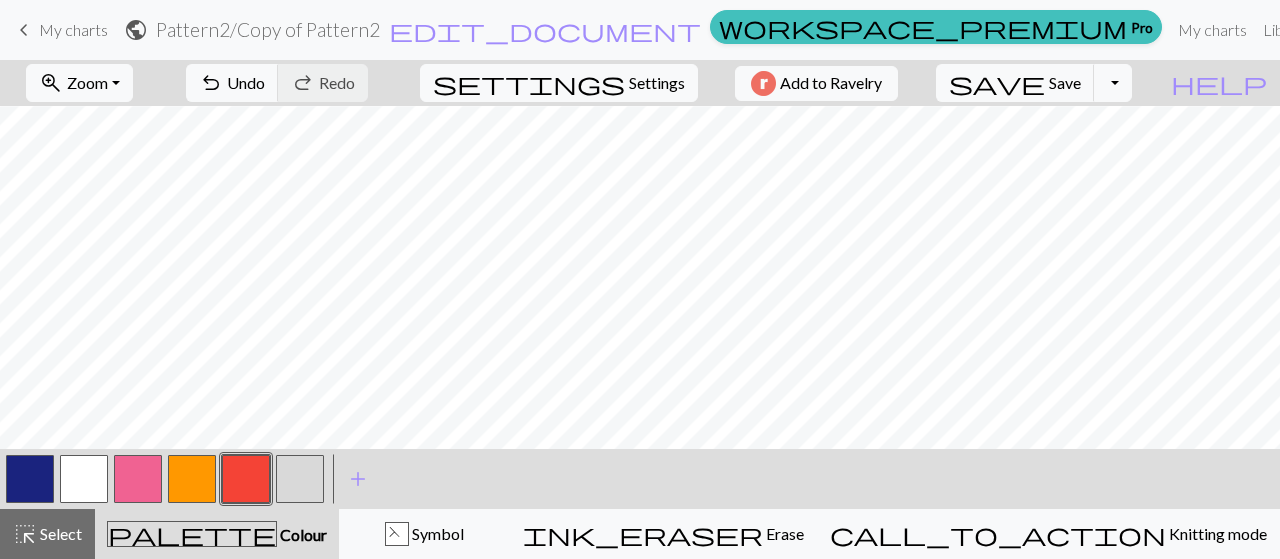 click at bounding box center (138, 479) 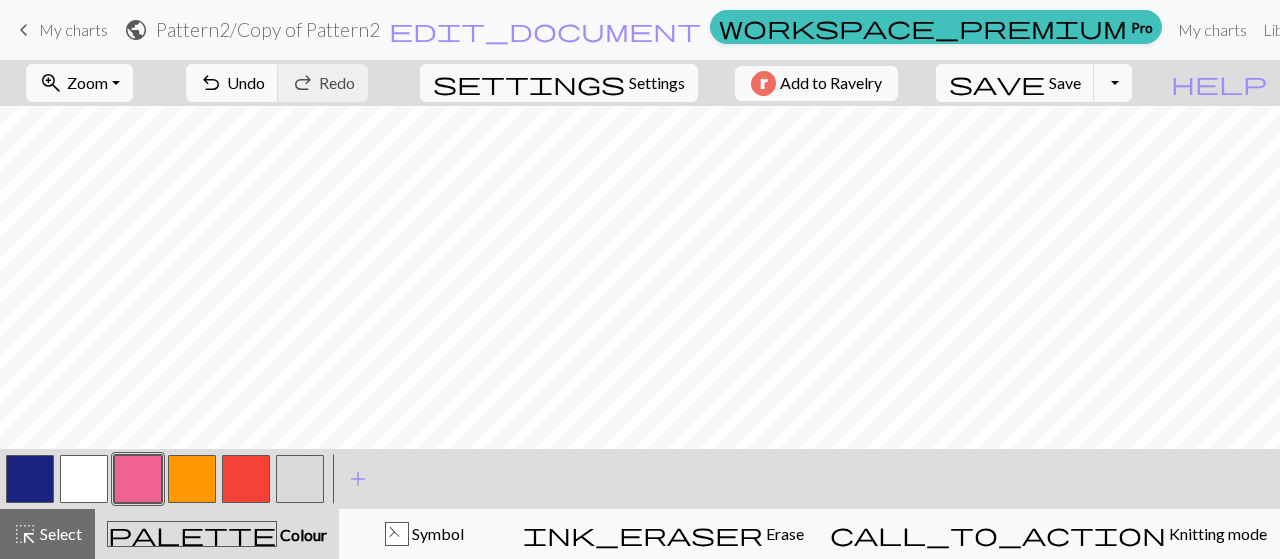 click at bounding box center [246, 479] 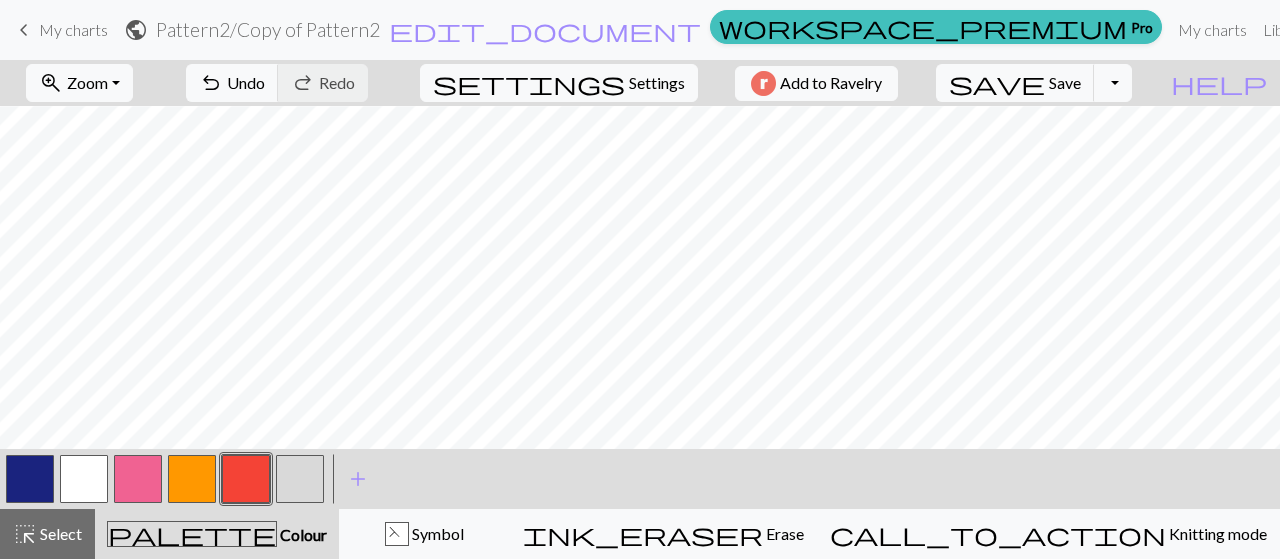 click at bounding box center [192, 479] 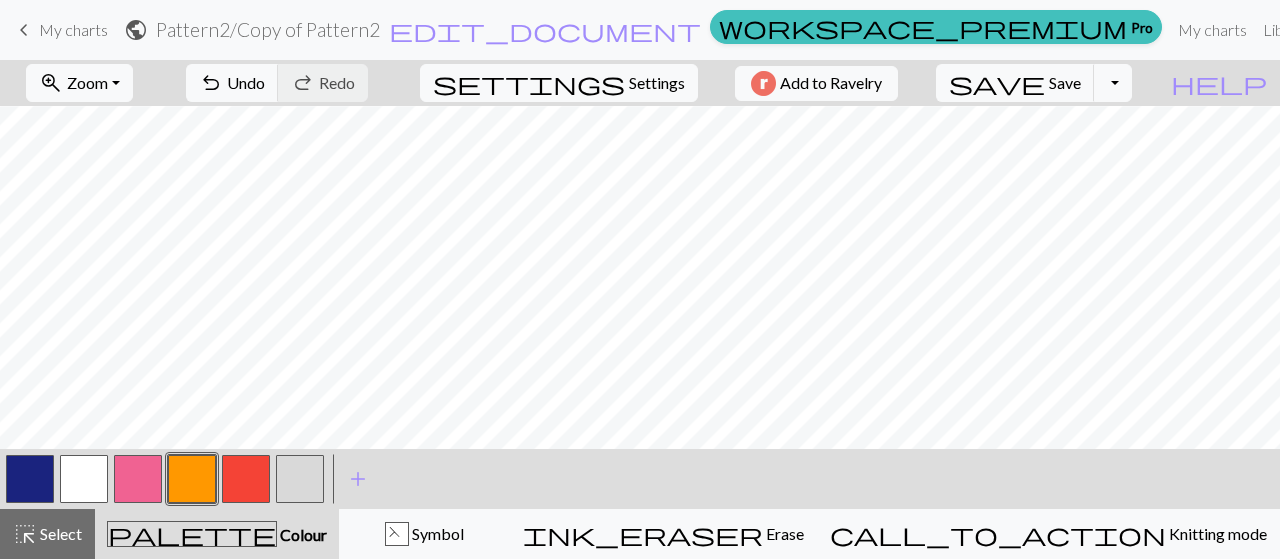 click at bounding box center [246, 479] 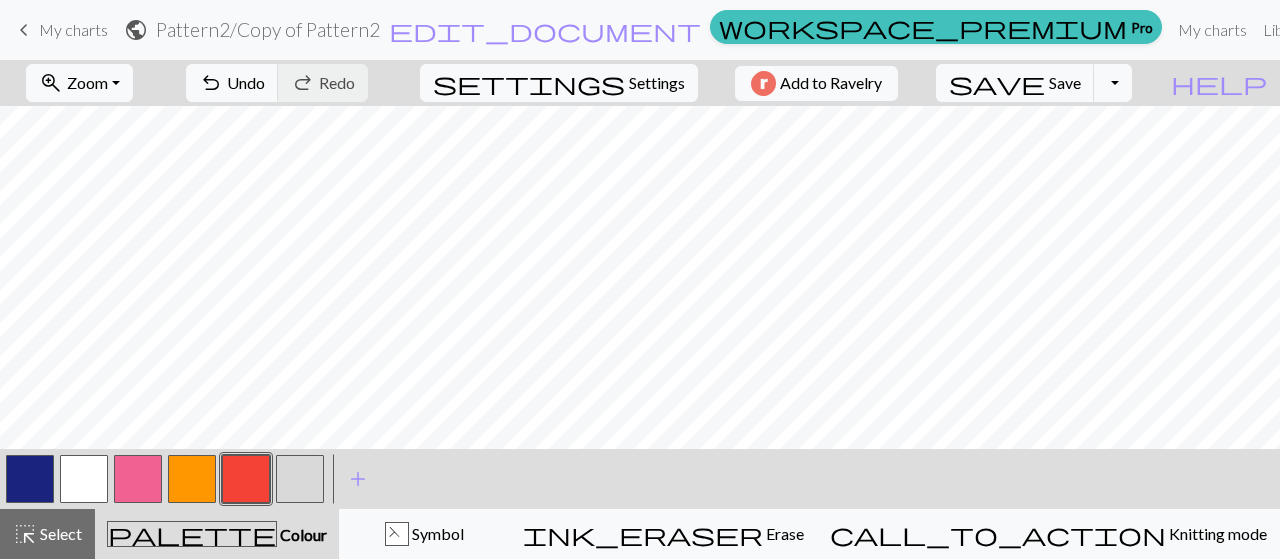 click at bounding box center (192, 479) 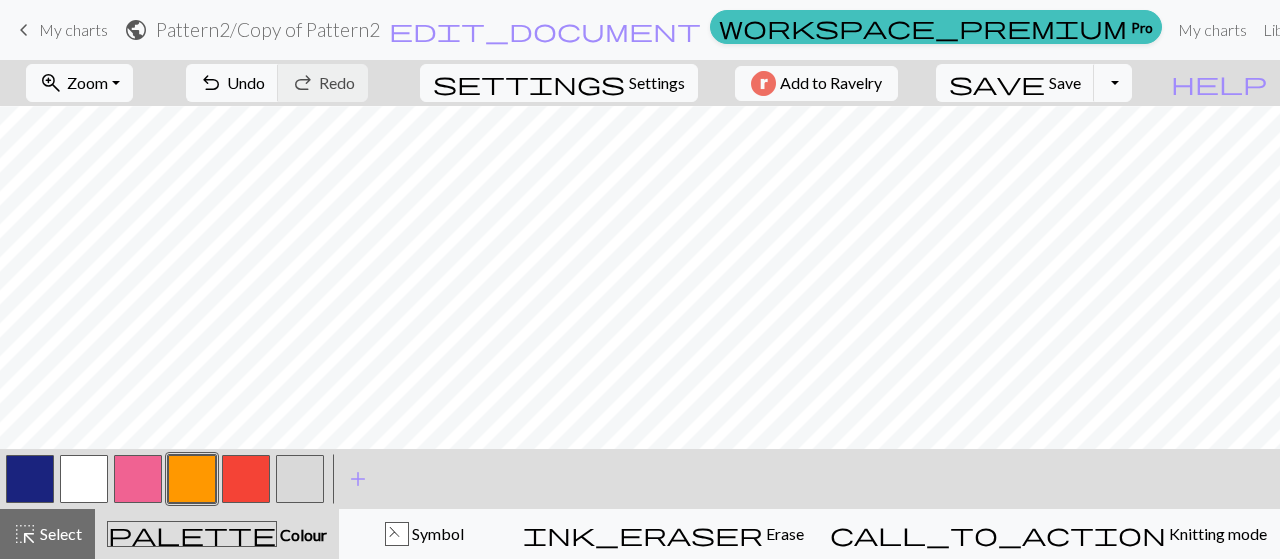 click at bounding box center [246, 479] 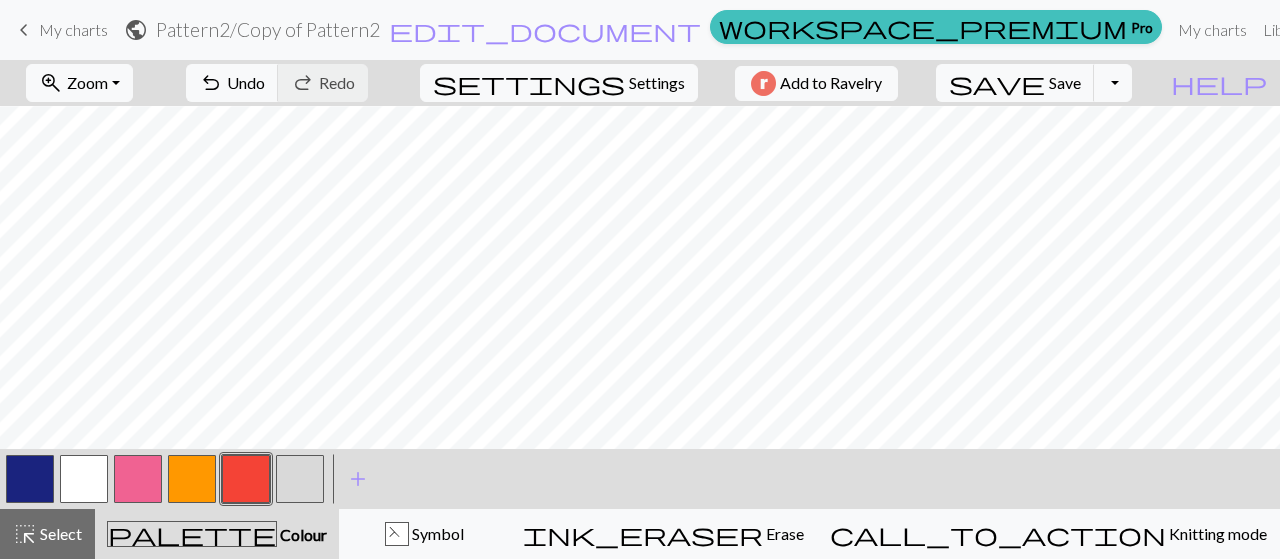 click at bounding box center (192, 479) 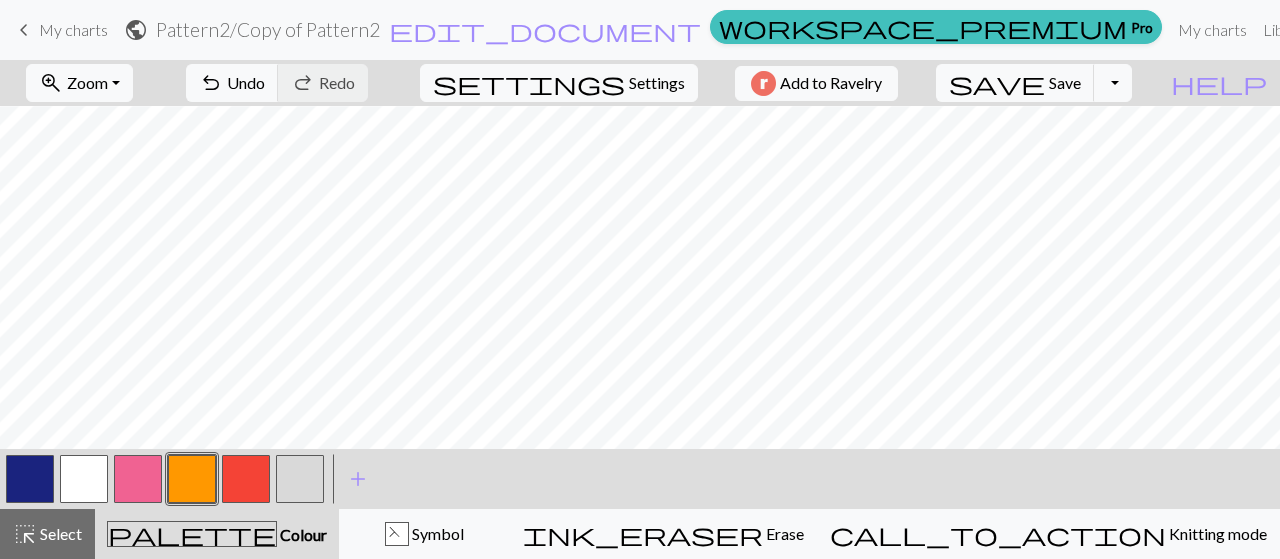 click at bounding box center (300, 479) 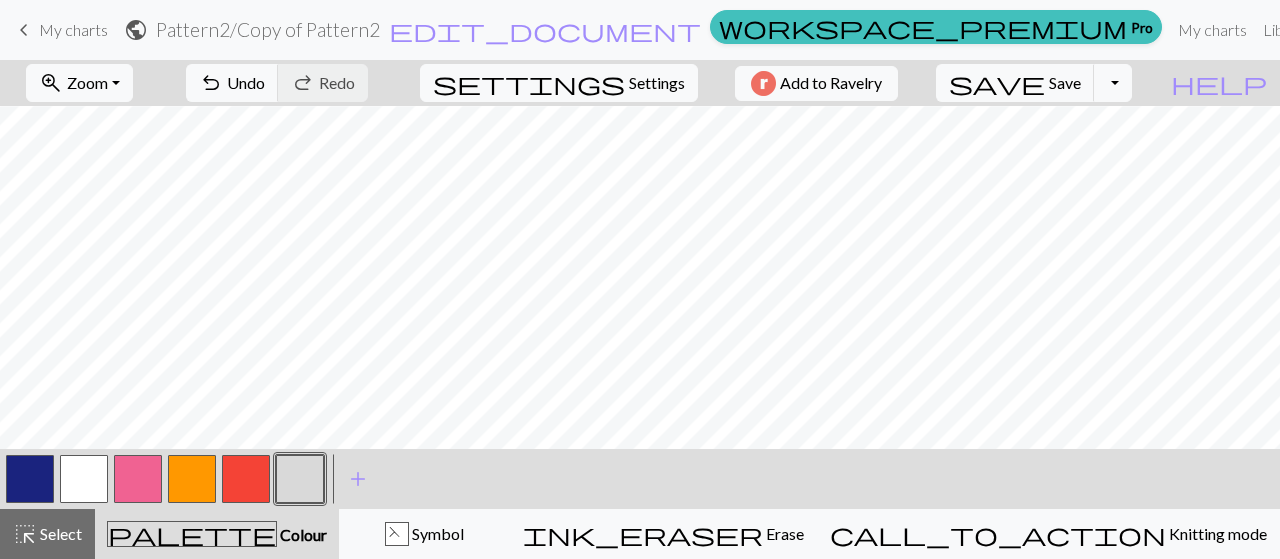click on "zoom_in Zoom Zoom Fit all Fit width Fit height 50% 100% 150% 200% undo Undo Undo redo Redo Redo settings Settings Add to Ravelry save Save Save Toggle Dropdown file_copy Save a copy save_alt Download help Show me around < > add Add a symbol highlight_alt Select Select palette Colour Colour Symbol ink_eraser Erase Erase call_to_action Knitting mode Knitting mode" at bounding box center (640, 309) 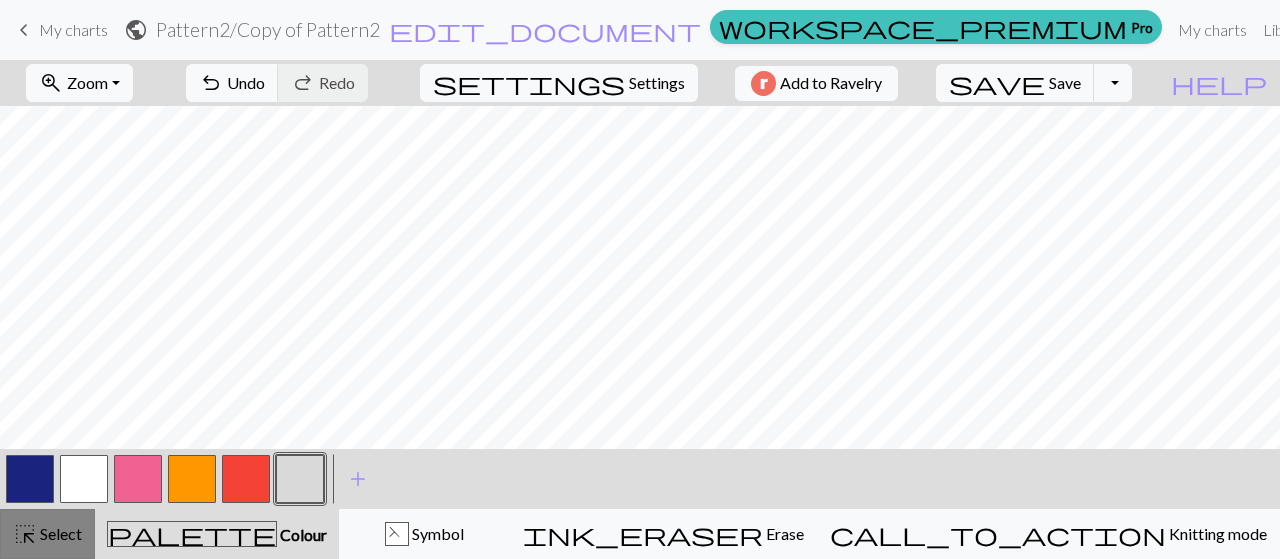 click on "Select" at bounding box center [59, 533] 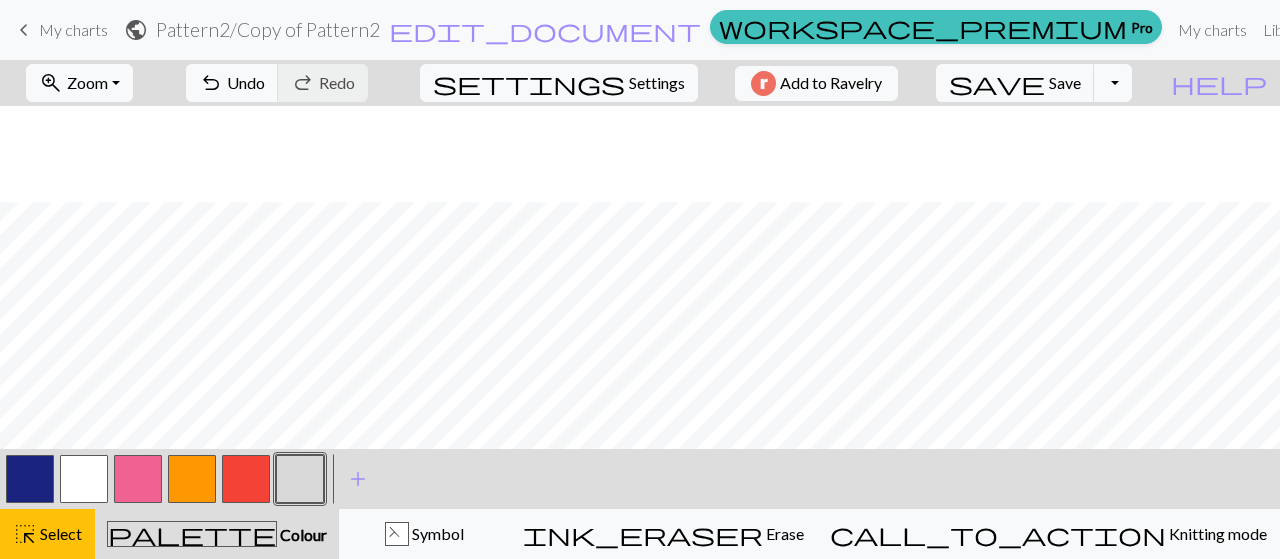 scroll, scrollTop: 555, scrollLeft: 0, axis: vertical 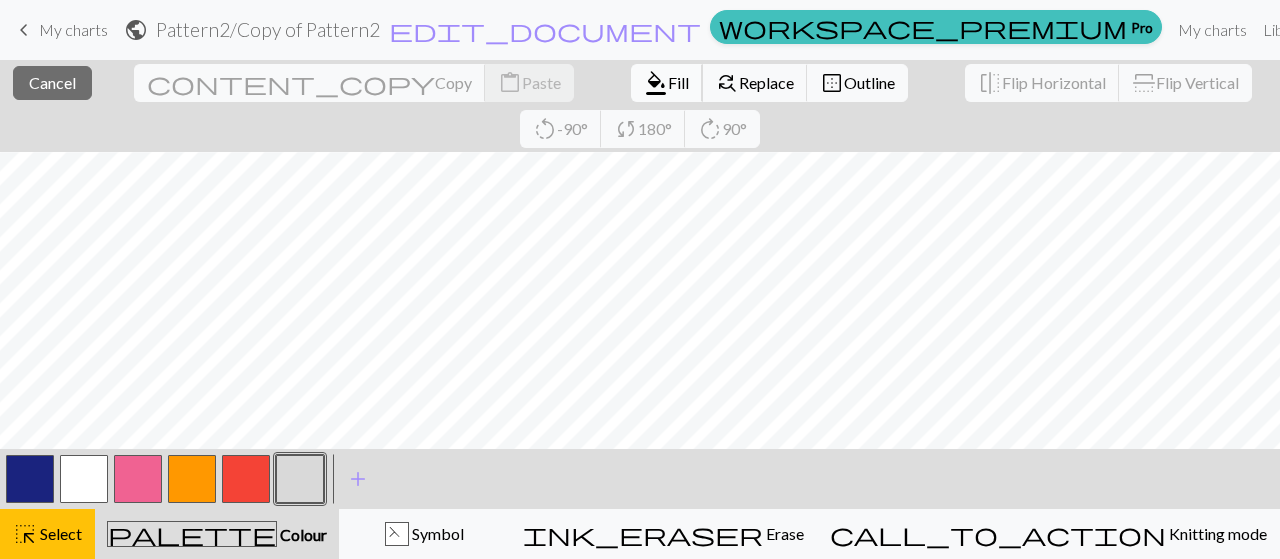click on "Fill" at bounding box center (678, 82) 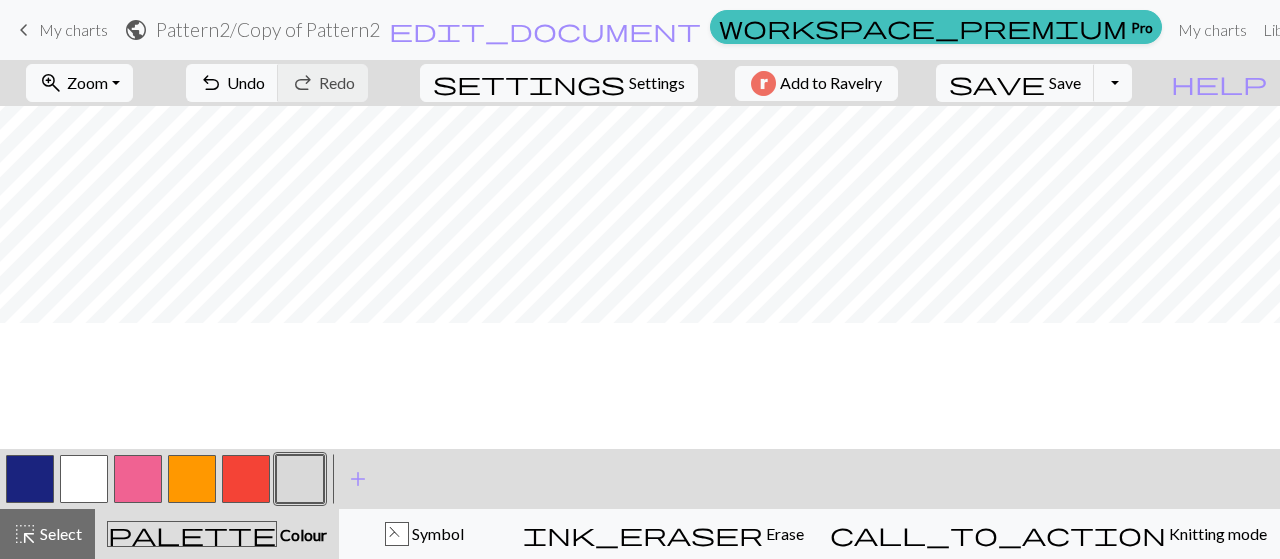 scroll, scrollTop: 428, scrollLeft: 0, axis: vertical 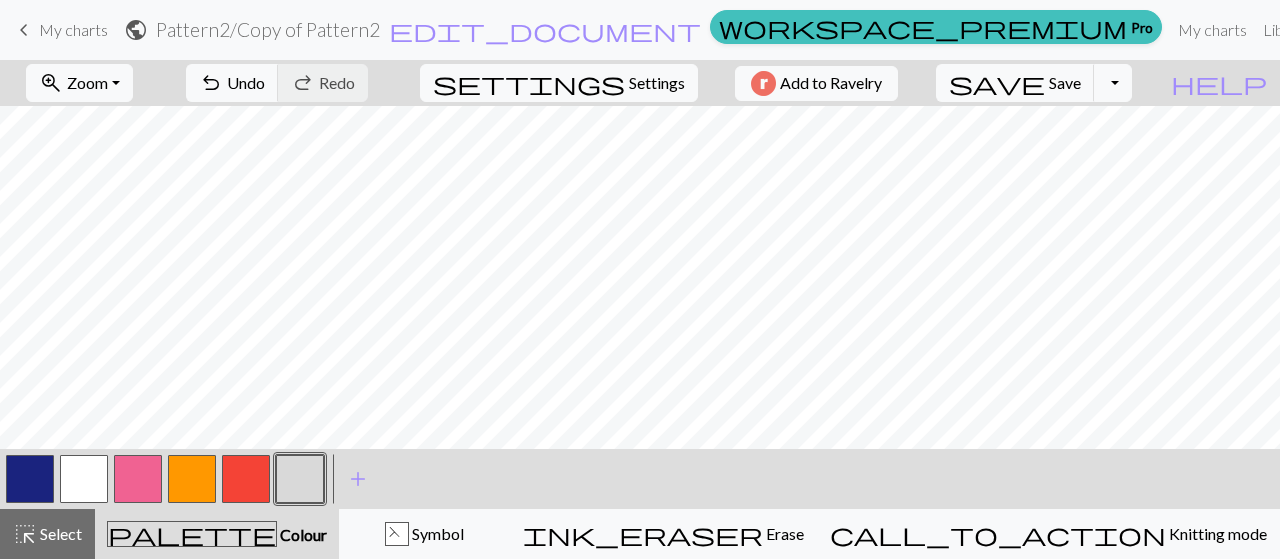 click at bounding box center (30, 479) 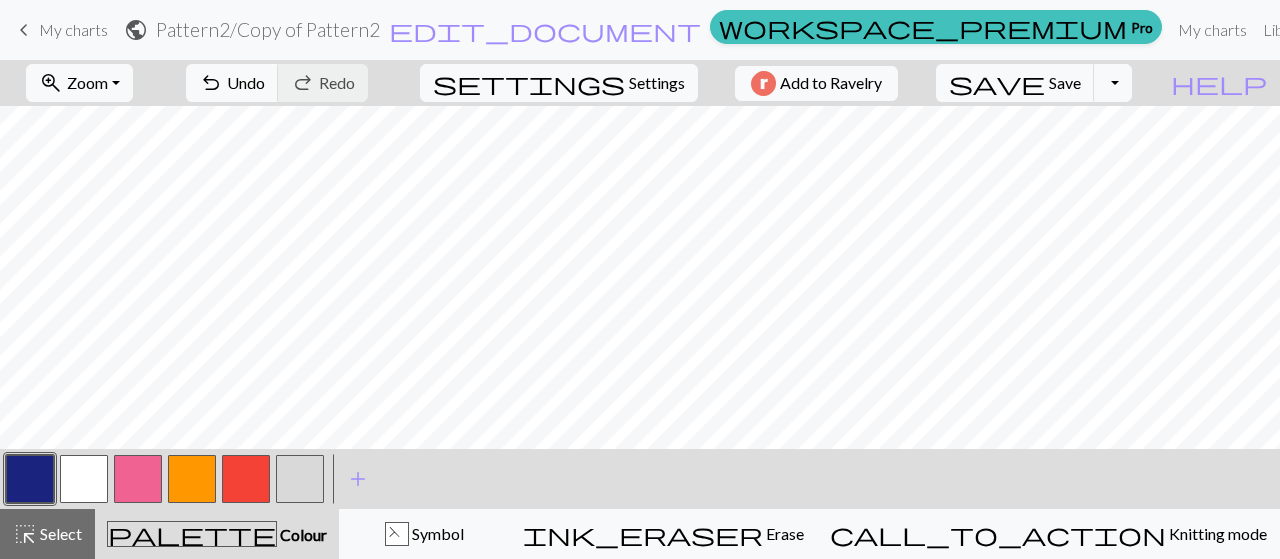 click at bounding box center (138, 479) 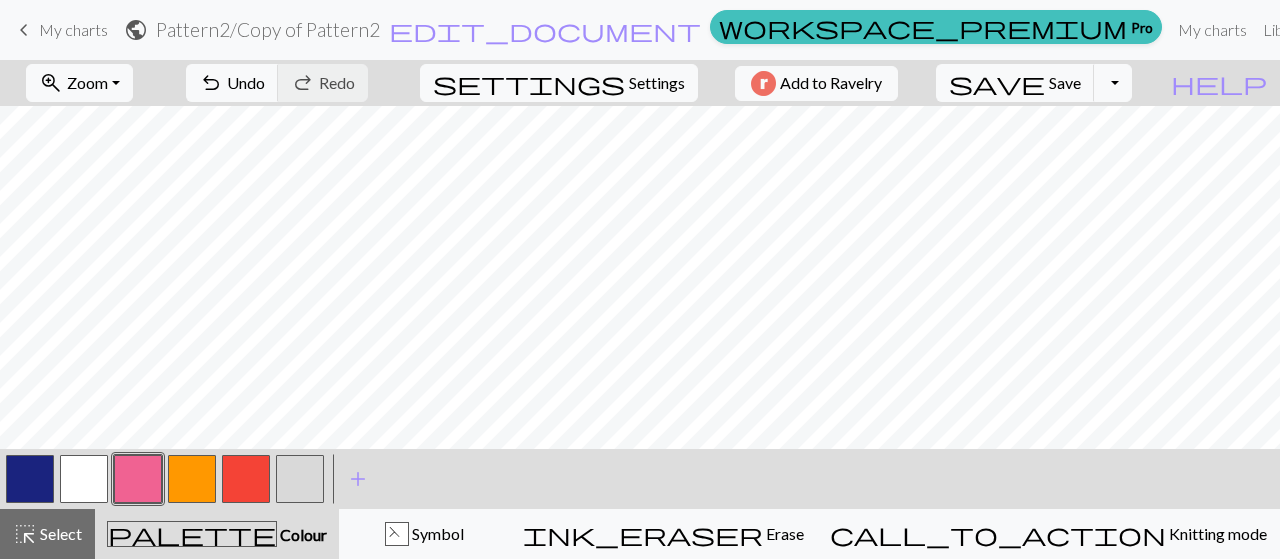 click at bounding box center (300, 479) 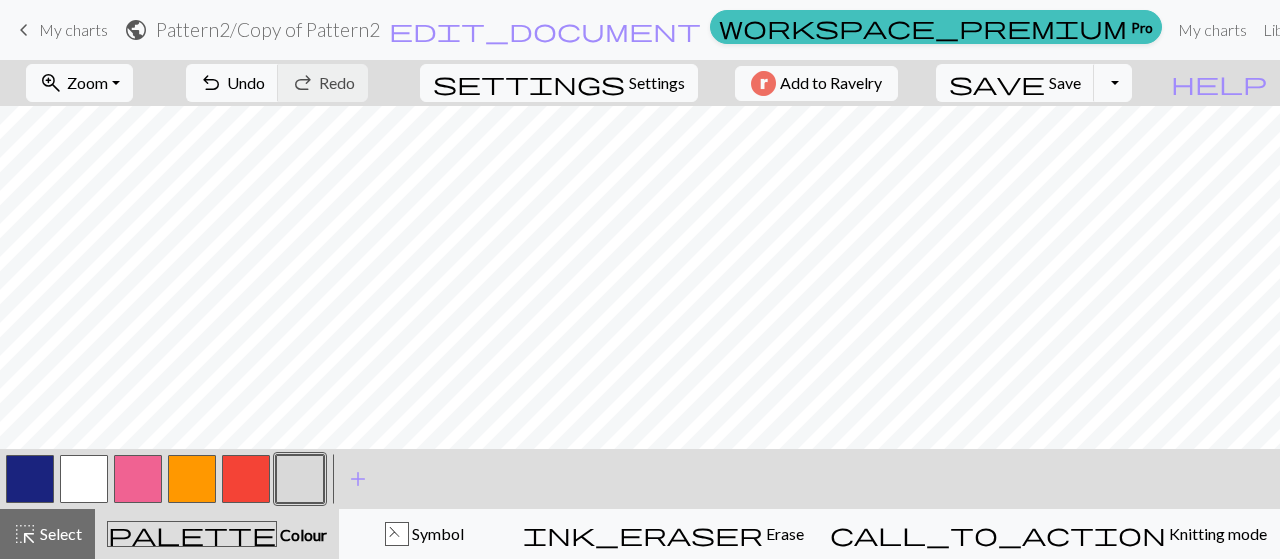 click at bounding box center (138, 479) 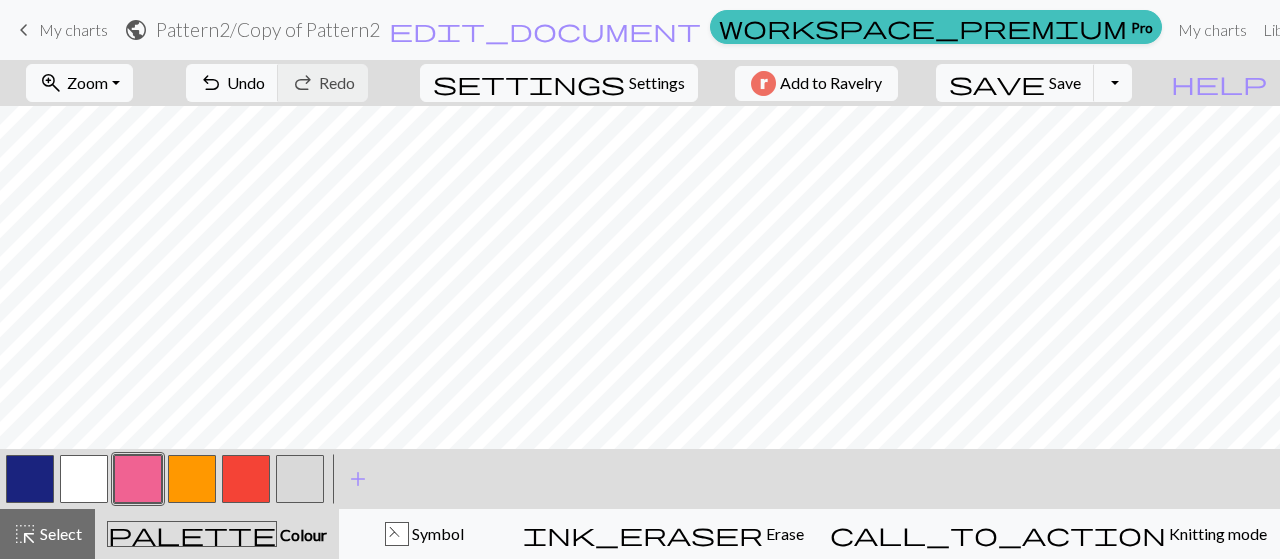 click at bounding box center (30, 479) 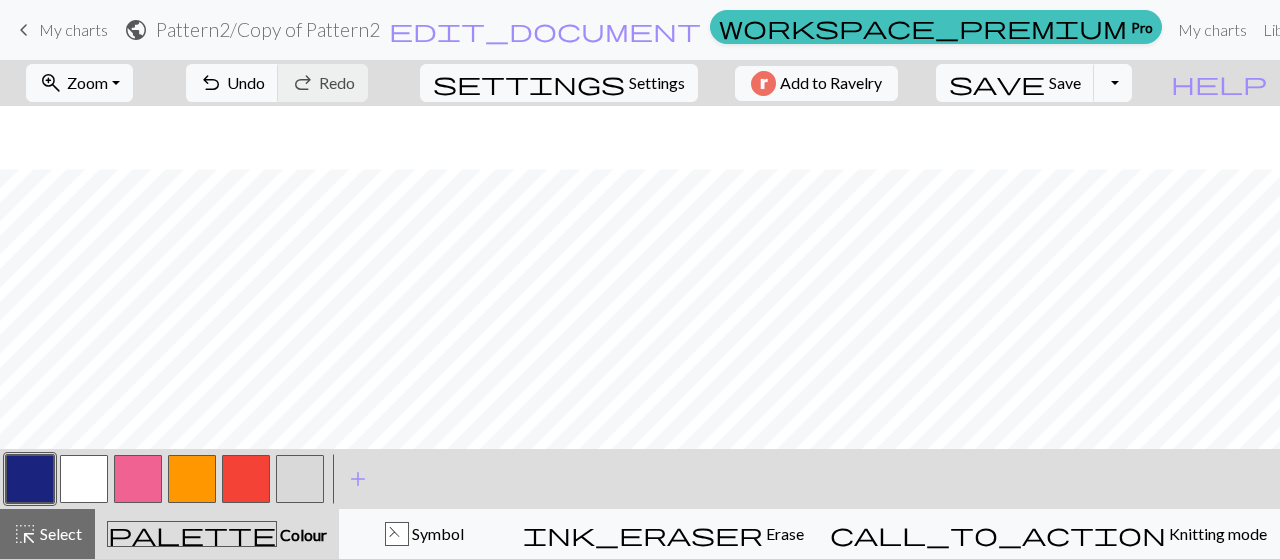 scroll, scrollTop: 438, scrollLeft: 0, axis: vertical 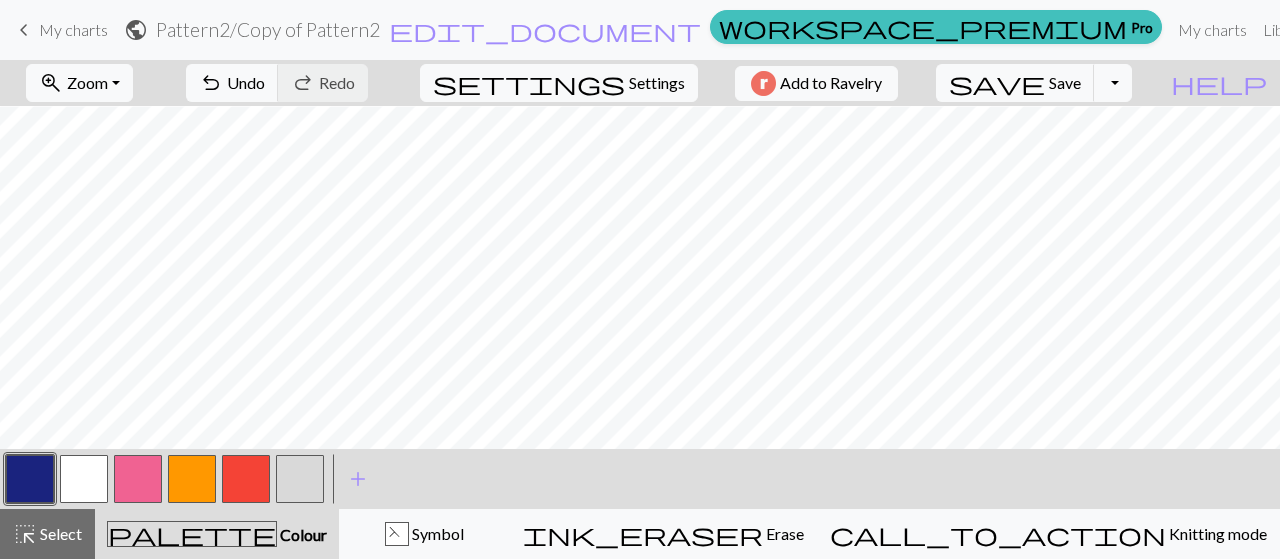 click at bounding box center [138, 479] 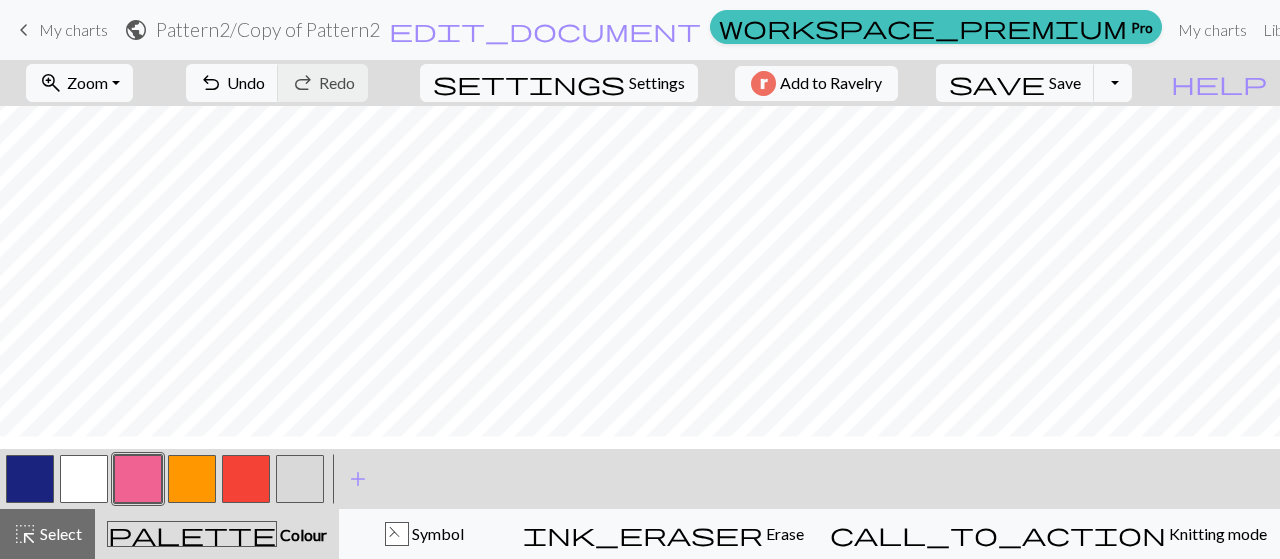 scroll, scrollTop: 435, scrollLeft: 0, axis: vertical 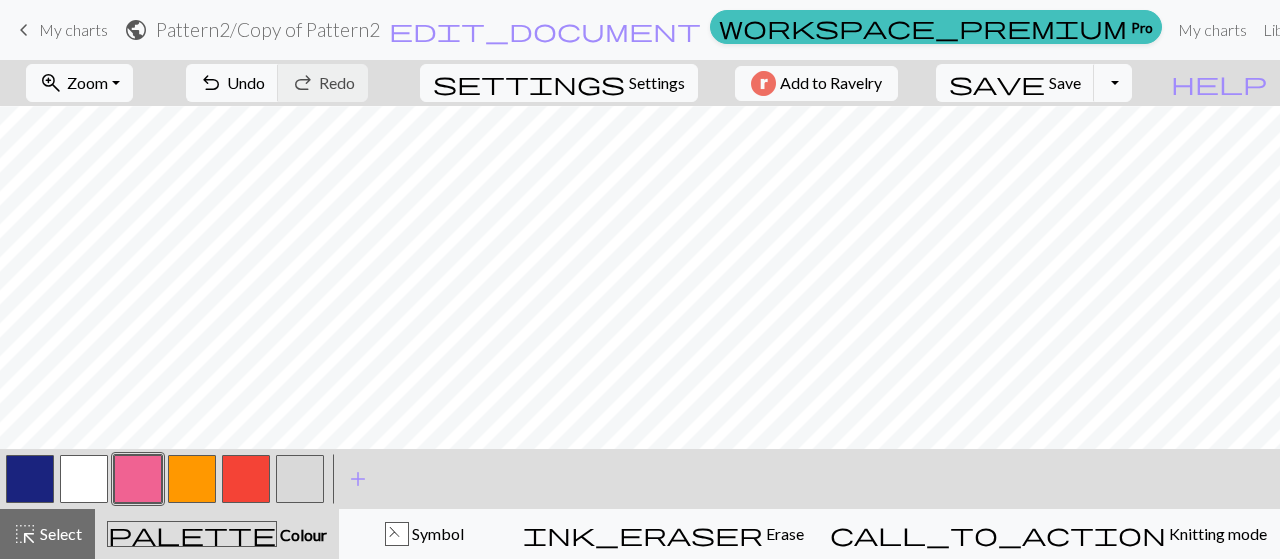 click at bounding box center (300, 479) 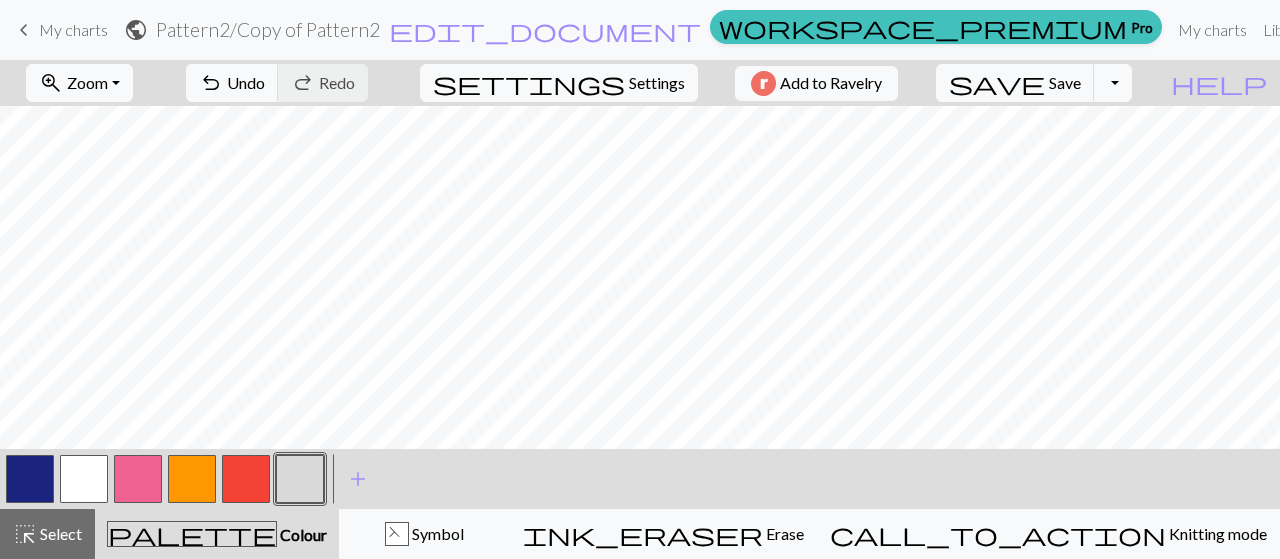click at bounding box center (30, 479) 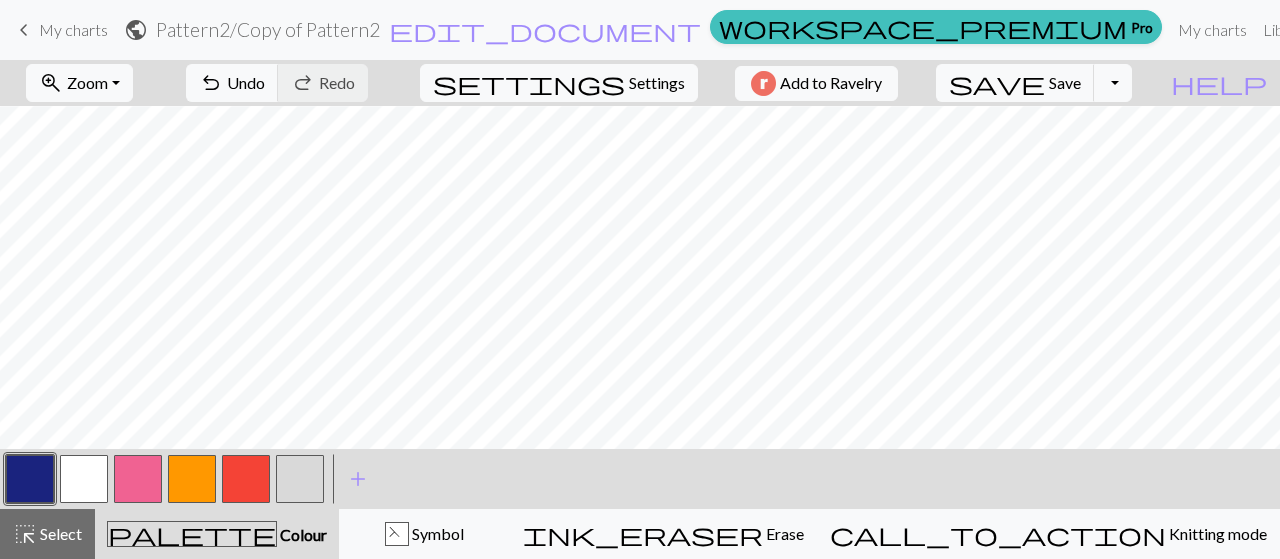 click at bounding box center [138, 479] 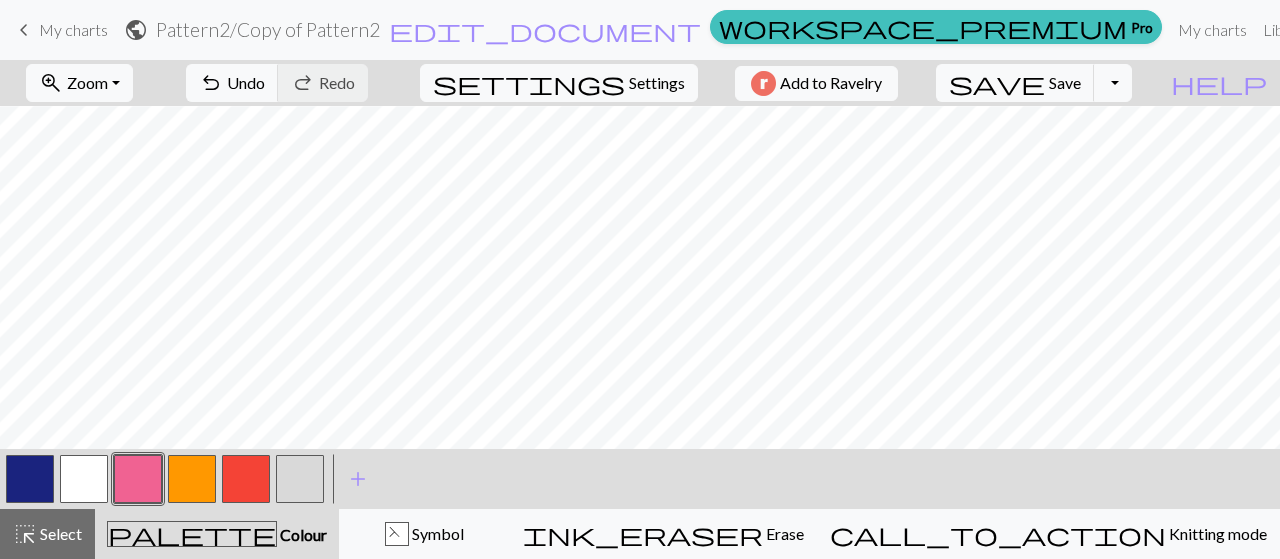 click at bounding box center [30, 479] 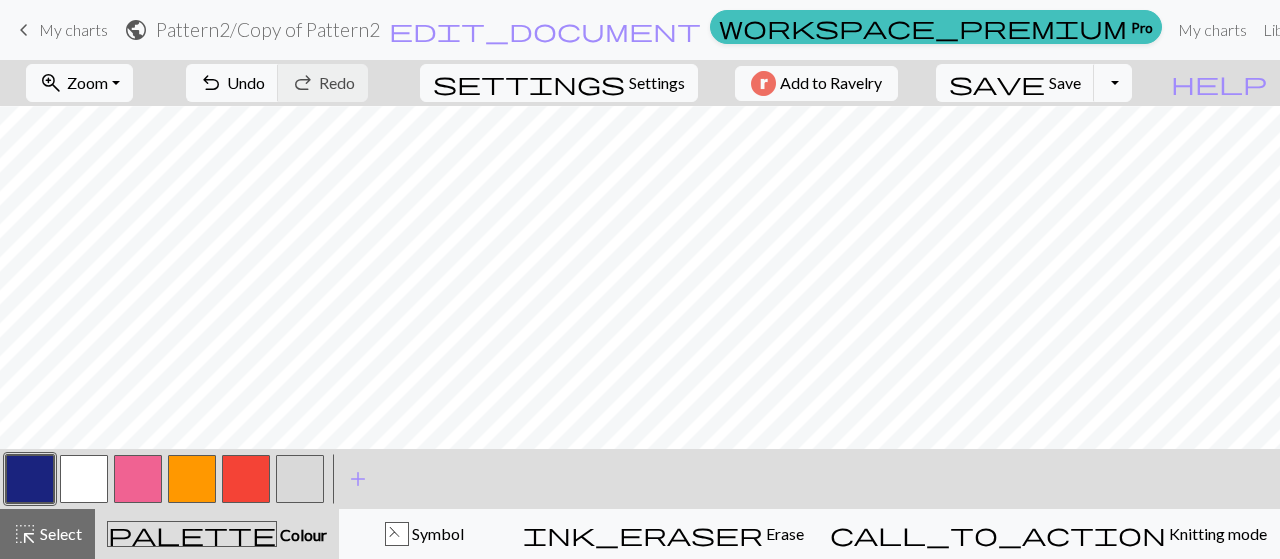 click on "zoom_in Zoom Zoom Fit all Fit width Fit height 50% 100% 150% 200% undo Undo Undo redo Redo Redo settings Settings Add to Ravelry save Save Save Toggle Dropdown file_copy Save a copy save_alt Download help Show me around < > add Add a symbol highlight_alt Select Select palette Colour Colour Symbol ink_eraser Erase Erase call_to_action Knitting mode Knitting mode" at bounding box center (640, 309) 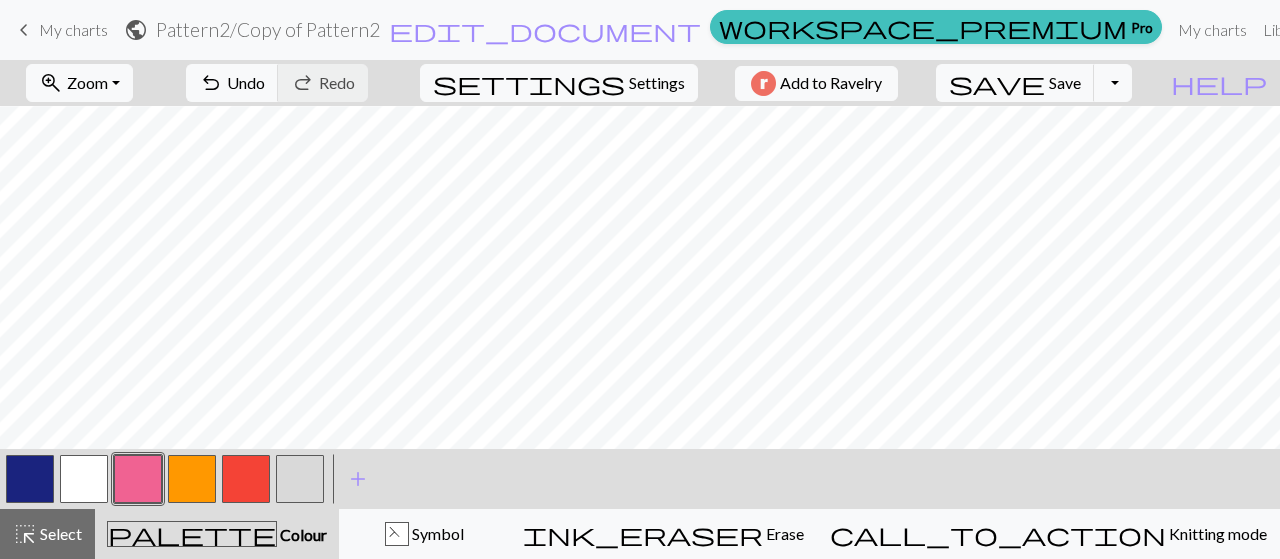 click on "zoom_in Zoom Zoom Fit all Fit width Fit height 50% 100% 150% 200% undo Undo Undo redo Redo Redo settings Settings Add to Ravelry save Save Save Toggle Dropdown file_copy Save a copy save_alt Download help Show me around < > add Add a symbol highlight_alt Select Select palette Colour Colour Symbol ink_eraser Erase Erase call_to_action Knitting mode Knitting mode" at bounding box center [640, 309] 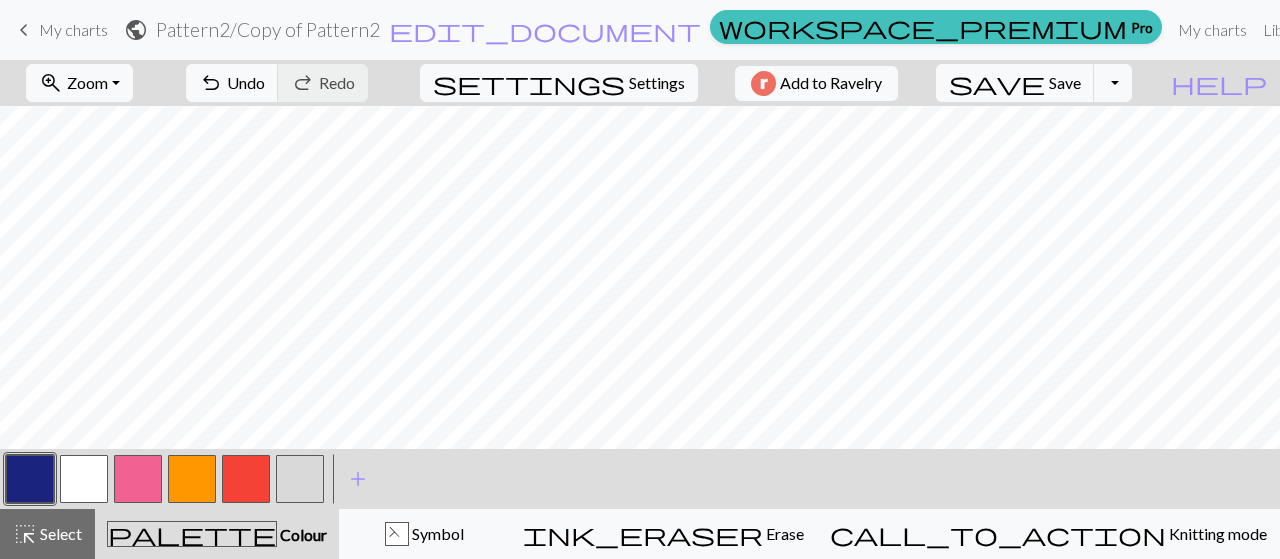click at bounding box center (138, 479) 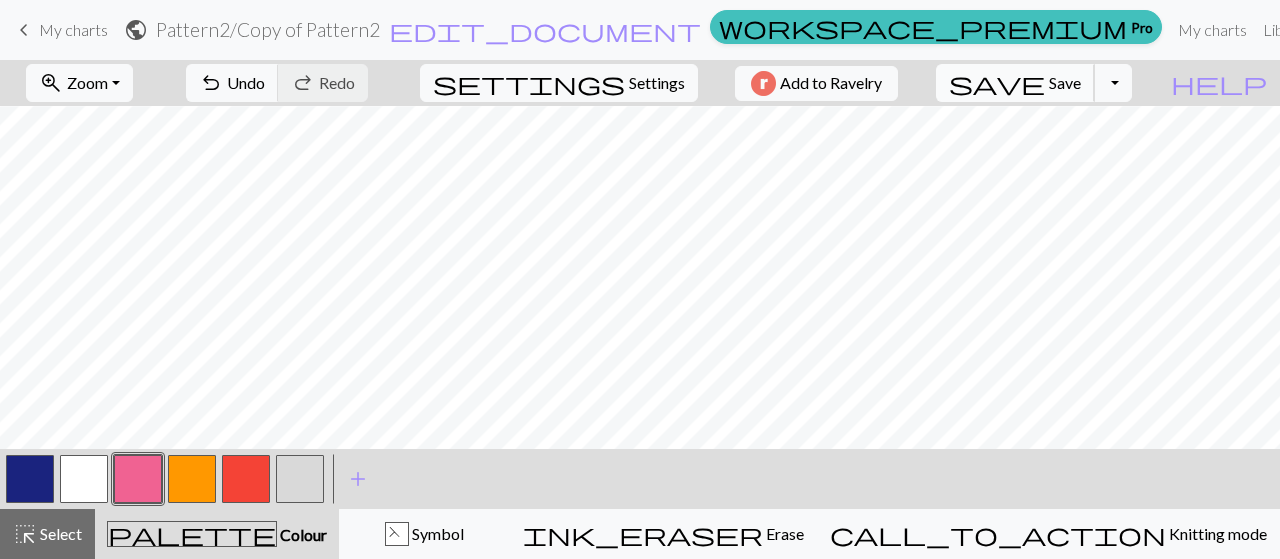 click on "Save" at bounding box center (1065, 82) 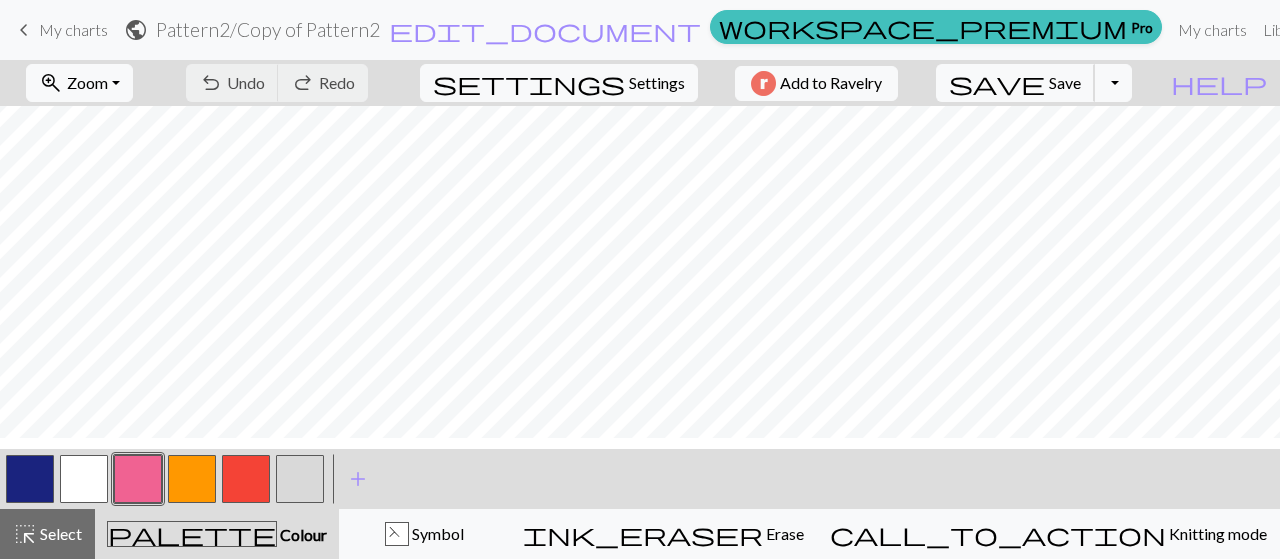 scroll, scrollTop: 480, scrollLeft: 0, axis: vertical 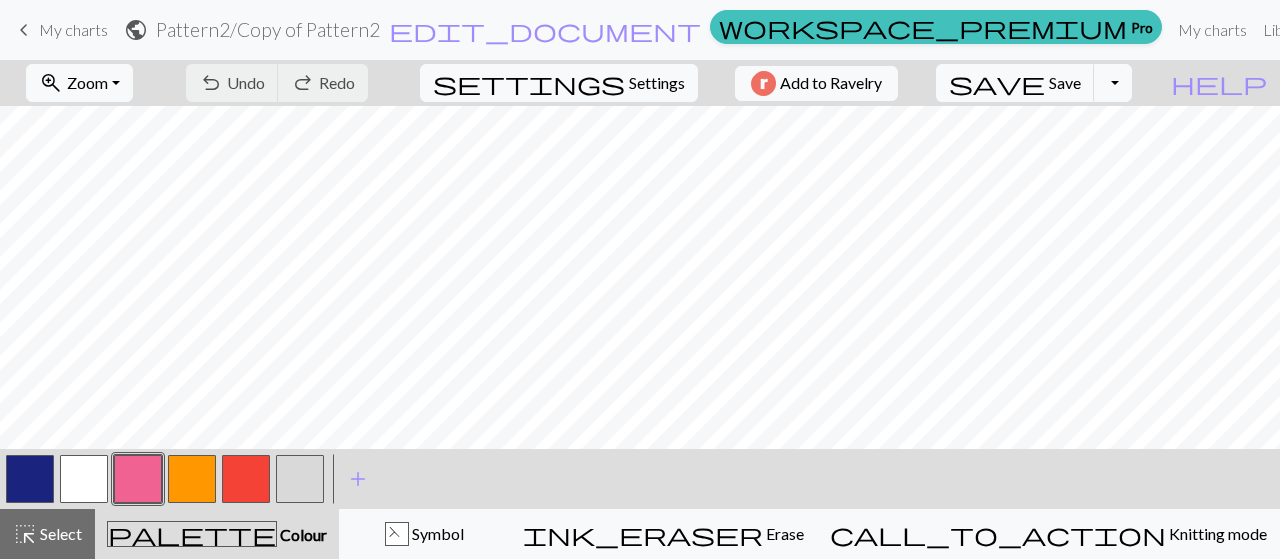 click at bounding box center (84, 479) 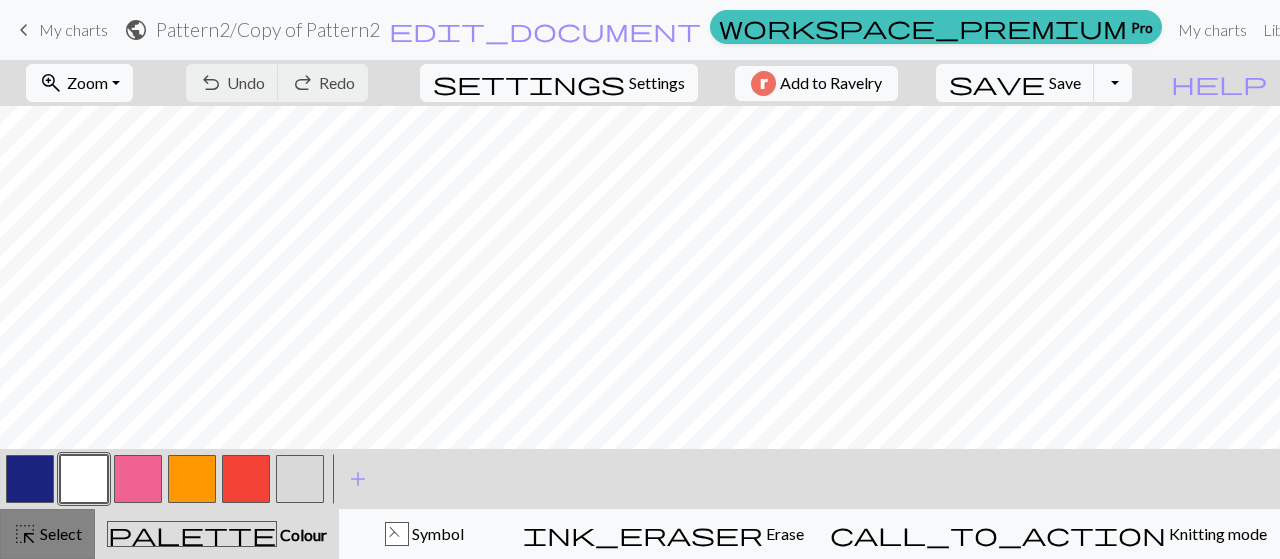 click on "highlight_alt" at bounding box center [25, 534] 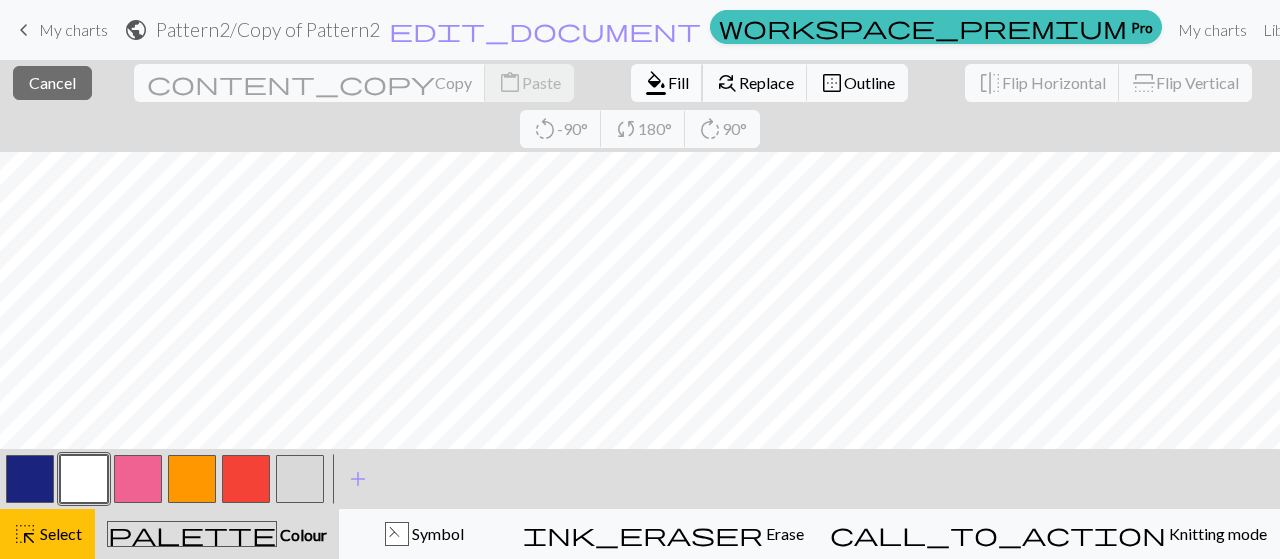 click on "Fill" at bounding box center (678, 82) 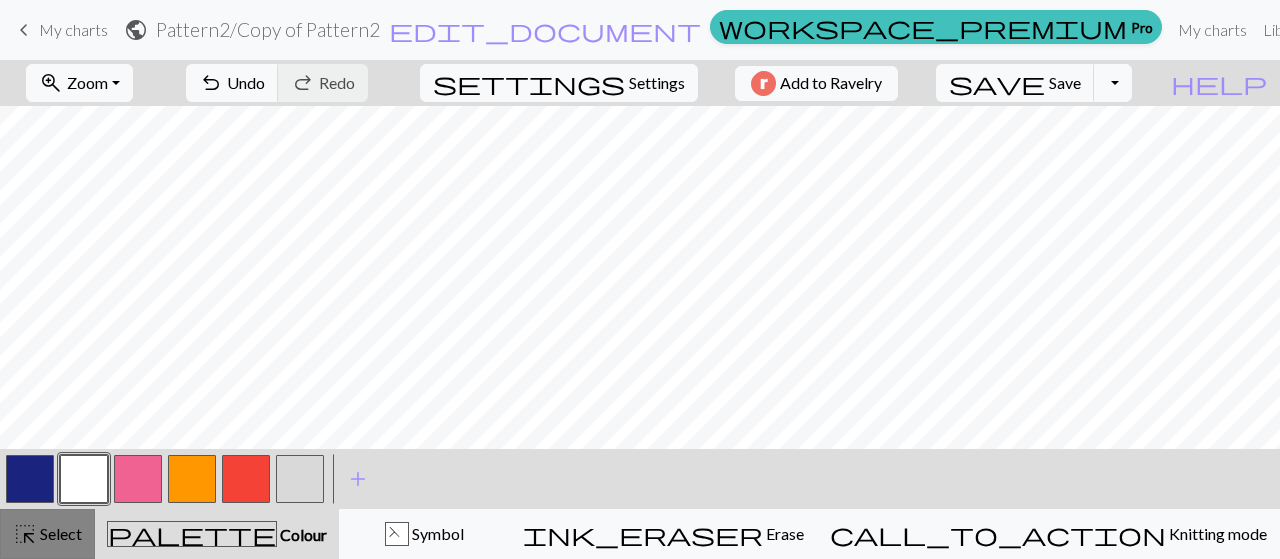 click on "Select" at bounding box center (59, 533) 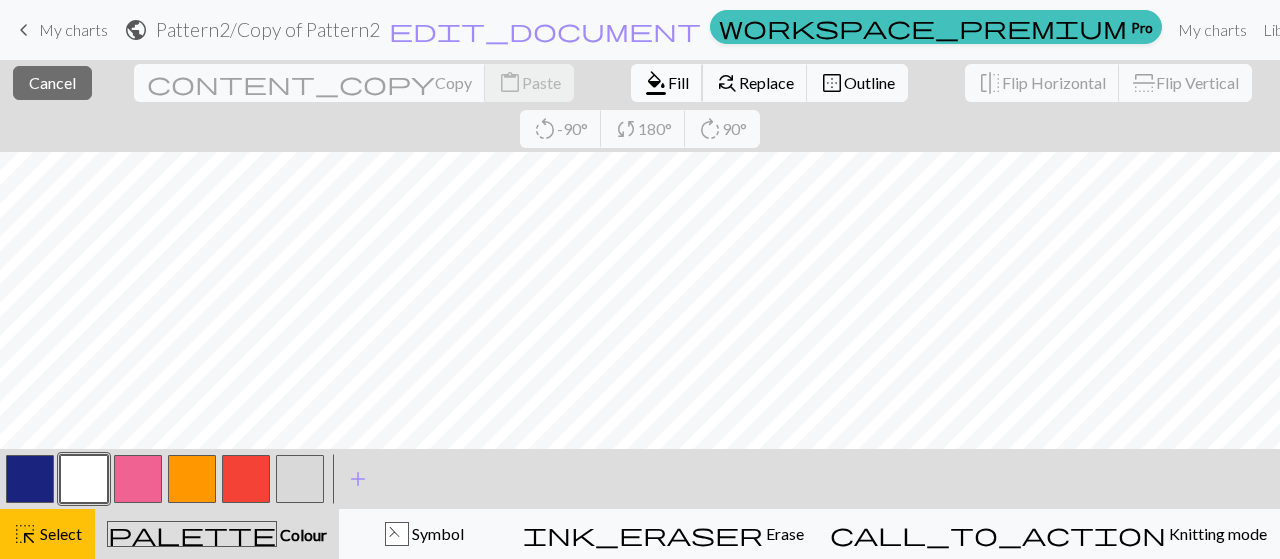 click on "Fill" at bounding box center (678, 82) 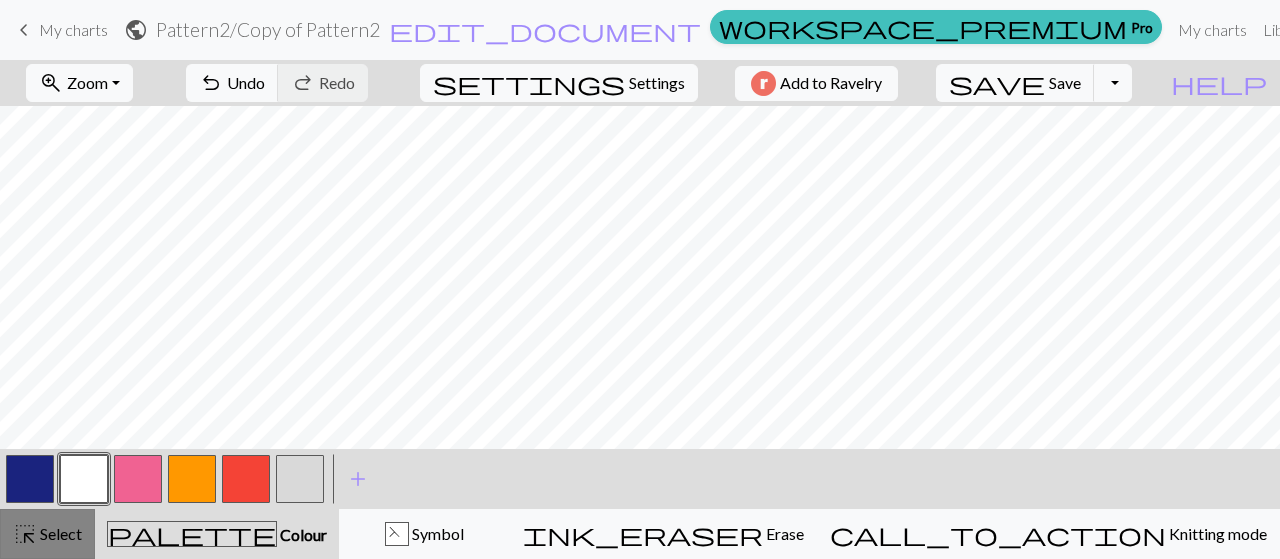 click on "highlight_alt   Select   Select" at bounding box center [47, 534] 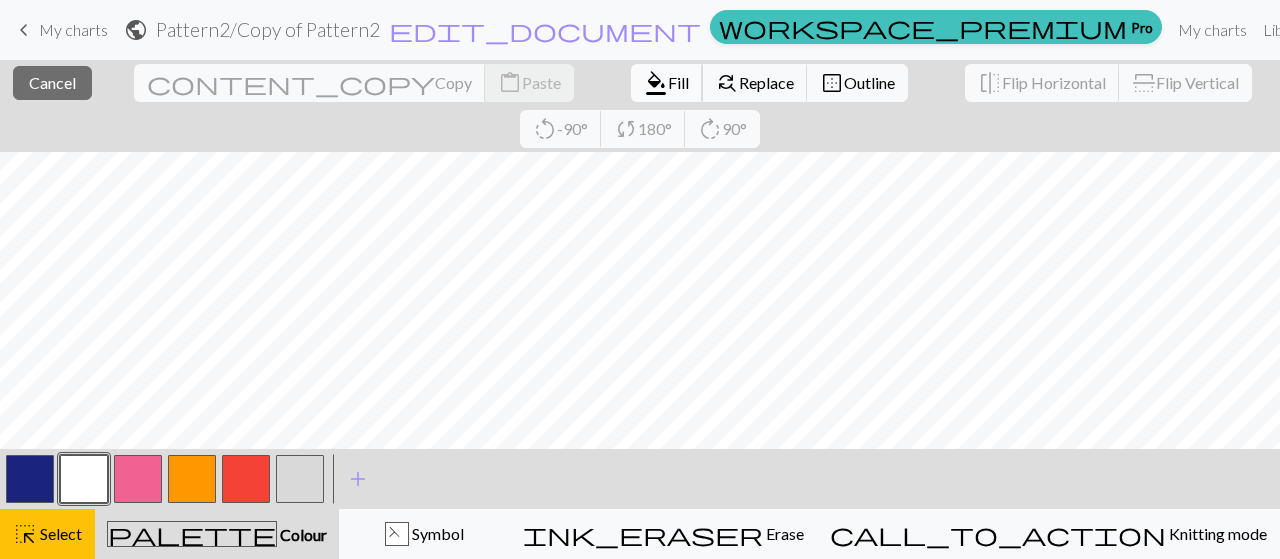 click on "format_color_fill  Fill" at bounding box center [667, 83] 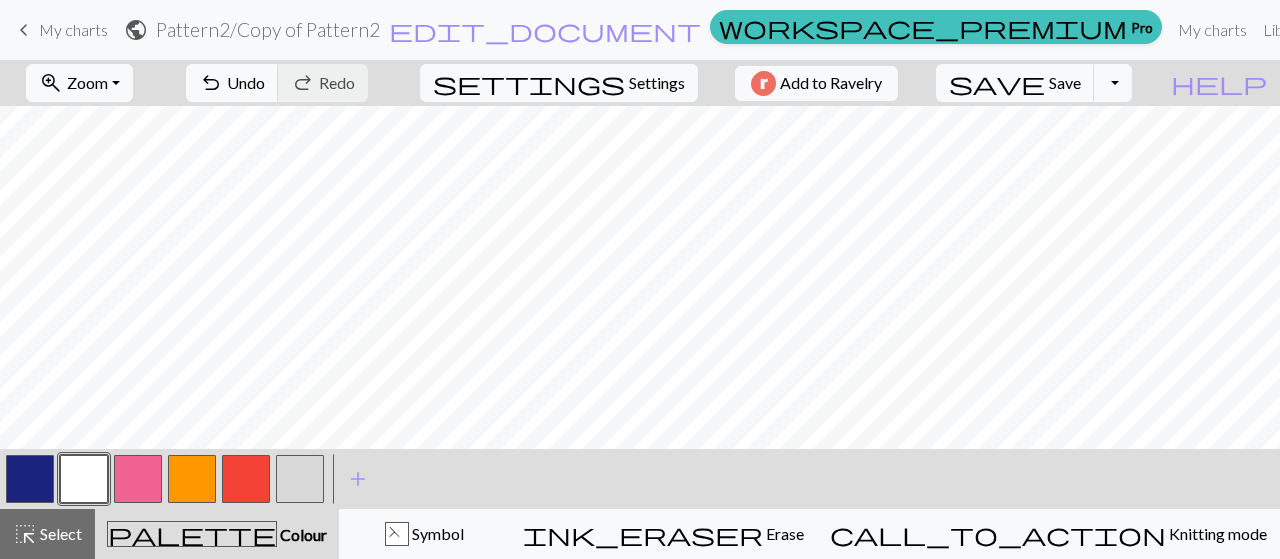 click at bounding box center [30, 479] 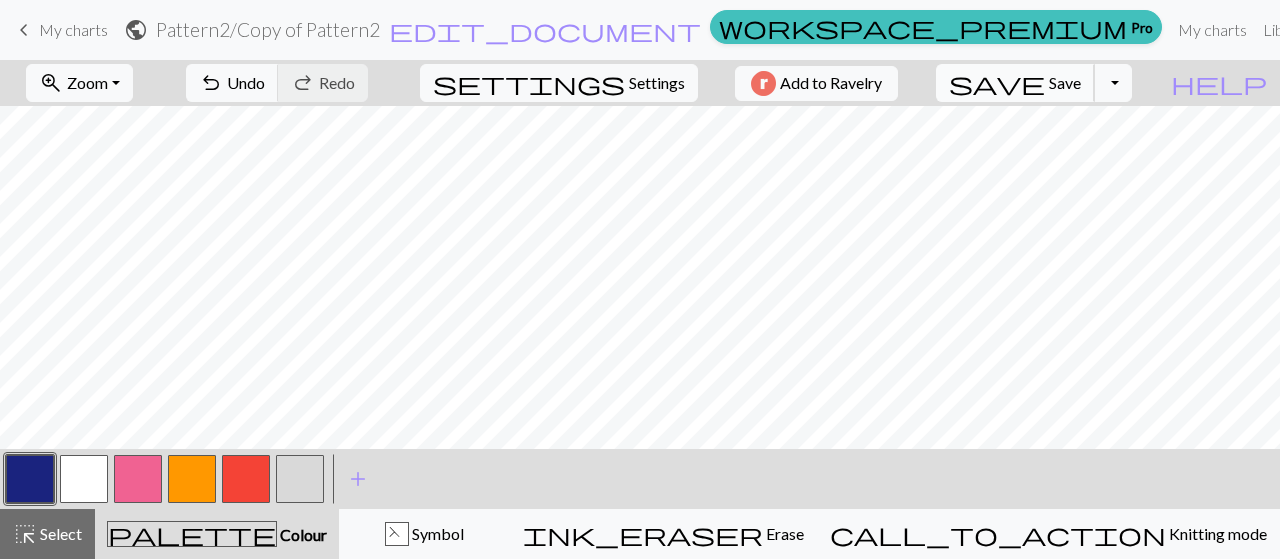 click on "Save" at bounding box center (1065, 82) 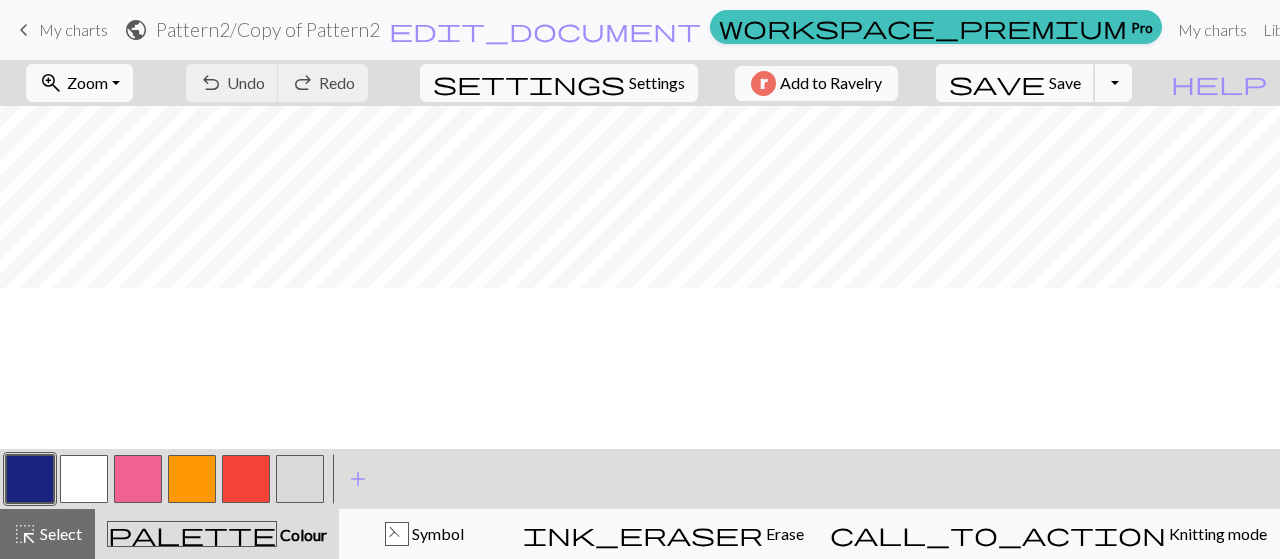 scroll, scrollTop: 0, scrollLeft: 0, axis: both 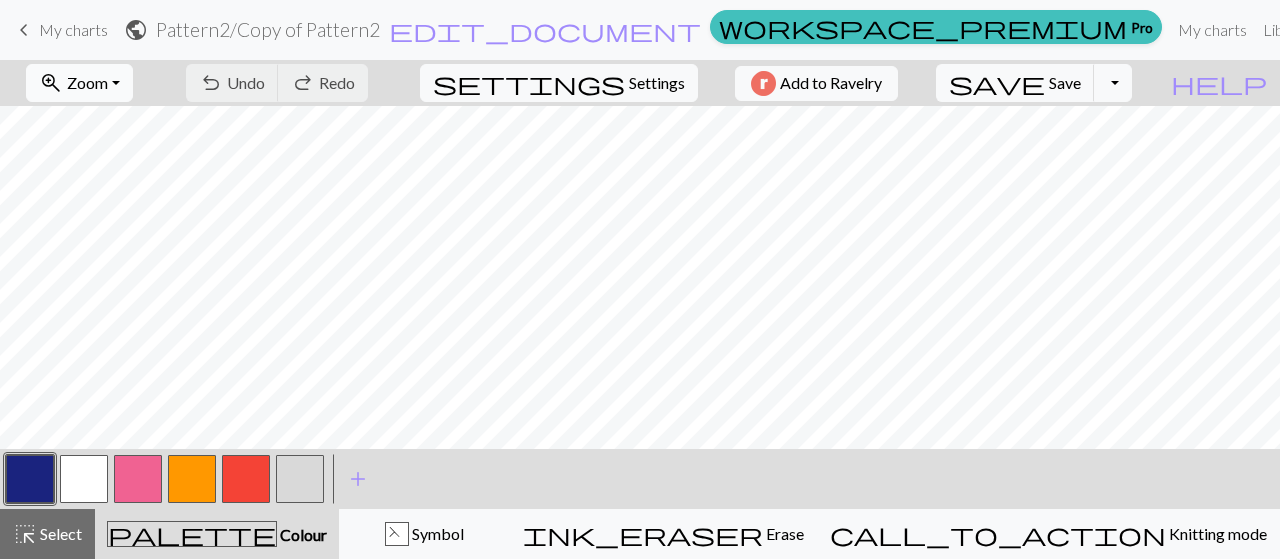 click on "zoom_in Zoom Zoom" at bounding box center [79, 83] 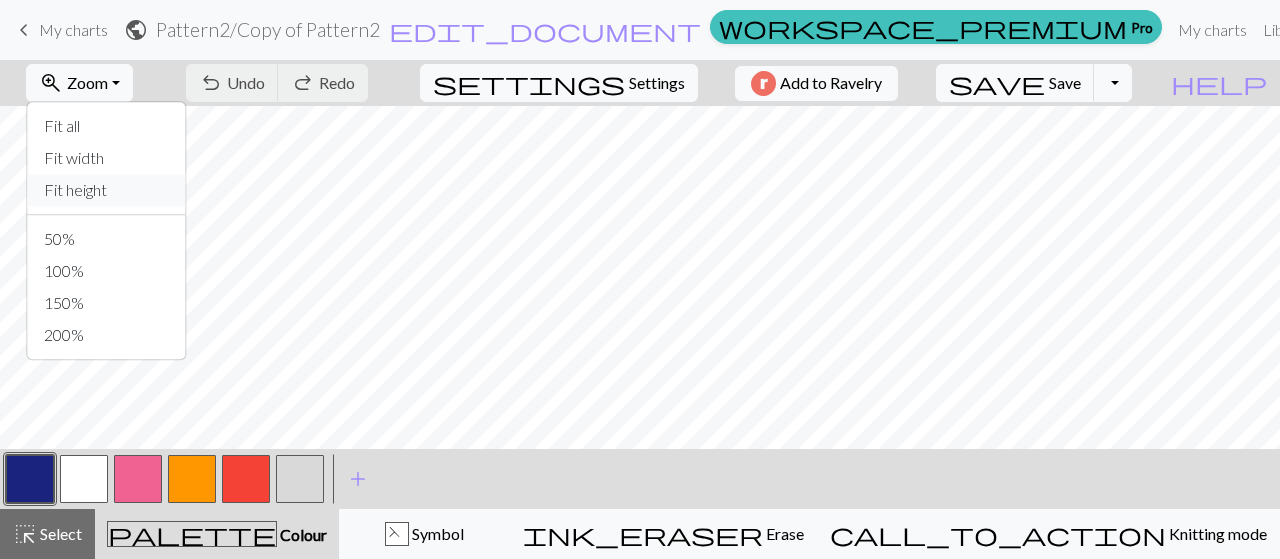 click on "Fit height" at bounding box center [107, 190] 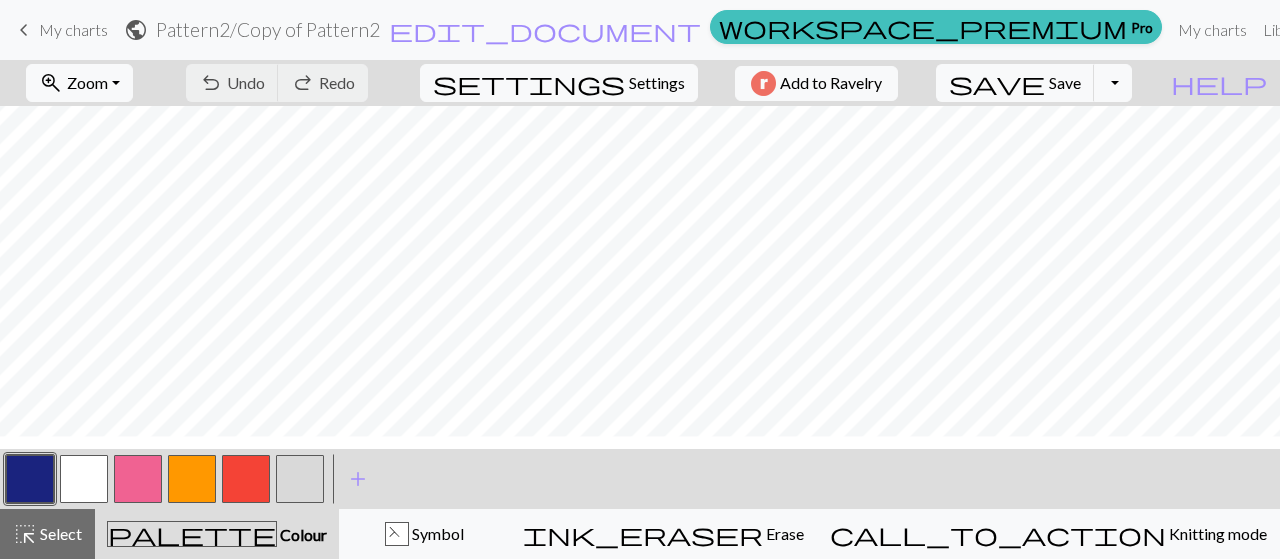 scroll, scrollTop: 561, scrollLeft: 0, axis: vertical 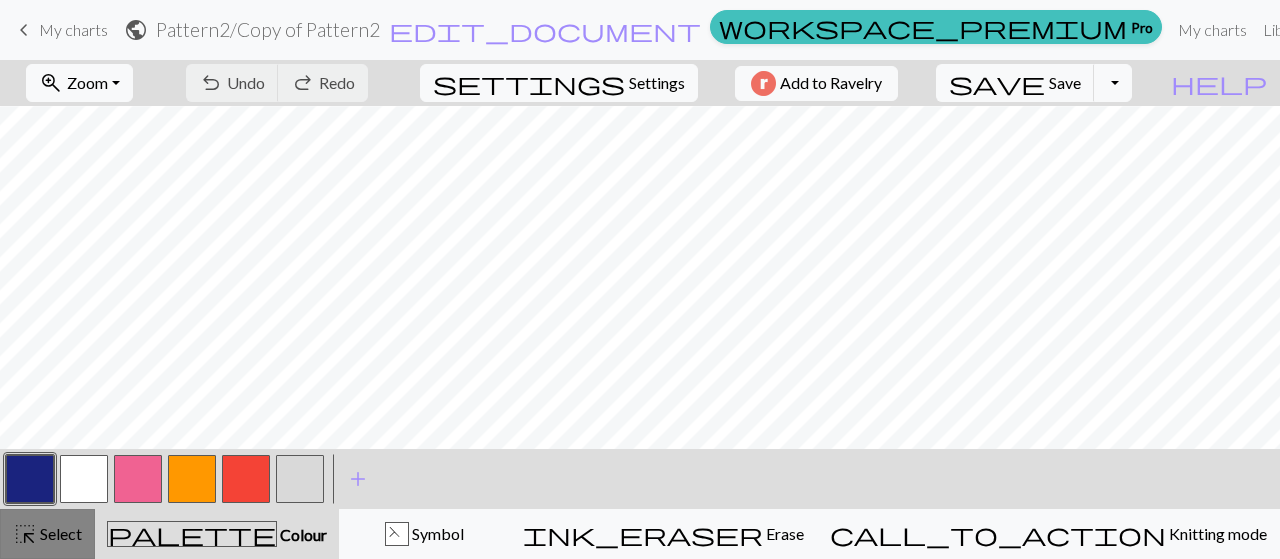 click on "highlight_alt   Select   Select" at bounding box center [47, 534] 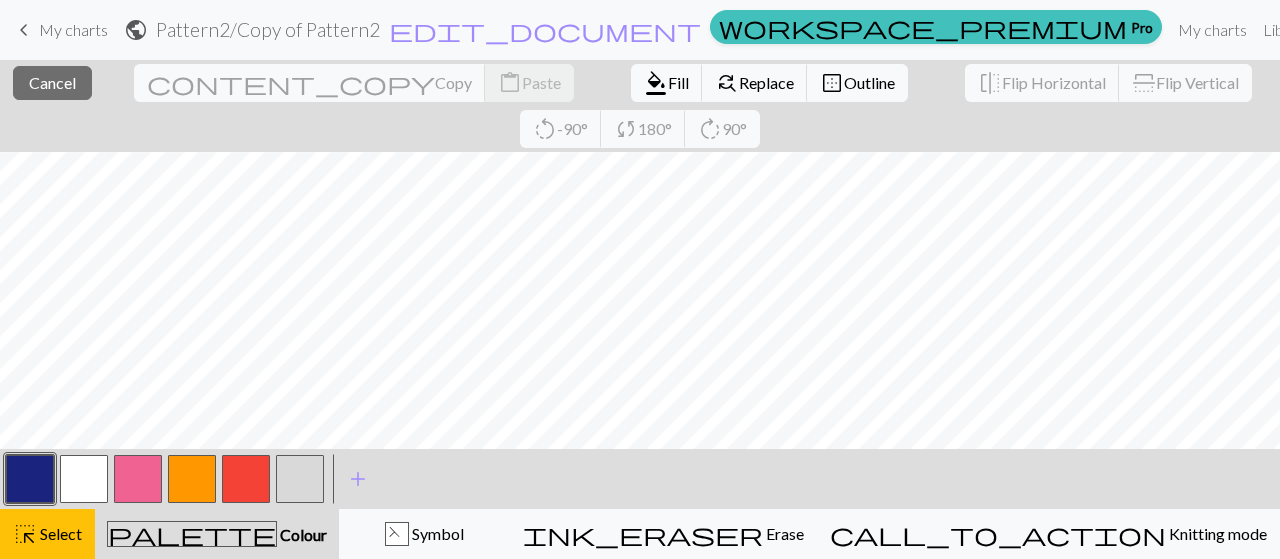 click at bounding box center [300, 479] 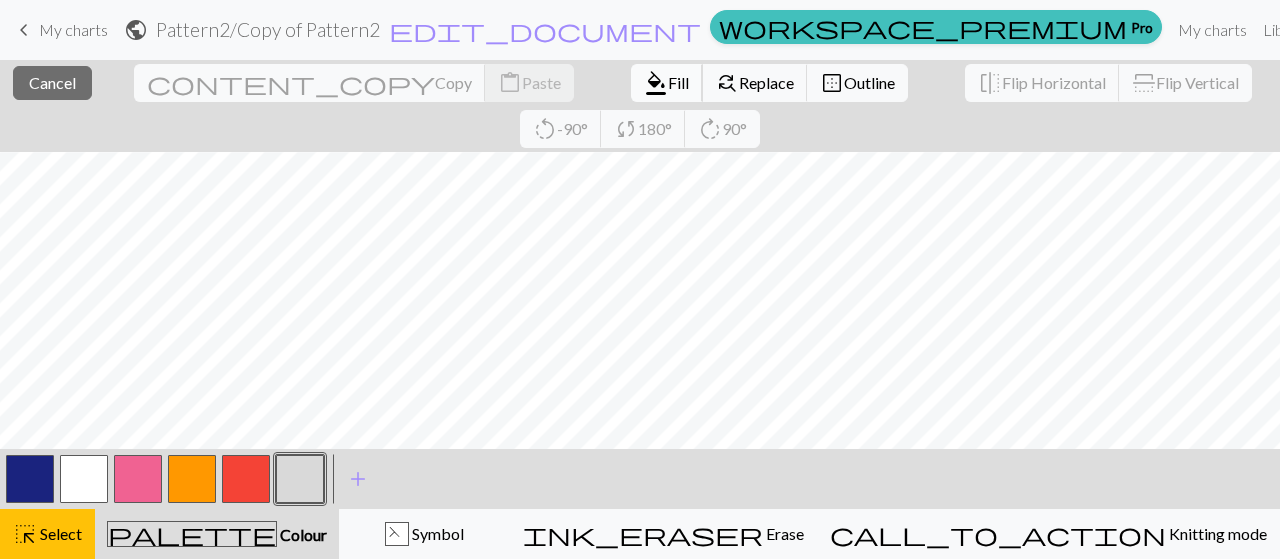 click on "format_color_fill" at bounding box center (656, 83) 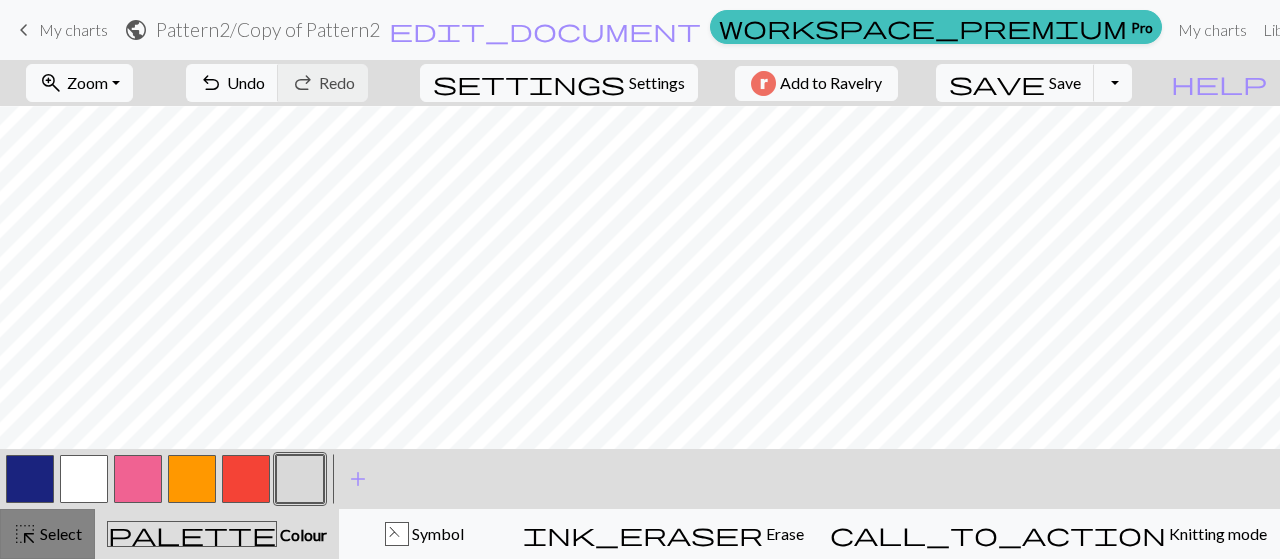 click on "highlight_alt   Select   Select" at bounding box center (47, 534) 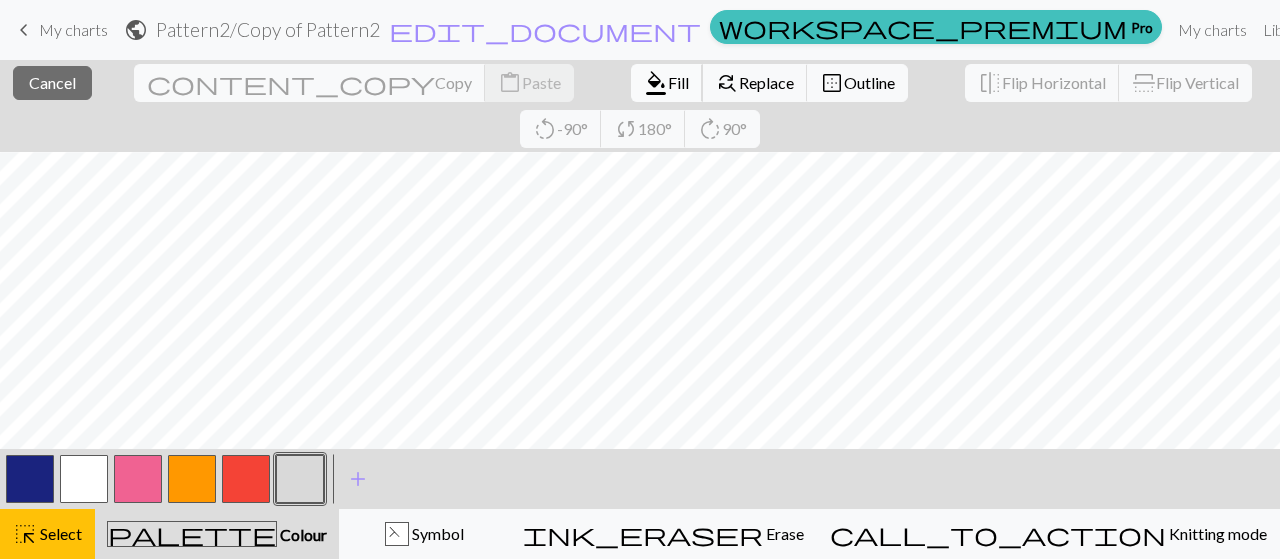 click on "format_color_fill  Fill" at bounding box center (667, 83) 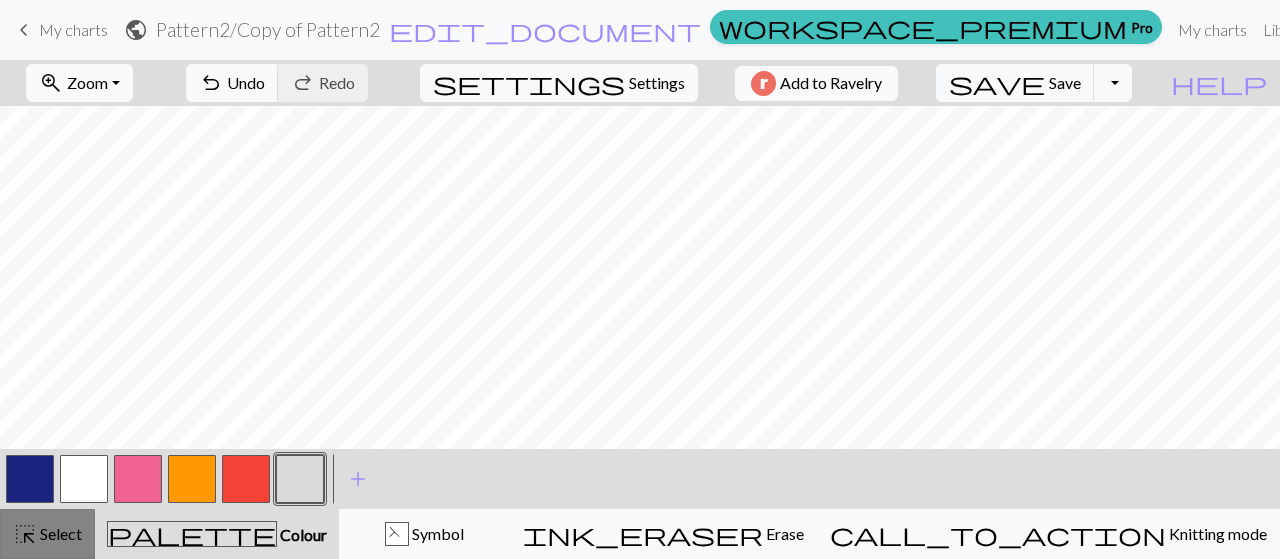click on "Select" at bounding box center [59, 533] 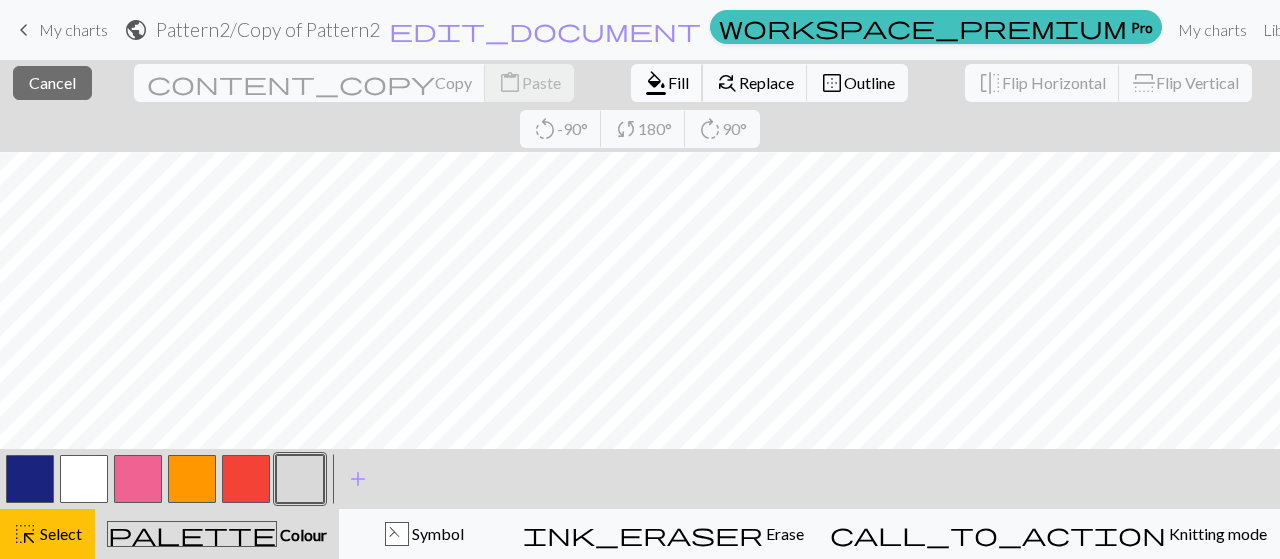 click on "Fill" at bounding box center (678, 82) 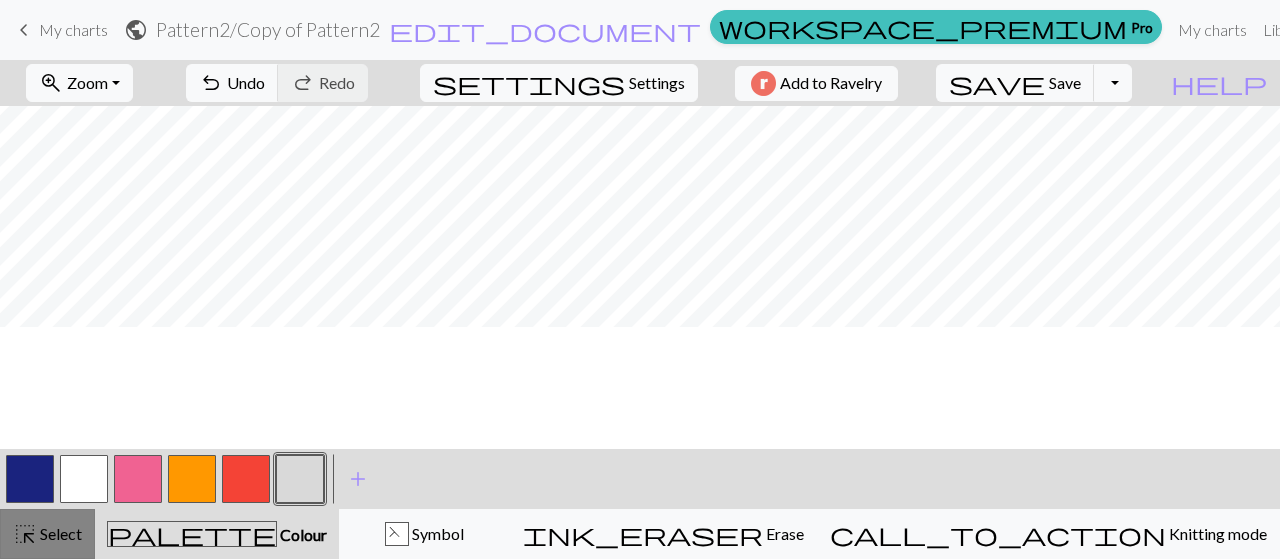 scroll, scrollTop: 370, scrollLeft: 0, axis: vertical 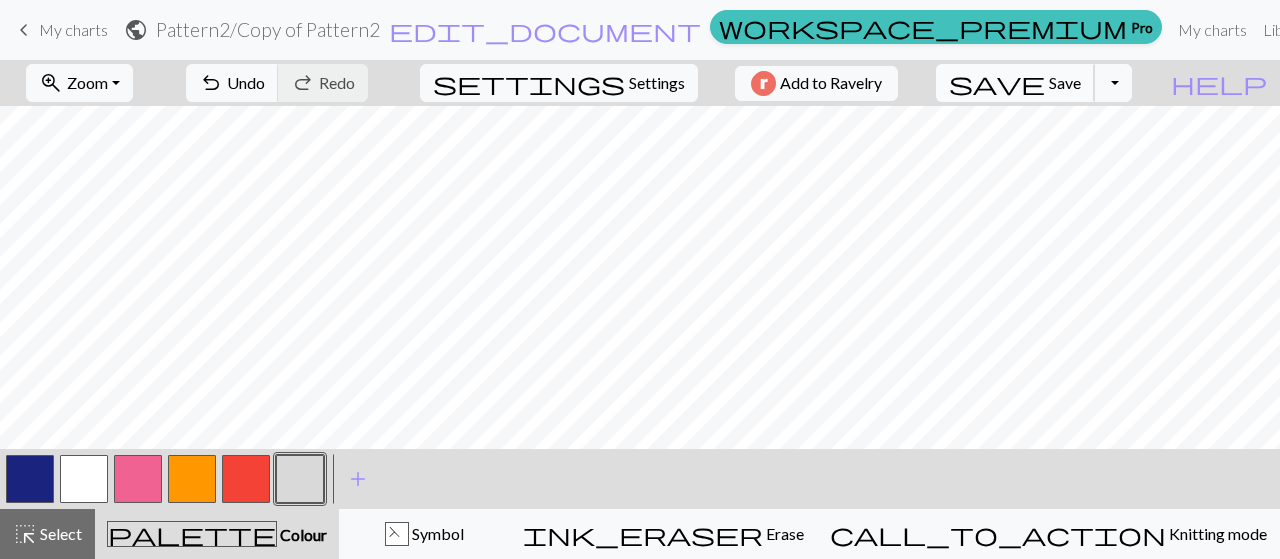 click on "Save" at bounding box center [1065, 82] 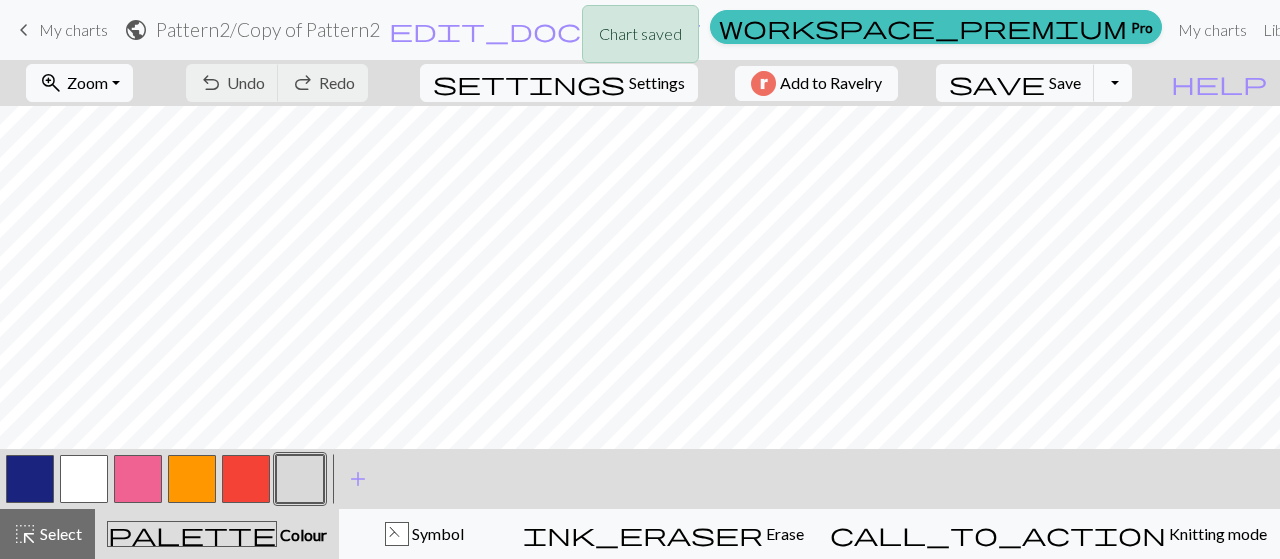 click on "Toggle Dropdown" at bounding box center [1113, 83] 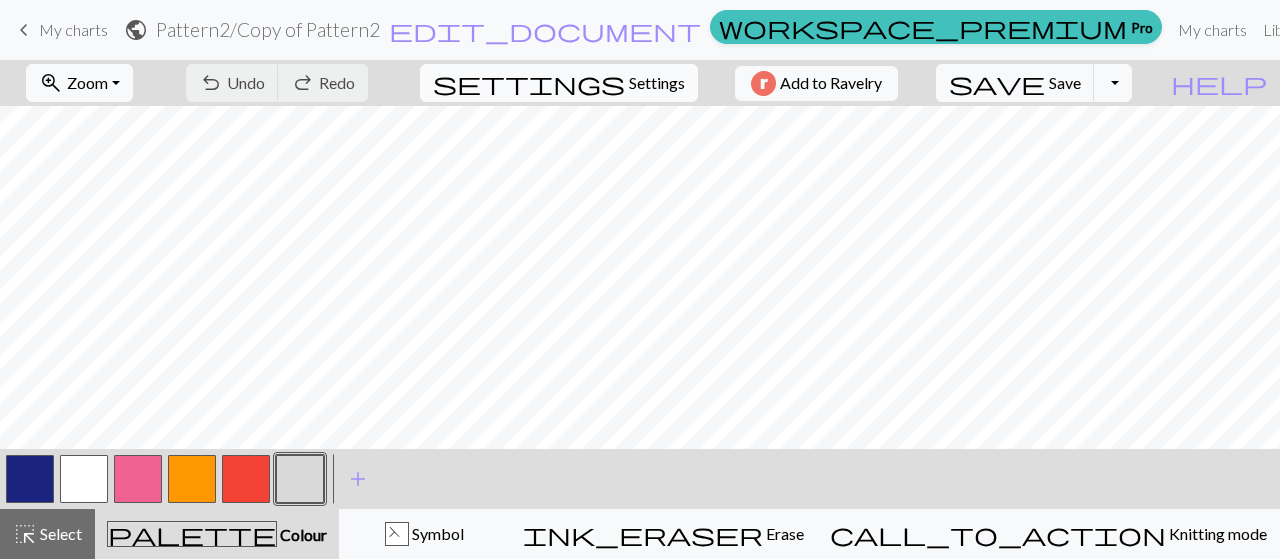 click on "settings" at bounding box center [529, 83] 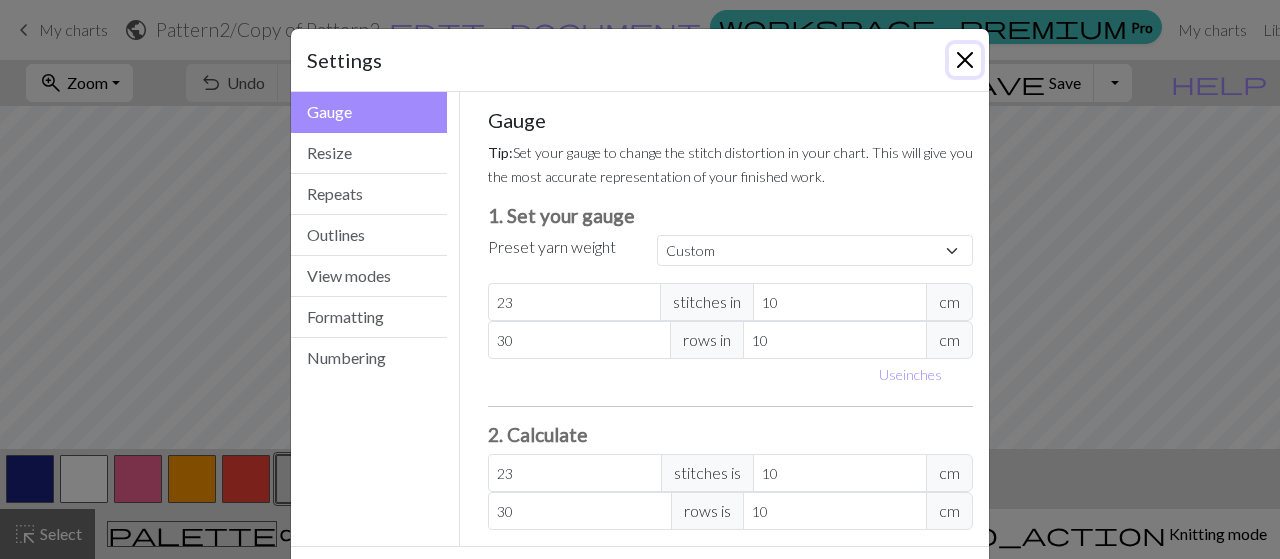 click at bounding box center (965, 60) 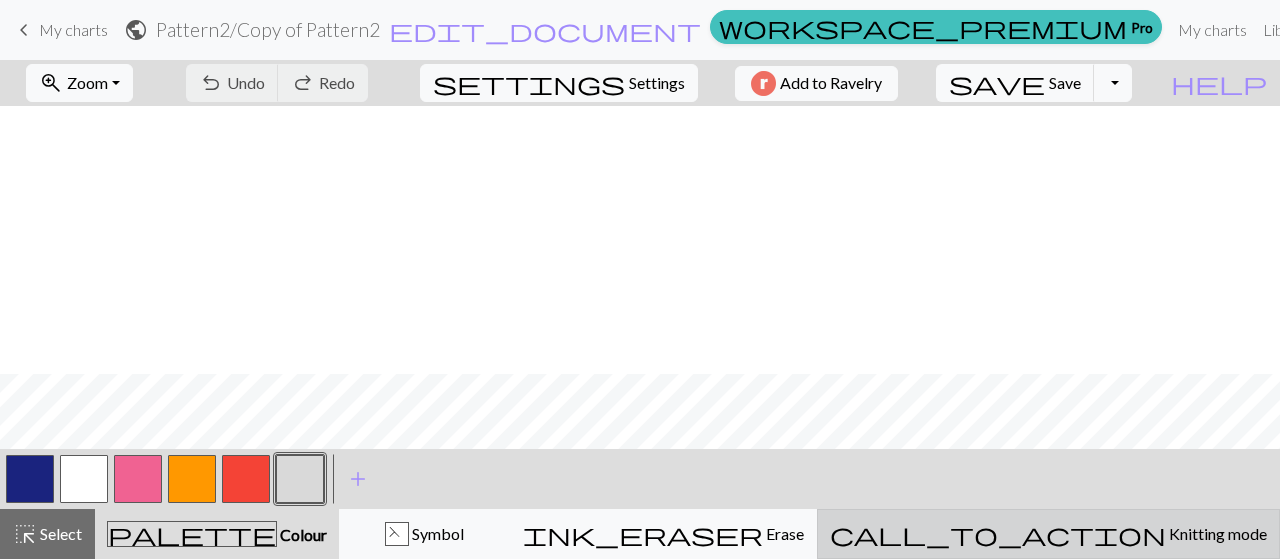 scroll, scrollTop: 638, scrollLeft: 0, axis: vertical 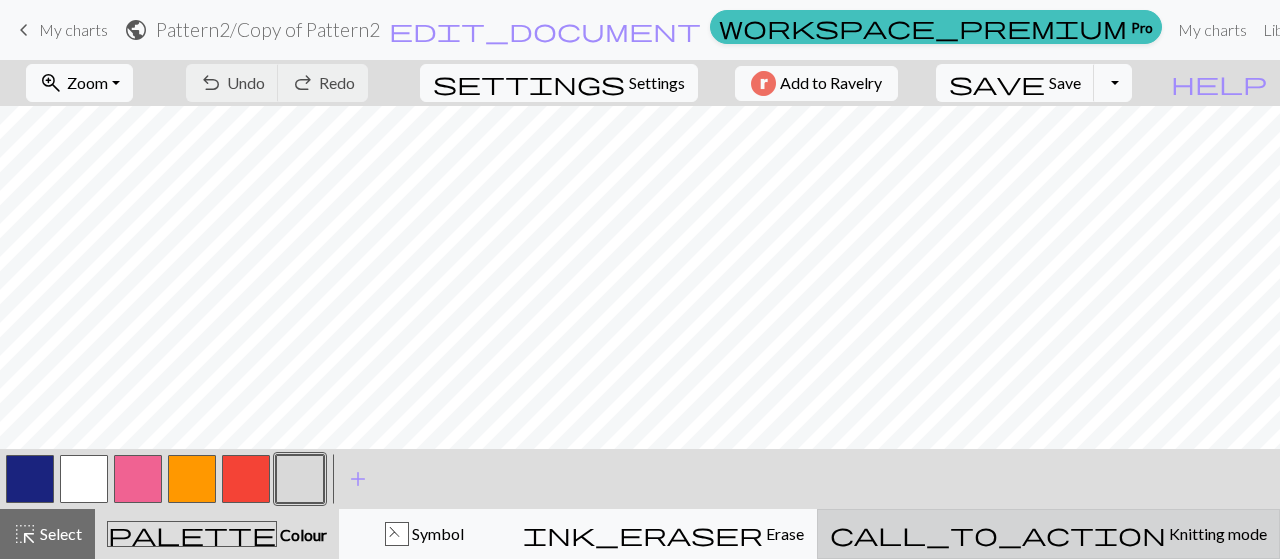 click on "Knitting mode" at bounding box center (1216, 533) 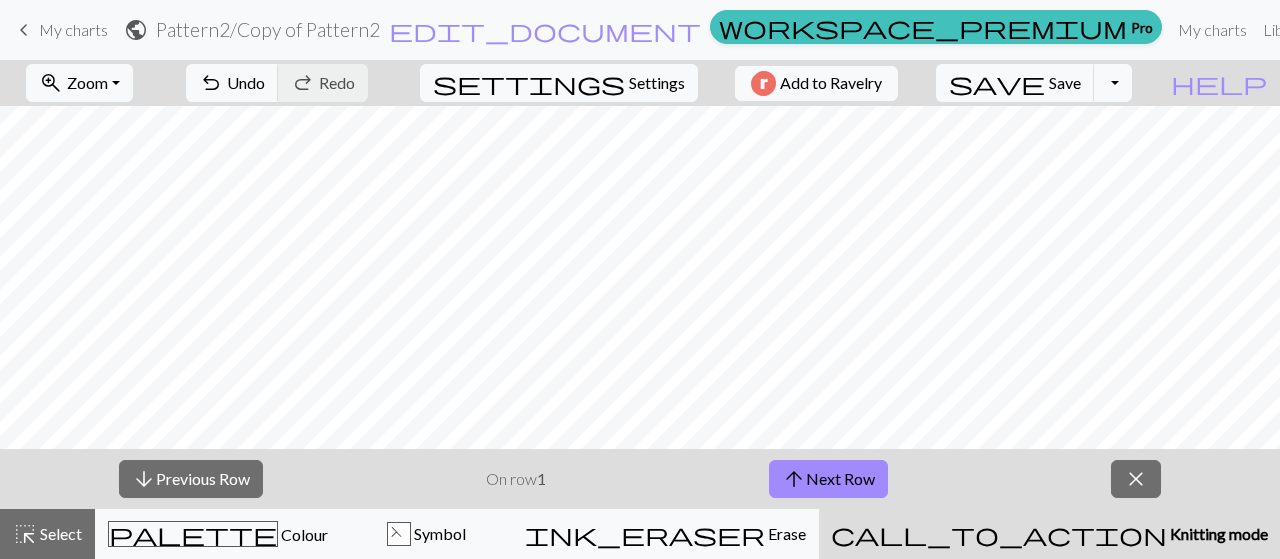 click on "Knitting mode" at bounding box center [1217, 533] 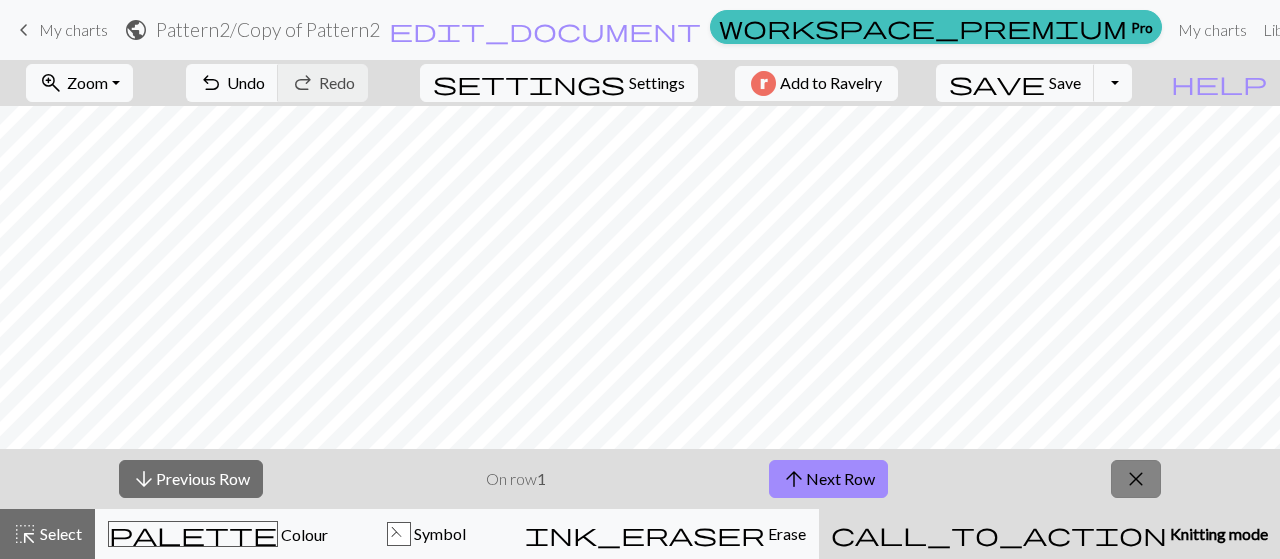 click on "close" at bounding box center [1136, 479] 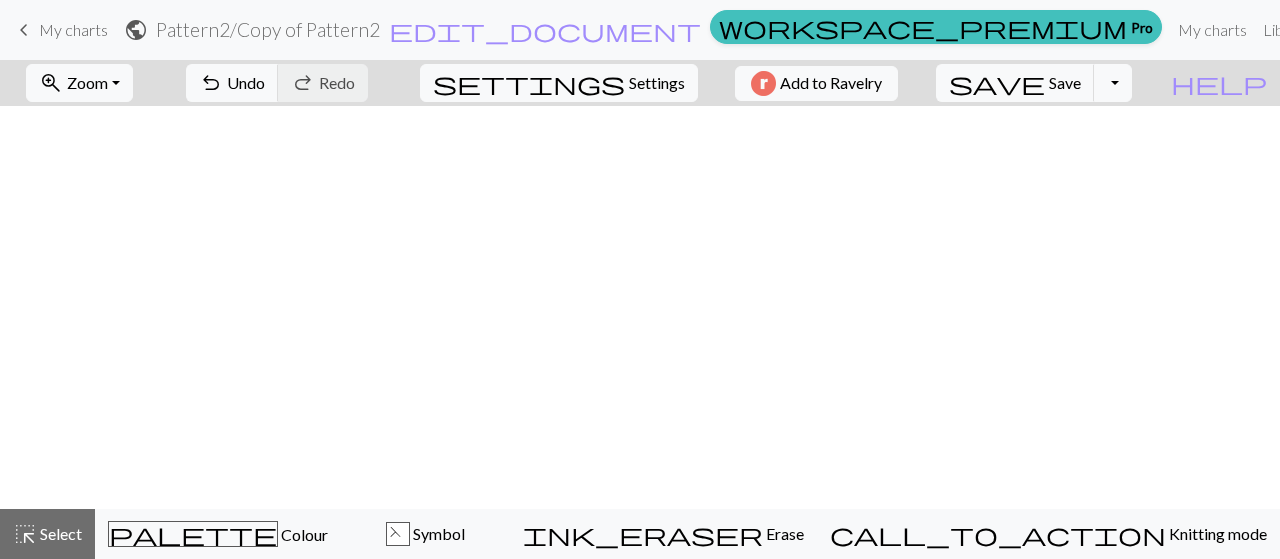 scroll, scrollTop: 646, scrollLeft: 0, axis: vertical 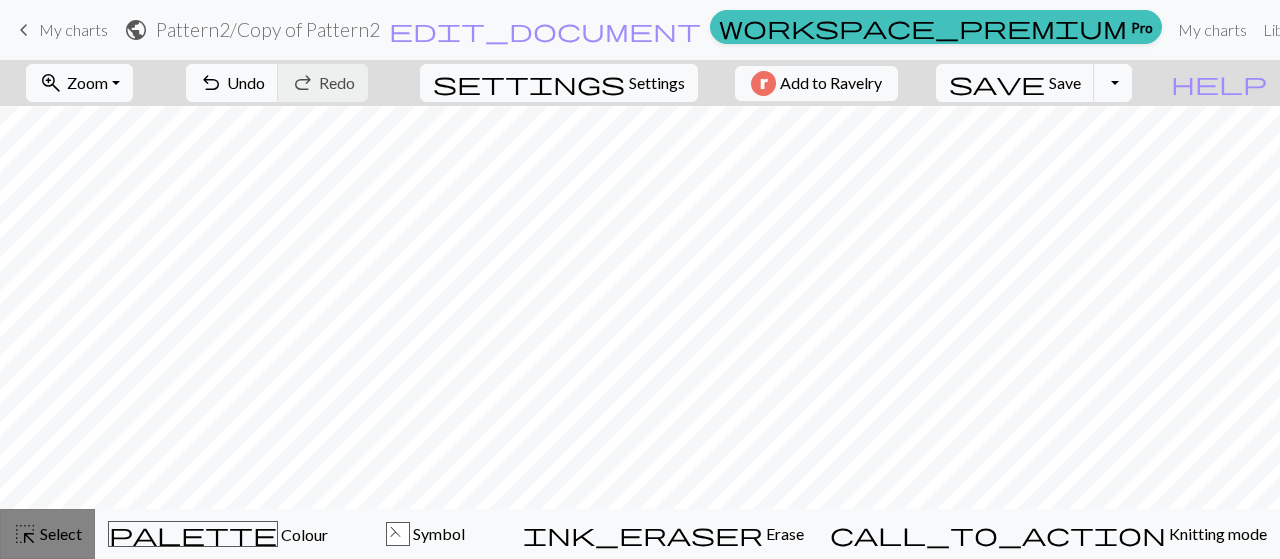 click on "highlight_alt   Select   Select" at bounding box center [47, 534] 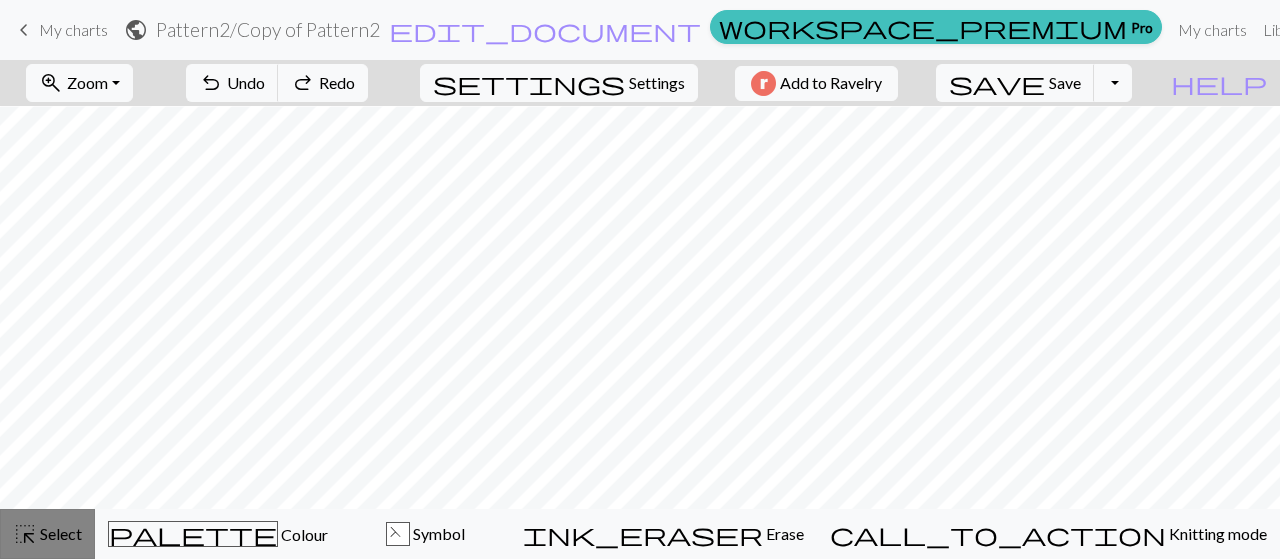 click on "Select" at bounding box center [59, 533] 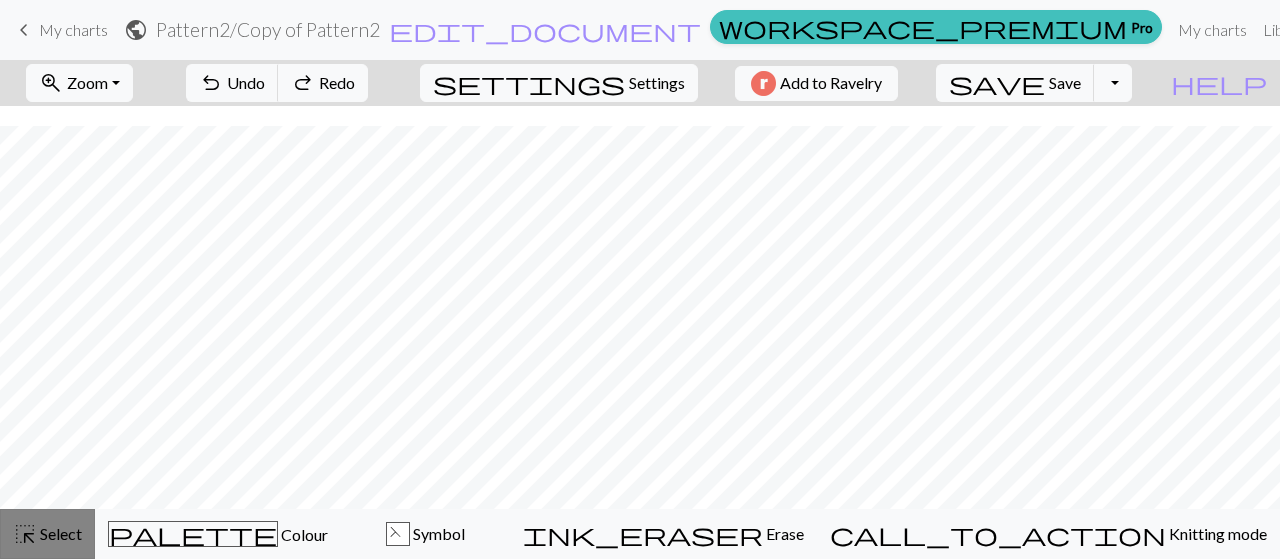 scroll, scrollTop: 666, scrollLeft: 0, axis: vertical 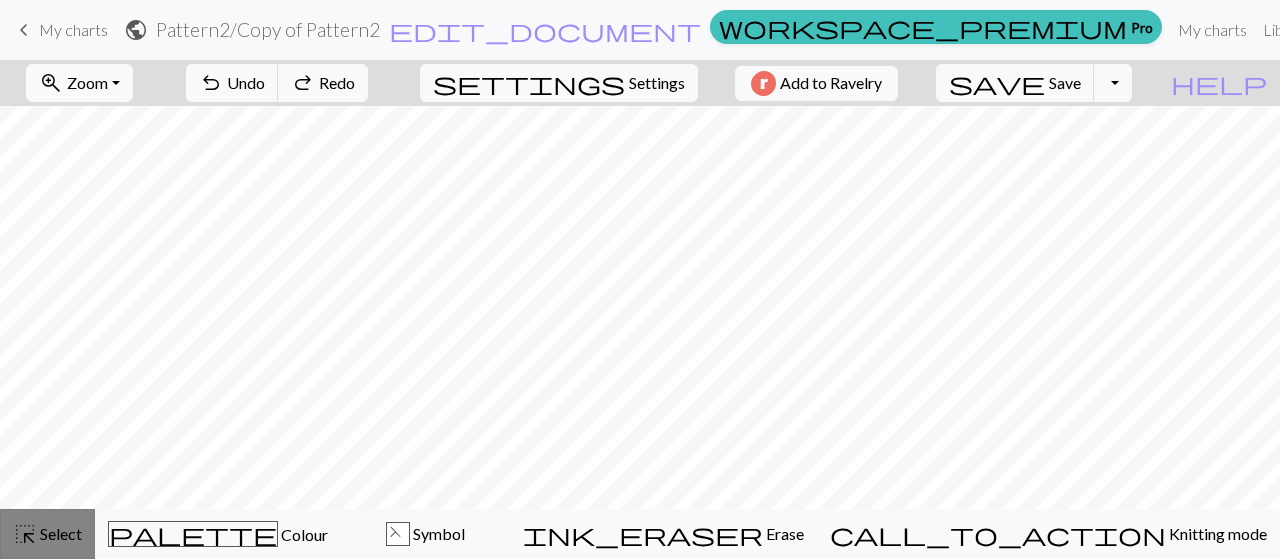 click on "highlight_alt" at bounding box center (25, 534) 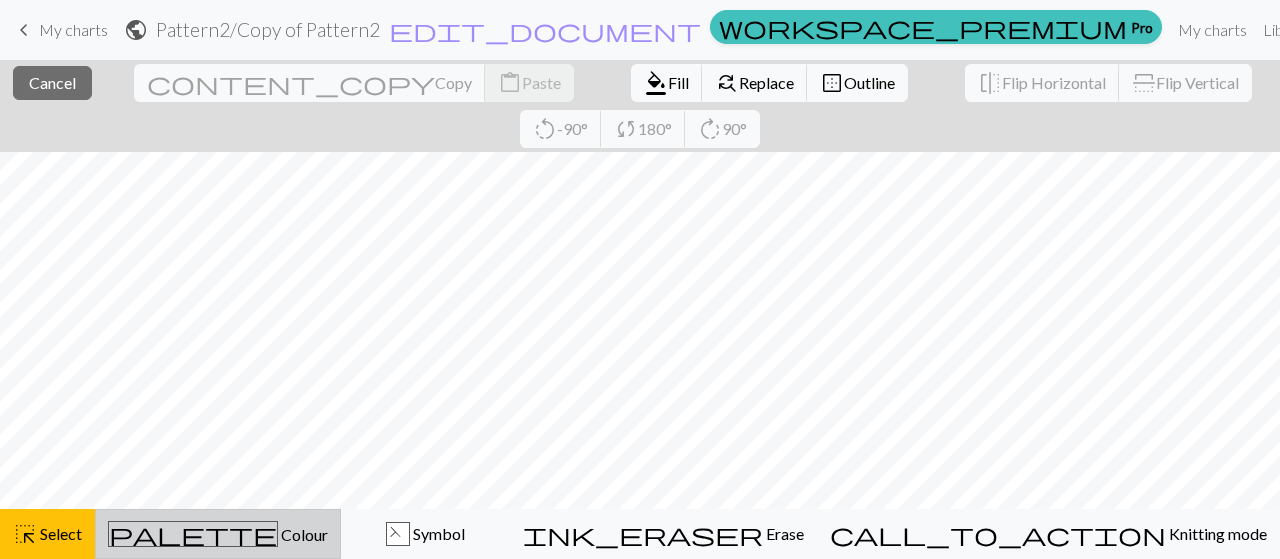 click on "palette   Colour   Colour" at bounding box center (218, 534) 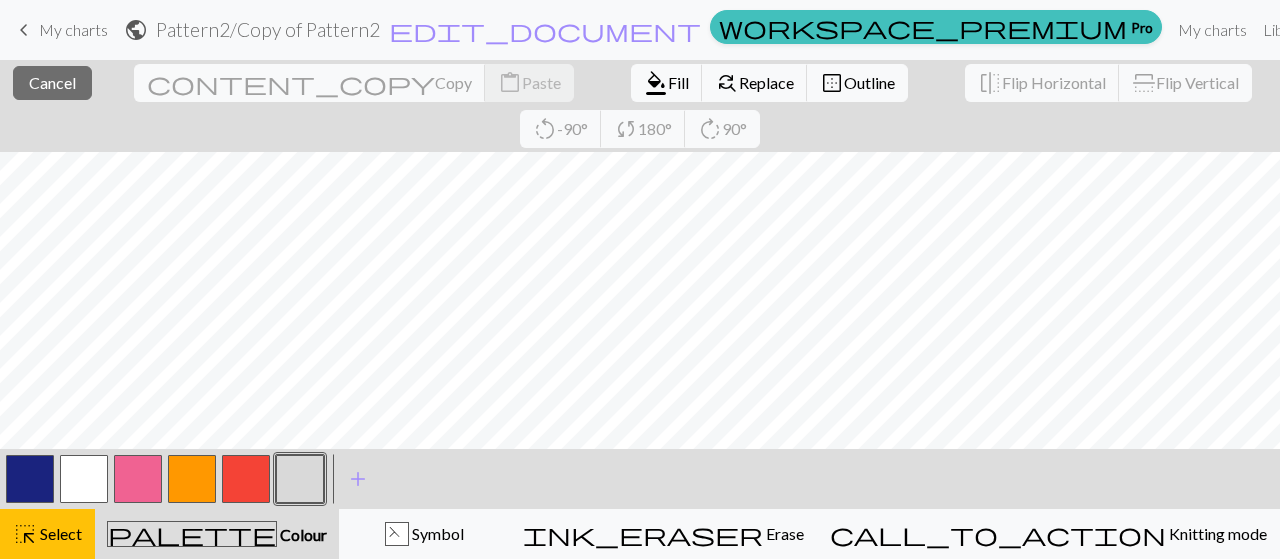 click at bounding box center [300, 479] 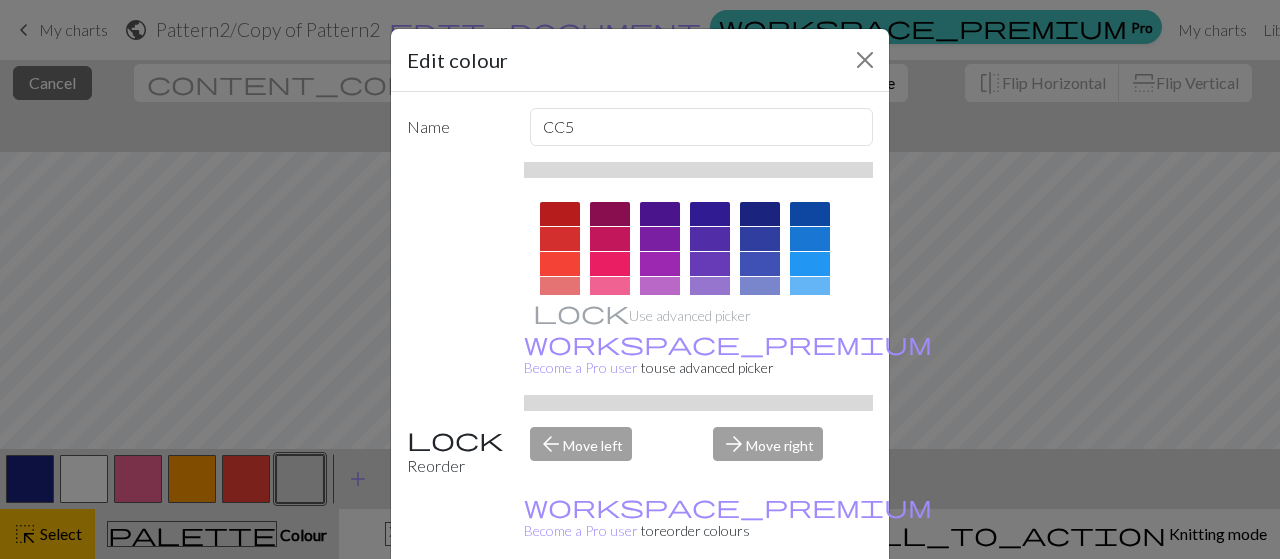 click on "Done" at bounding box center (760, 610) 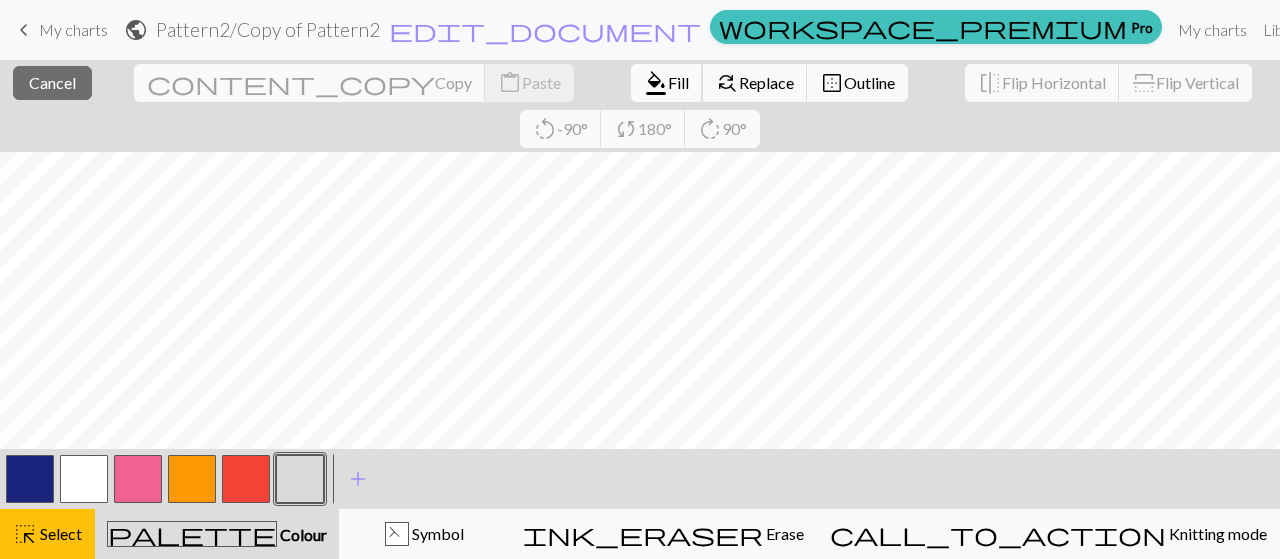 click on "Fill" at bounding box center (678, 82) 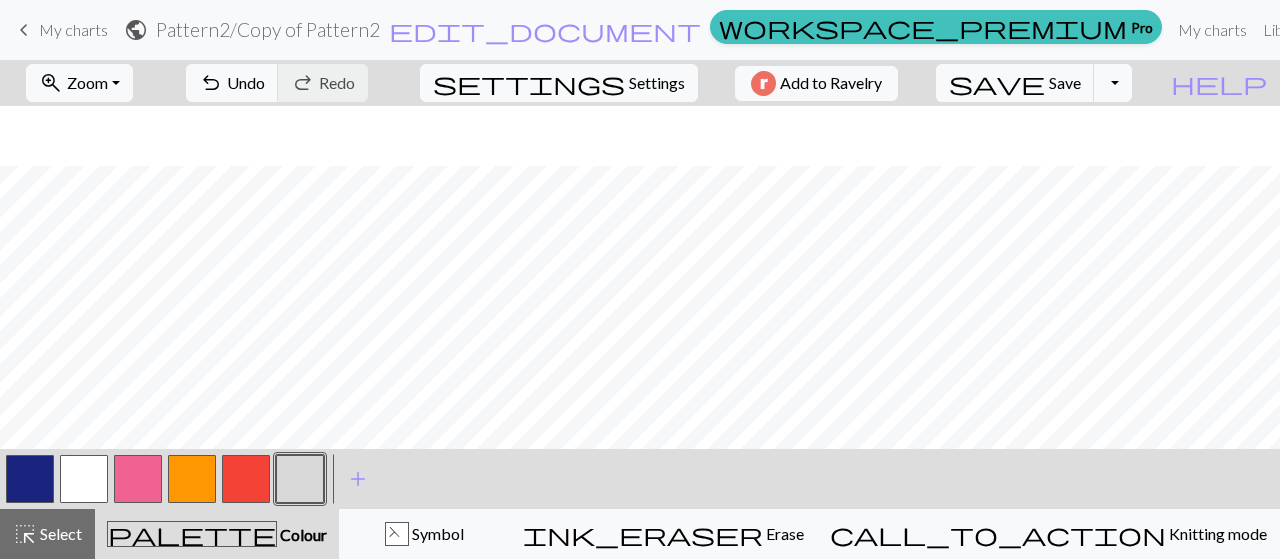scroll, scrollTop: 726, scrollLeft: 0, axis: vertical 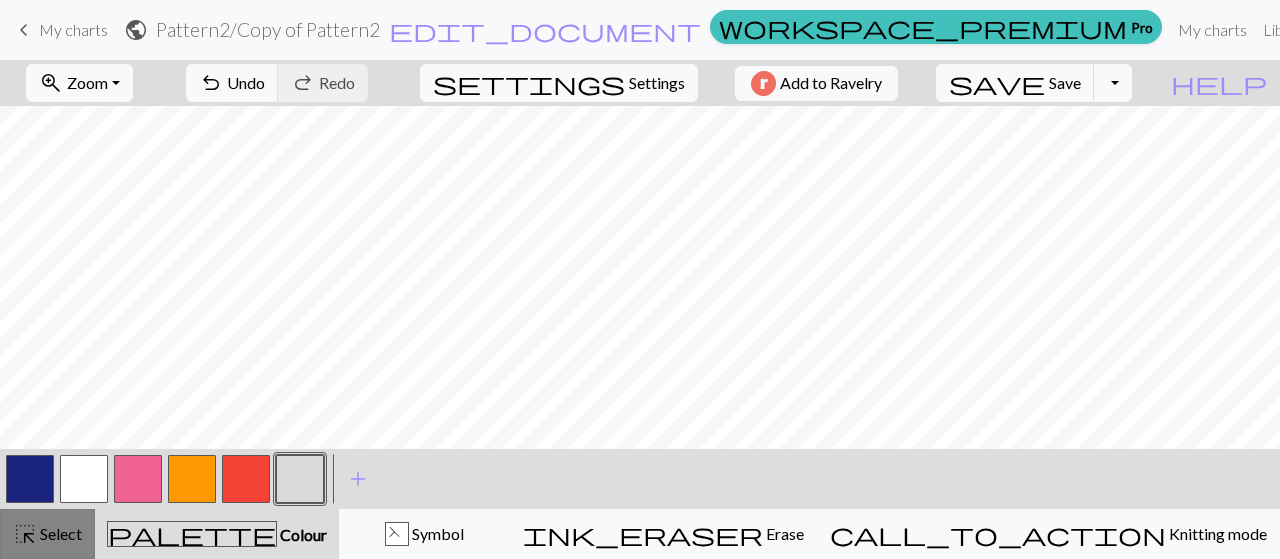 click on "Select" at bounding box center (59, 533) 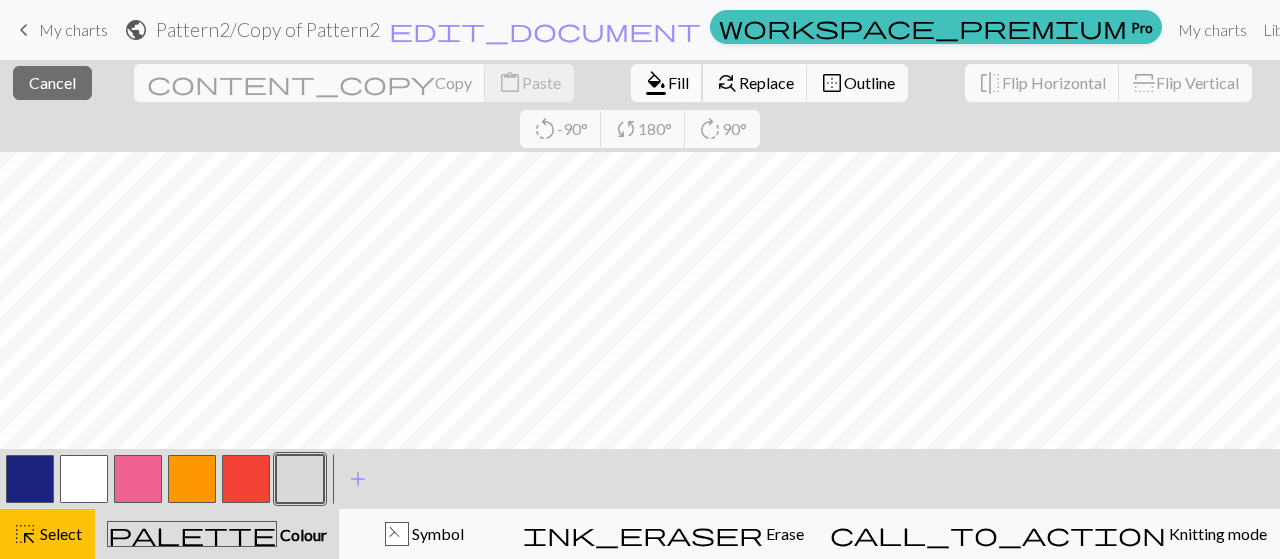 click on "format_color_fill  Fill" at bounding box center (667, 83) 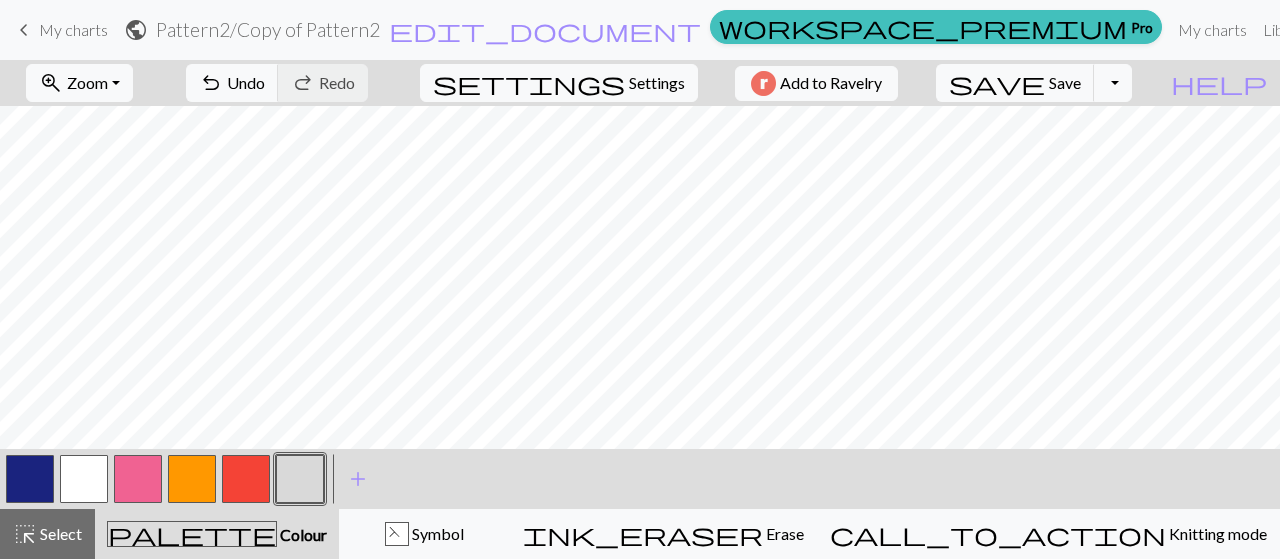 click on "zoom_in Zoom Zoom Fit all Fit width Fit height 50% 100% 150% 200% undo Undo Undo redo Redo Redo settings Settings Add to Ravelry save Save Save Toggle Dropdown file_copy Save a copy save_alt Download help Show me around < > add Add a symbol highlight_alt Select Select palette Colour Colour Symbol ink_eraser Erase Erase call_to_action Knitting mode Knitting mode" at bounding box center [640, 309] 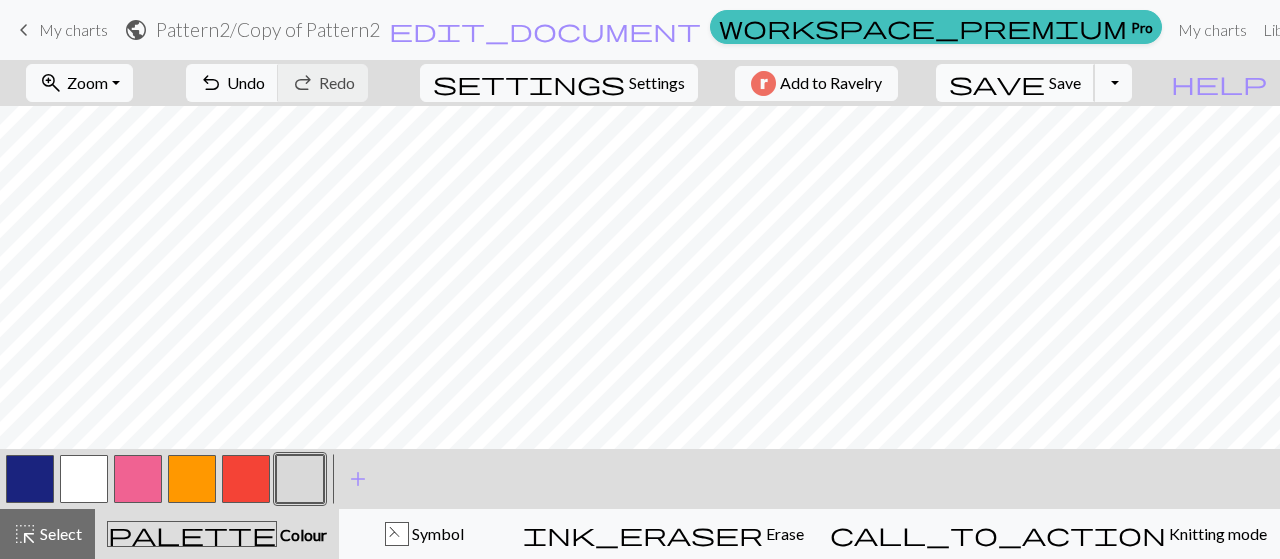 click on "Save" at bounding box center [1065, 82] 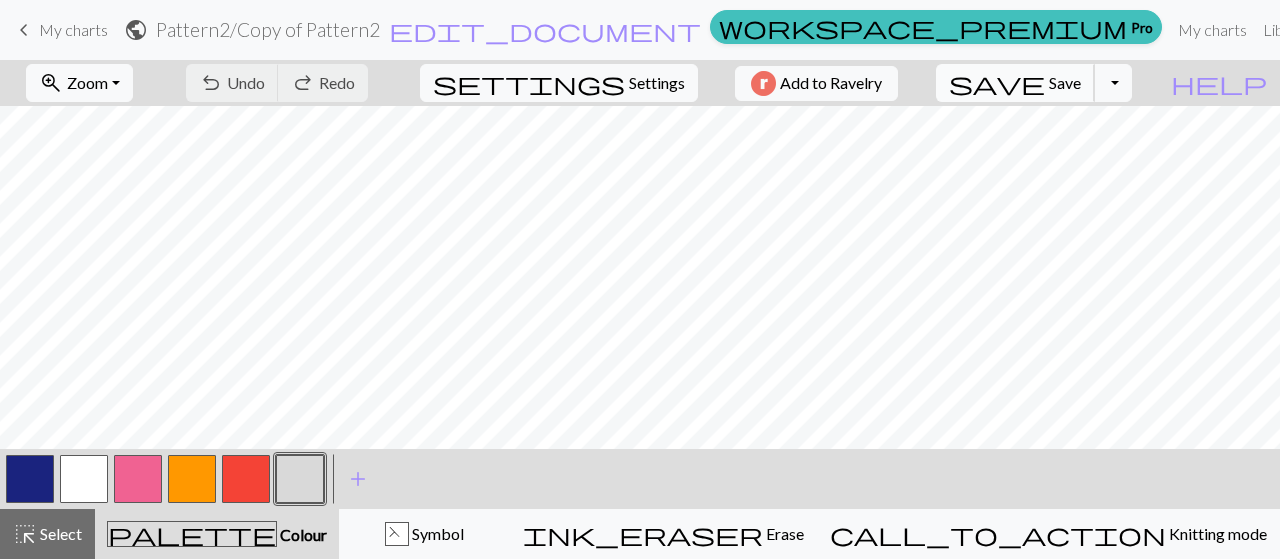 scroll, scrollTop: 620, scrollLeft: 0, axis: vertical 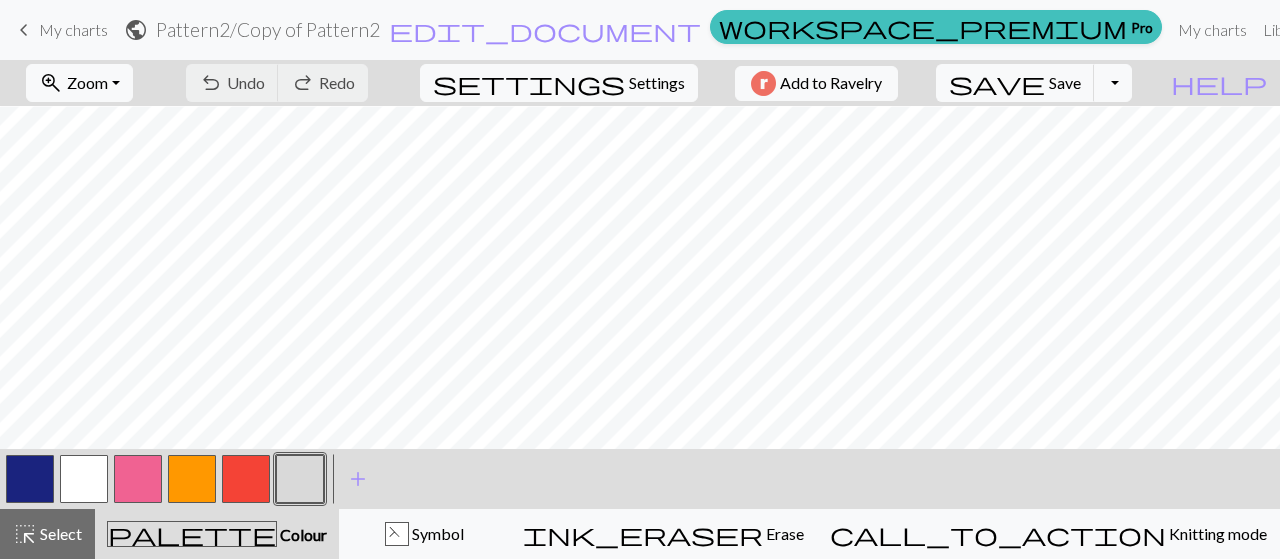 click at bounding box center [246, 479] 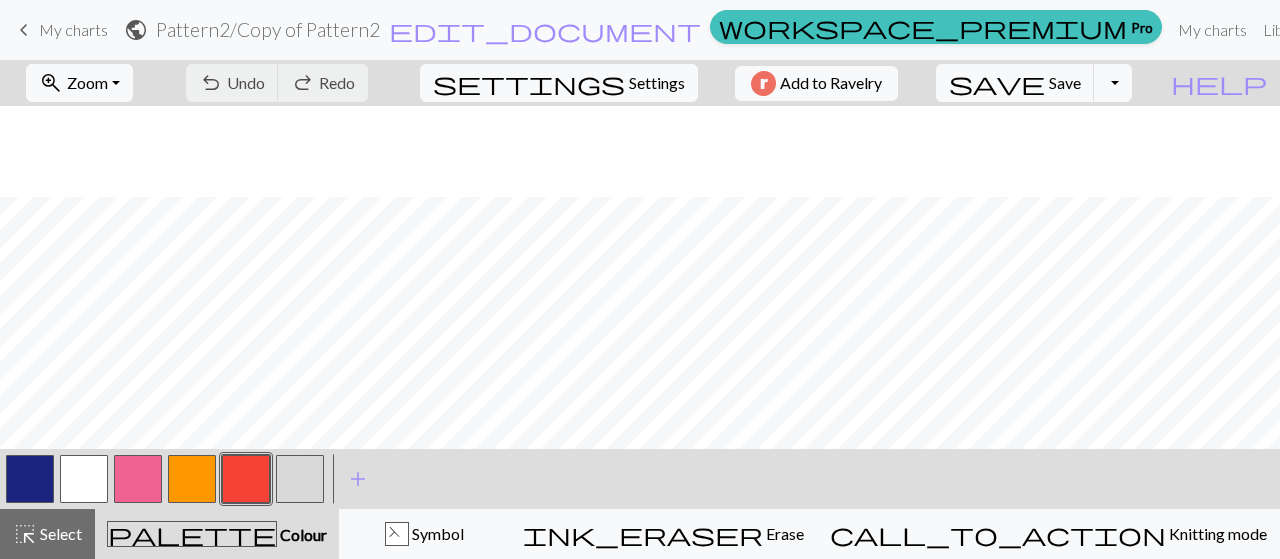 scroll, scrollTop: 536, scrollLeft: 0, axis: vertical 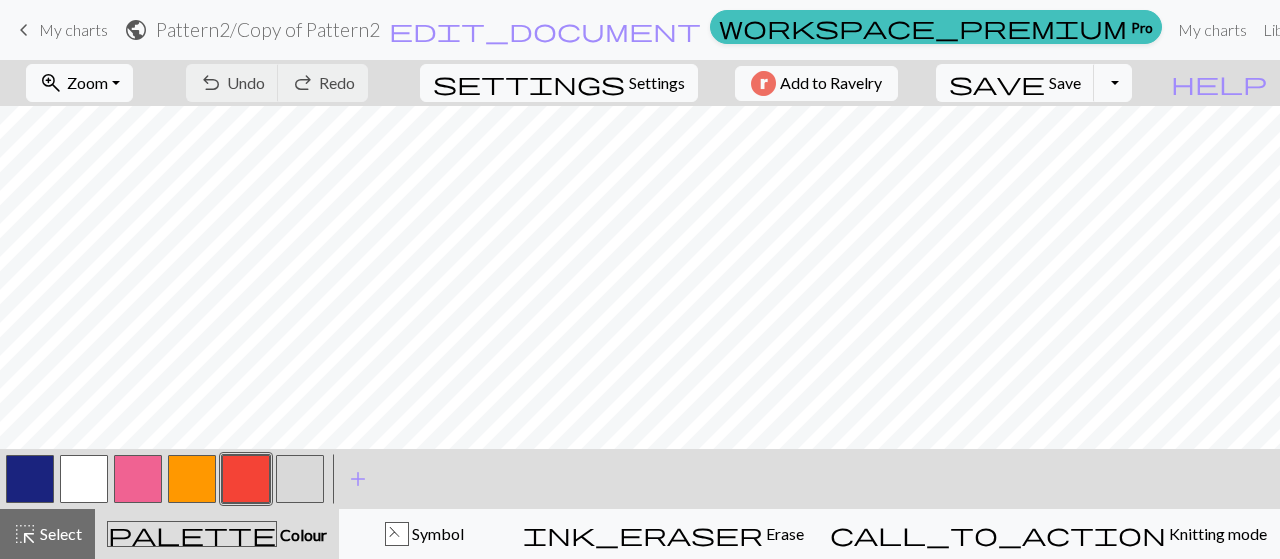 click at bounding box center [246, 479] 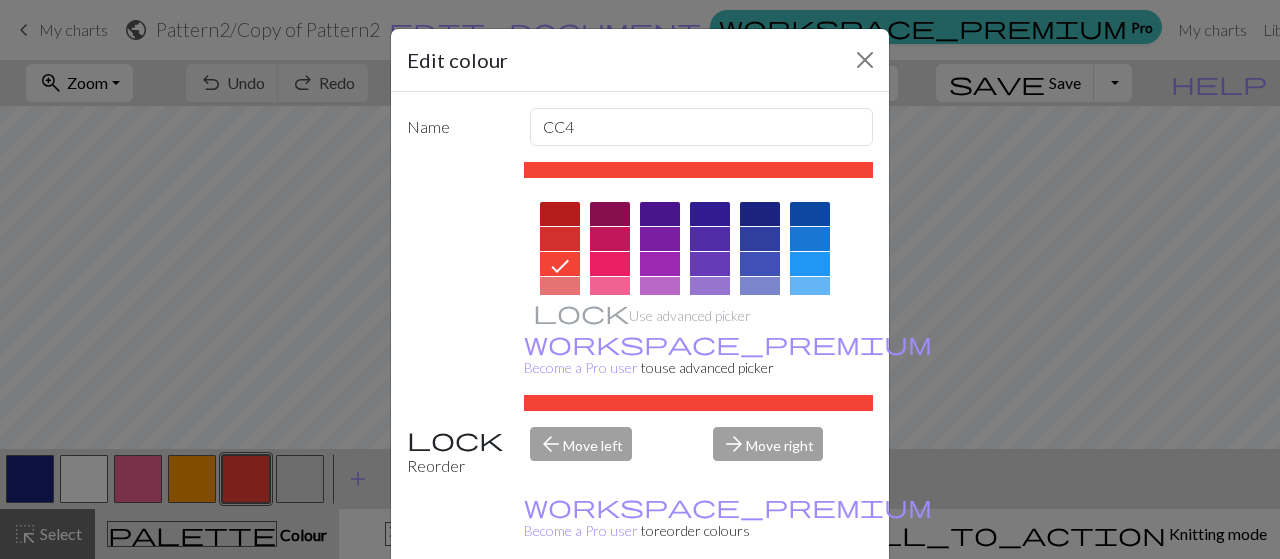 click on "Done" at bounding box center (760, 610) 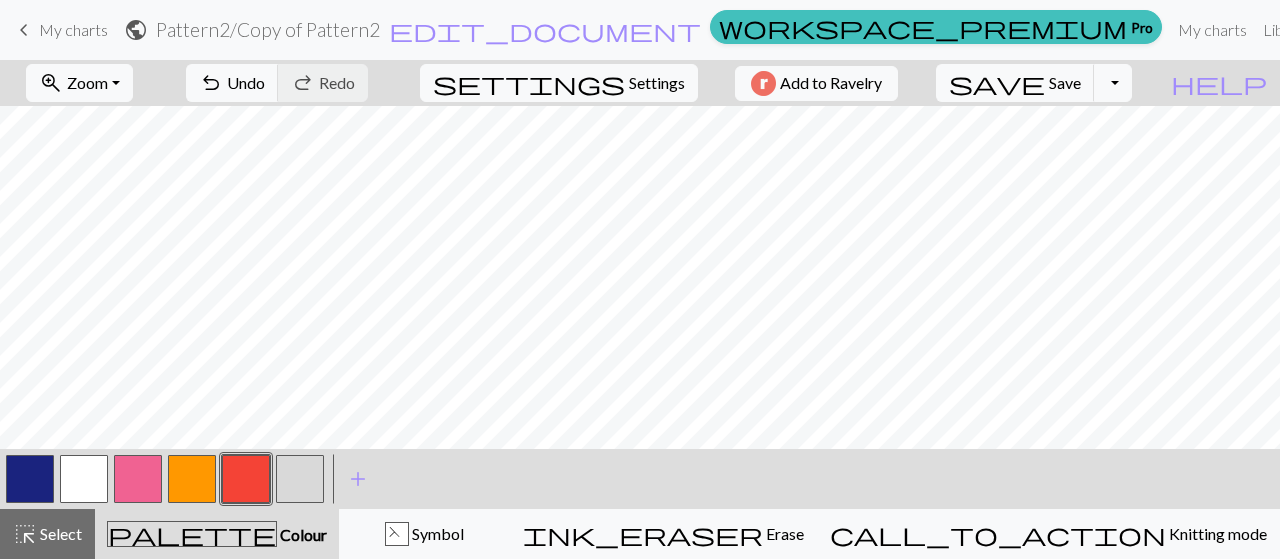 click at bounding box center (138, 479) 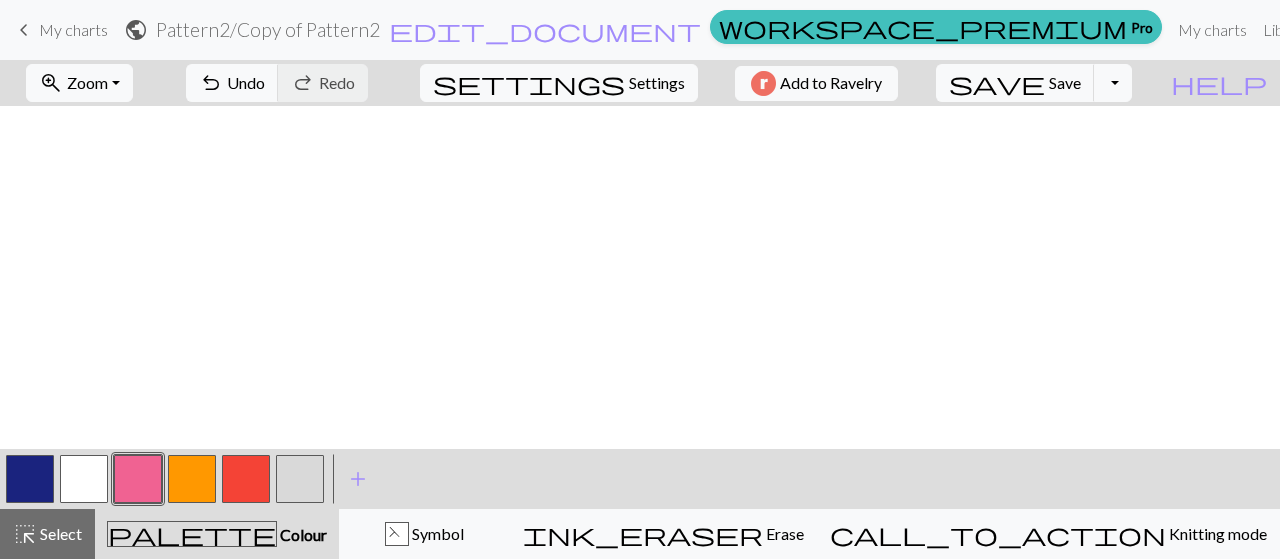 scroll, scrollTop: 0, scrollLeft: 0, axis: both 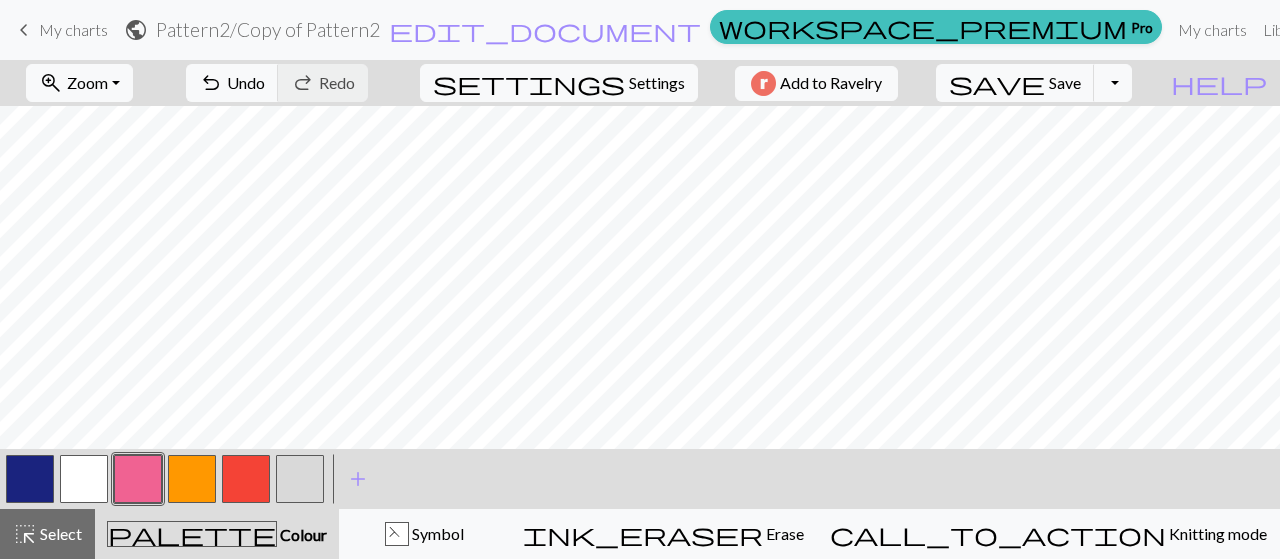 click at bounding box center [84, 479] 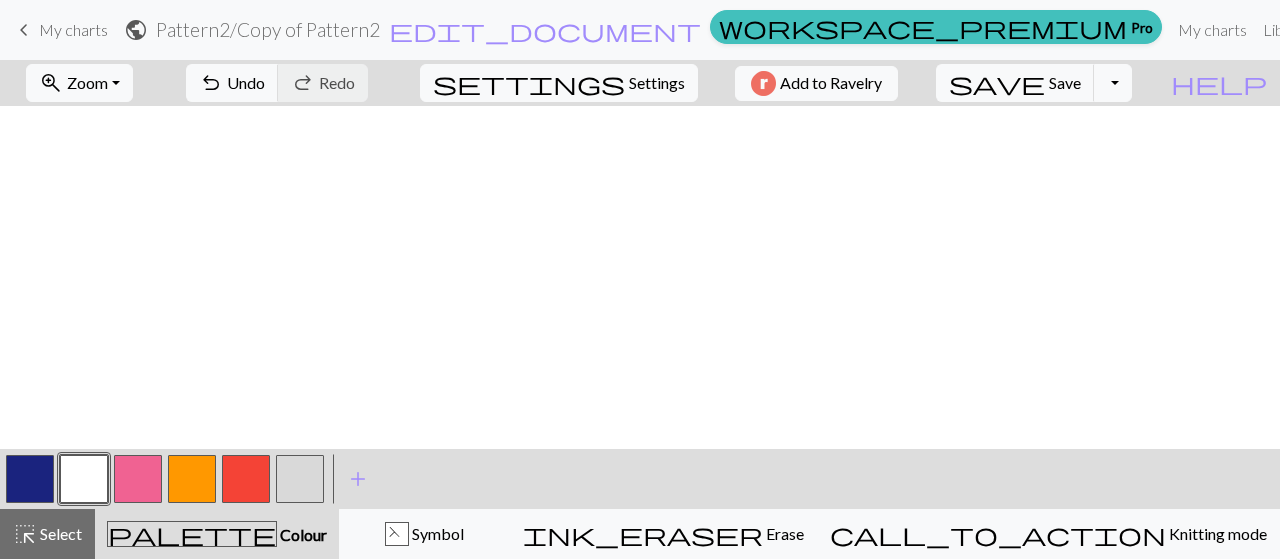 scroll, scrollTop: 726, scrollLeft: 0, axis: vertical 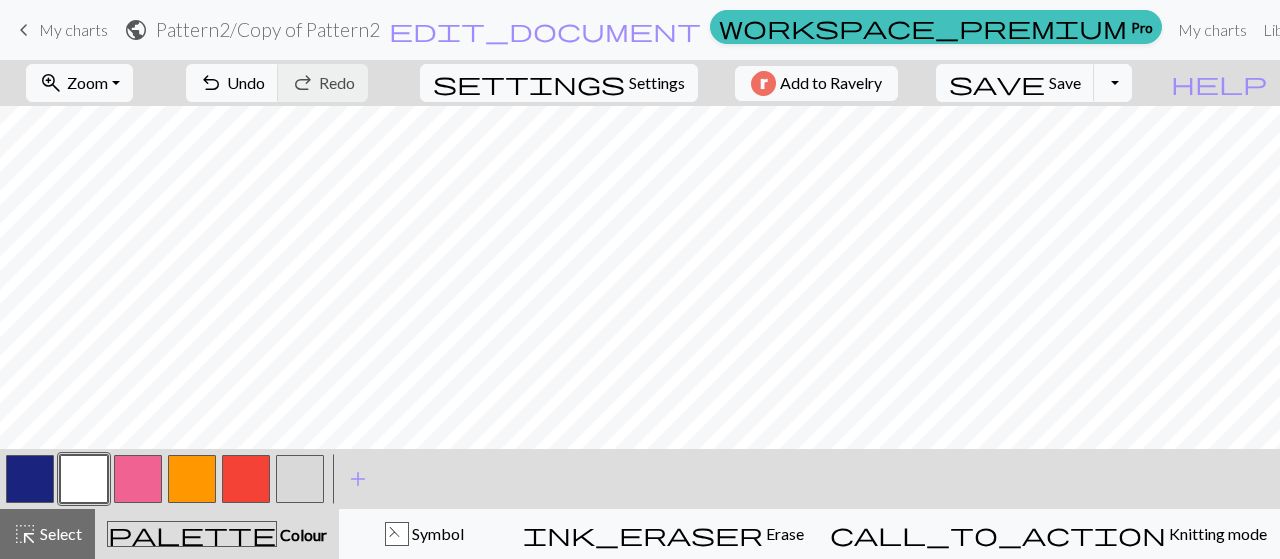 click at bounding box center (138, 479) 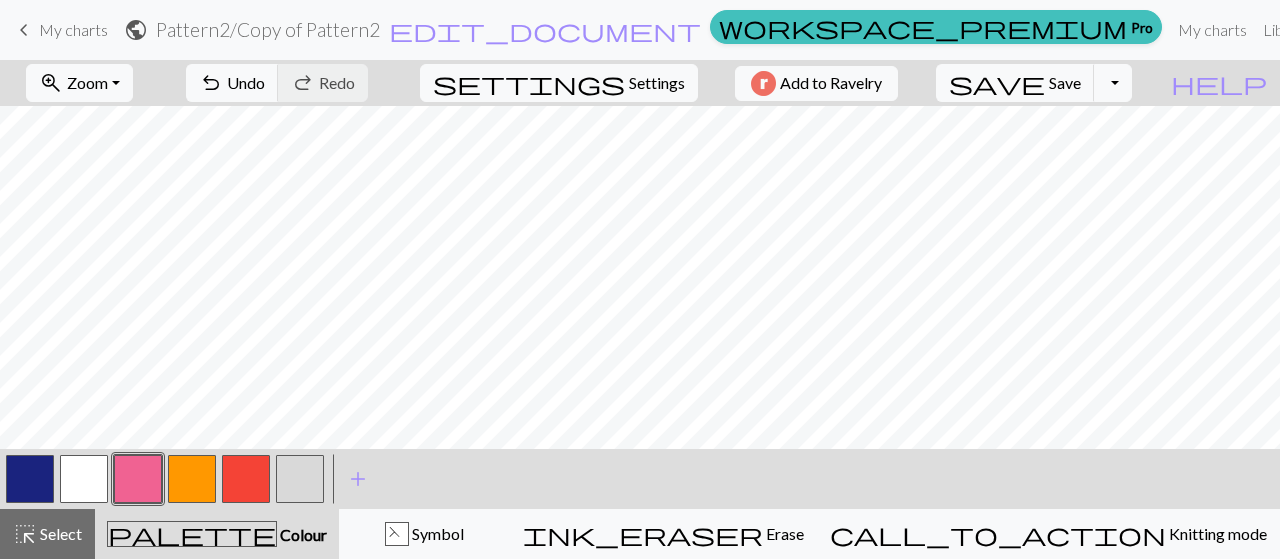 click at bounding box center (30, 479) 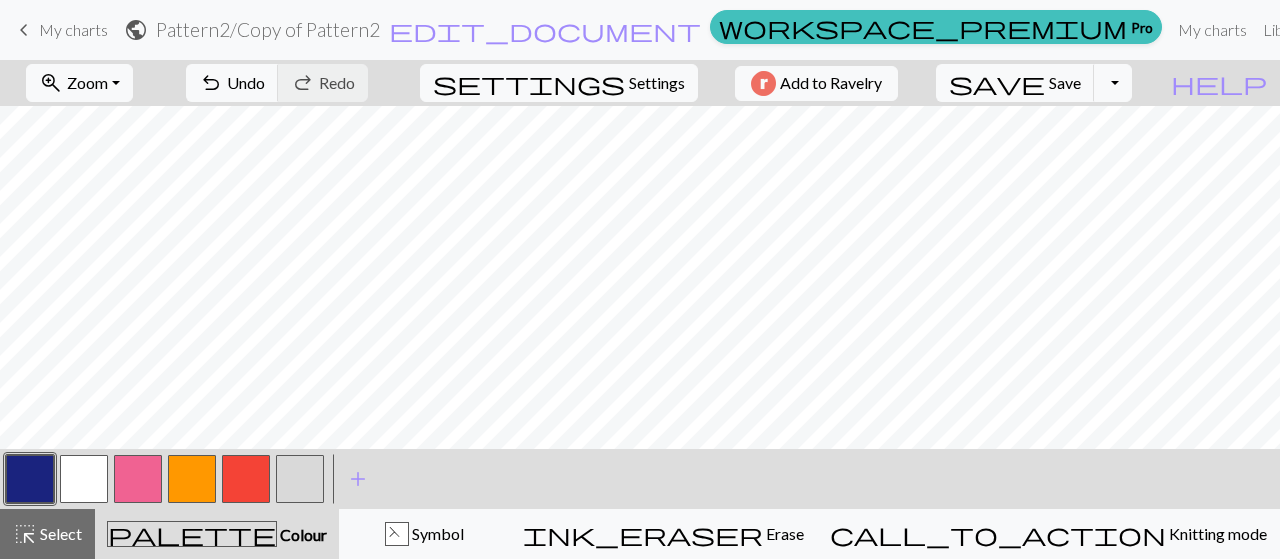 click at bounding box center [192, 479] 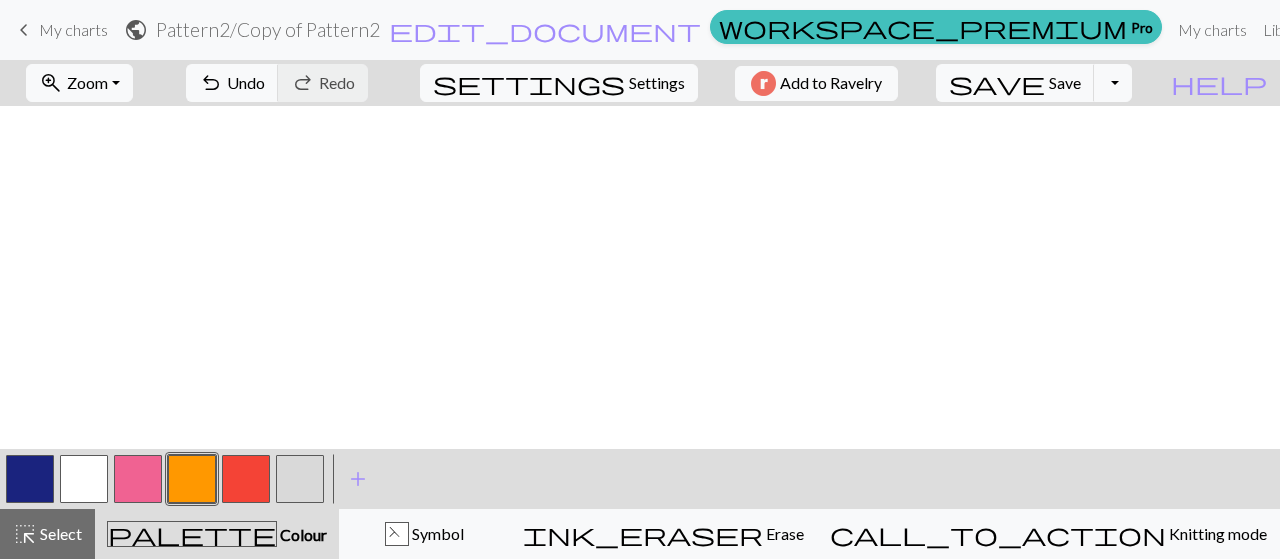 scroll, scrollTop: 387, scrollLeft: 0, axis: vertical 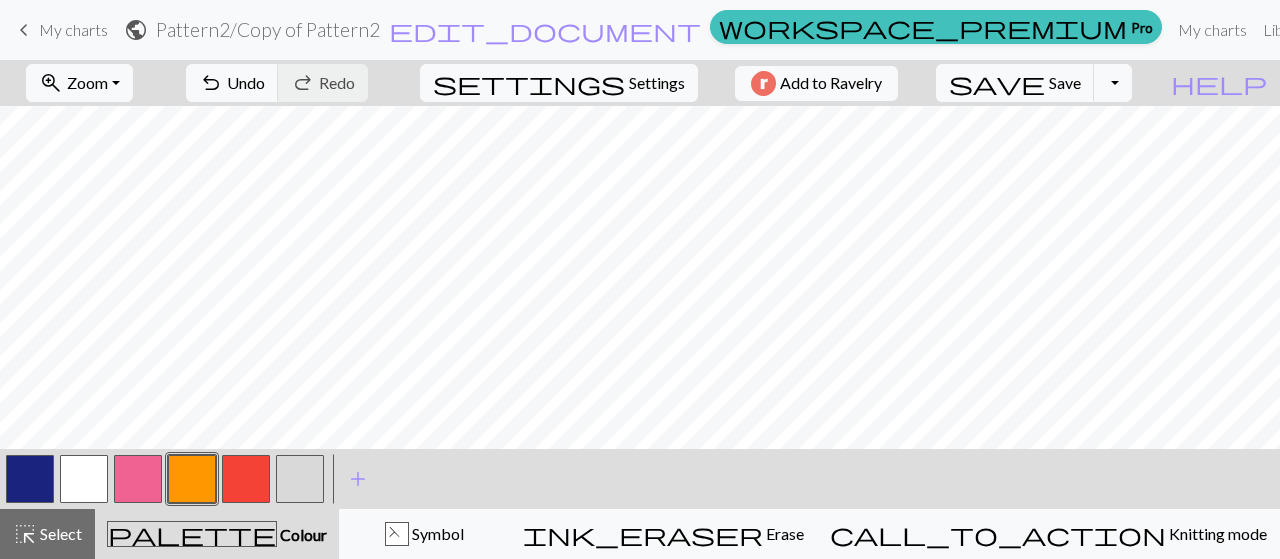 click at bounding box center [246, 479] 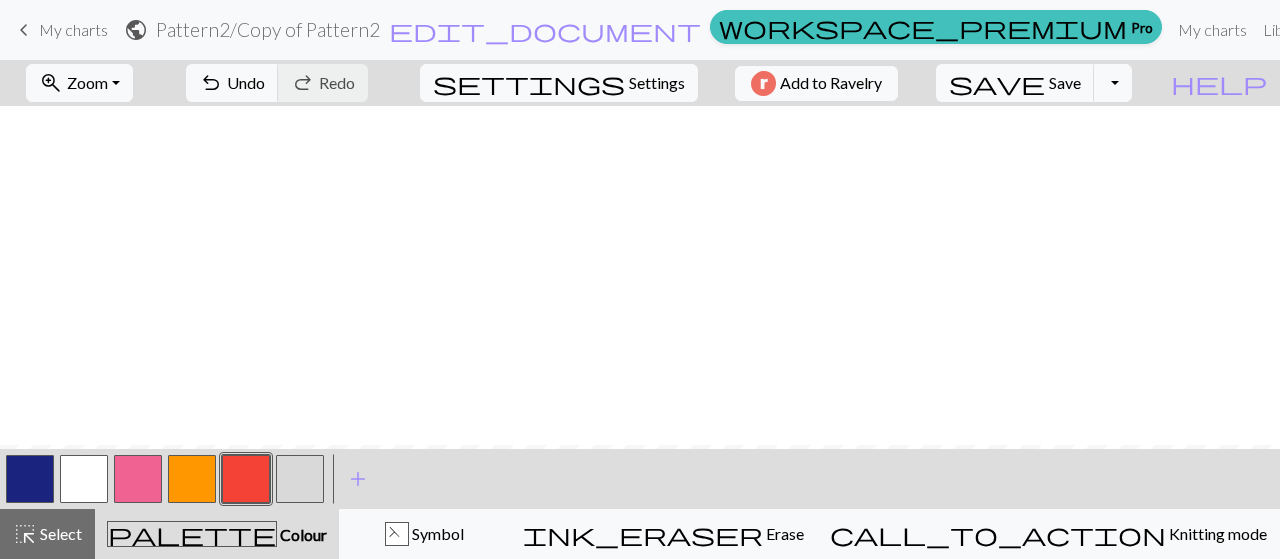 scroll, scrollTop: 726, scrollLeft: 0, axis: vertical 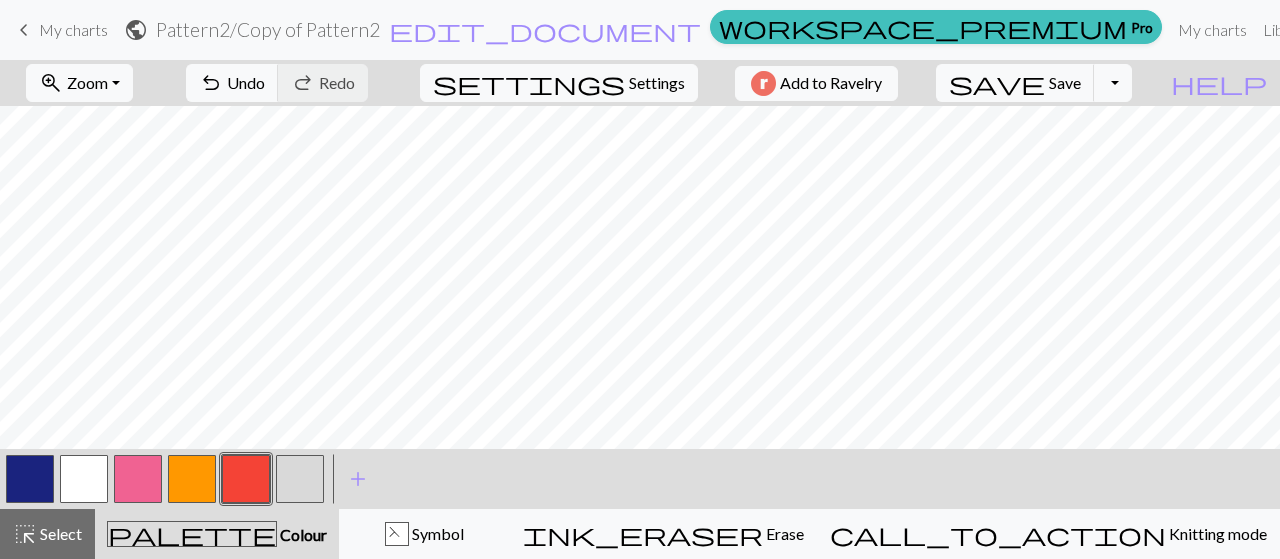 click at bounding box center (84, 479) 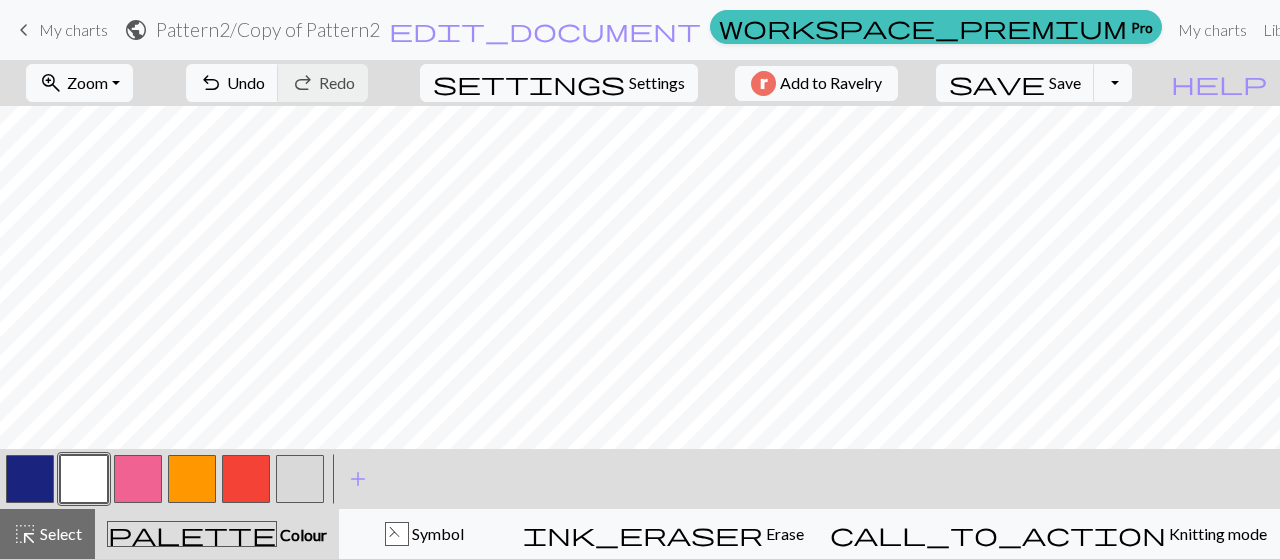 click at bounding box center (192, 479) 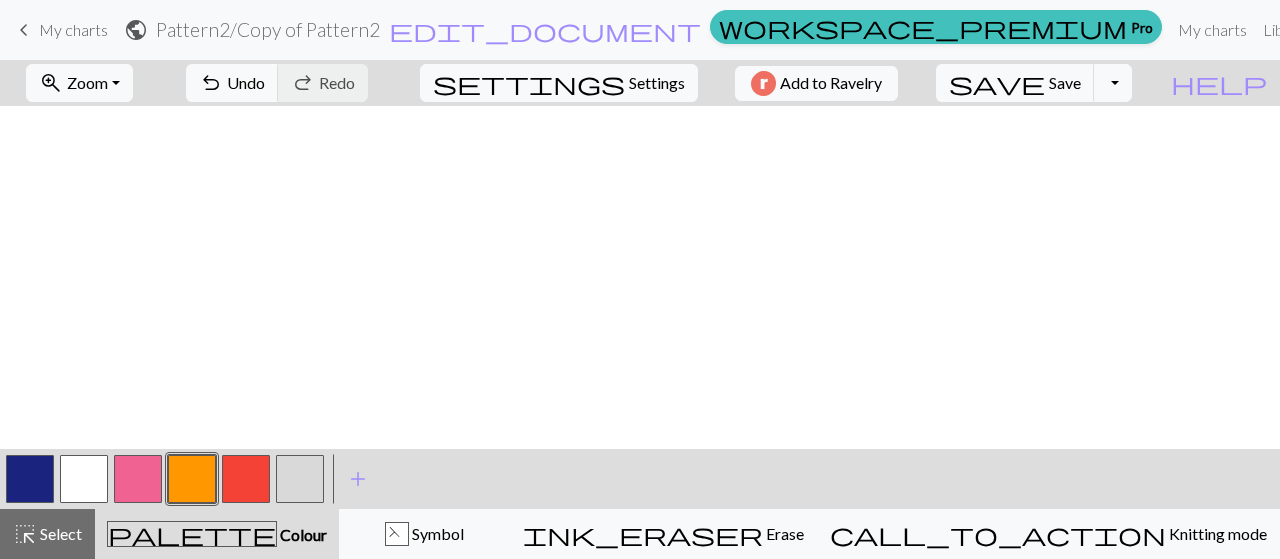 scroll, scrollTop: 726, scrollLeft: 0, axis: vertical 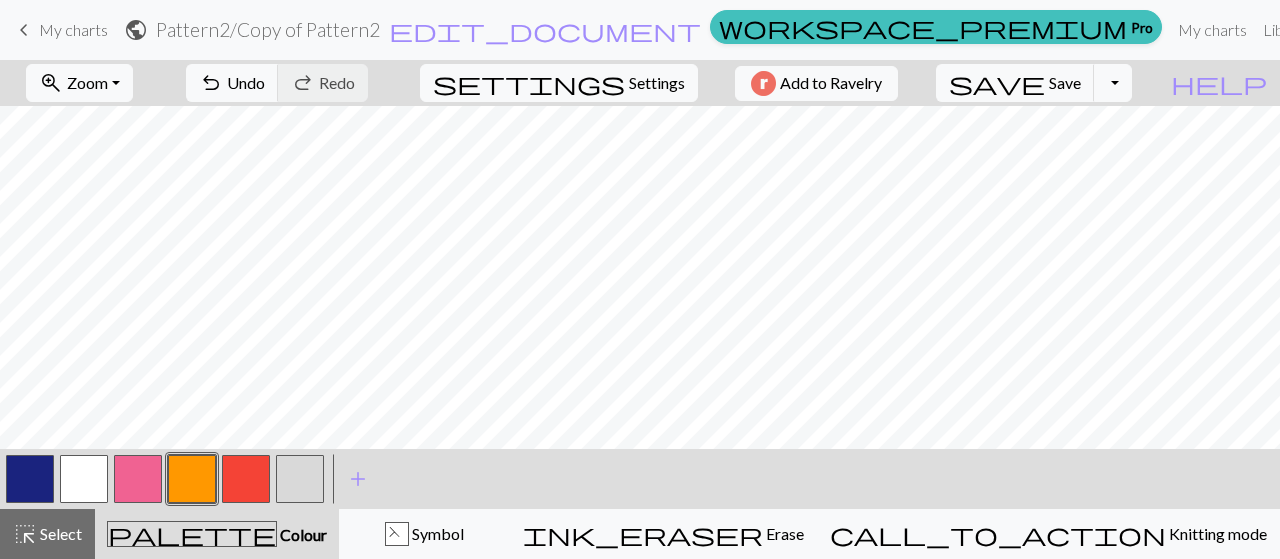 click at bounding box center [84, 479] 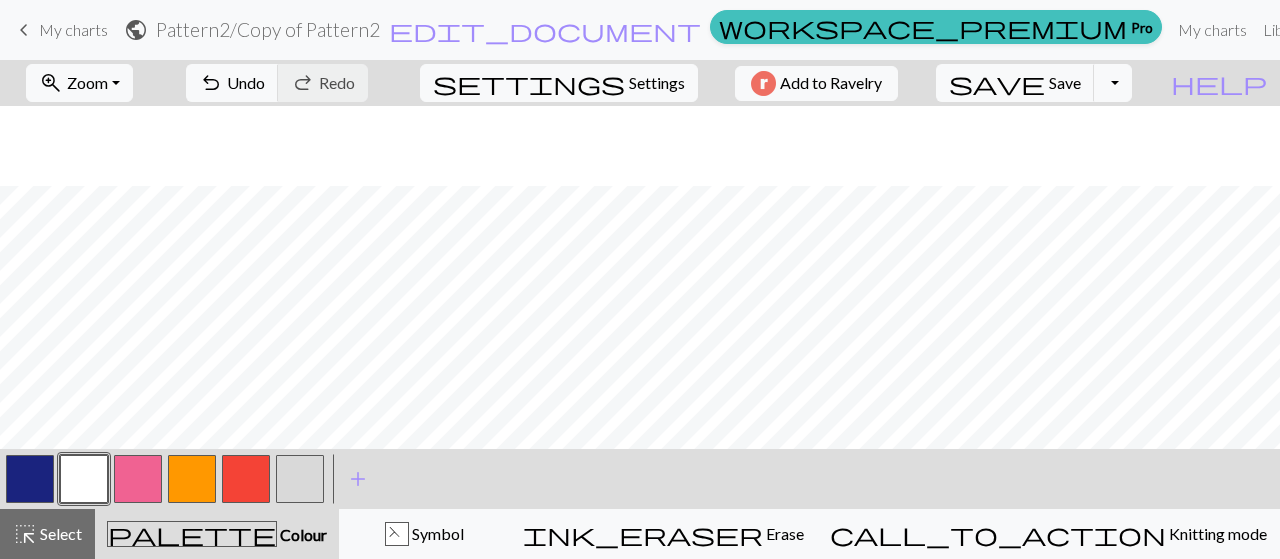 scroll, scrollTop: 726, scrollLeft: 0, axis: vertical 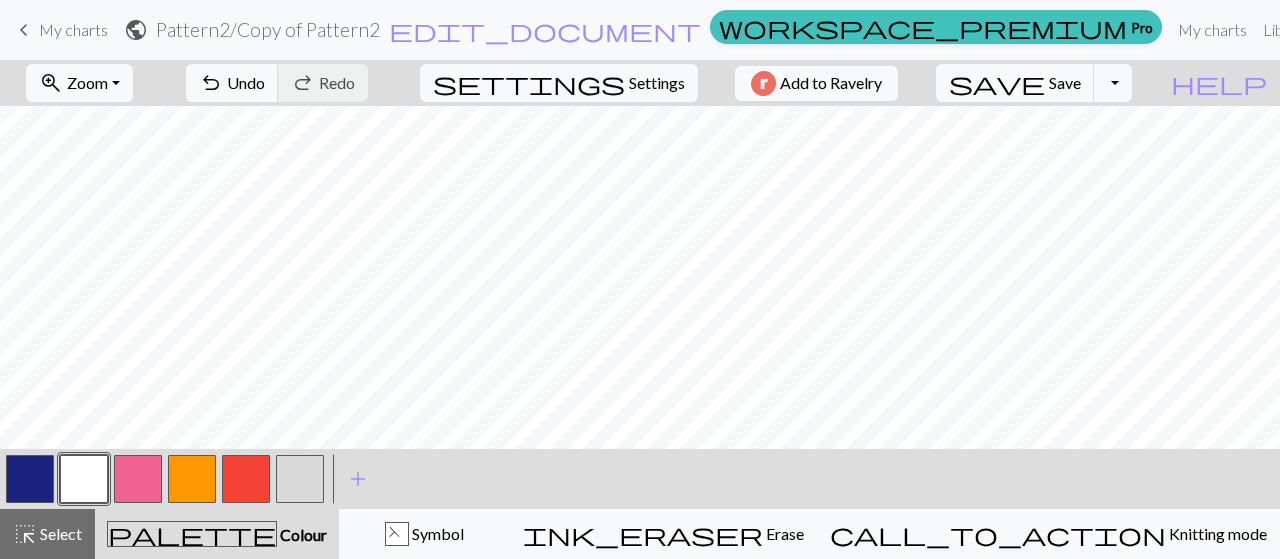 click at bounding box center (192, 479) 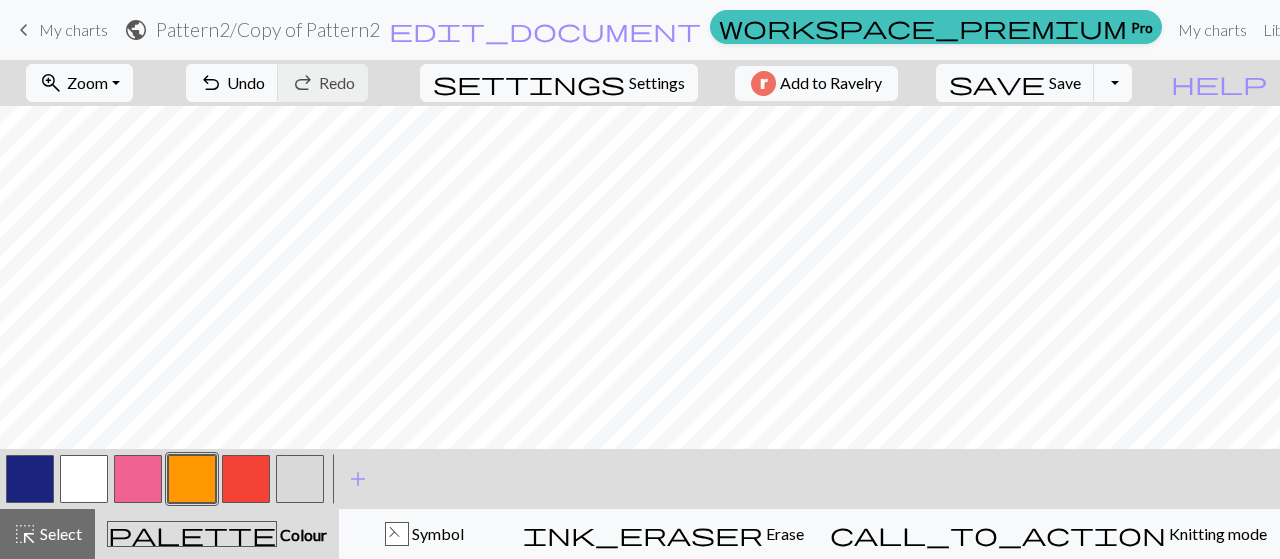 click at bounding box center [246, 479] 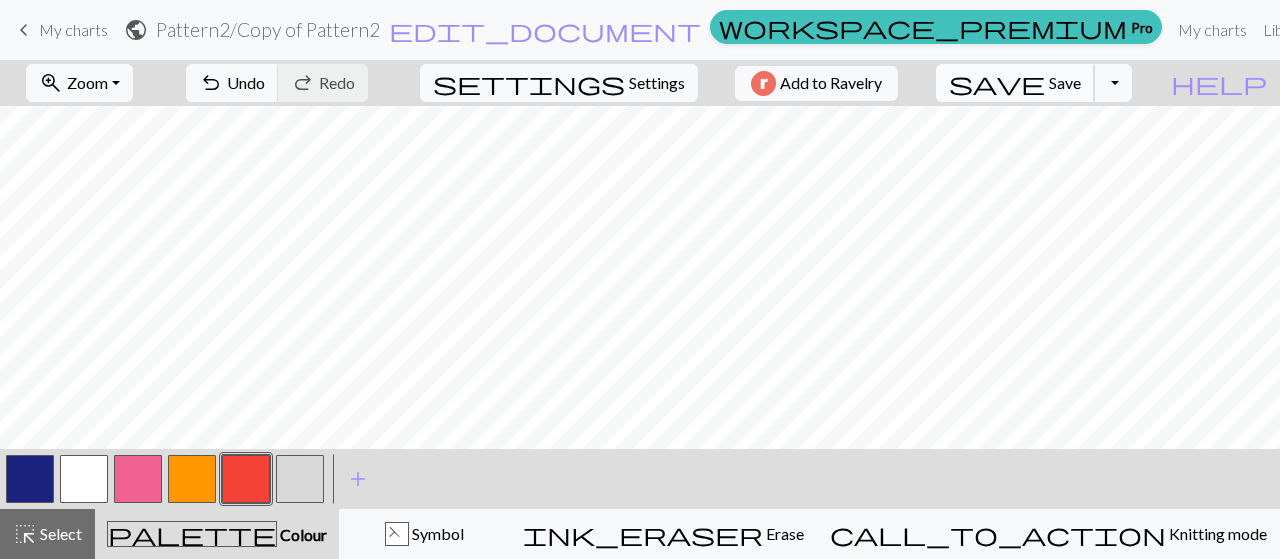 click on "save" at bounding box center [997, 83] 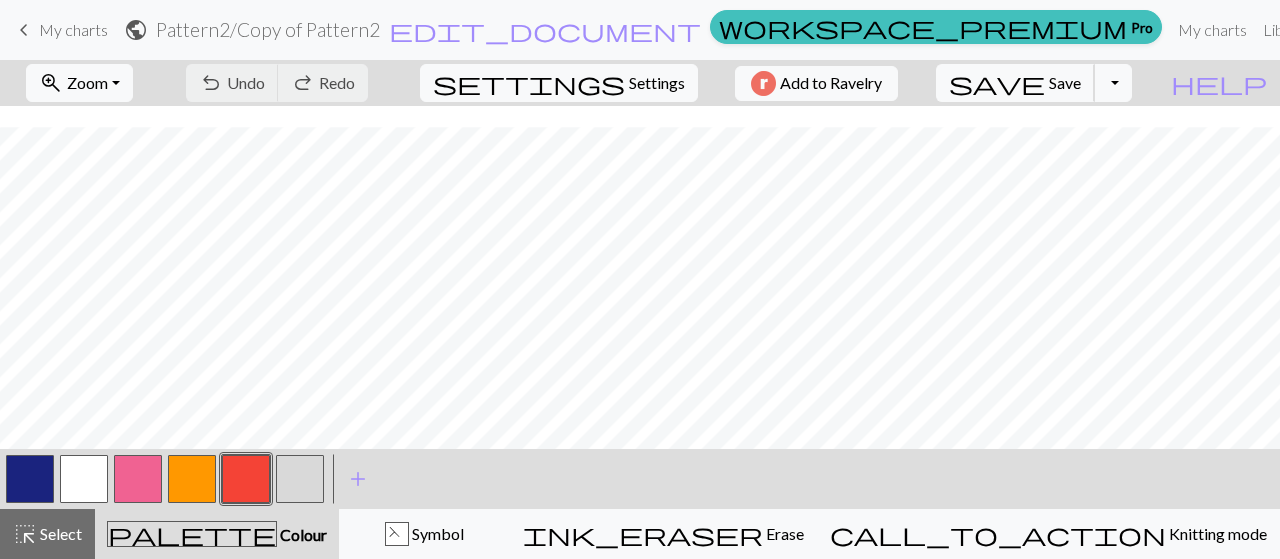 scroll, scrollTop: 637, scrollLeft: 0, axis: vertical 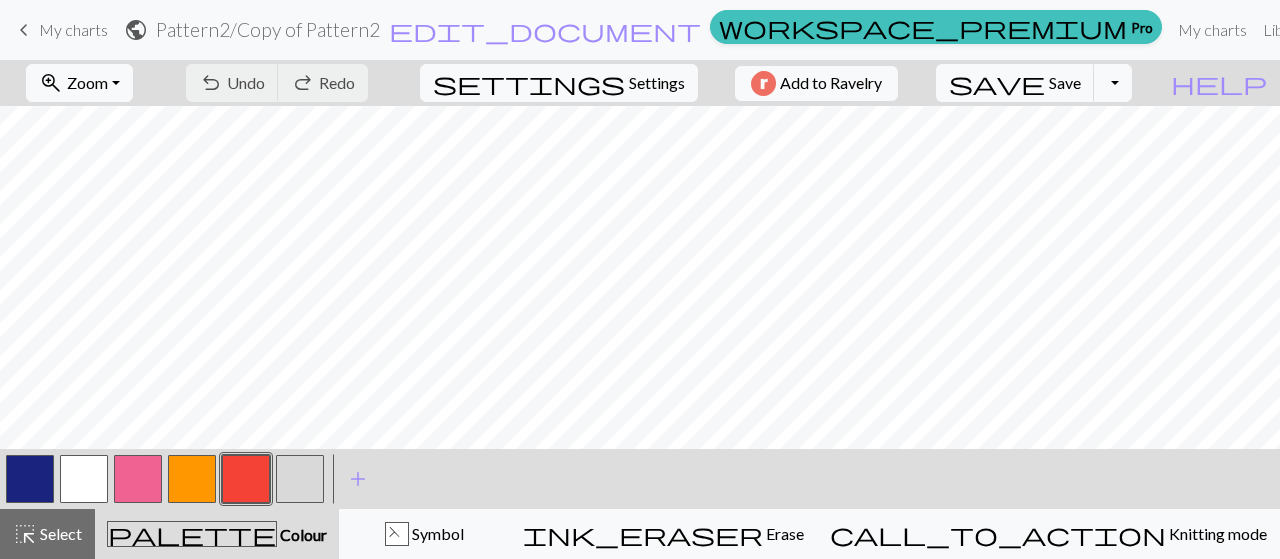 click at bounding box center (246, 479) 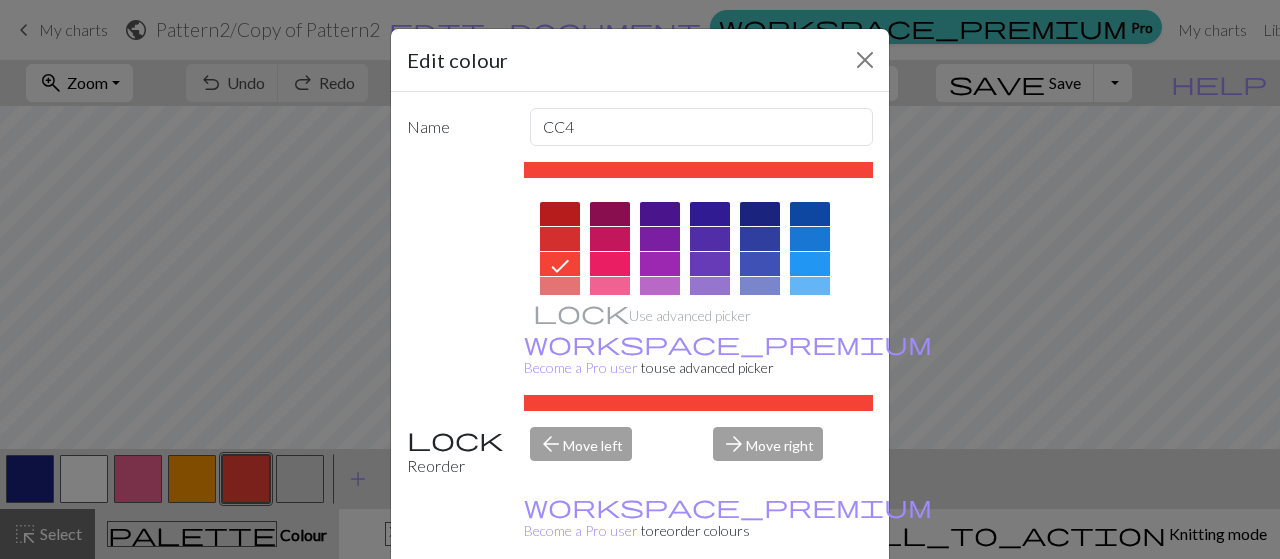 click on "Done" at bounding box center [760, 610] 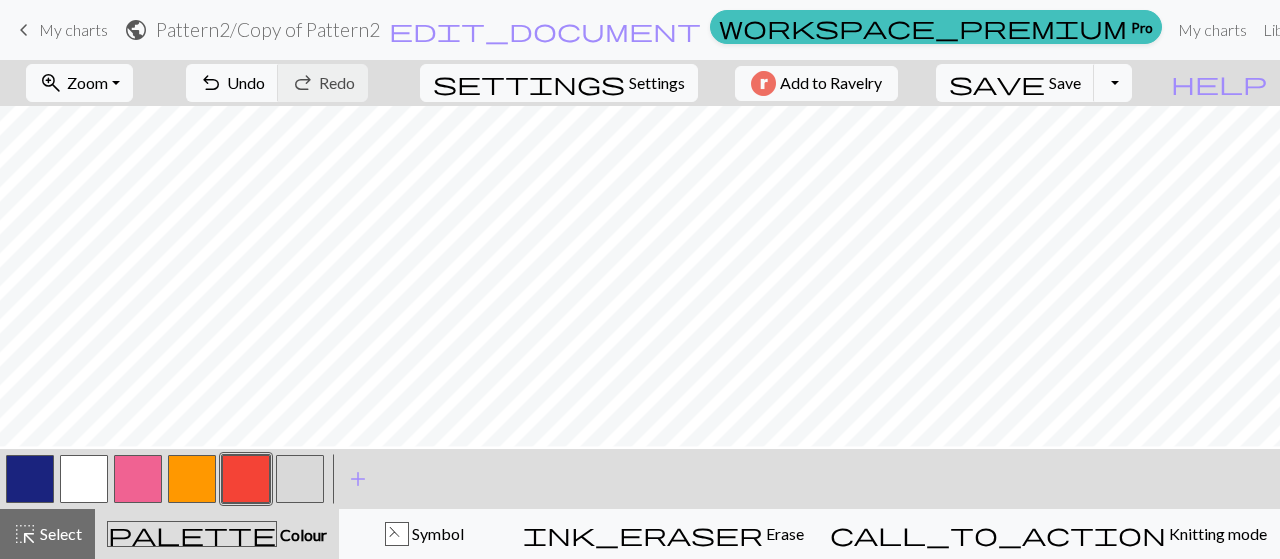 scroll, scrollTop: 685, scrollLeft: 0, axis: vertical 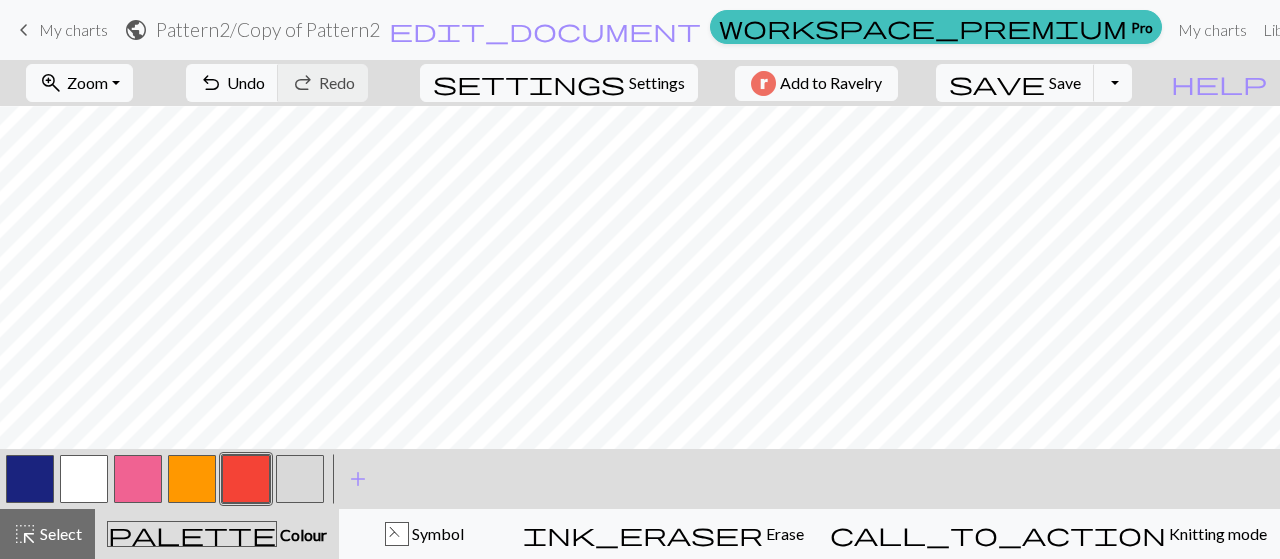 click at bounding box center [84, 479] 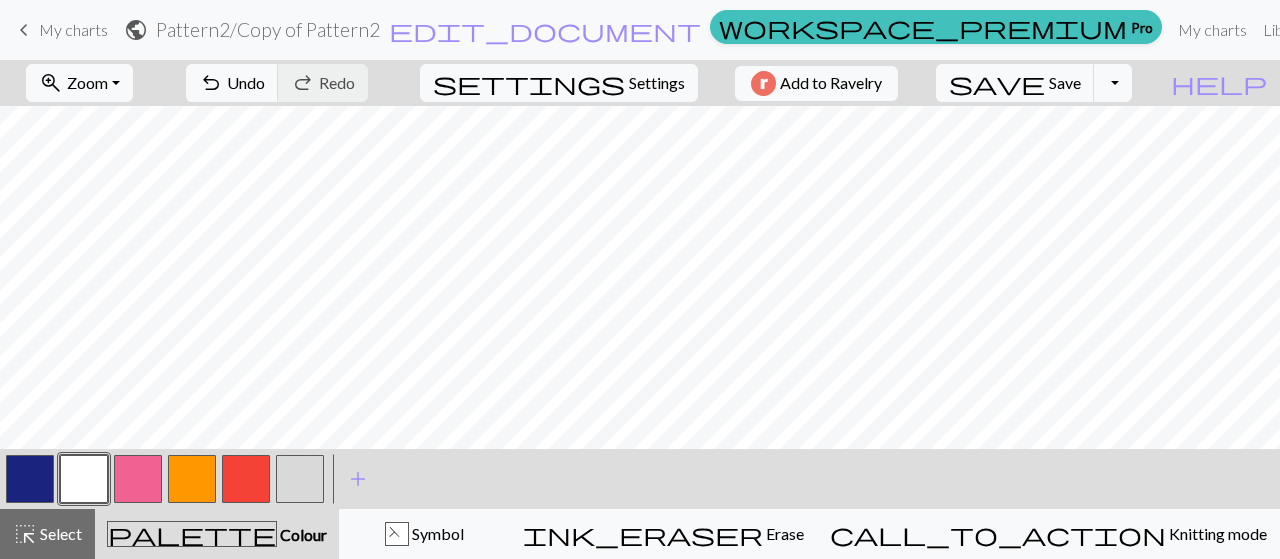 click at bounding box center (84, 479) 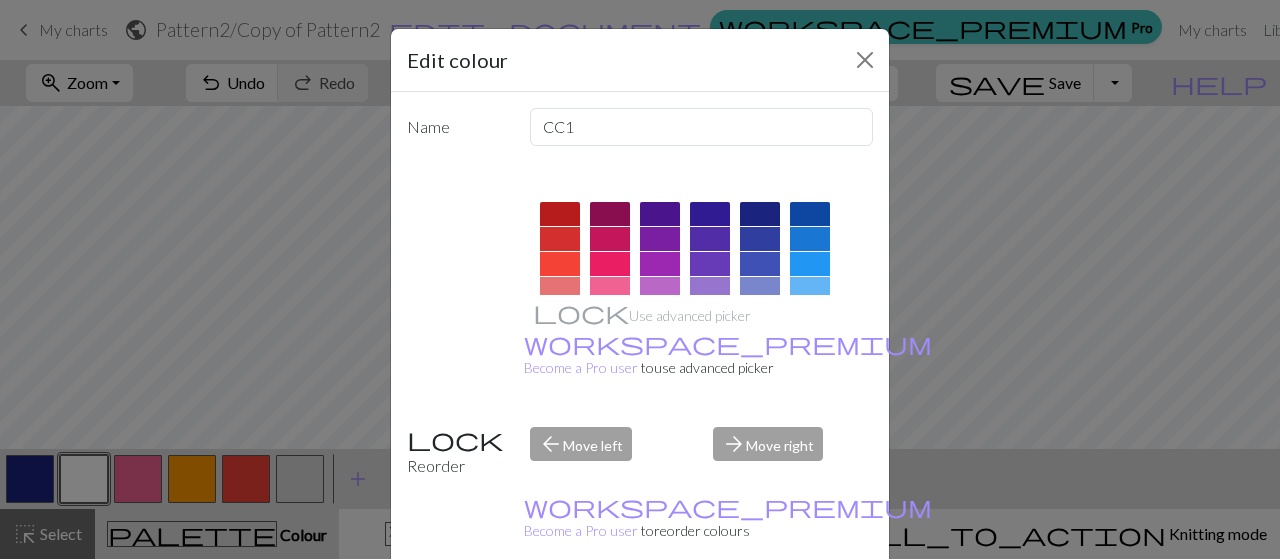 click on "Done" at bounding box center (760, 610) 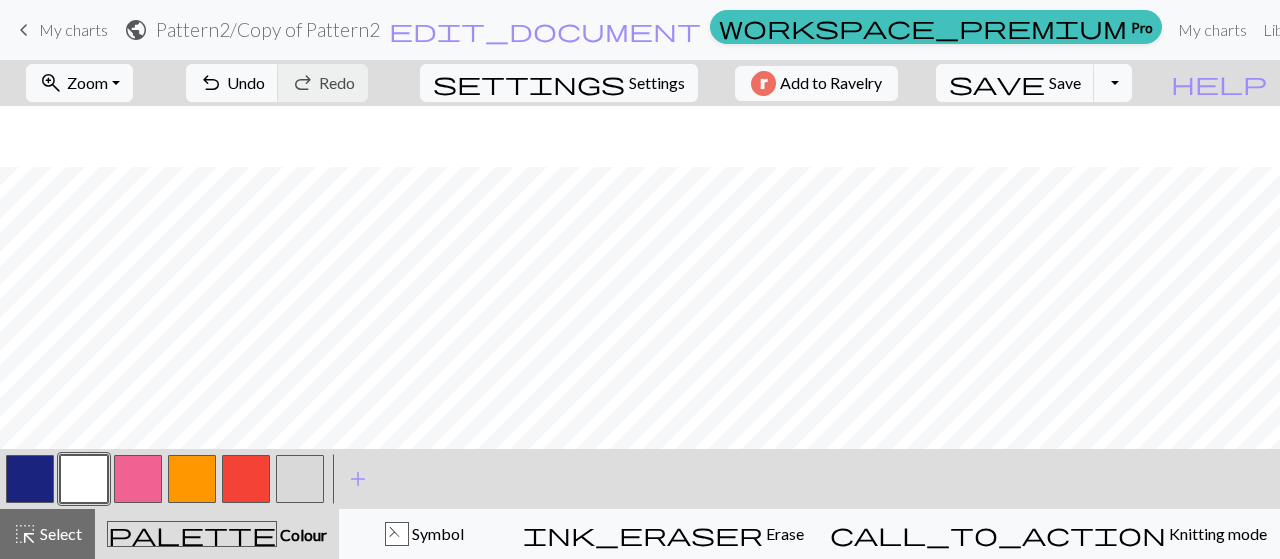 scroll, scrollTop: 692, scrollLeft: 0, axis: vertical 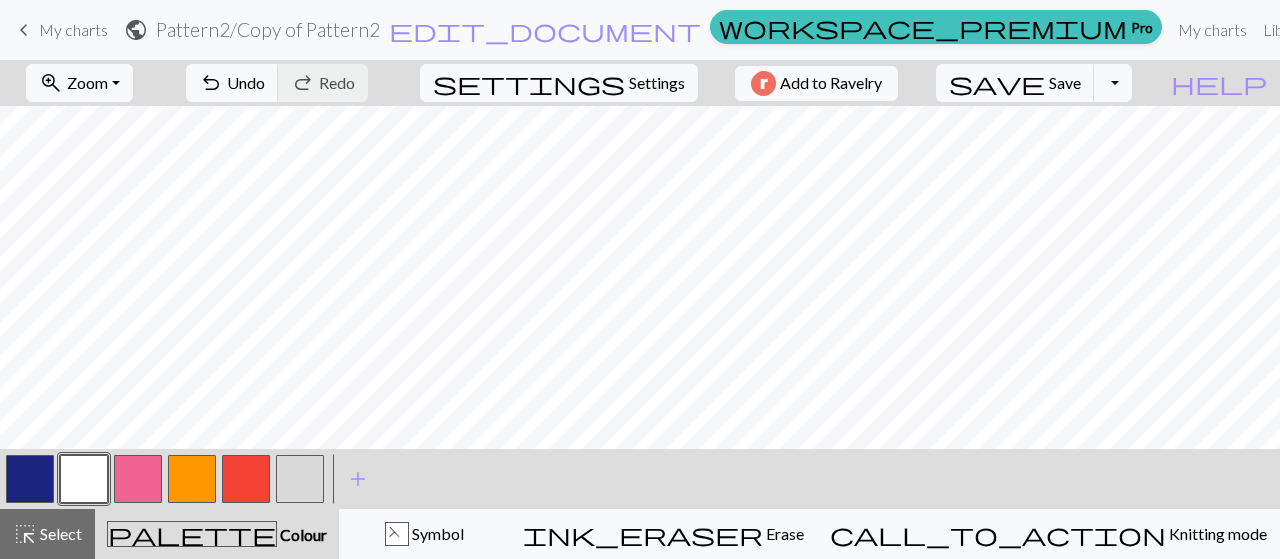 click at bounding box center [30, 479] 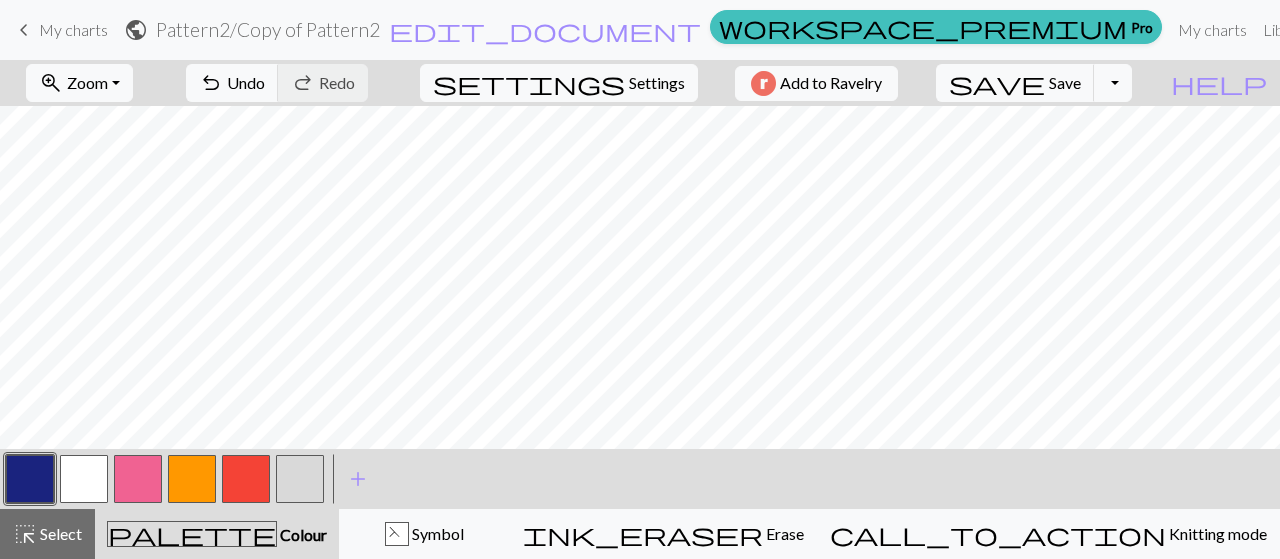 click at bounding box center [84, 479] 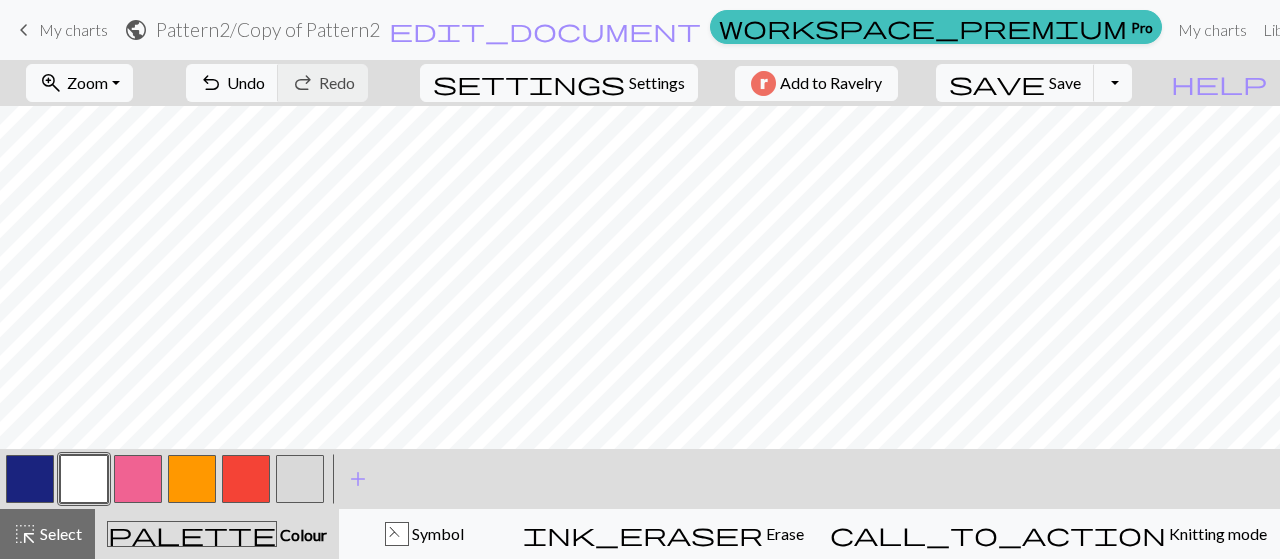 click at bounding box center [246, 479] 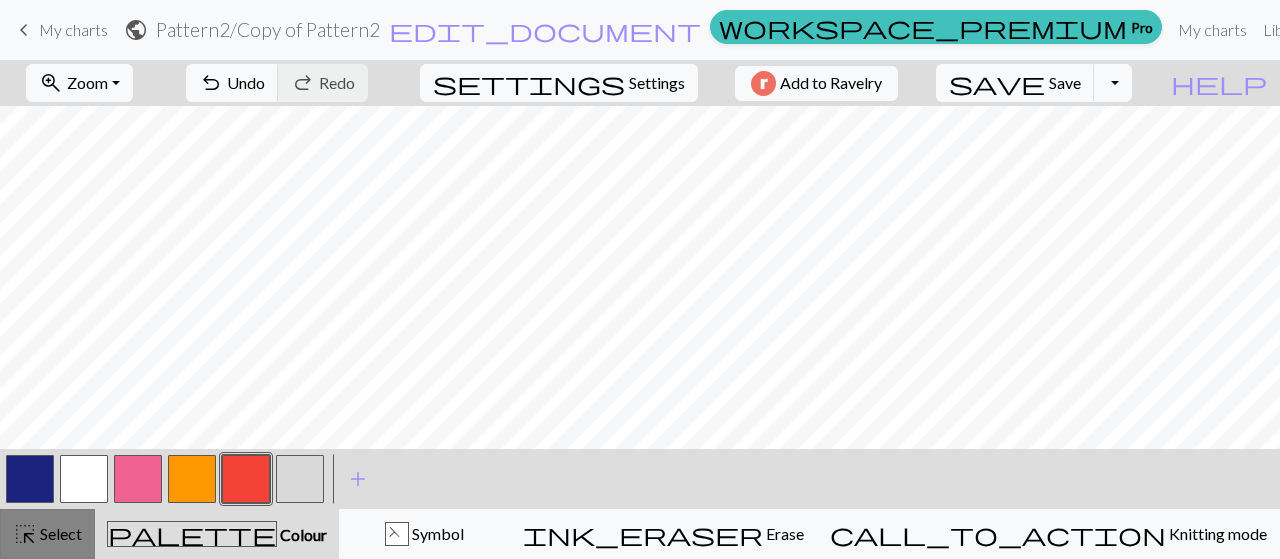 click on "highlight_alt" at bounding box center [25, 534] 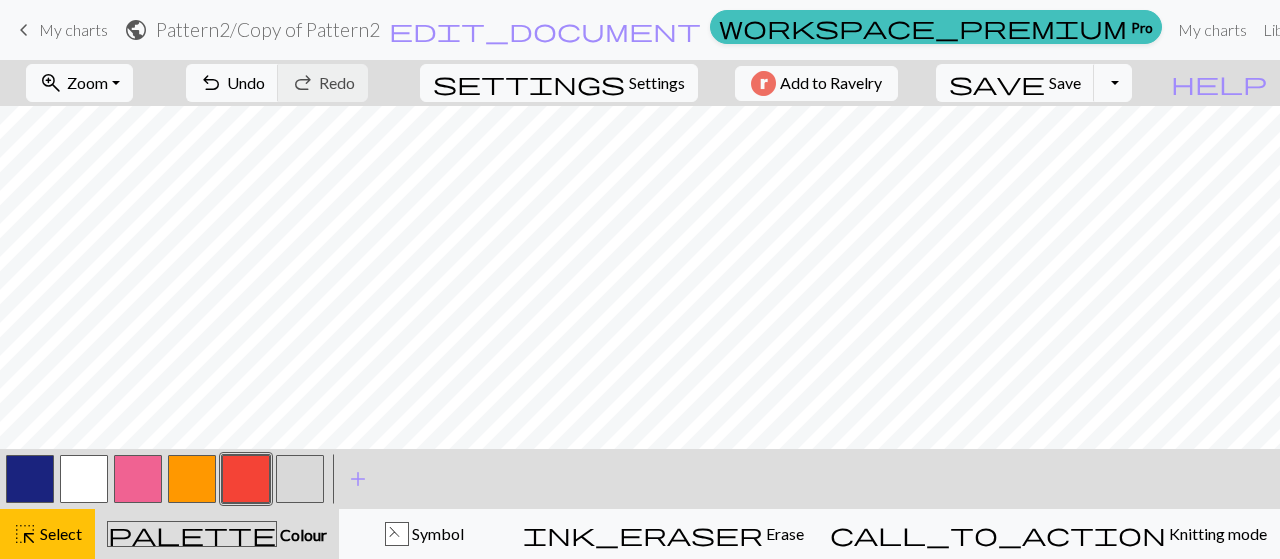 click at bounding box center (30, 479) 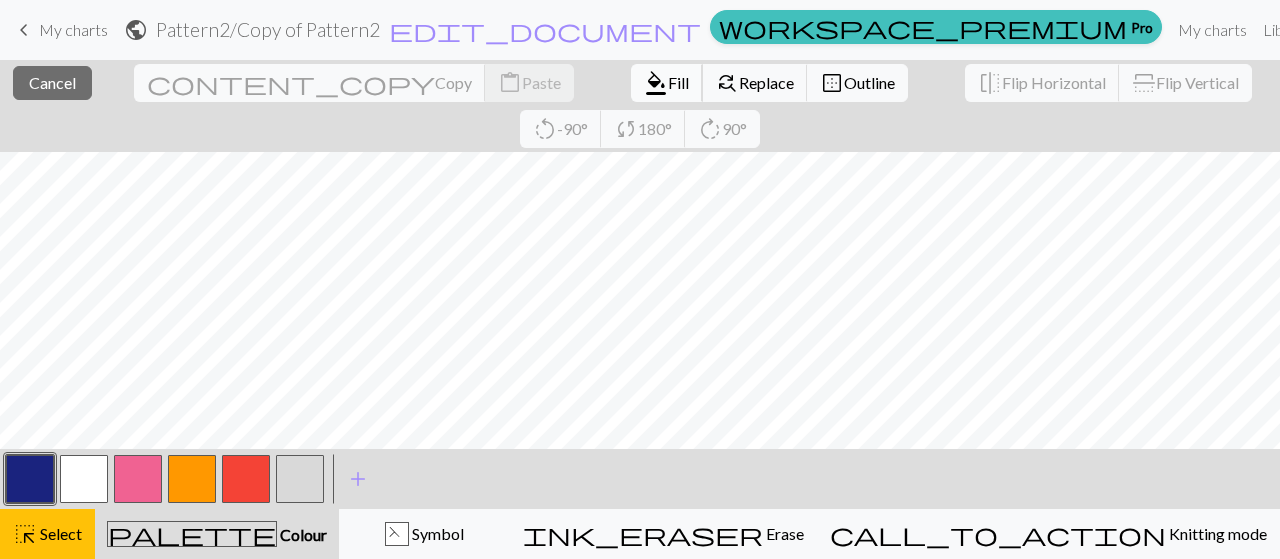click on "format_color_fill  Fill" at bounding box center (667, 83) 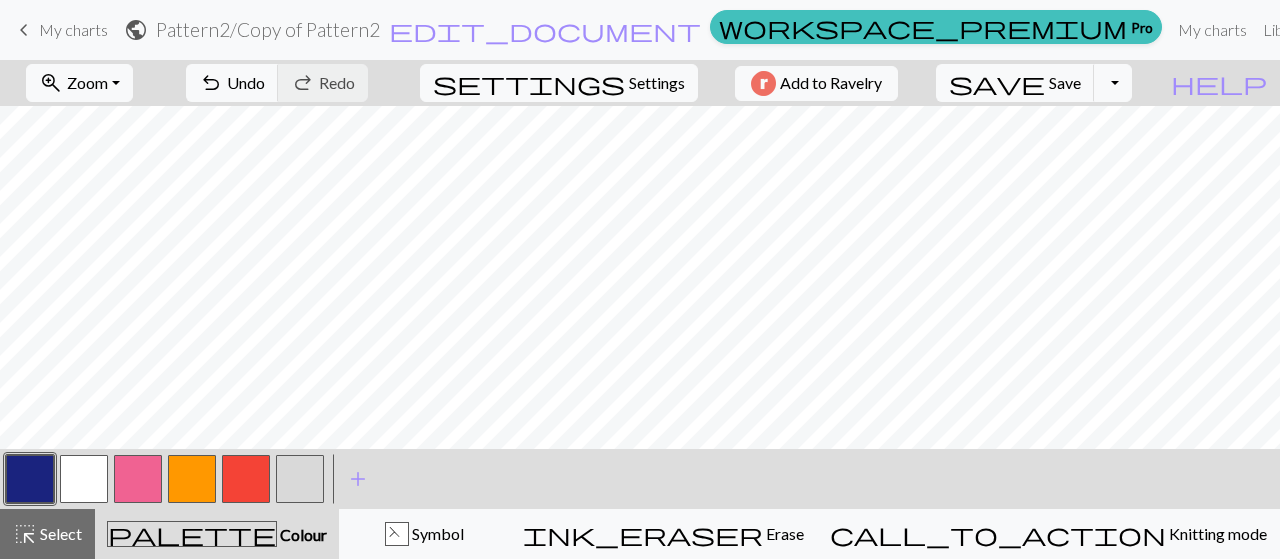 click at bounding box center (30, 479) 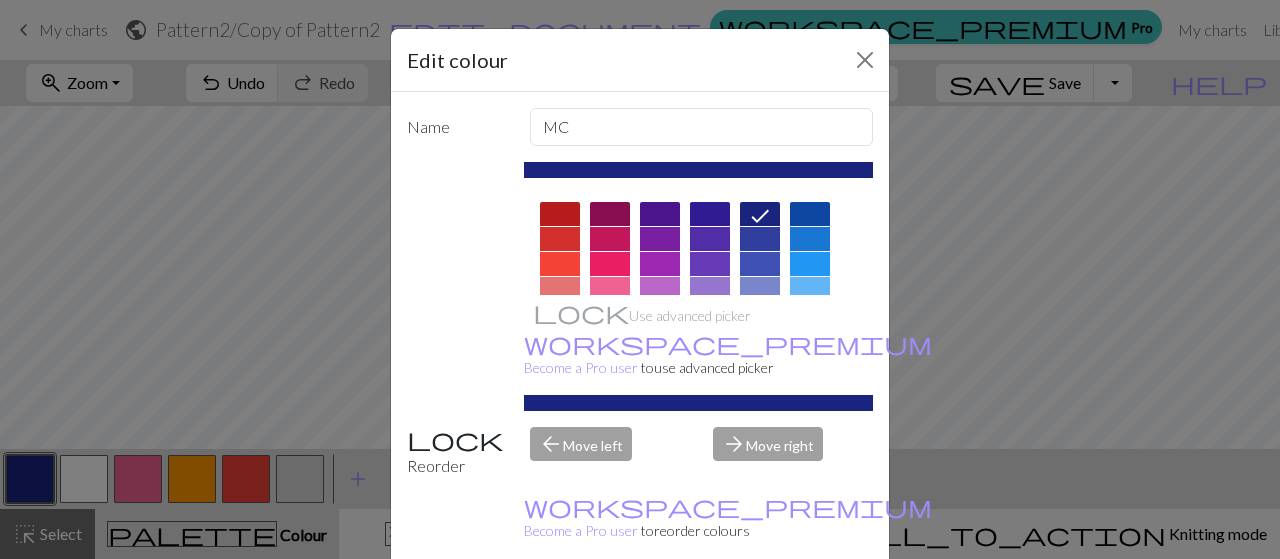 click on "Done" at bounding box center (760, 610) 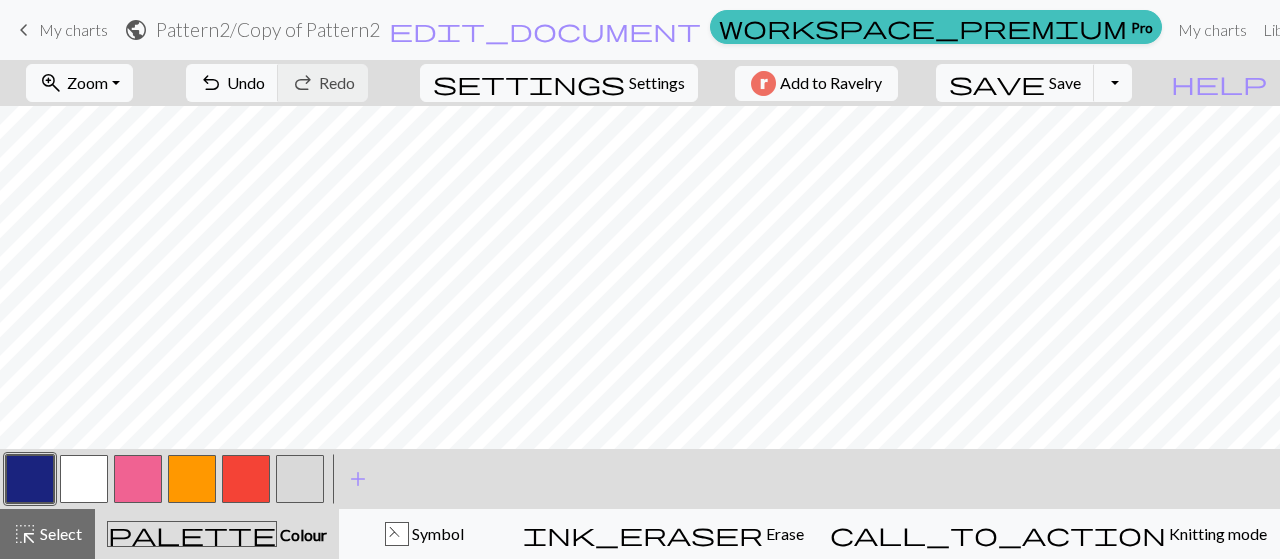 click at bounding box center (246, 479) 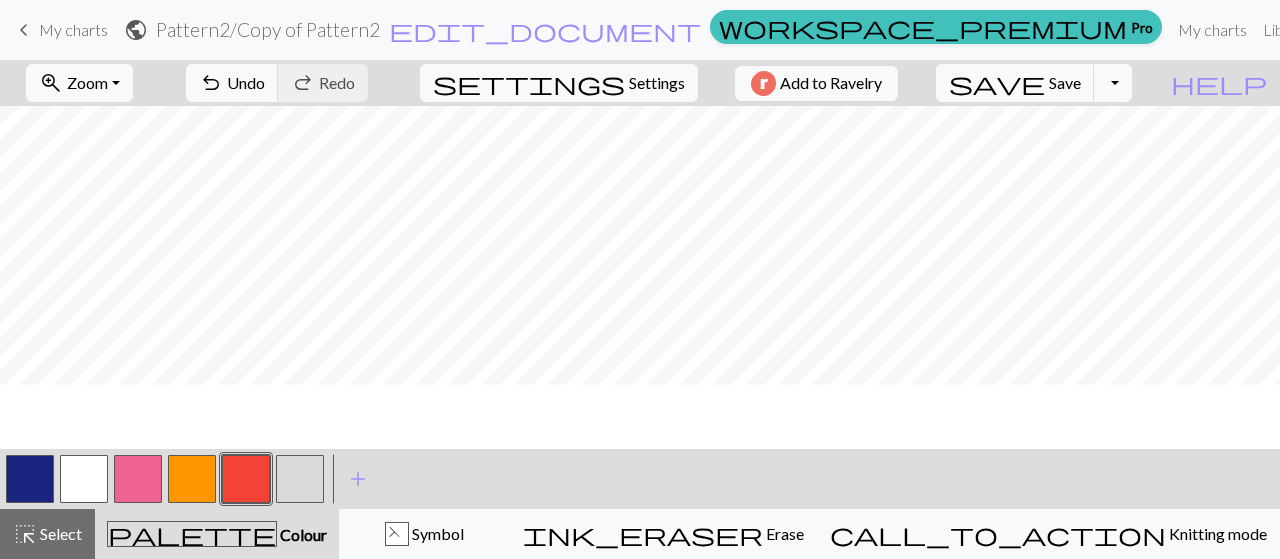 scroll, scrollTop: 626, scrollLeft: 0, axis: vertical 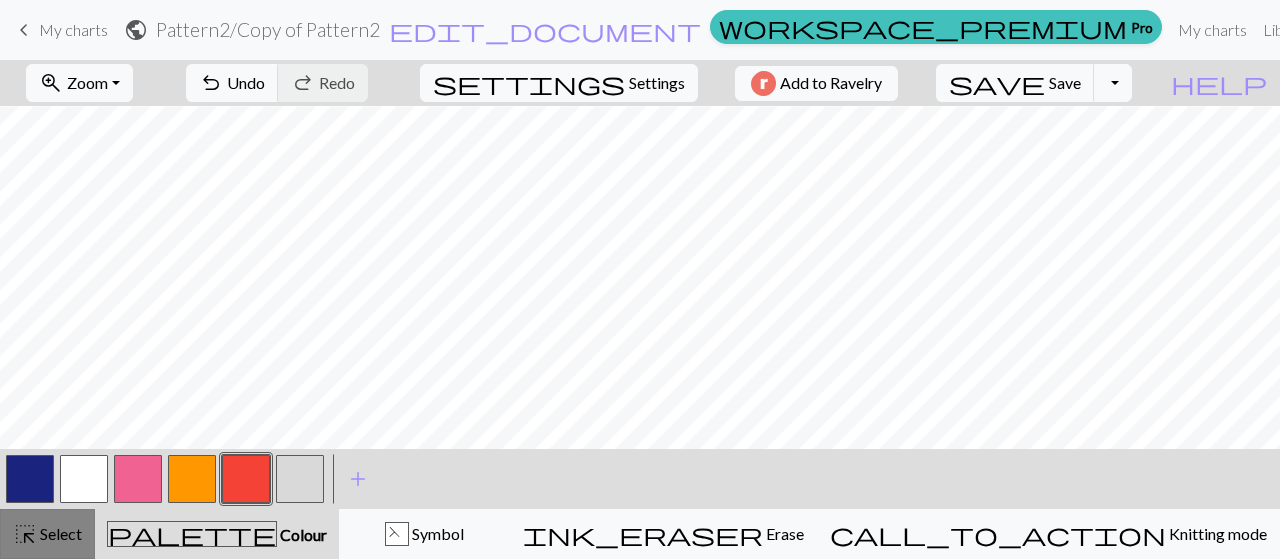 click on "highlight_alt   Select   Select" at bounding box center (47, 534) 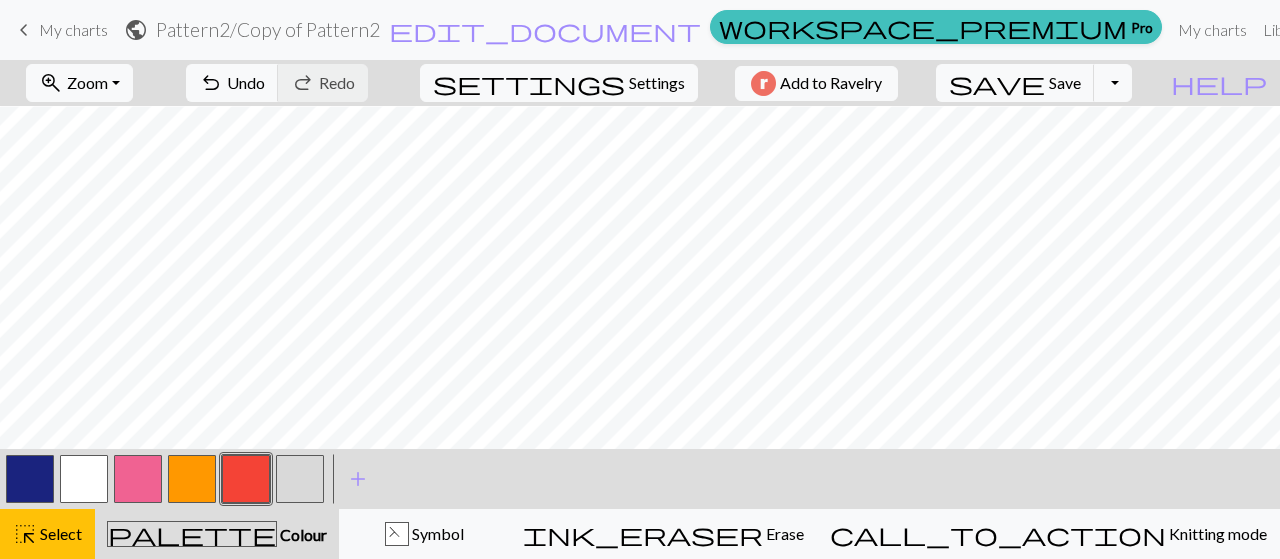 click at bounding box center [30, 479] 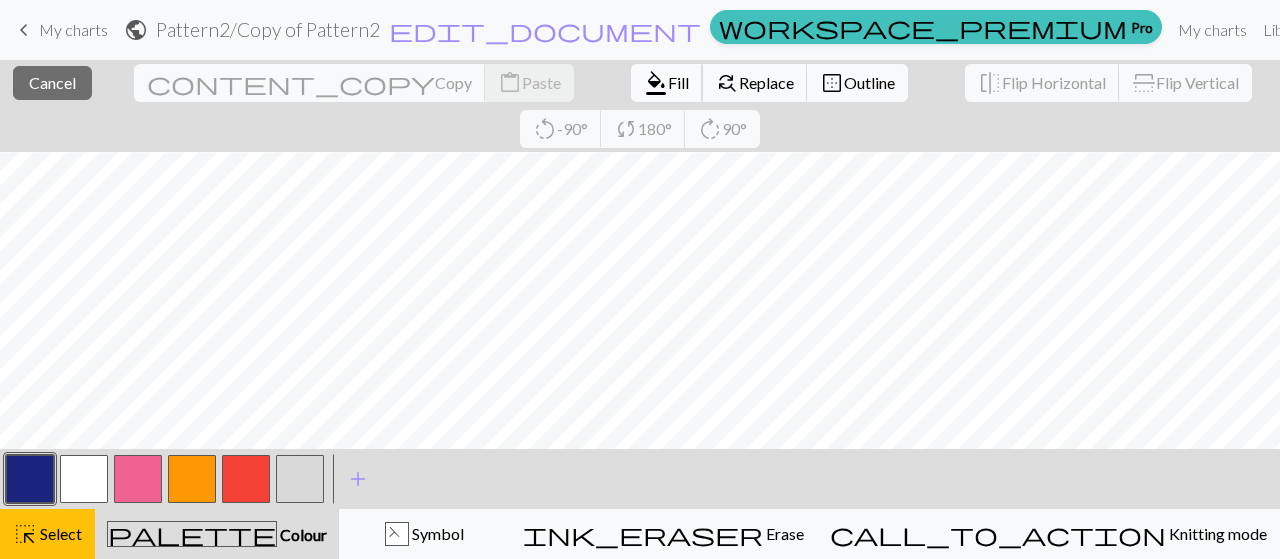 click on "Fill" at bounding box center (678, 82) 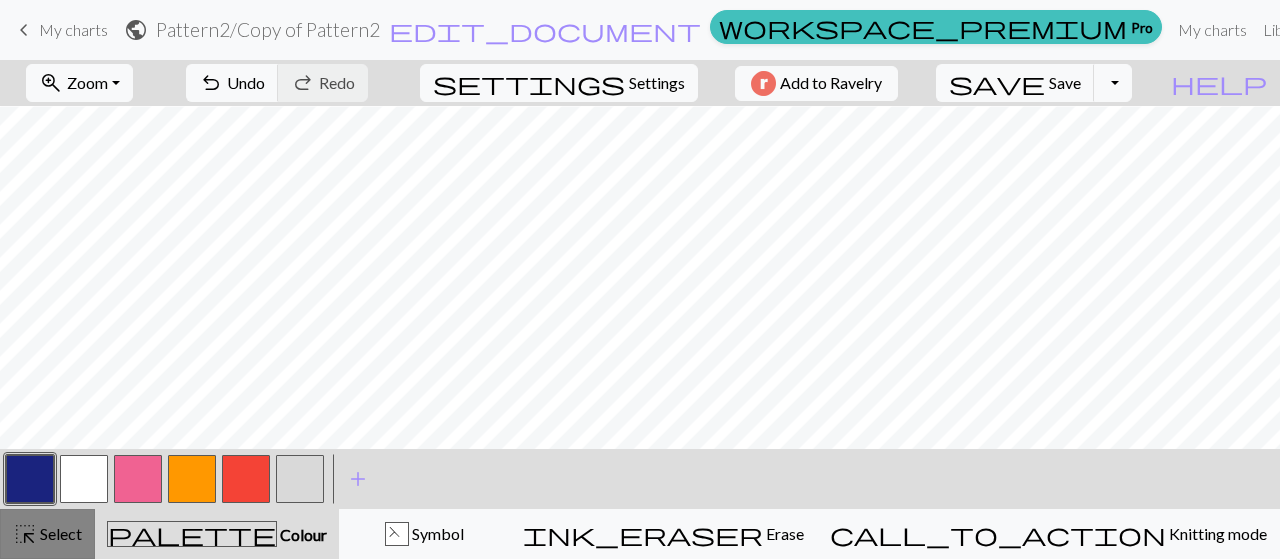 click on "highlight_alt" at bounding box center [25, 534] 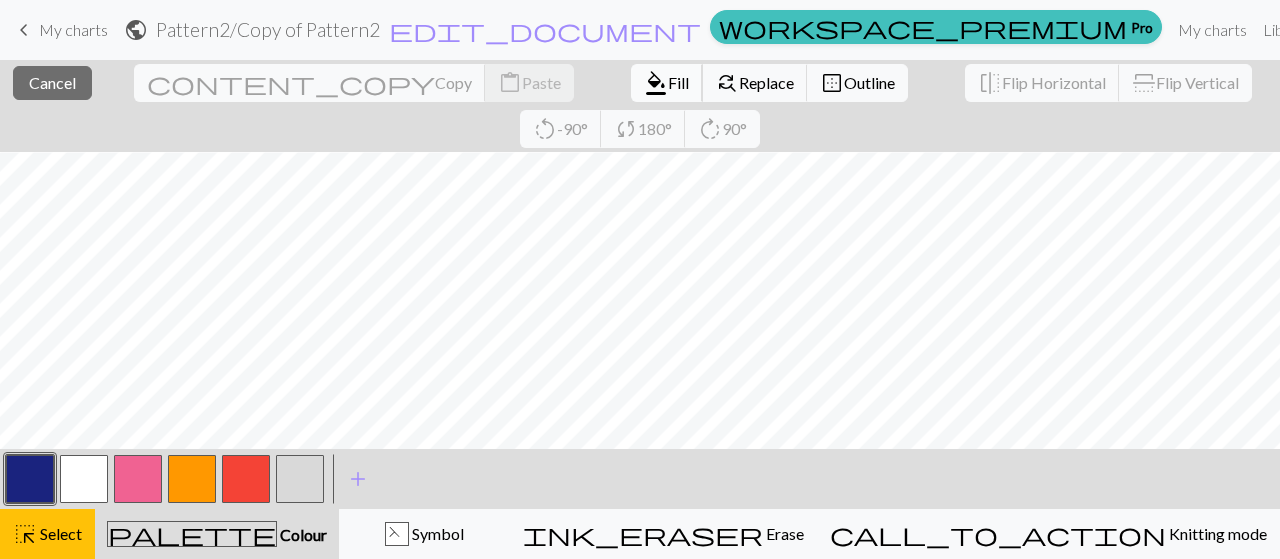 click on "format_color_fill  Fill" at bounding box center (667, 83) 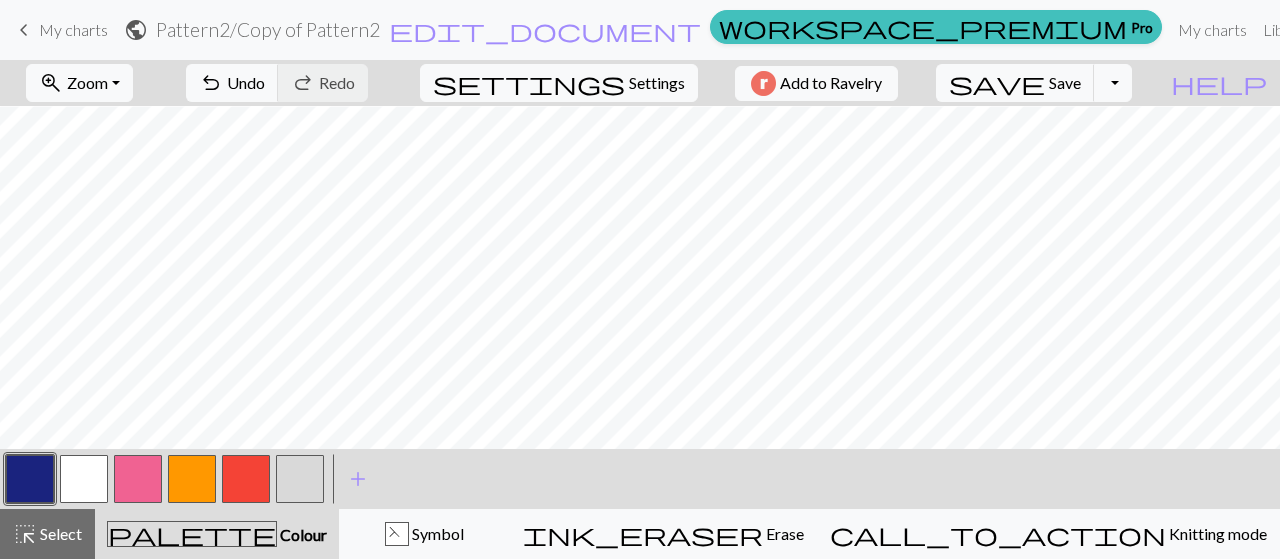 click at bounding box center [246, 479] 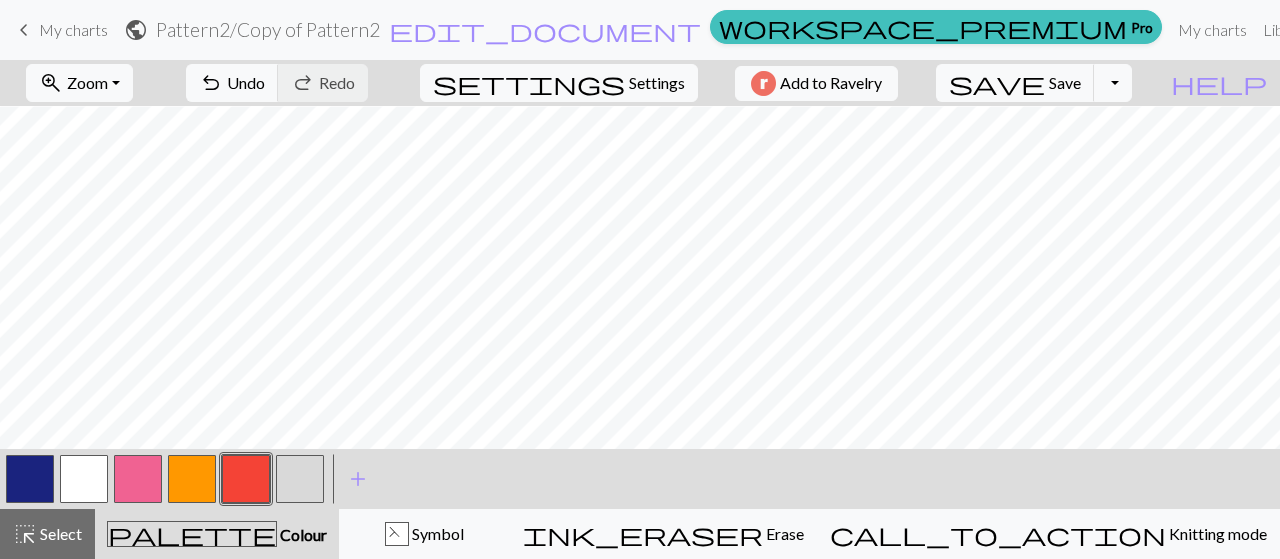 click at bounding box center [138, 479] 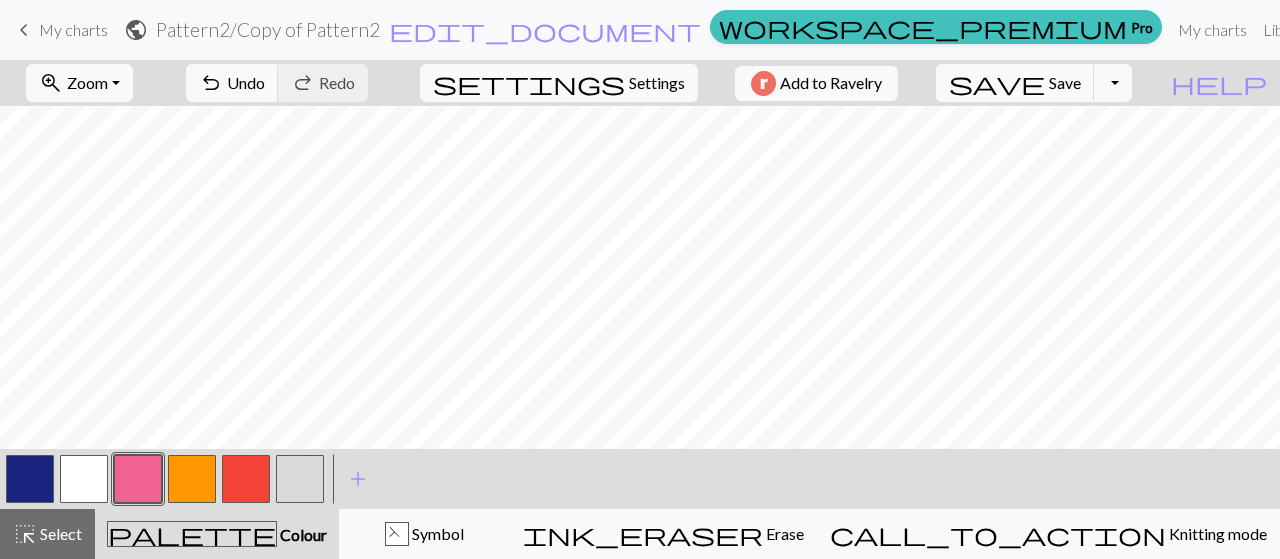 click at bounding box center [246, 479] 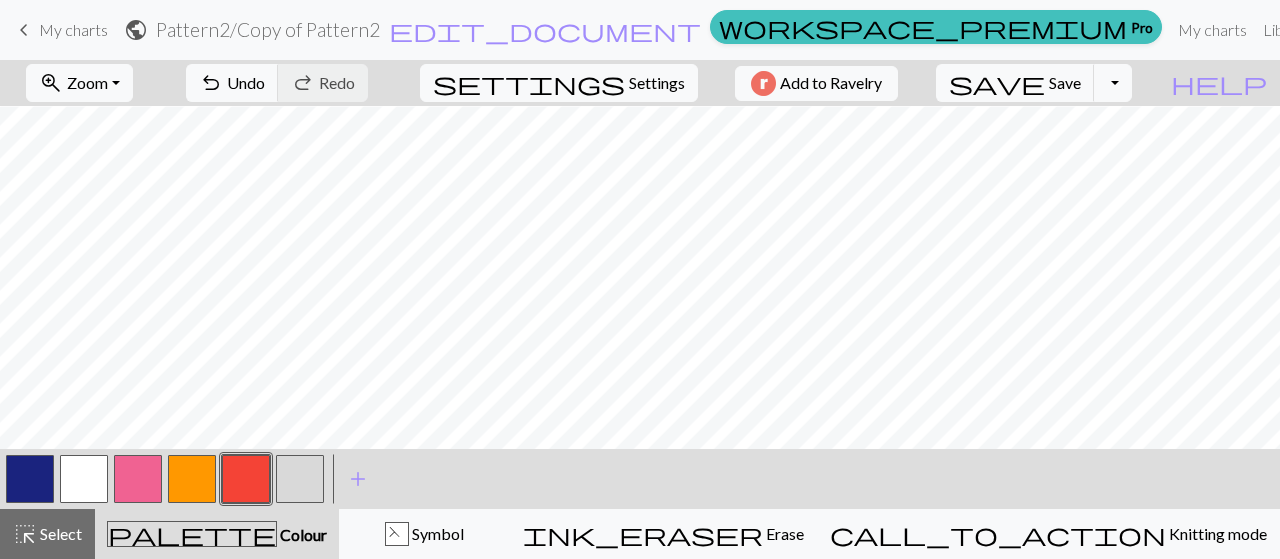 click at bounding box center (138, 479) 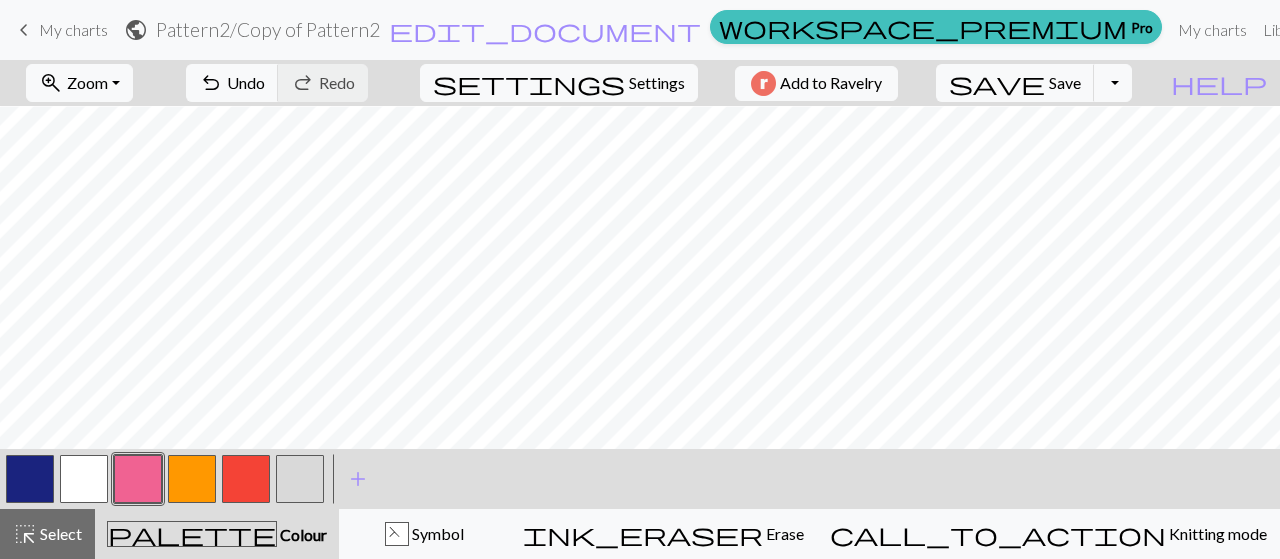 click at bounding box center [246, 479] 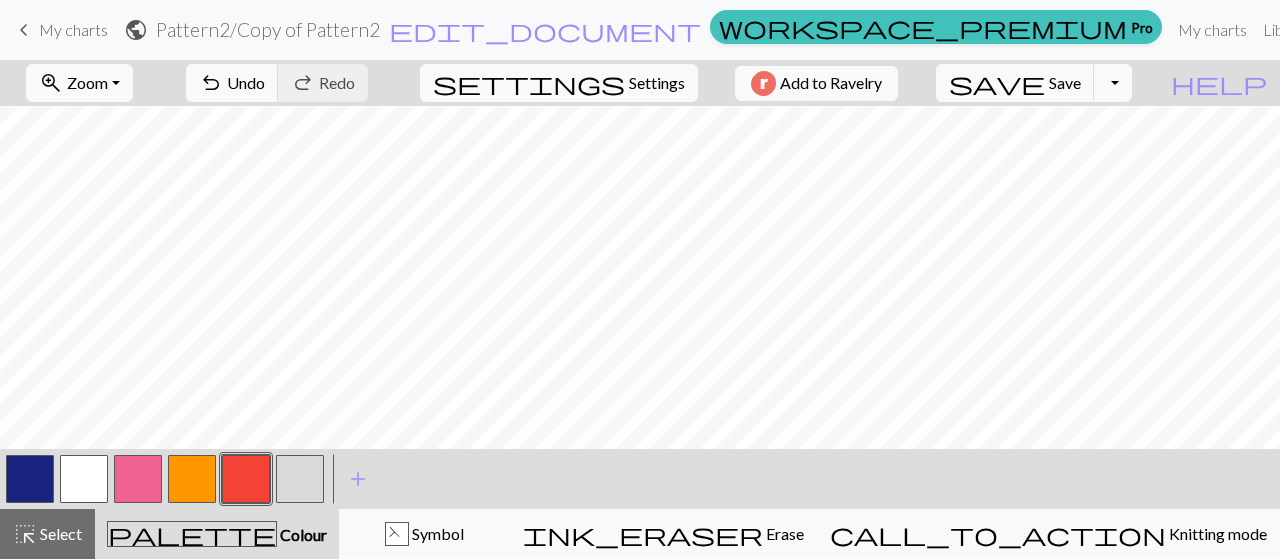click at bounding box center [138, 479] 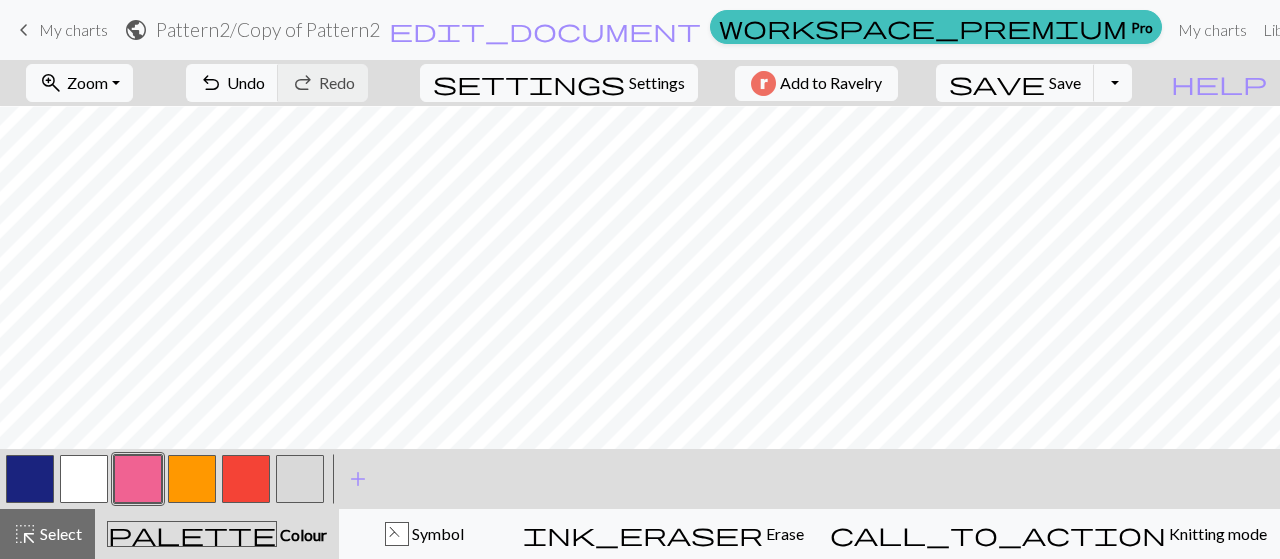 click on "zoom_in Zoom Zoom Fit all Fit width Fit height 50% 100% 150% 200% undo Undo Undo redo Redo Redo settings Settings Add to Ravelry save Save Save Toggle Dropdown file_copy Save a copy save_alt Download help Show me around < > add Add a symbol highlight_alt Select Select palette Colour Colour Symbol ink_eraser Erase Erase call_to_action Knitting mode Knitting mode" at bounding box center (640, 309) 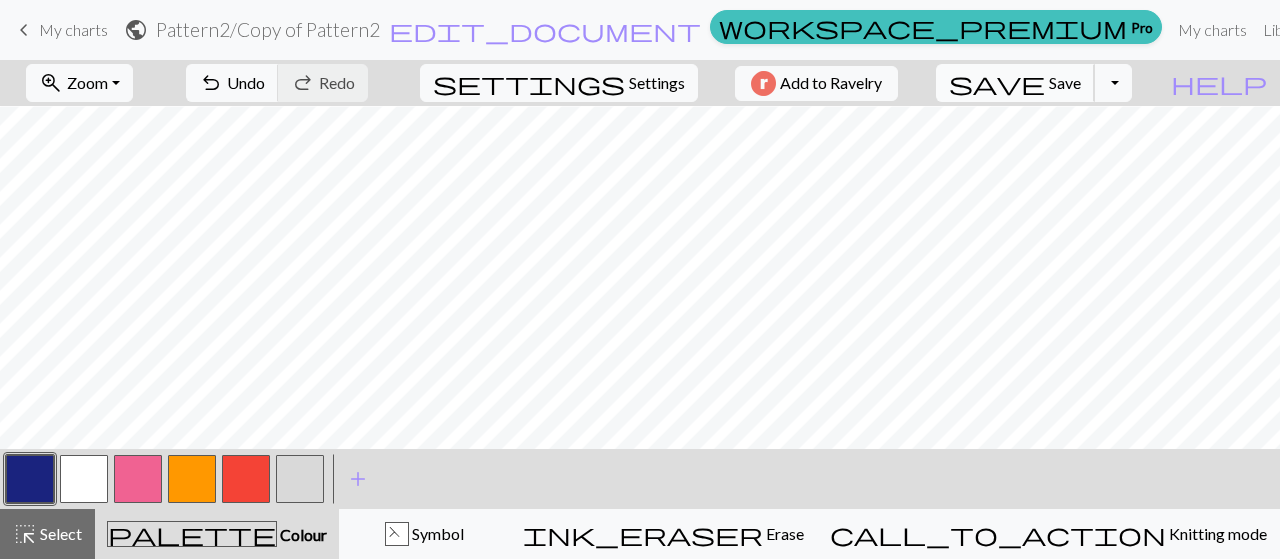 click on "save" at bounding box center [997, 83] 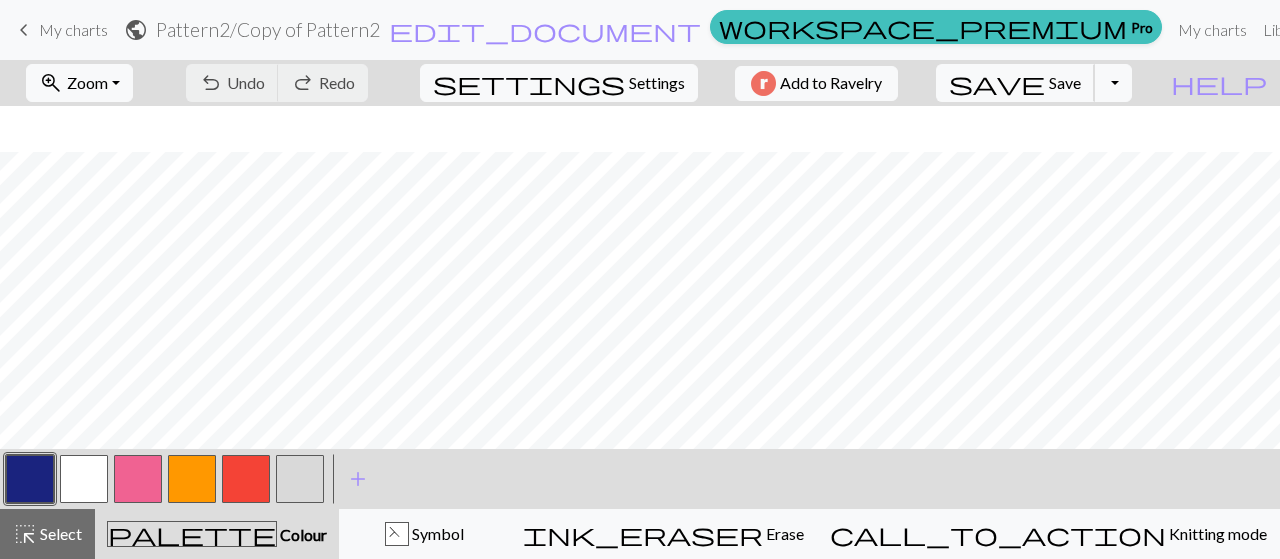 scroll, scrollTop: 726, scrollLeft: 0, axis: vertical 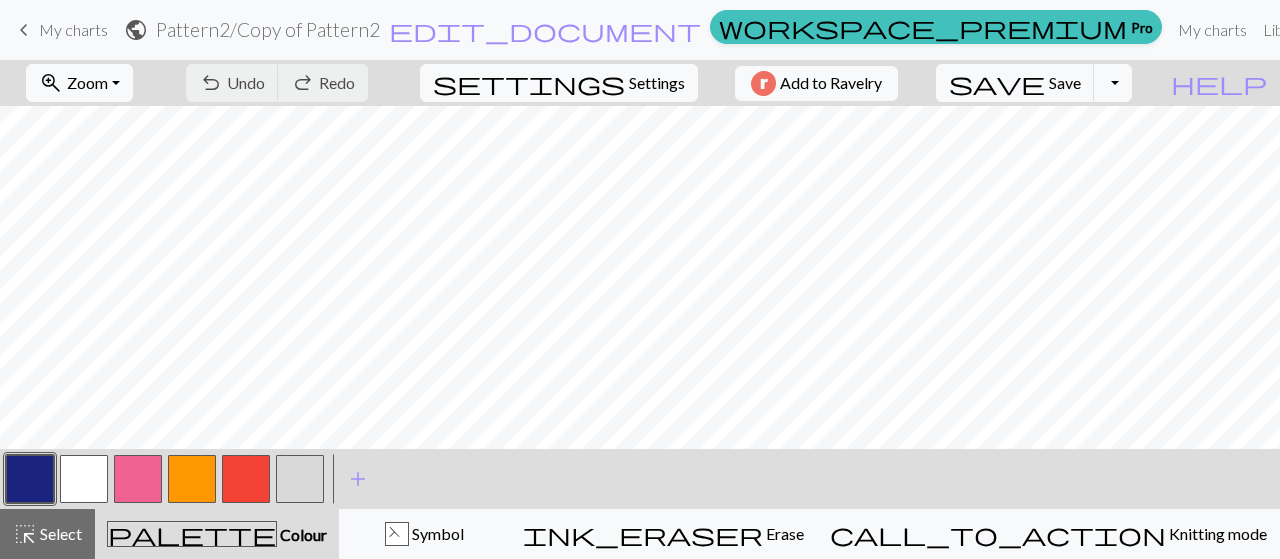 click at bounding box center (84, 479) 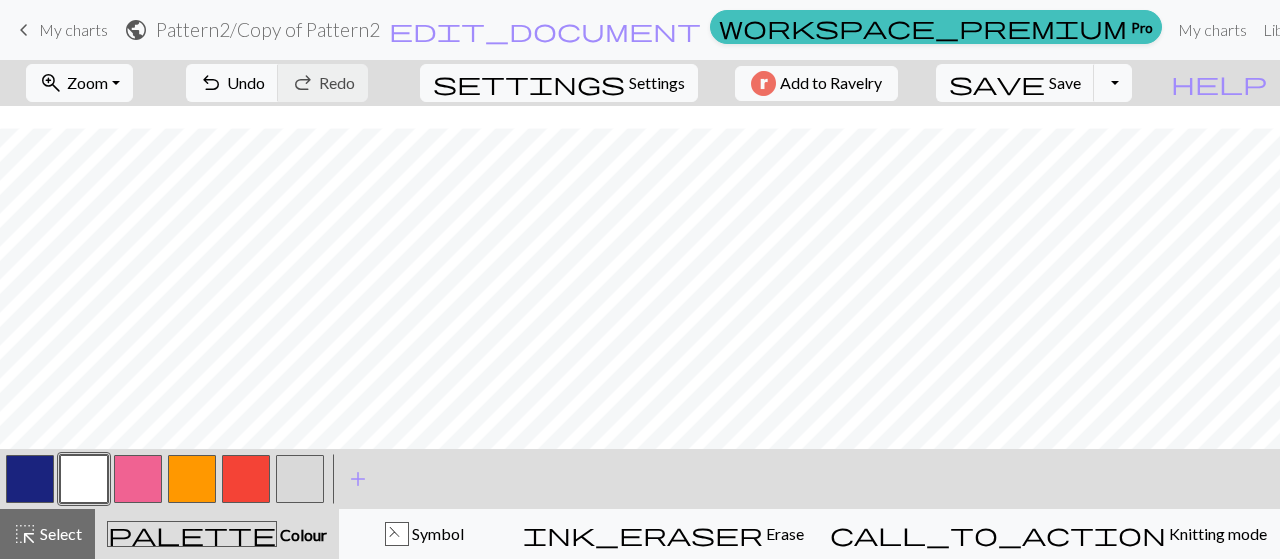 scroll, scrollTop: 662, scrollLeft: 0, axis: vertical 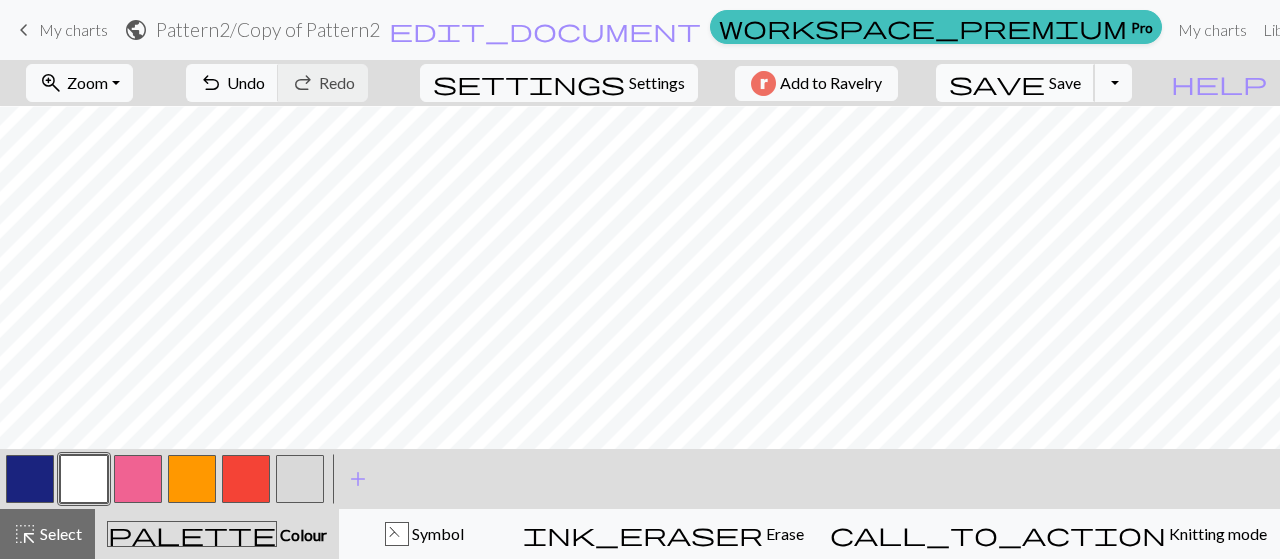 click on "save" at bounding box center [997, 83] 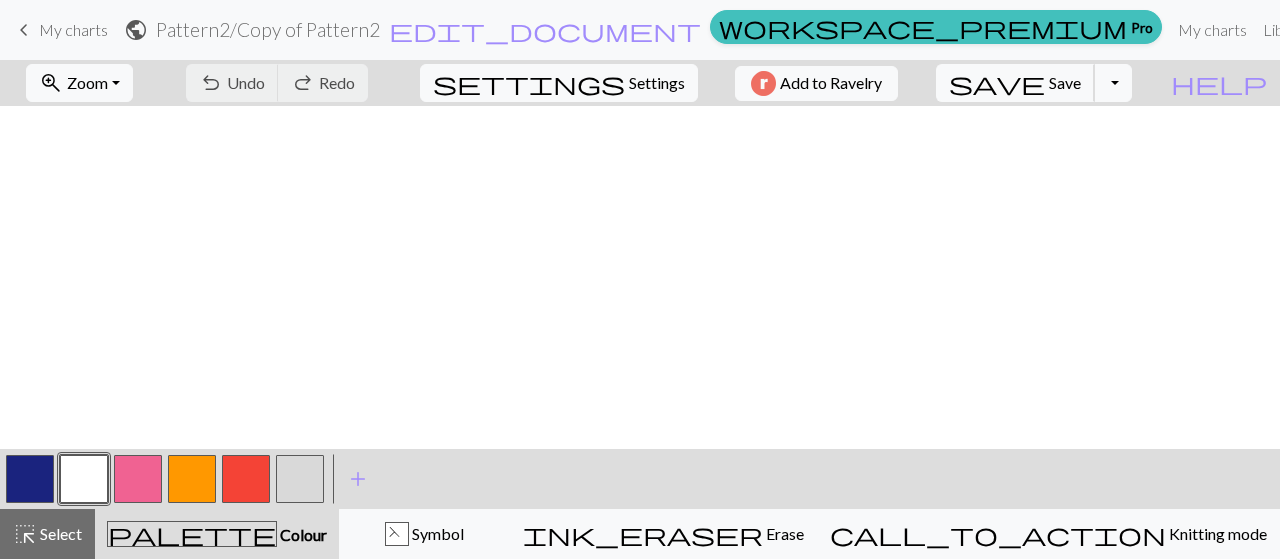 scroll, scrollTop: 0, scrollLeft: 0, axis: both 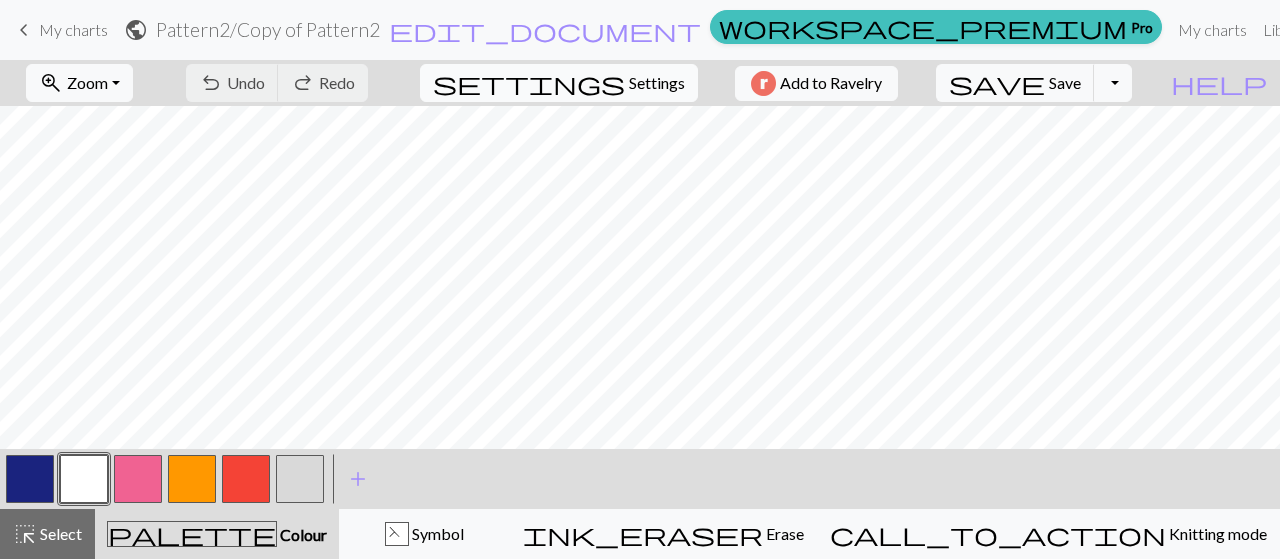 click on "Settings" at bounding box center [657, 83] 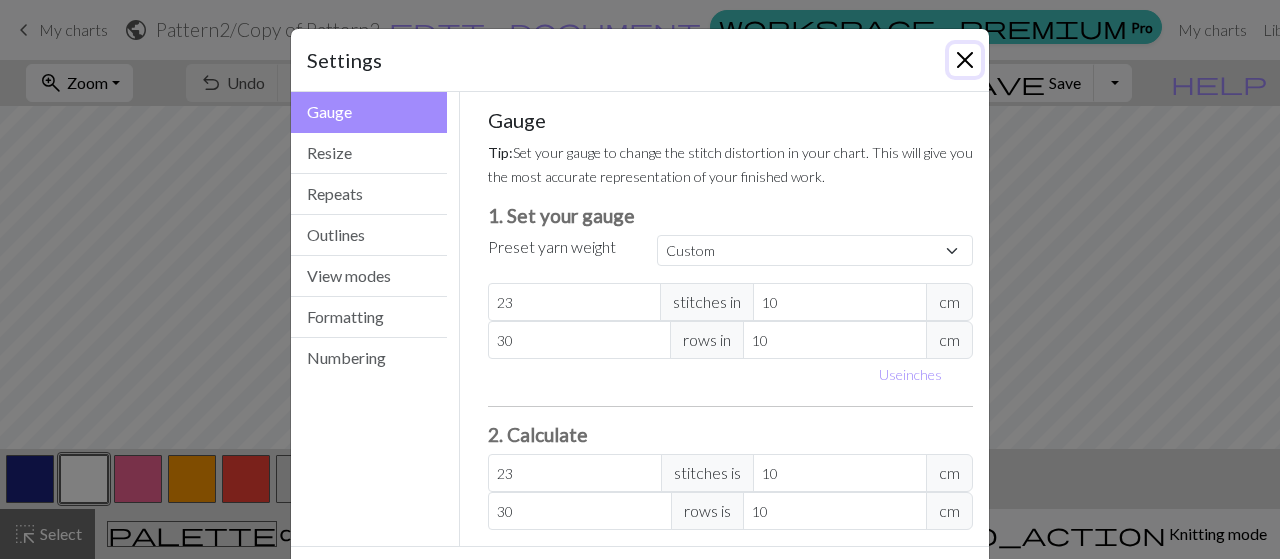 click at bounding box center (965, 60) 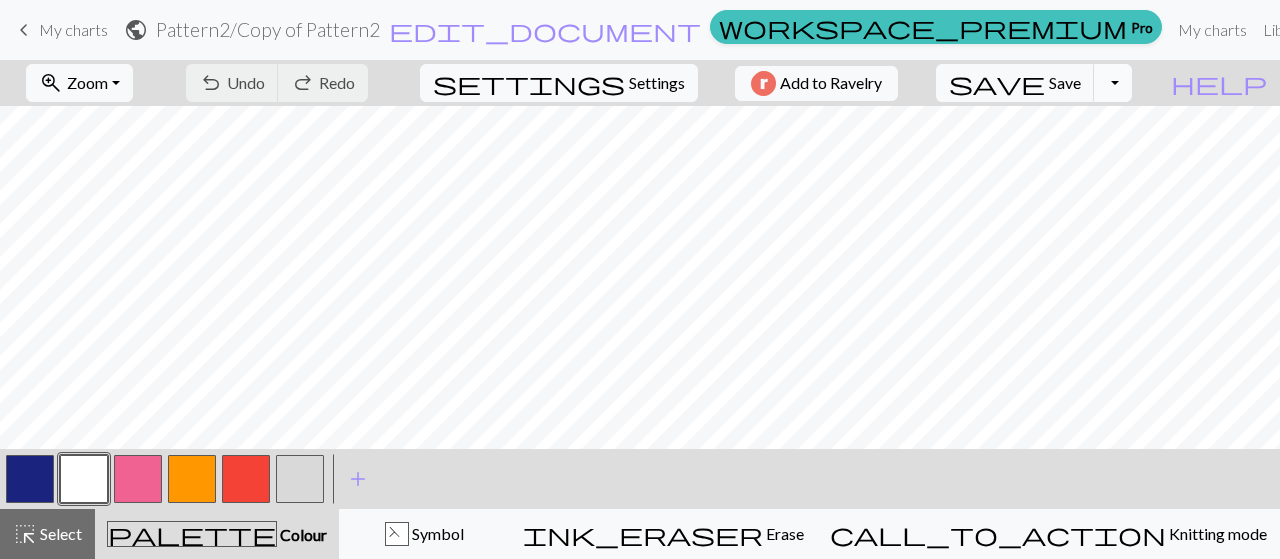click on "Toggle Dropdown" at bounding box center (1113, 83) 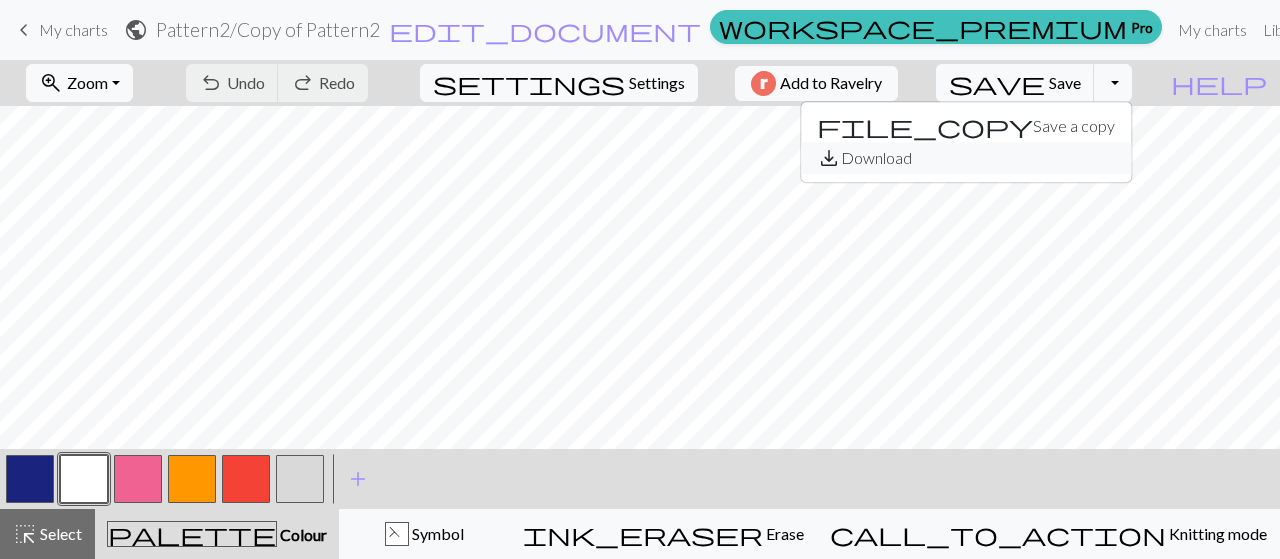 click on "save_alt  Download" at bounding box center [966, 158] 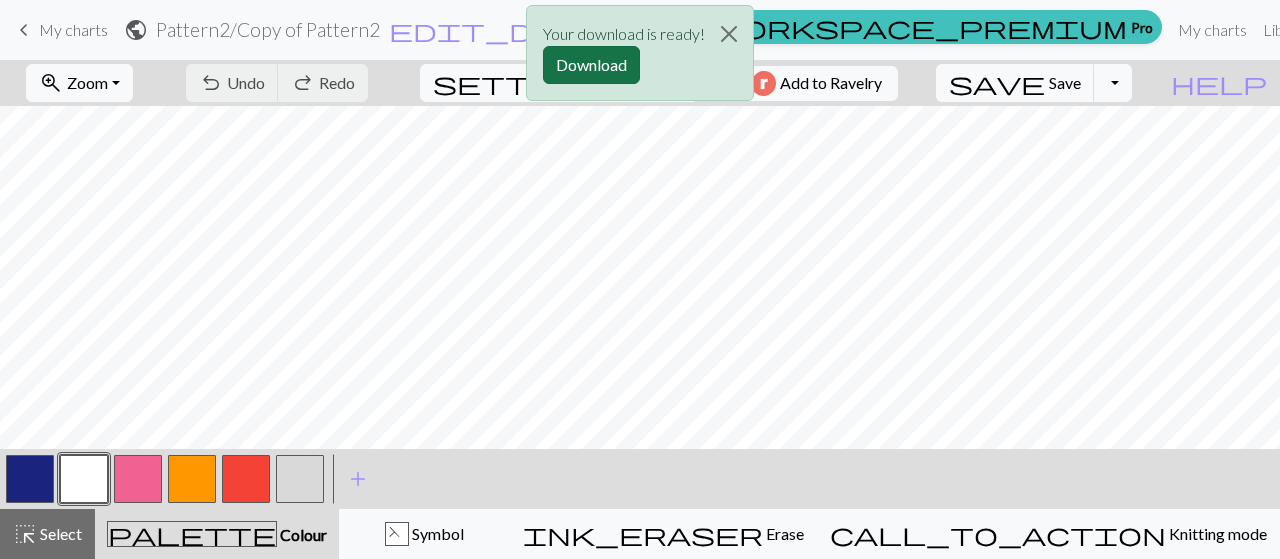 click on "Download" at bounding box center (591, 65) 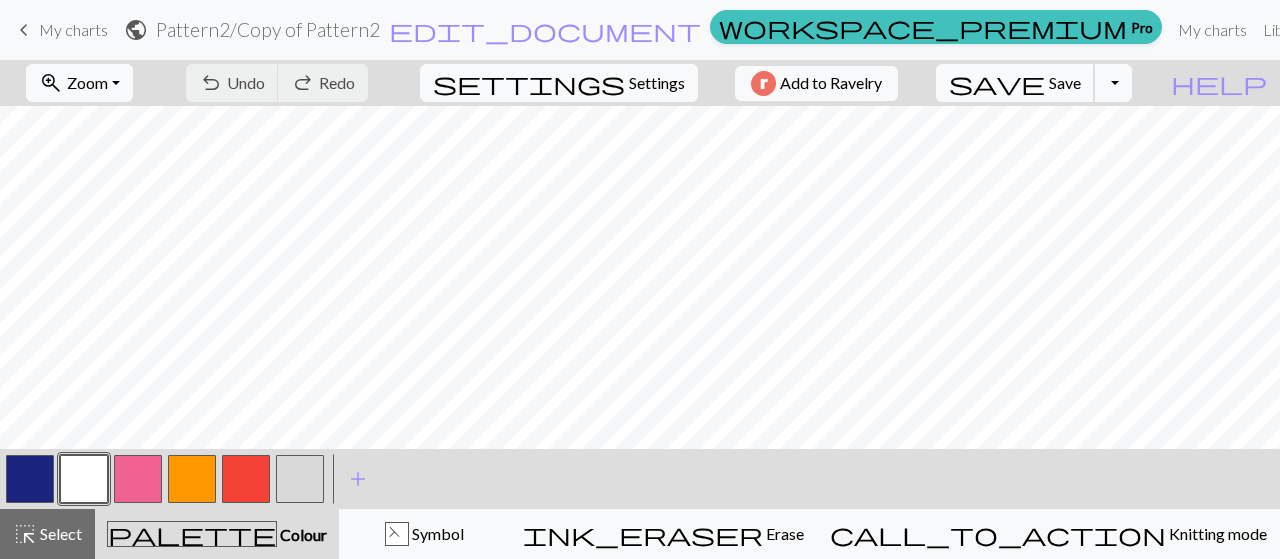 click on "Save" at bounding box center (1065, 82) 